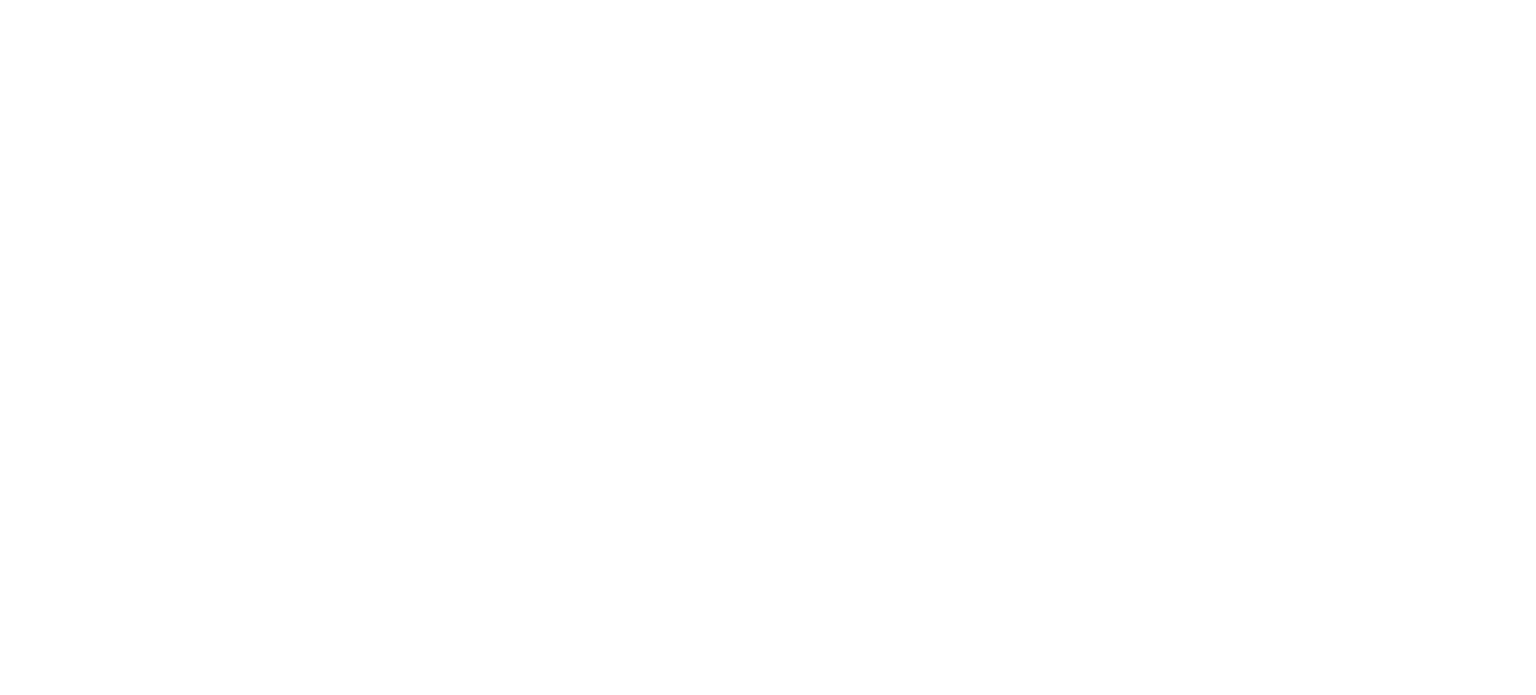scroll, scrollTop: 0, scrollLeft: 0, axis: both 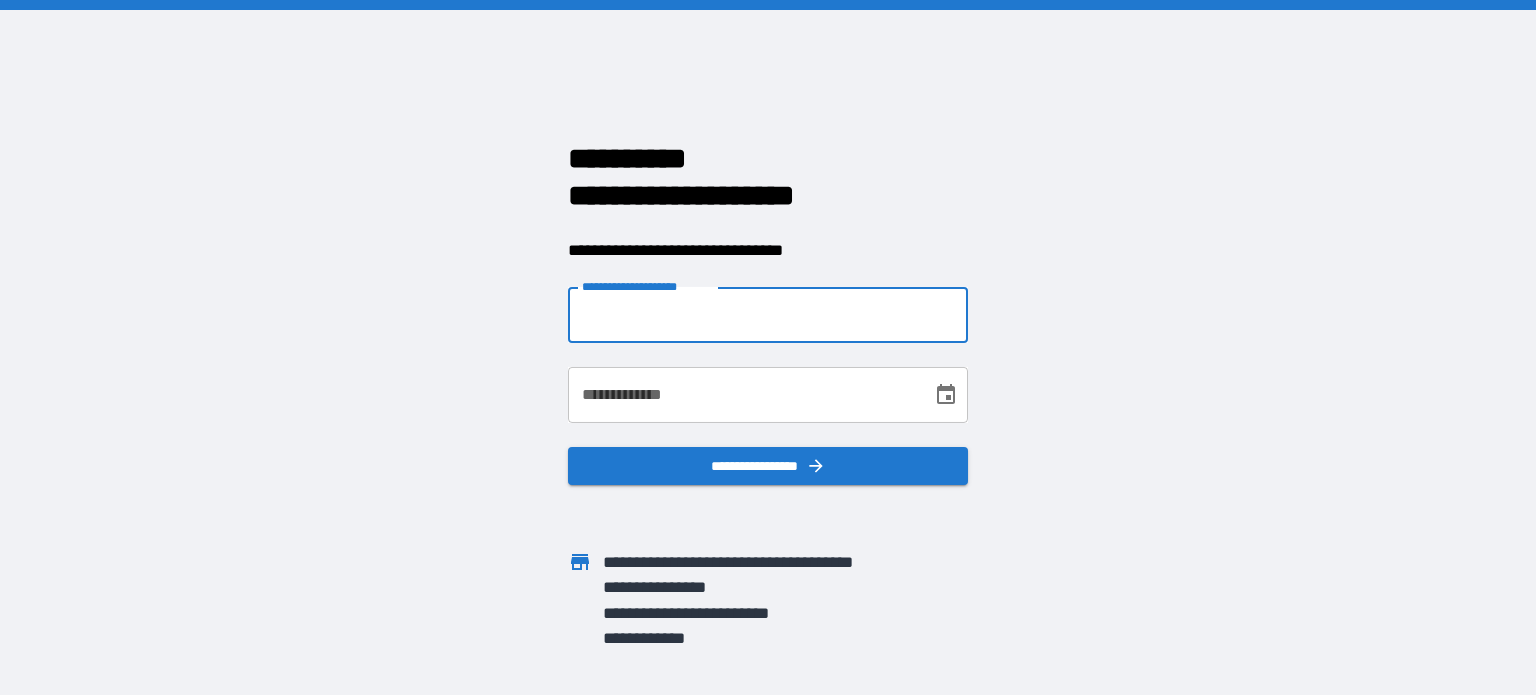 click on "**********" at bounding box center (768, 315) 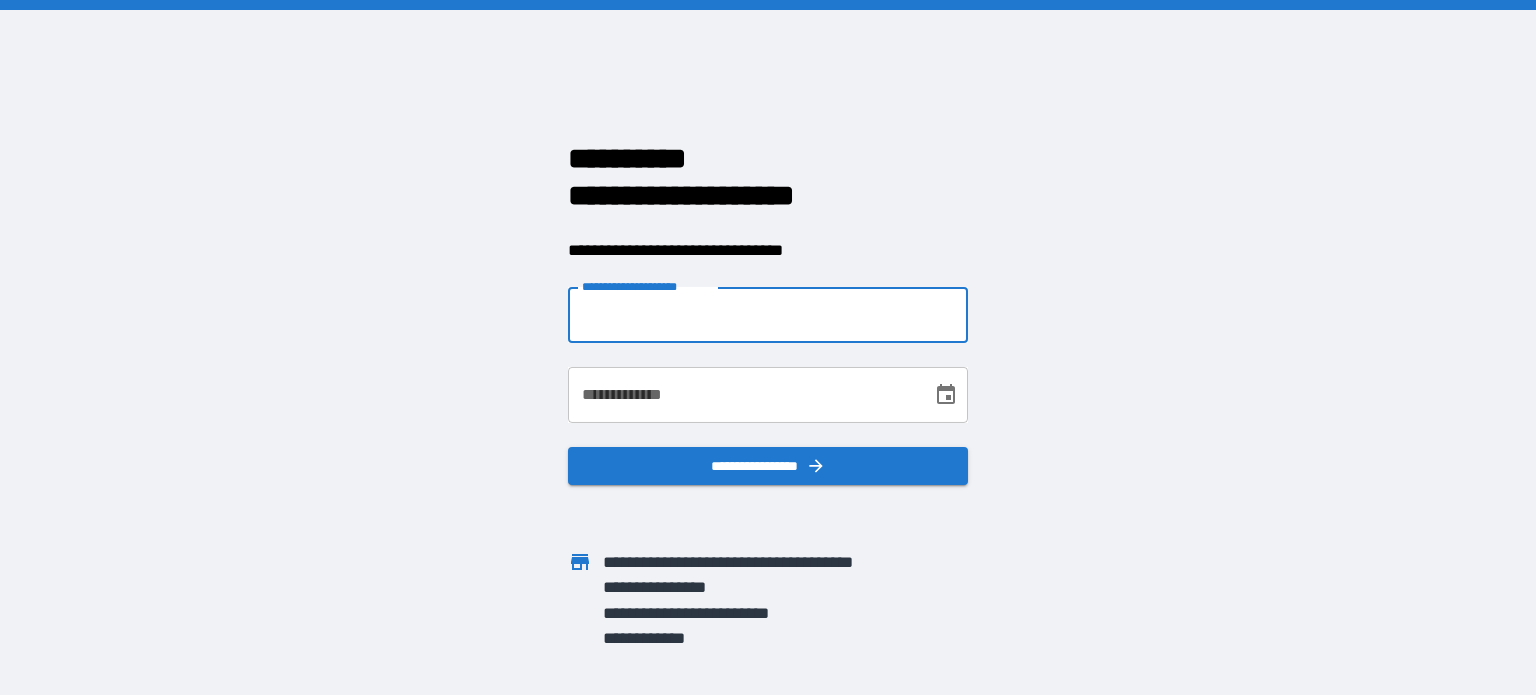 type on "**********" 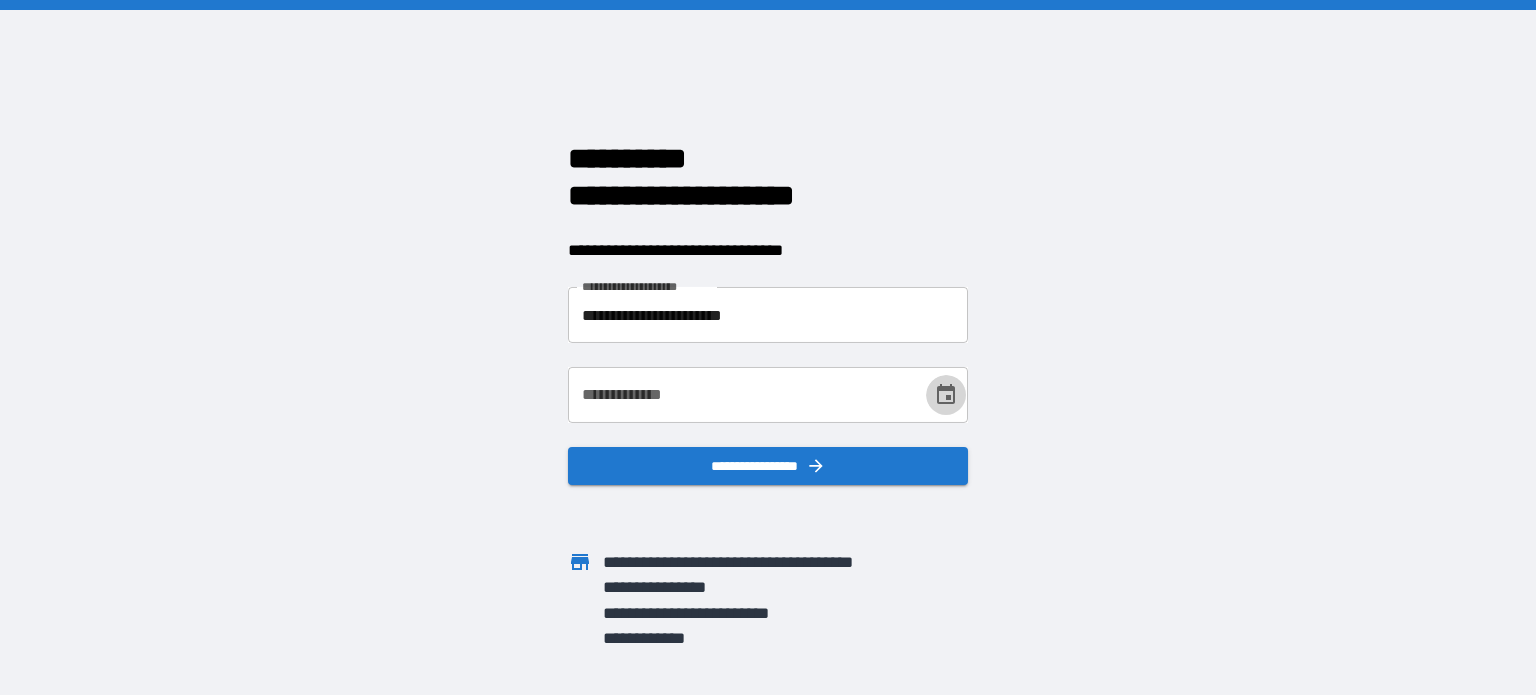 click 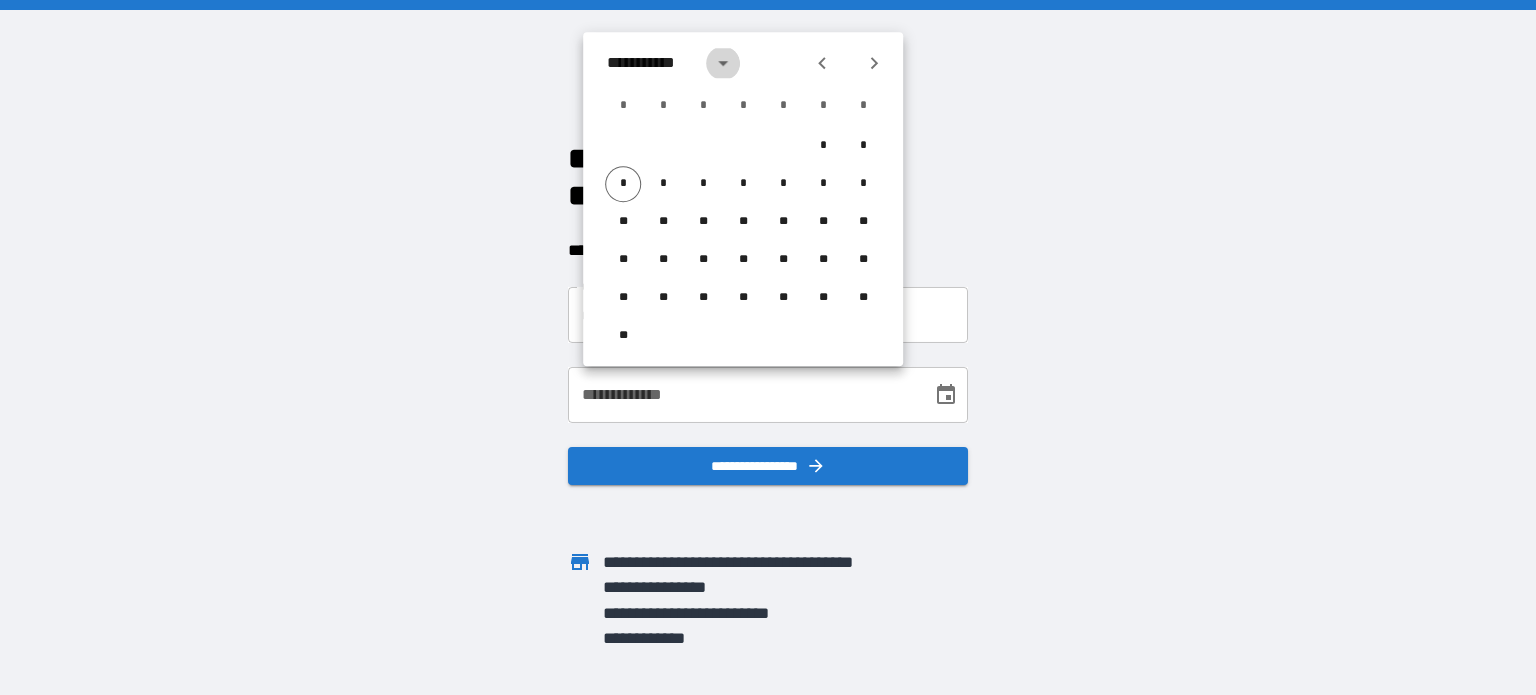 click 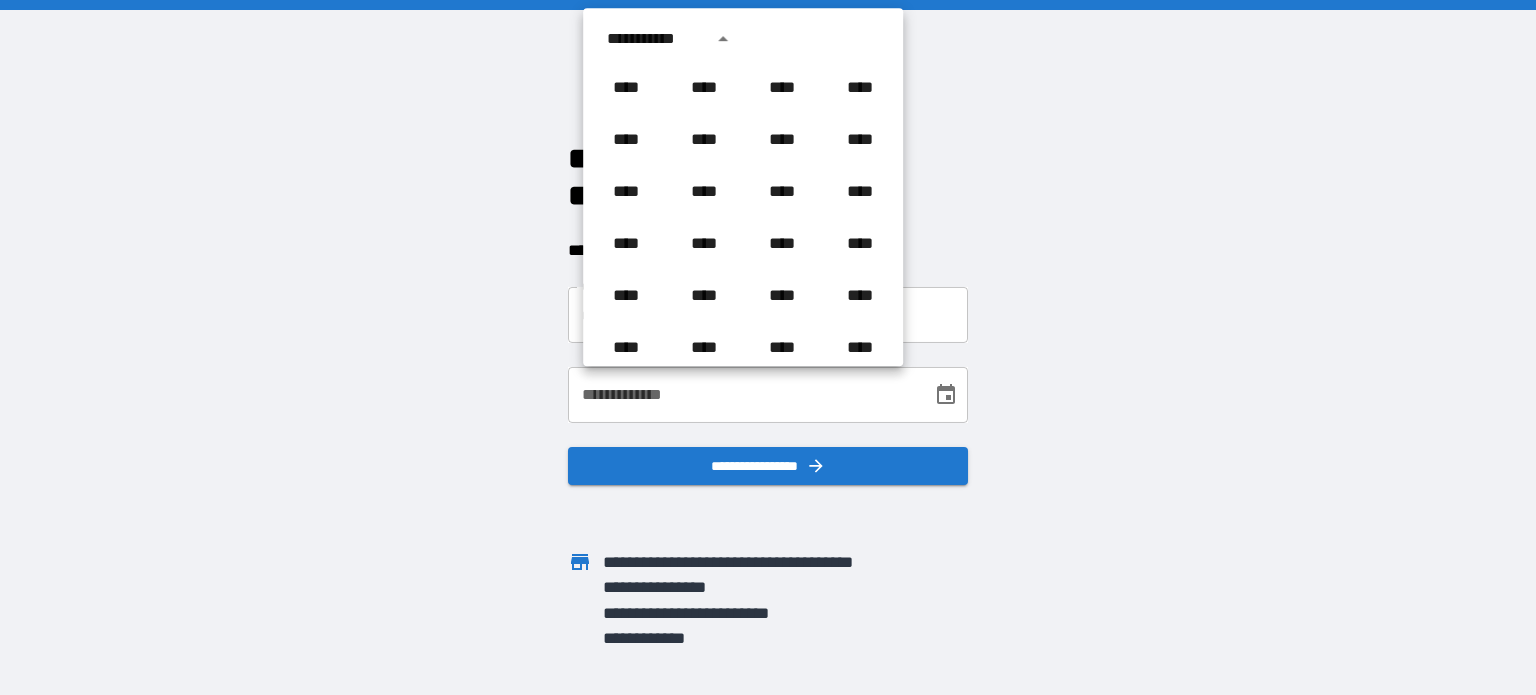 scroll, scrollTop: 1486, scrollLeft: 0, axis: vertical 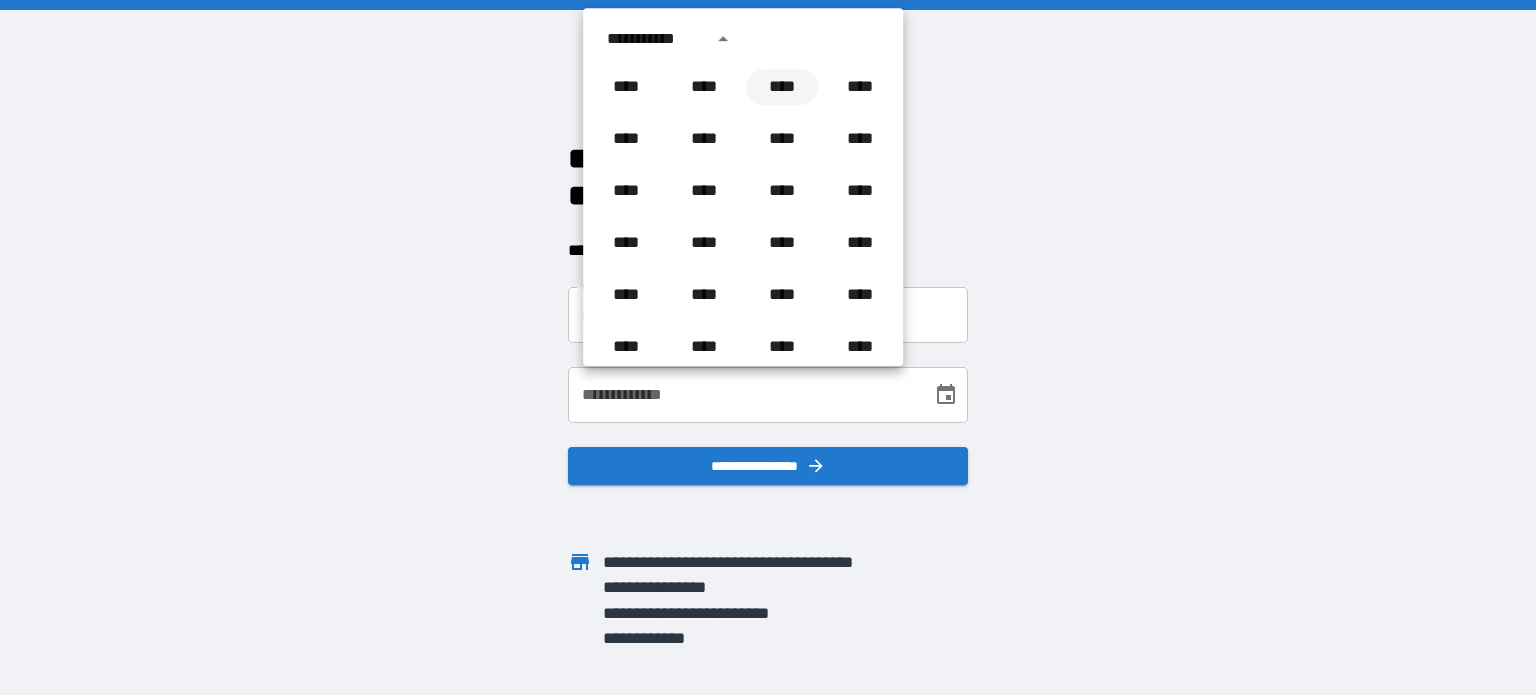click on "****" at bounding box center (782, 87) 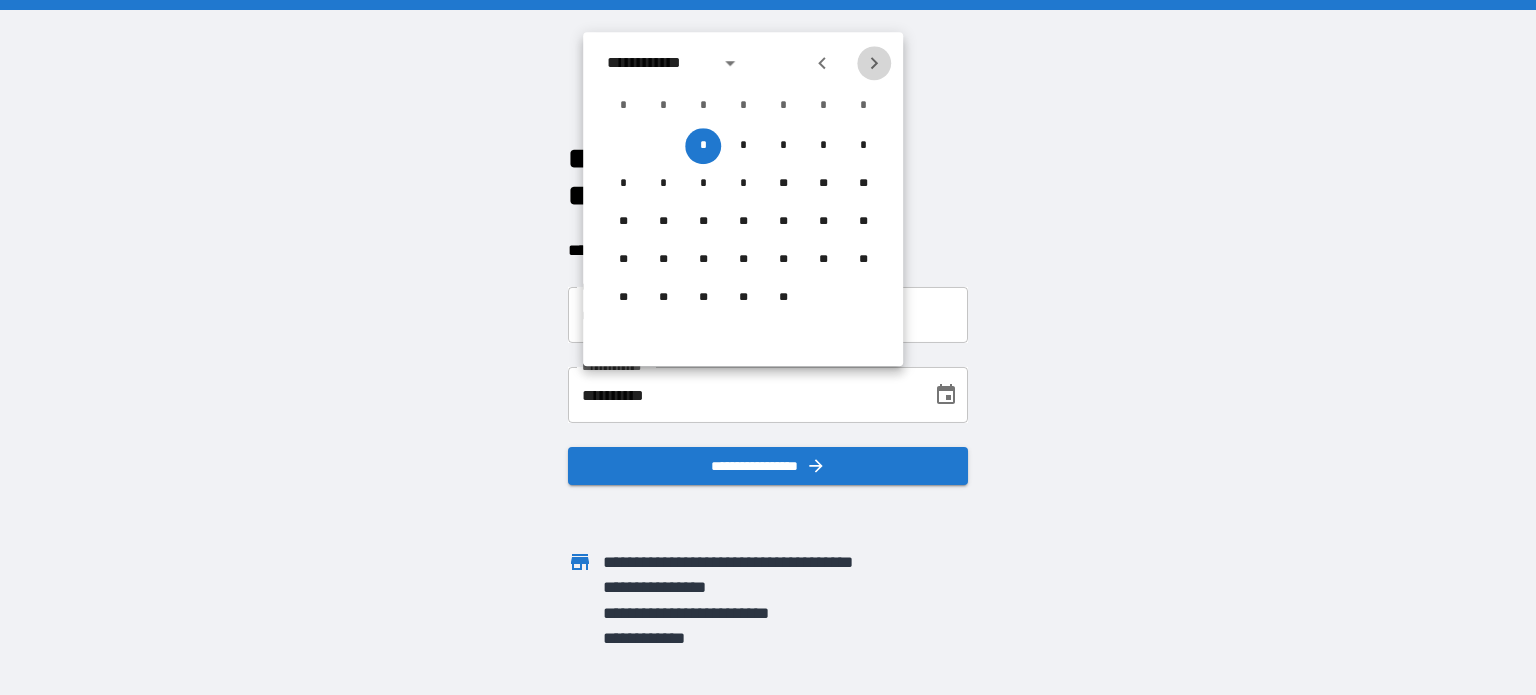click 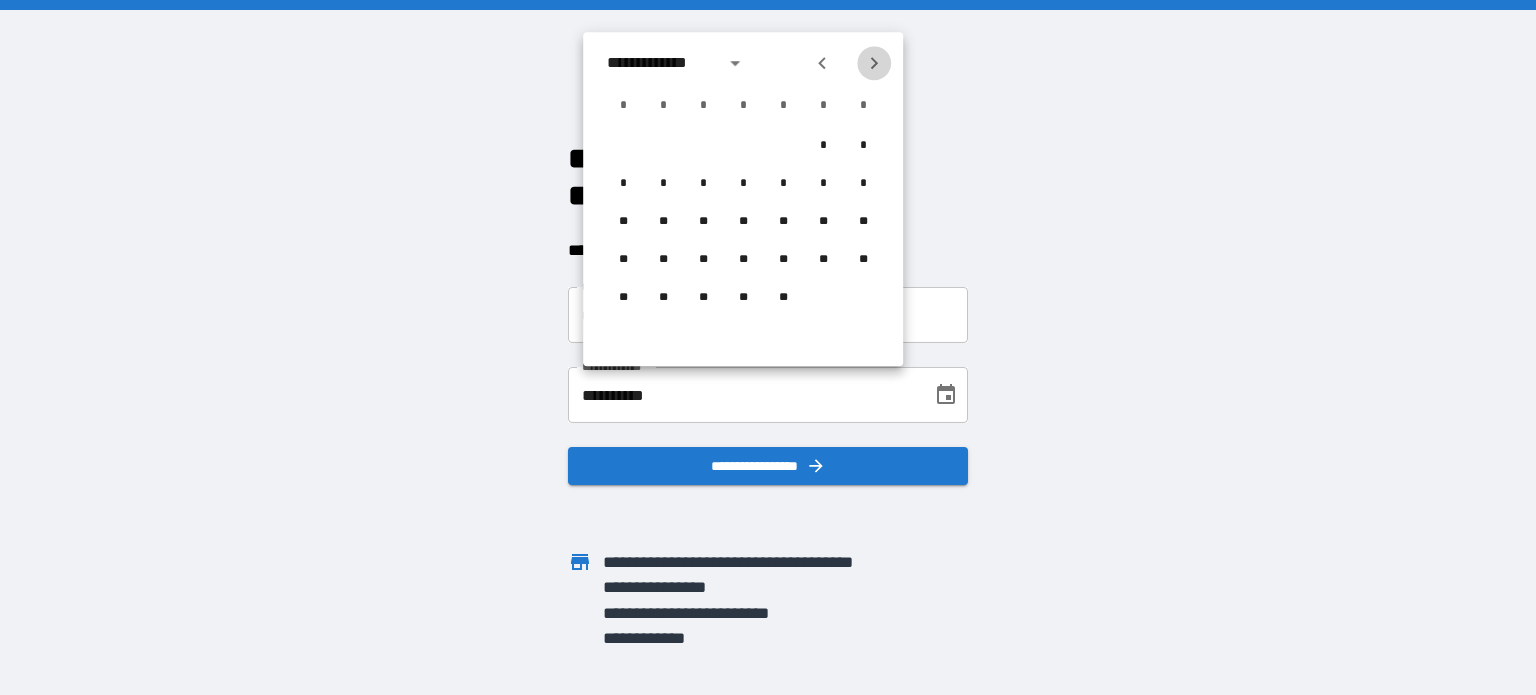 click 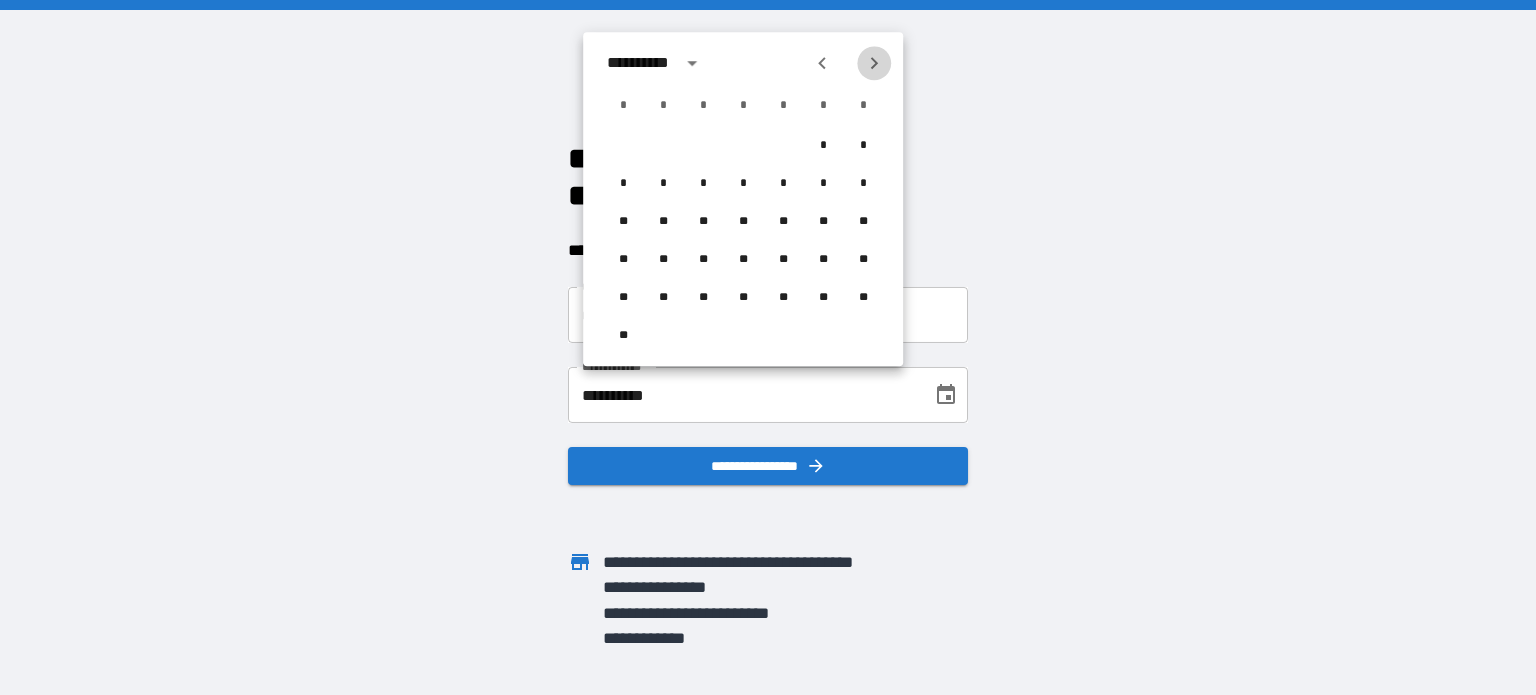 click 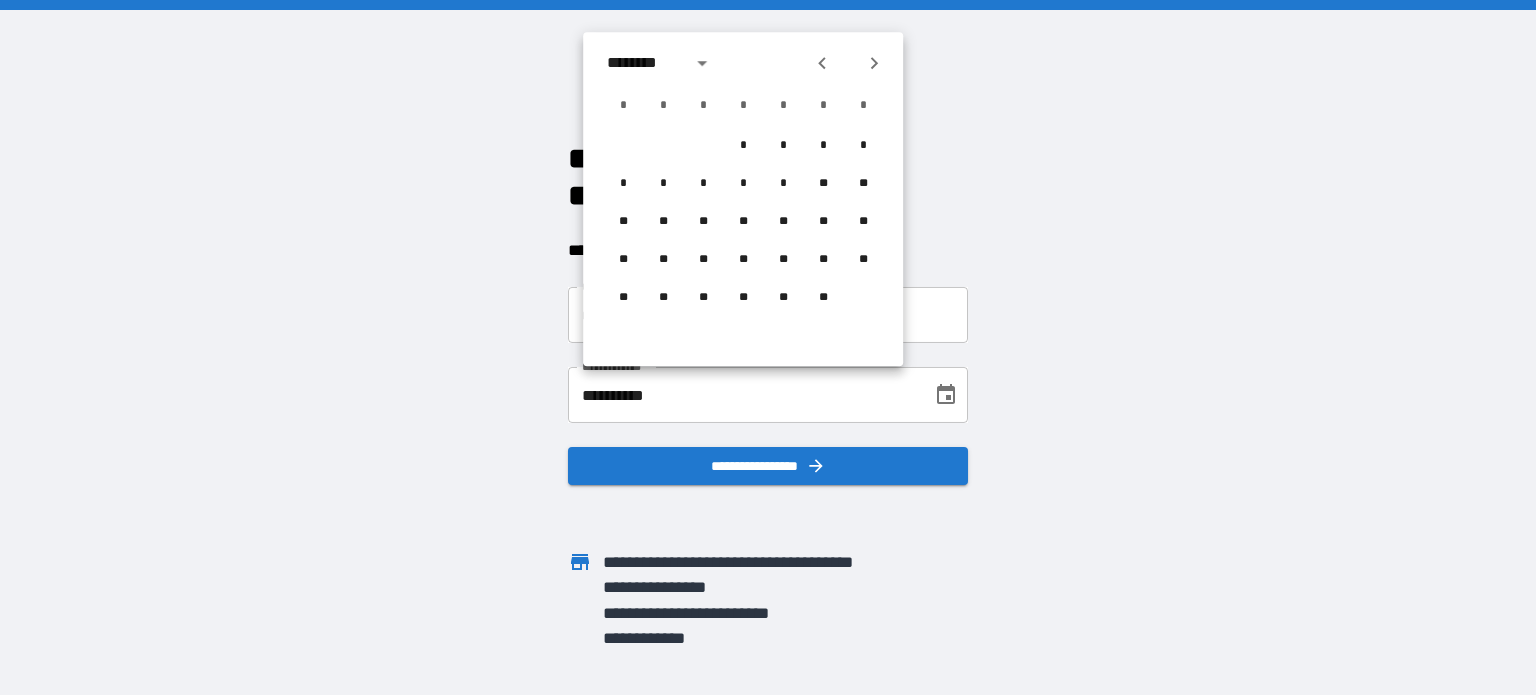 click 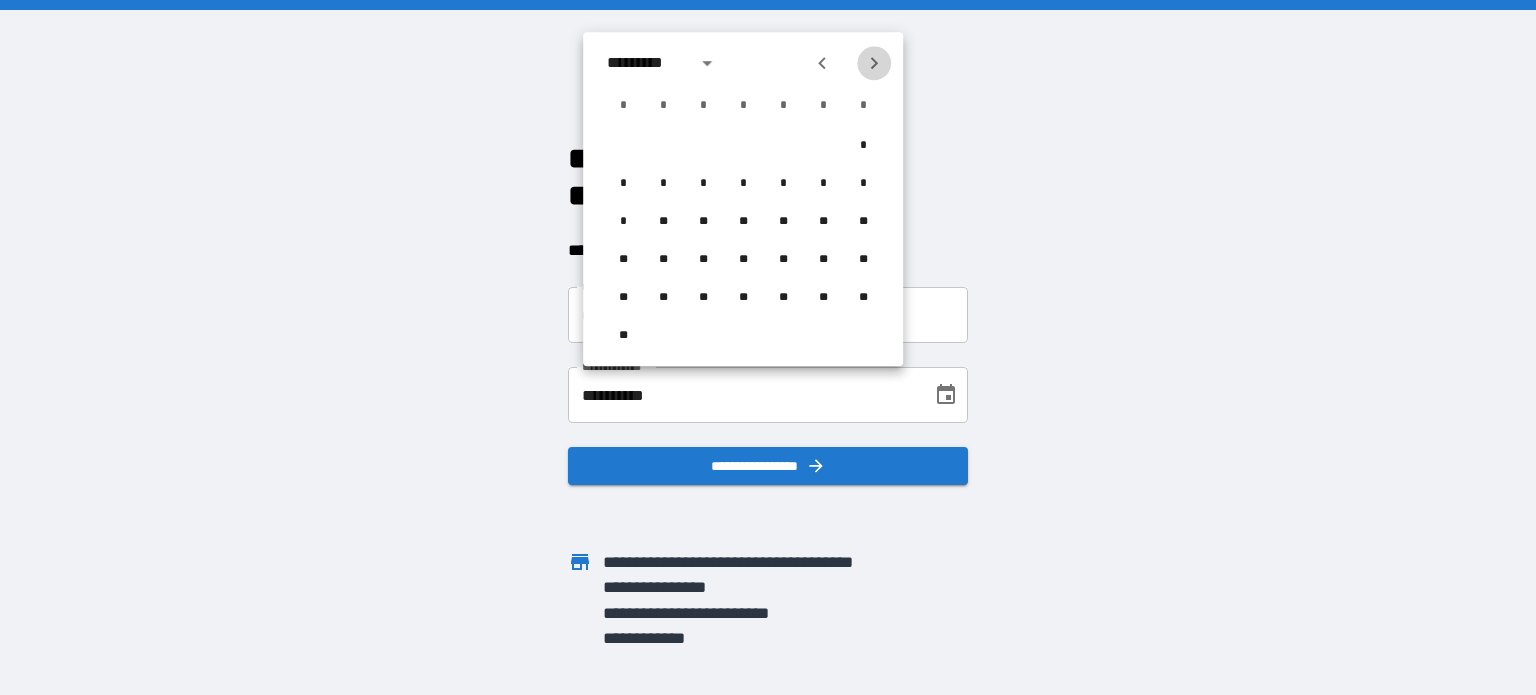 click 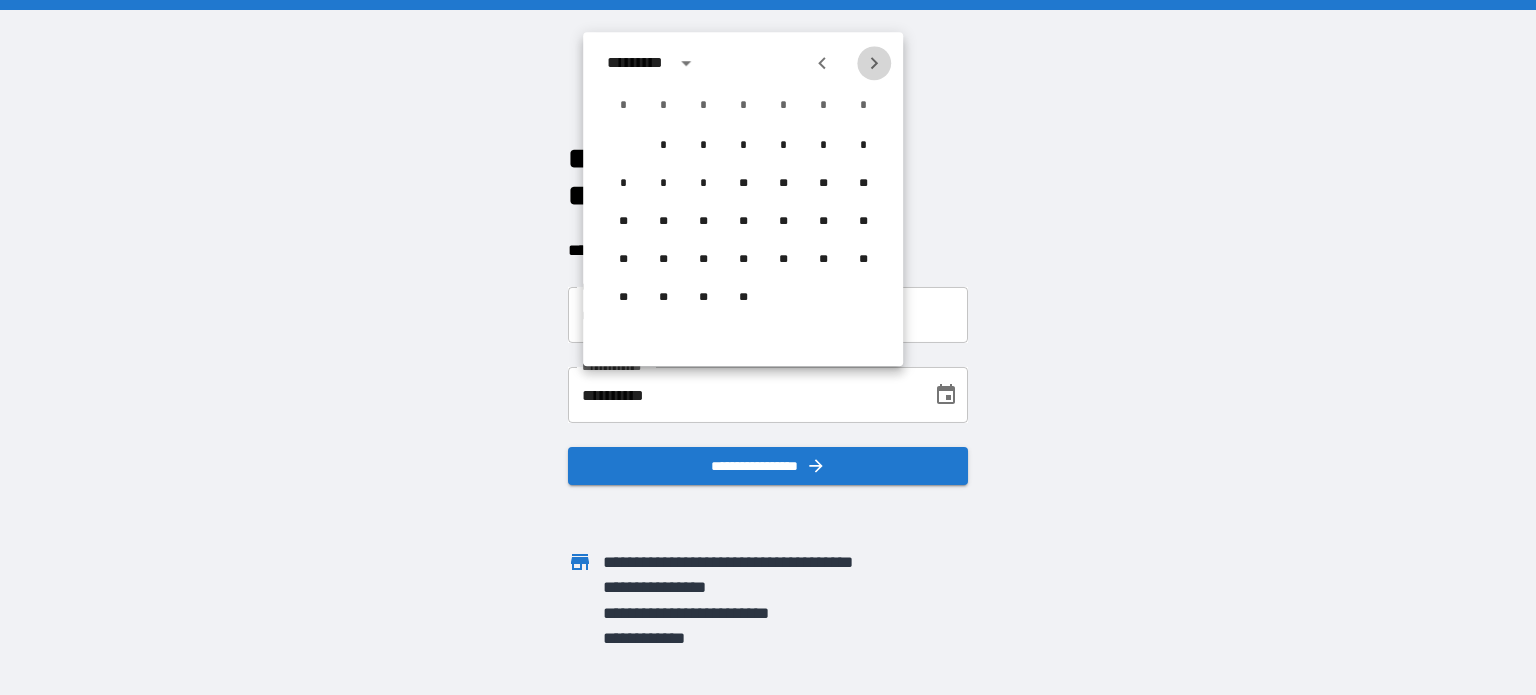 click 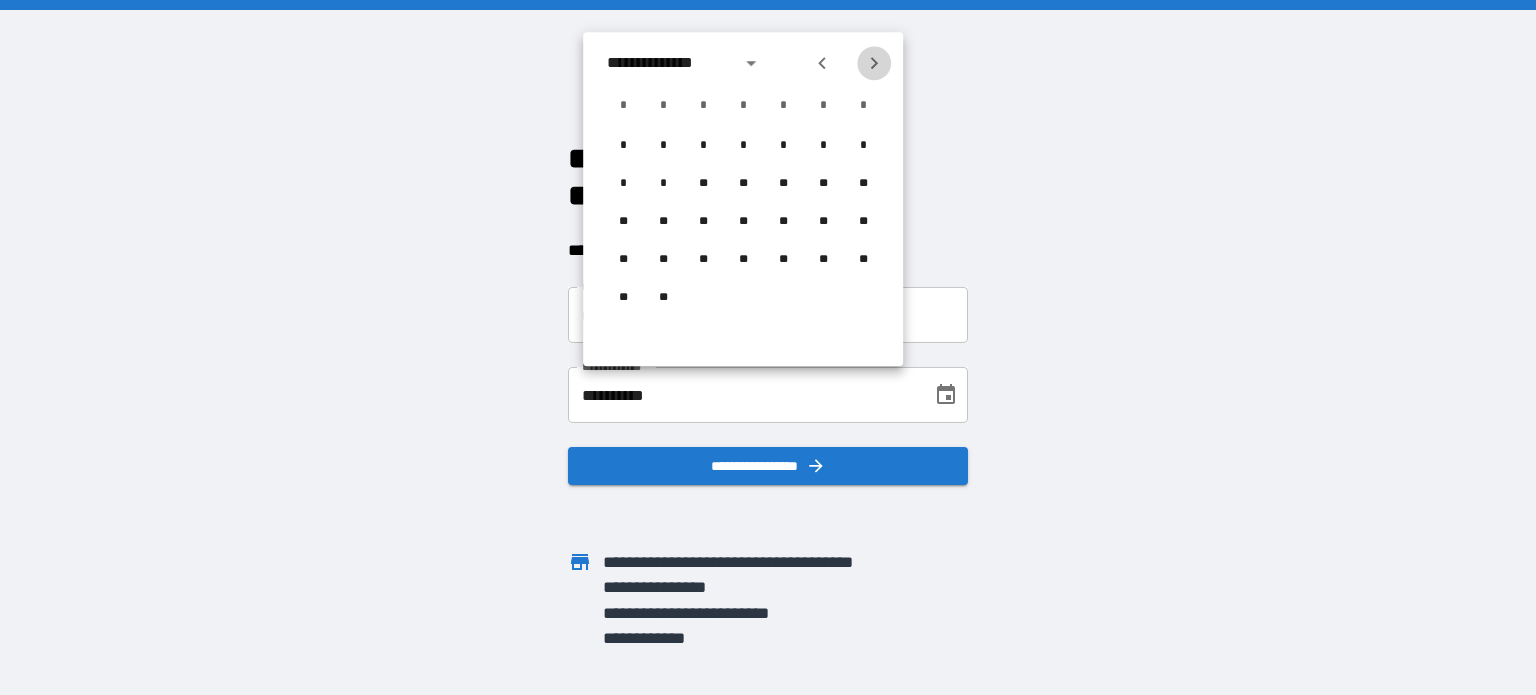 click 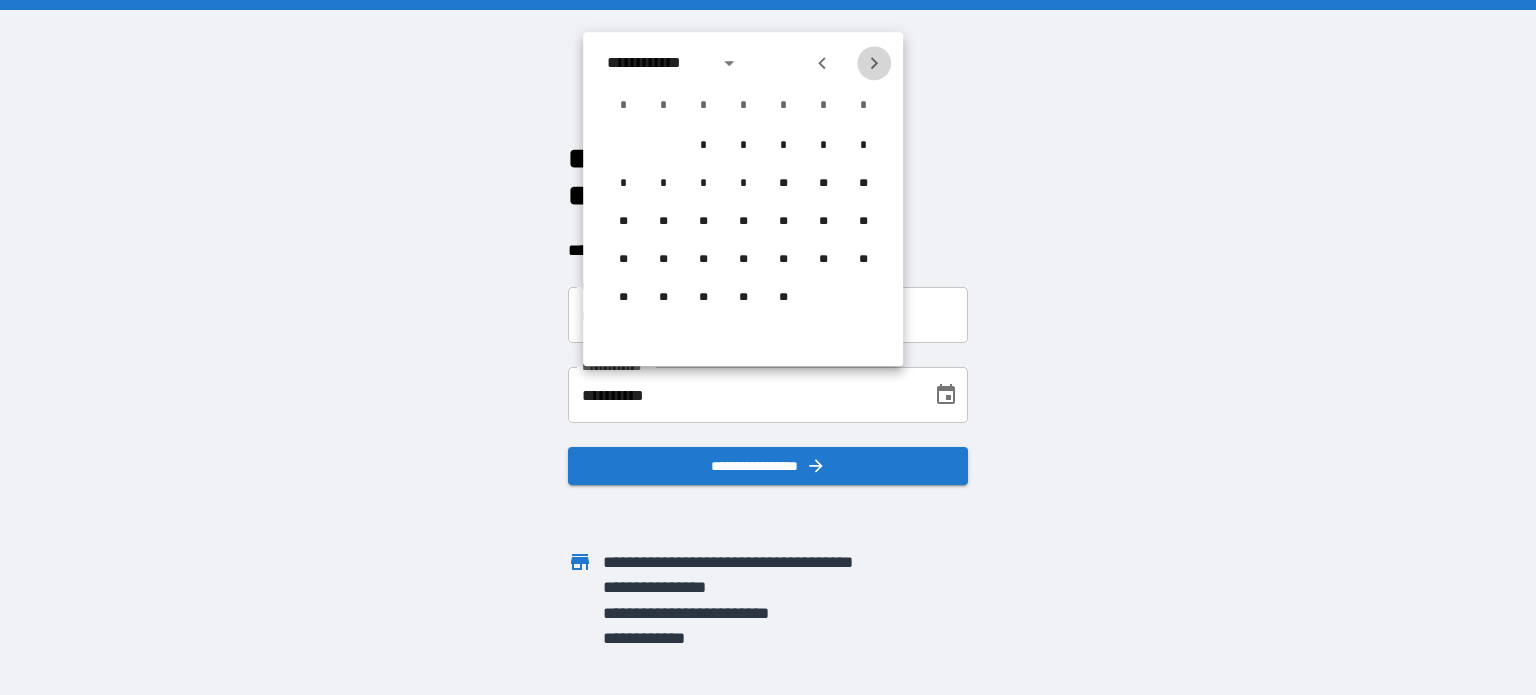 click 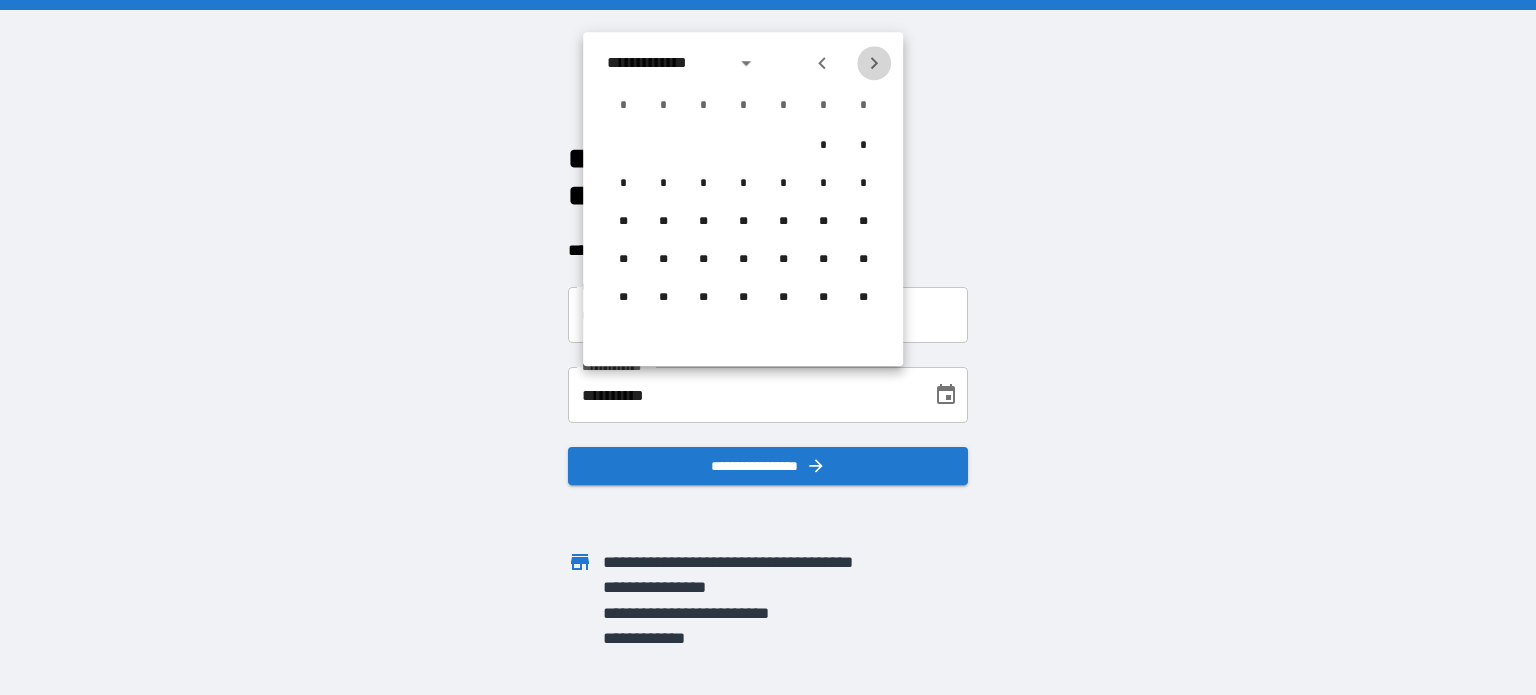 click 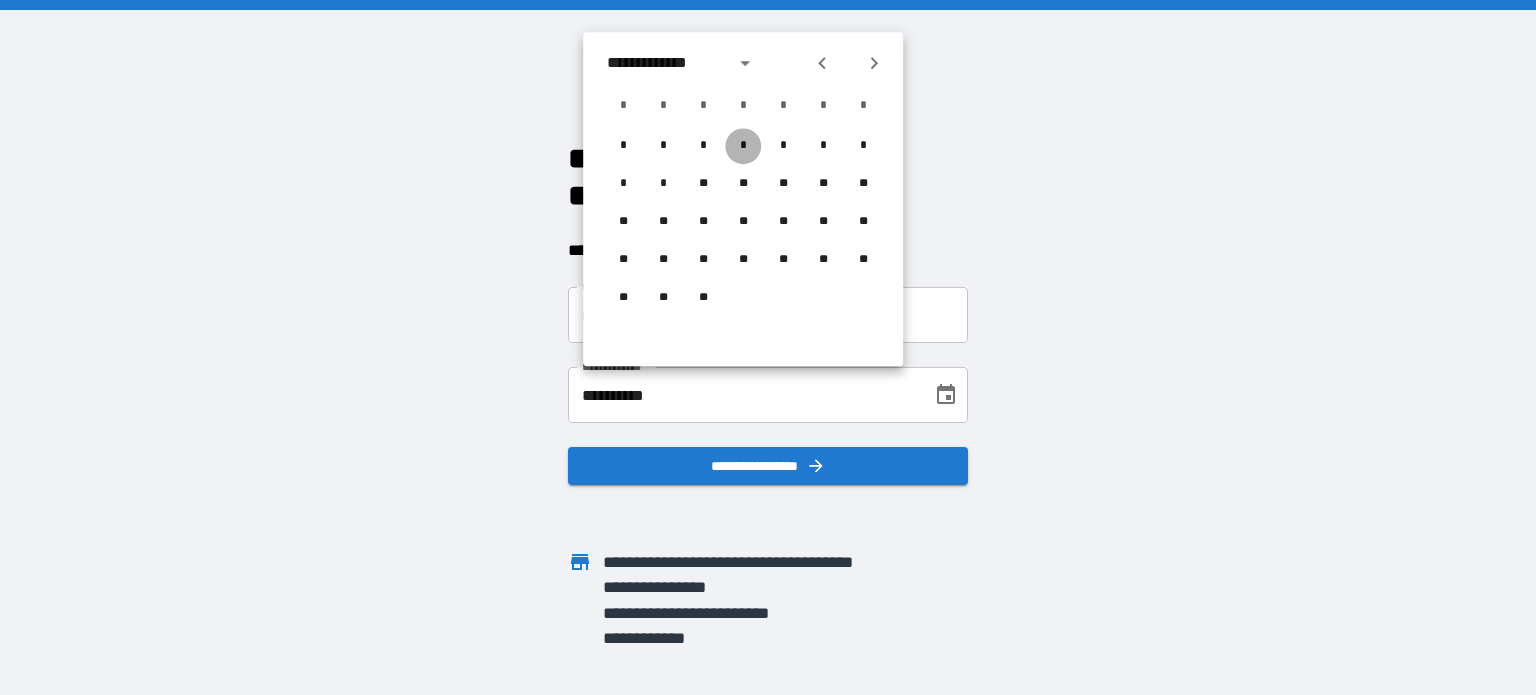click on "*" at bounding box center (743, 146) 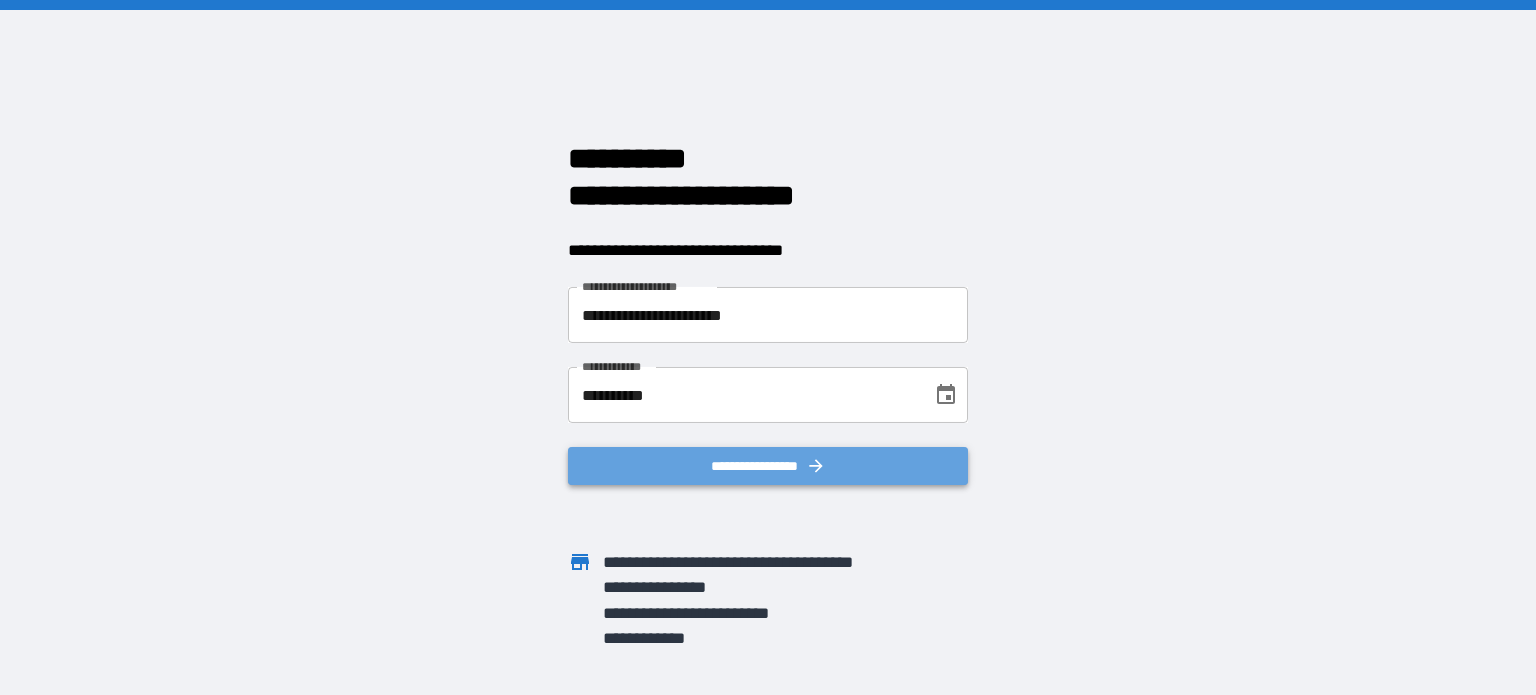 click on "**********" at bounding box center [768, 466] 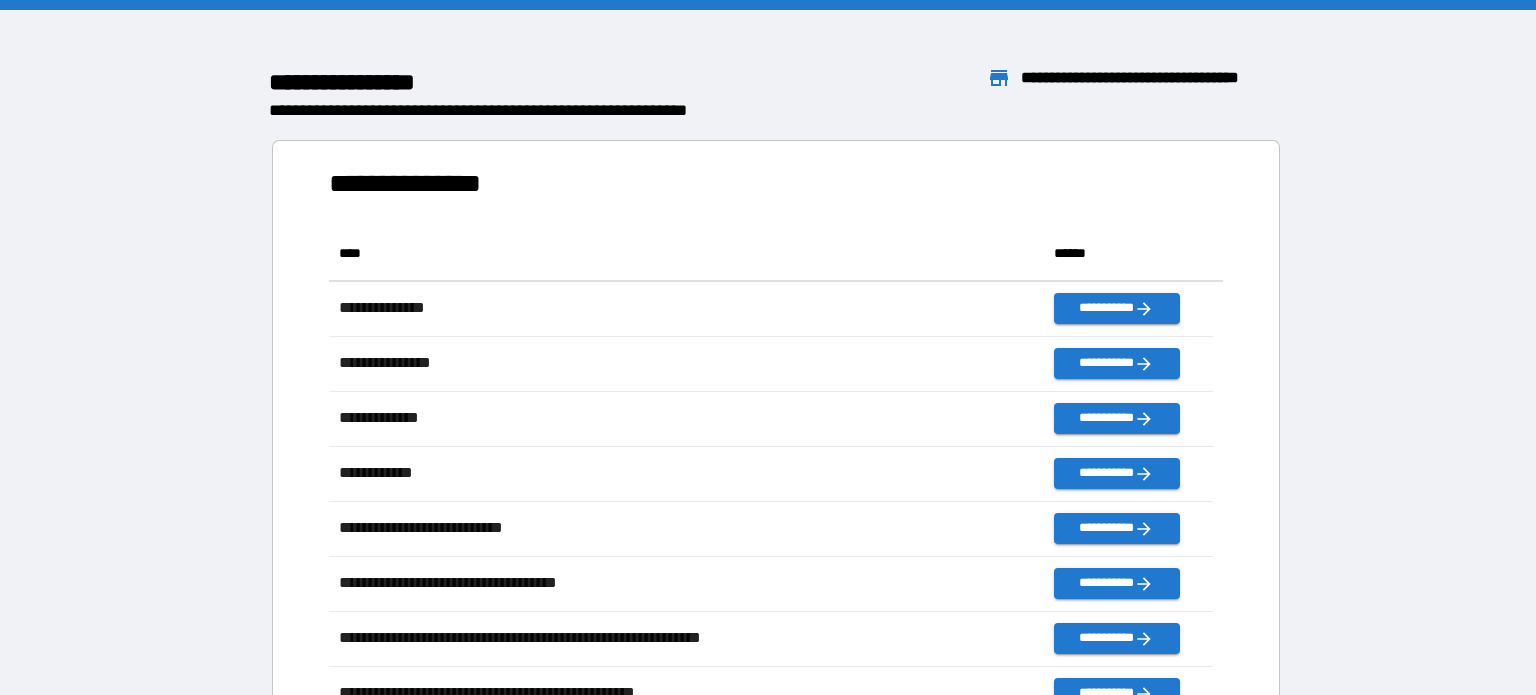 scroll, scrollTop: 16, scrollLeft: 16, axis: both 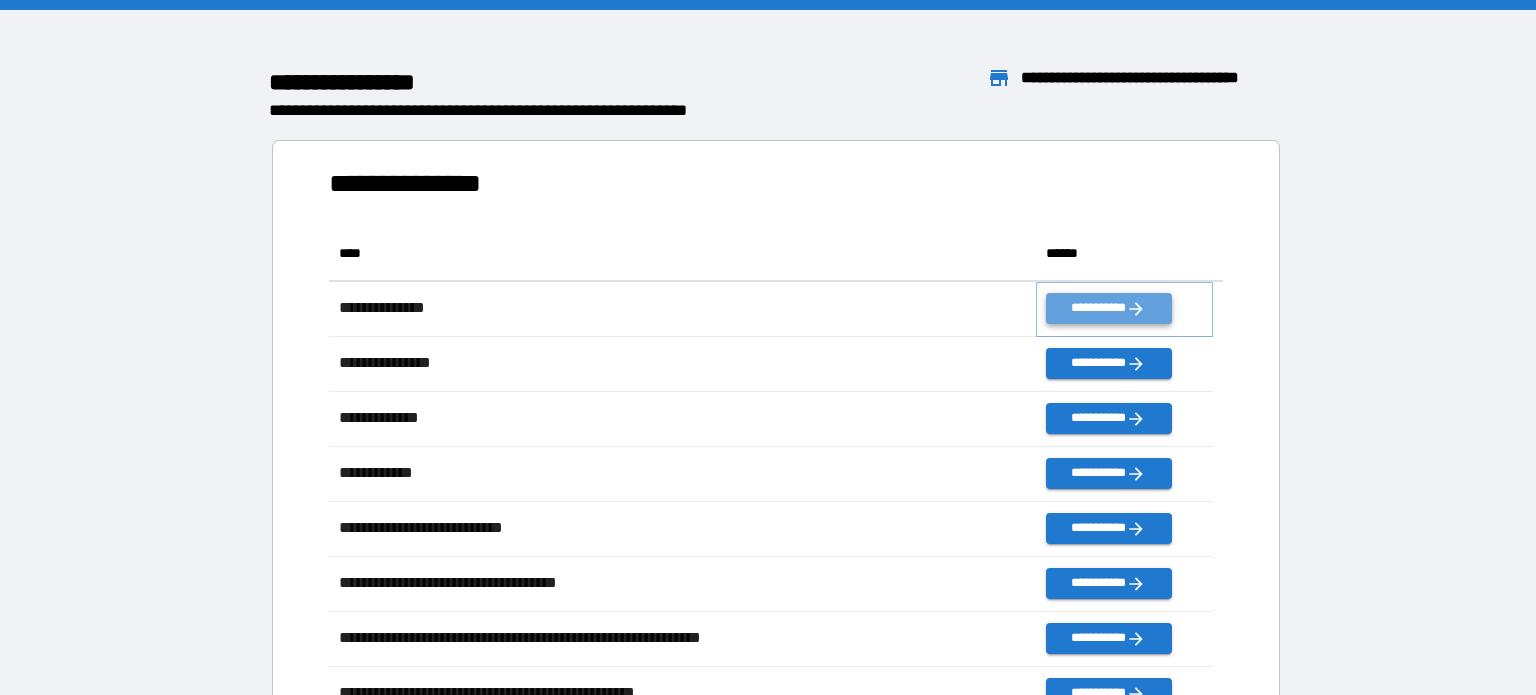 click on "**********" at bounding box center (1108, 308) 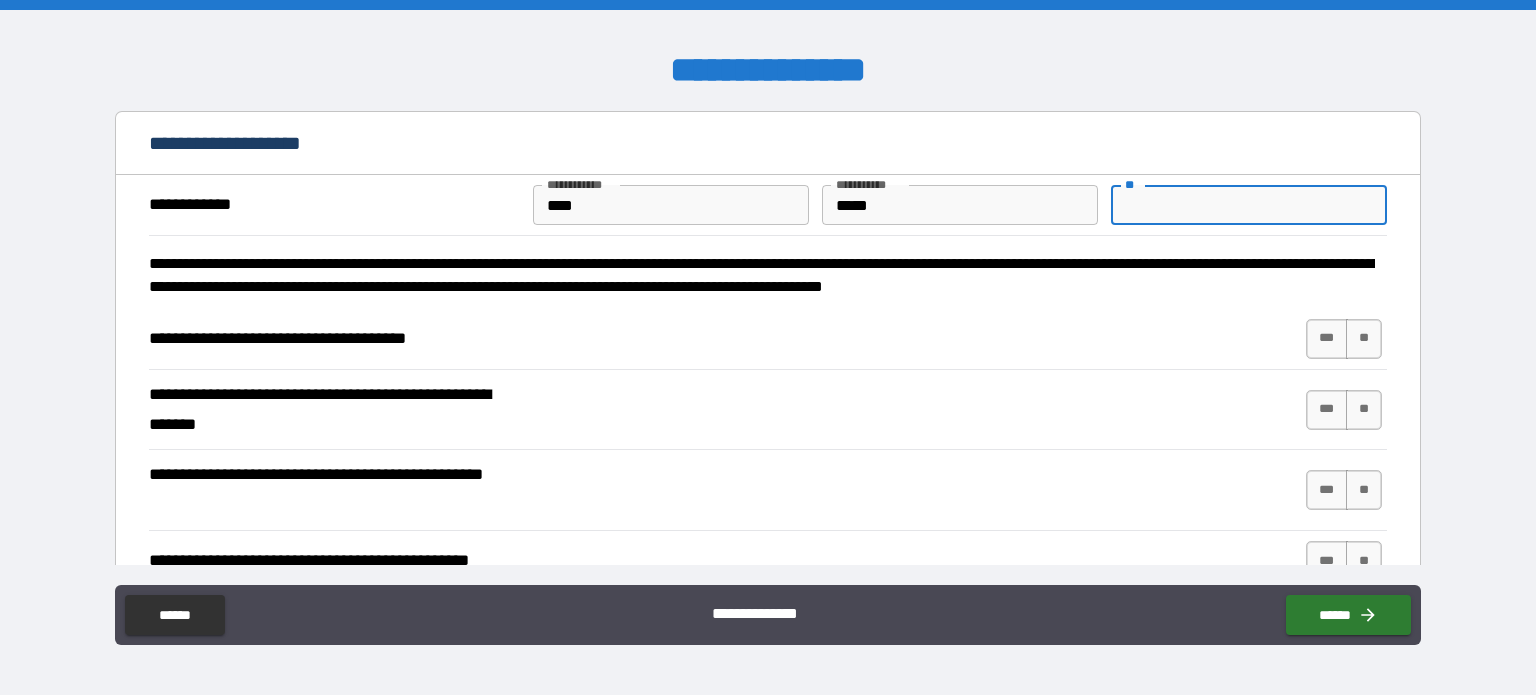 click on "**" at bounding box center [1249, 205] 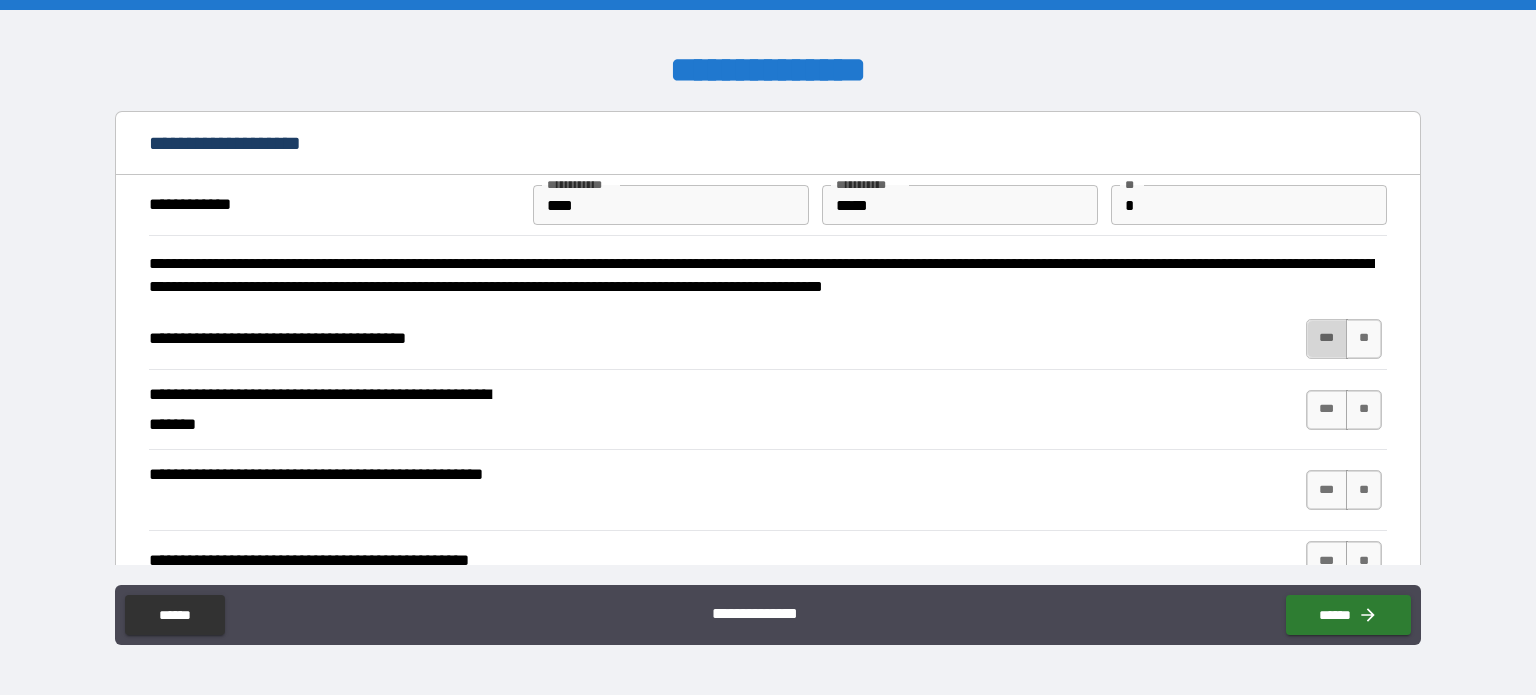 click on "***" at bounding box center [1327, 339] 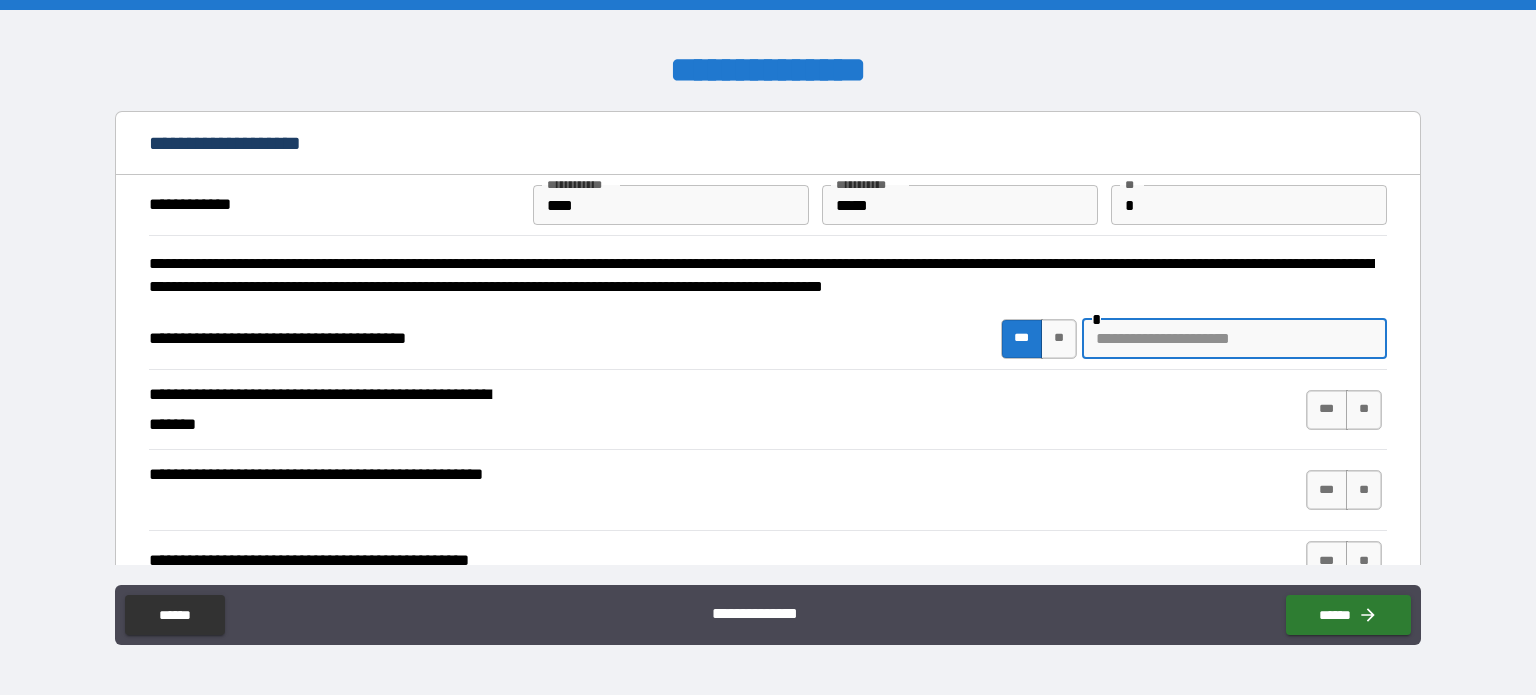 click at bounding box center (1234, 339) 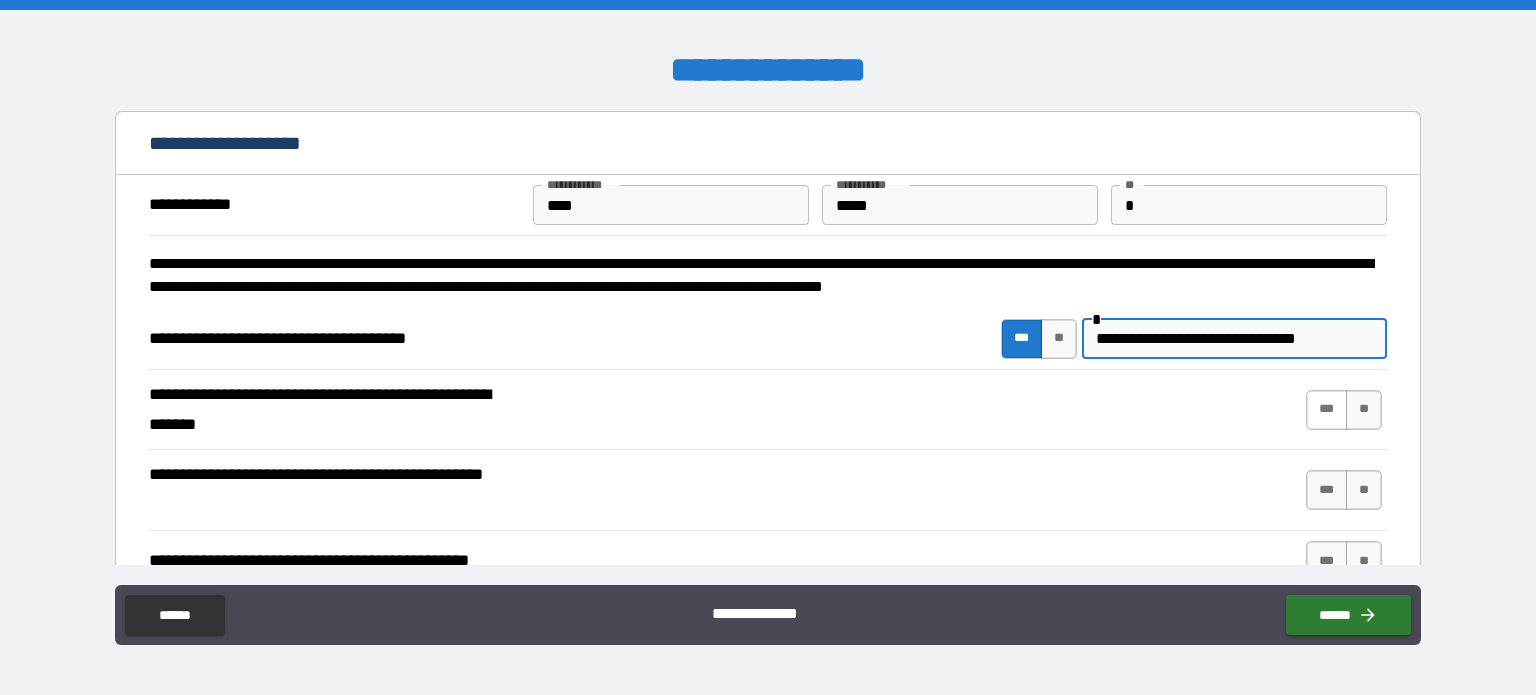 type on "**********" 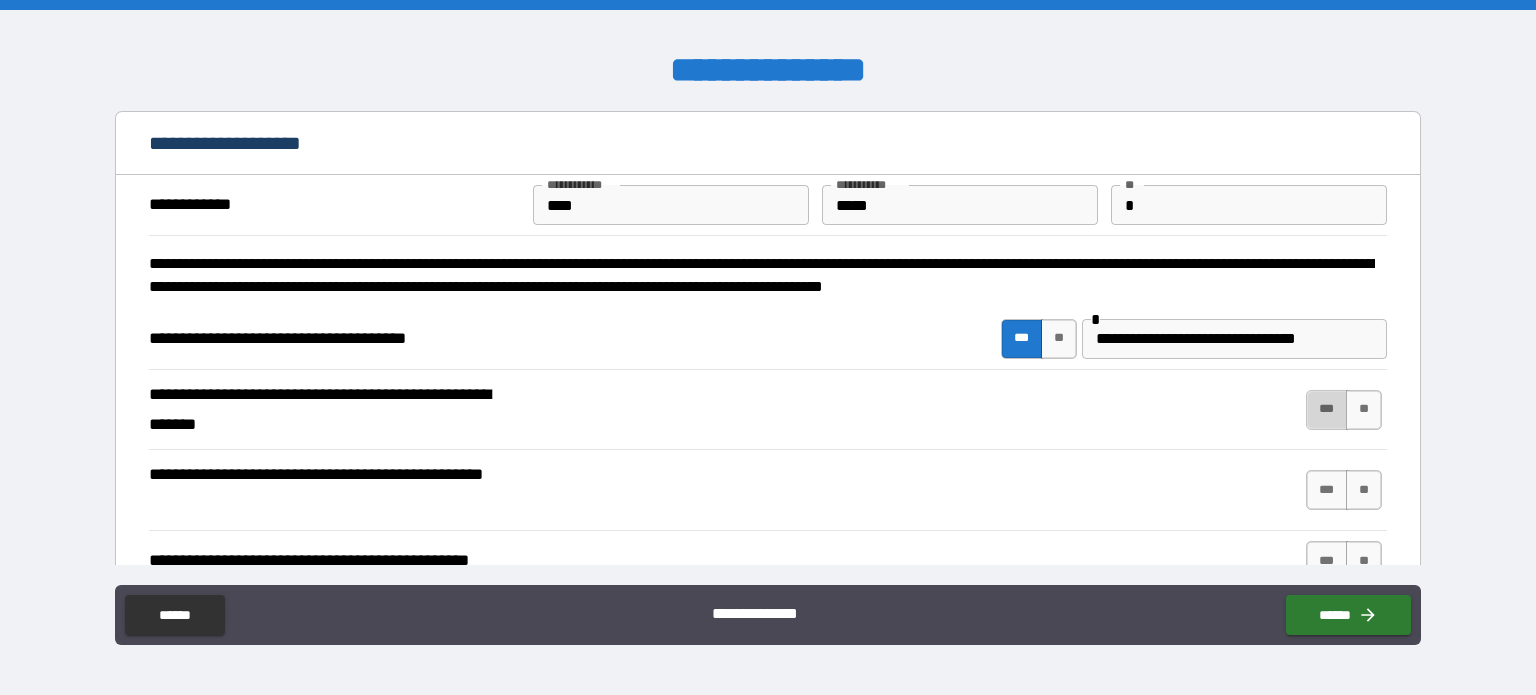click on "***" at bounding box center (1327, 410) 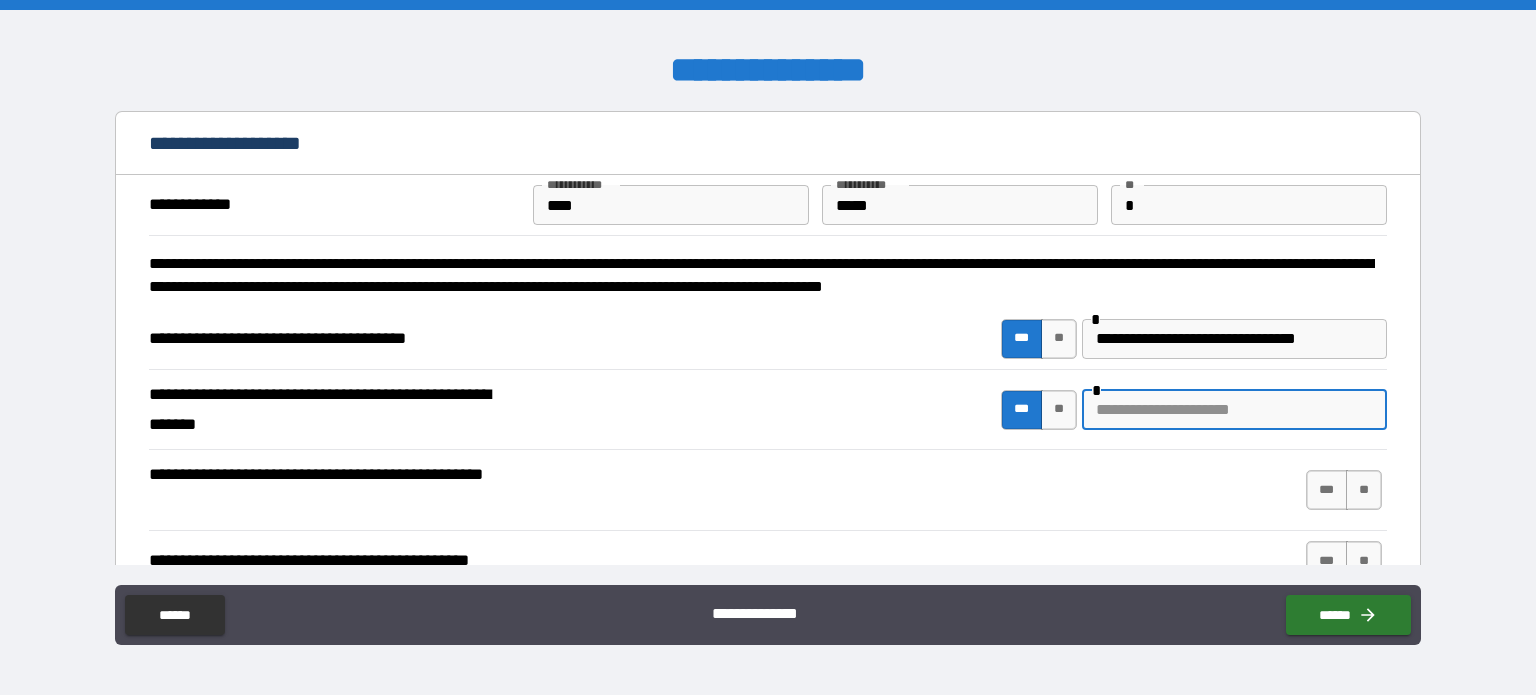 click at bounding box center [1234, 410] 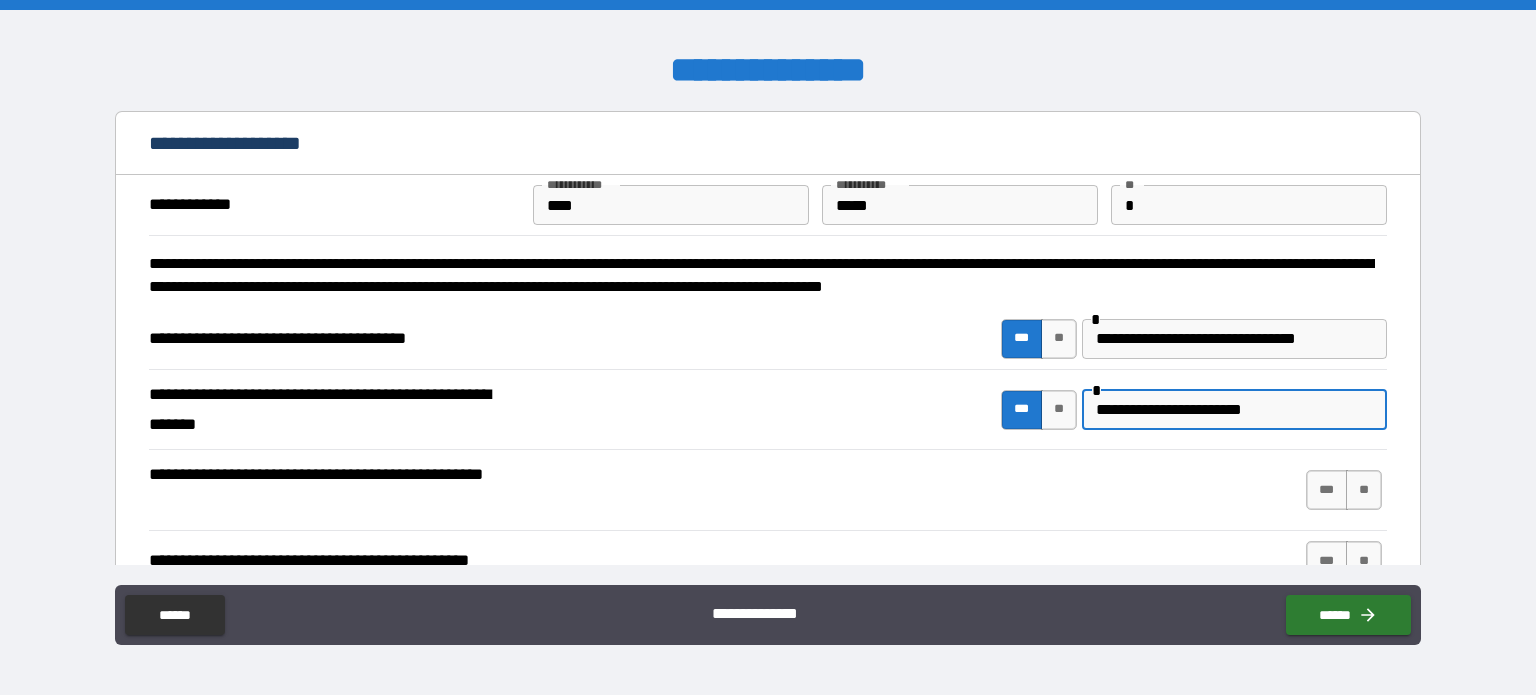type on "**********" 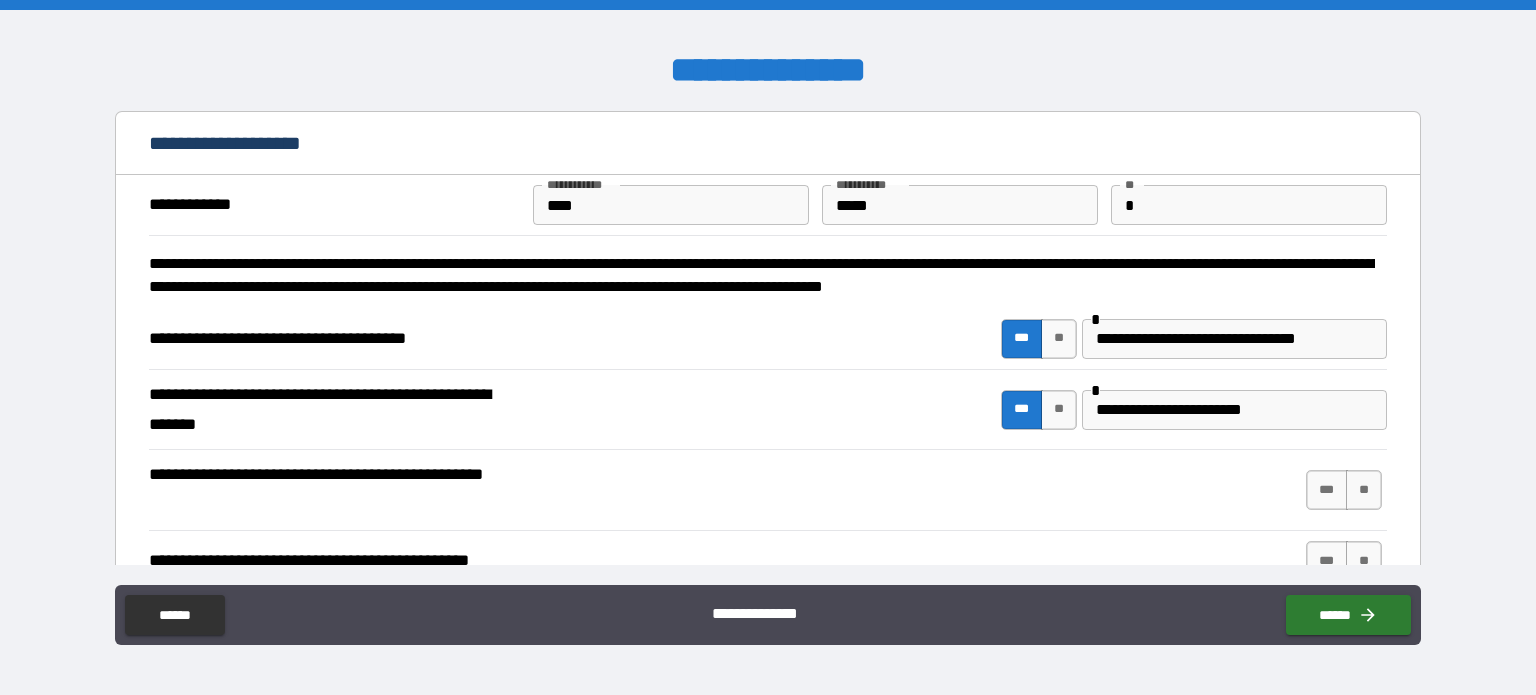 drag, startPoint x: 1421, startPoint y: 139, endPoint x: 1418, endPoint y: 159, distance: 20.22375 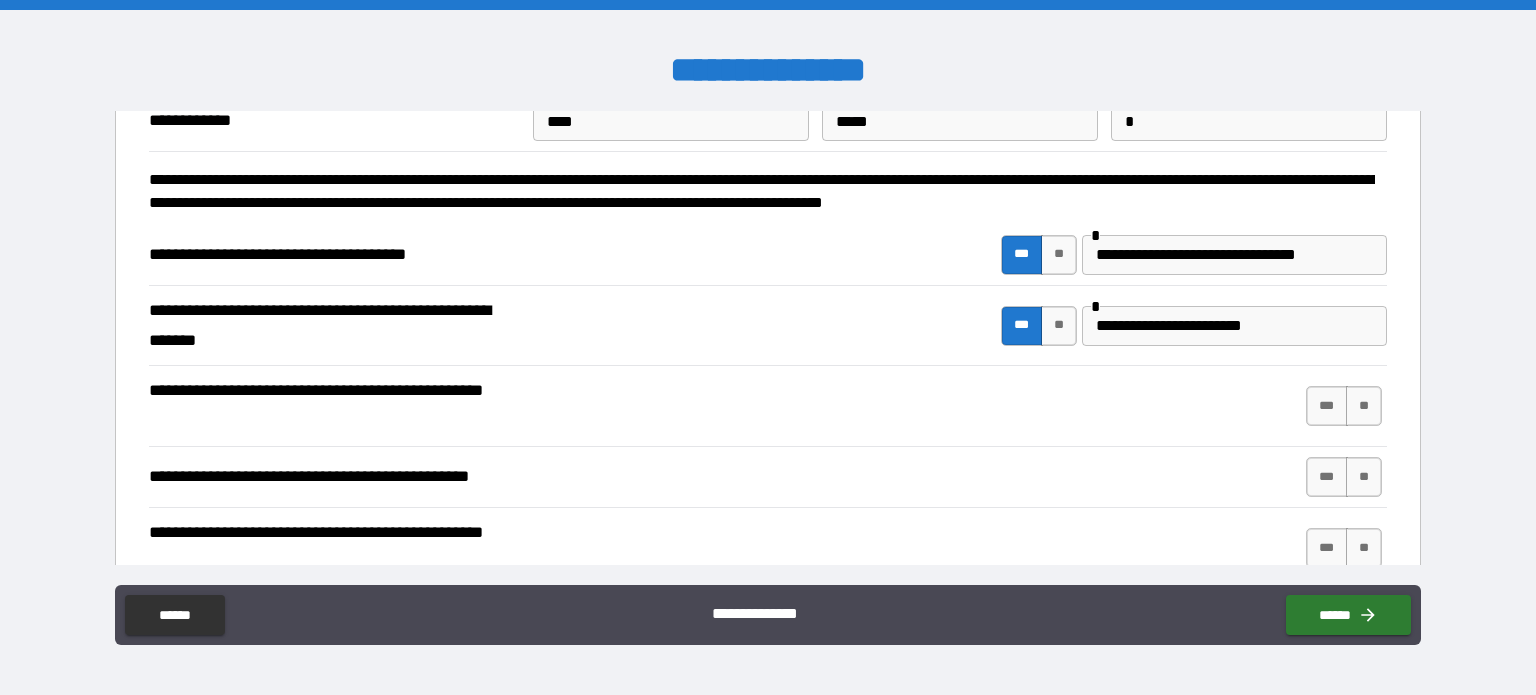 scroll, scrollTop: 135, scrollLeft: 0, axis: vertical 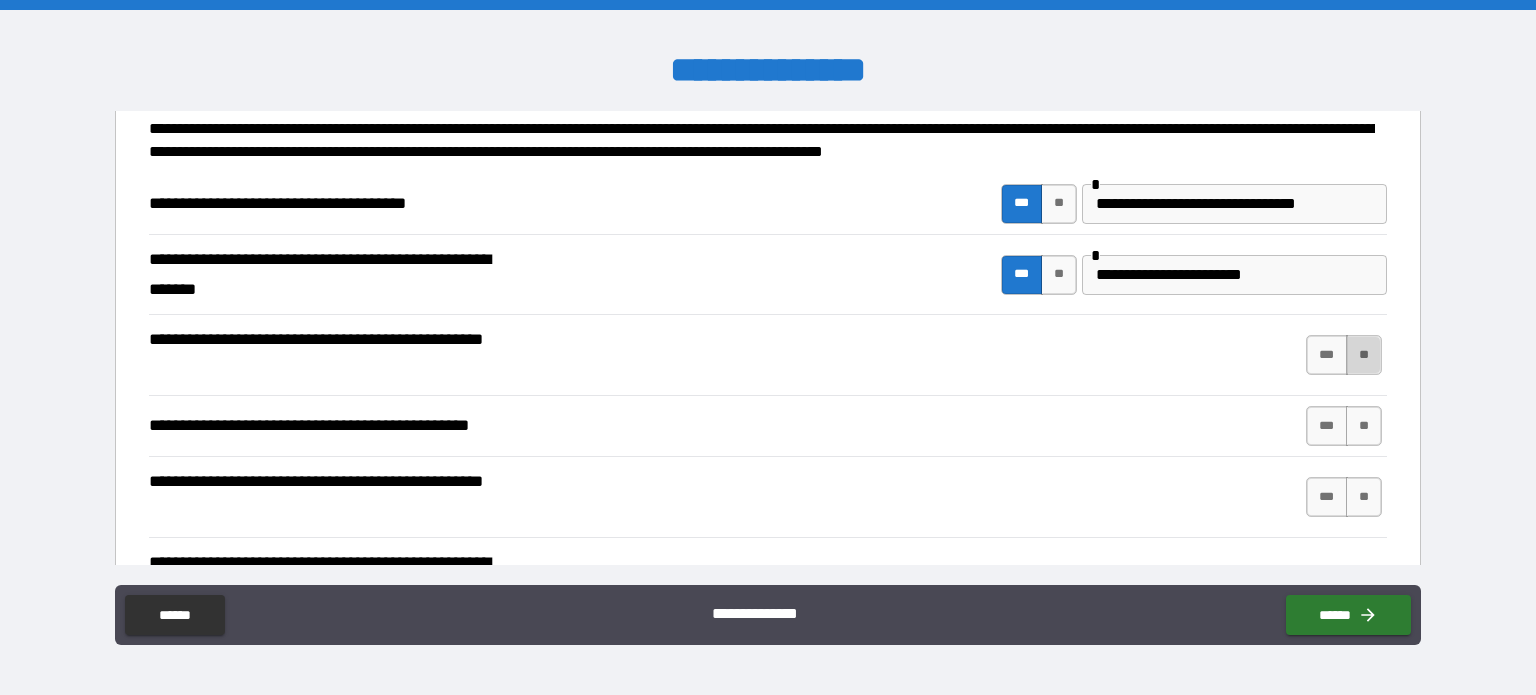 click on "**" at bounding box center [1364, 355] 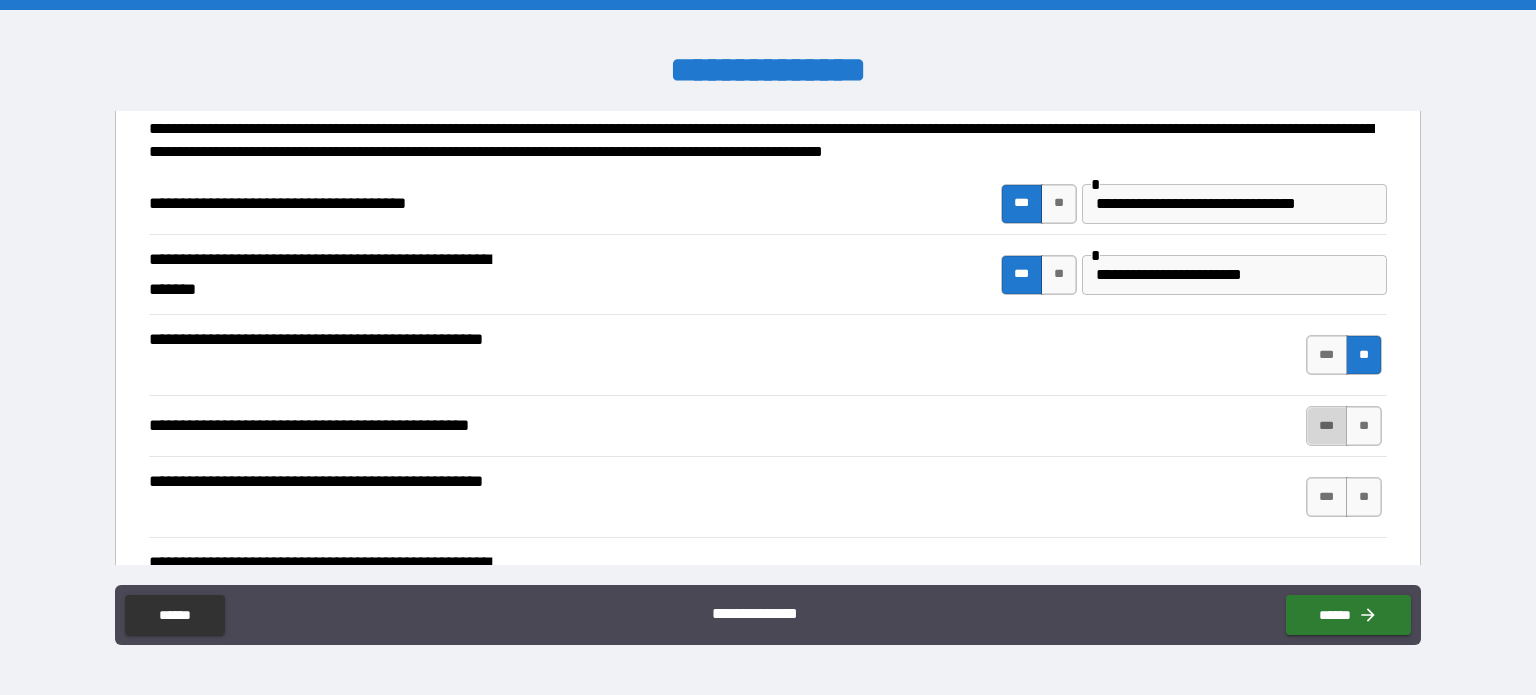 click on "***" at bounding box center (1327, 426) 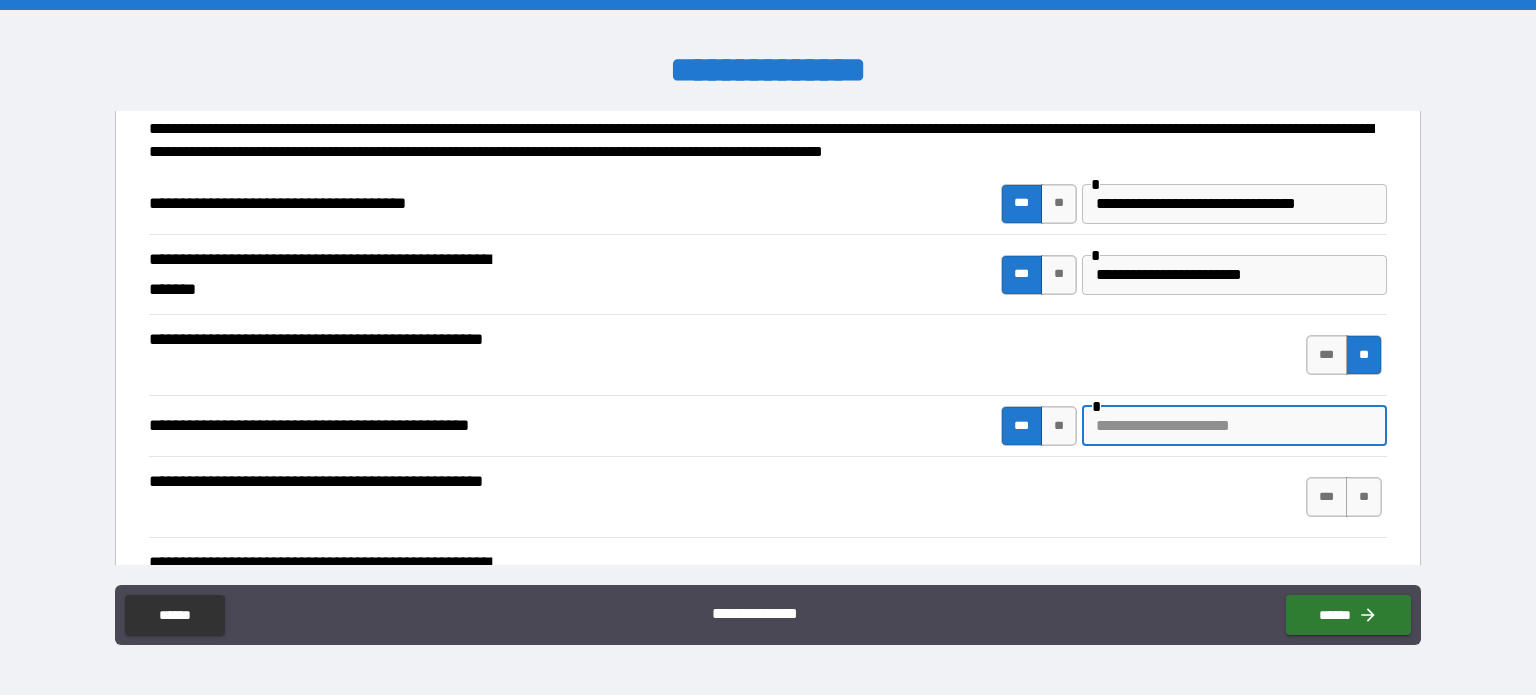 click at bounding box center [1234, 426] 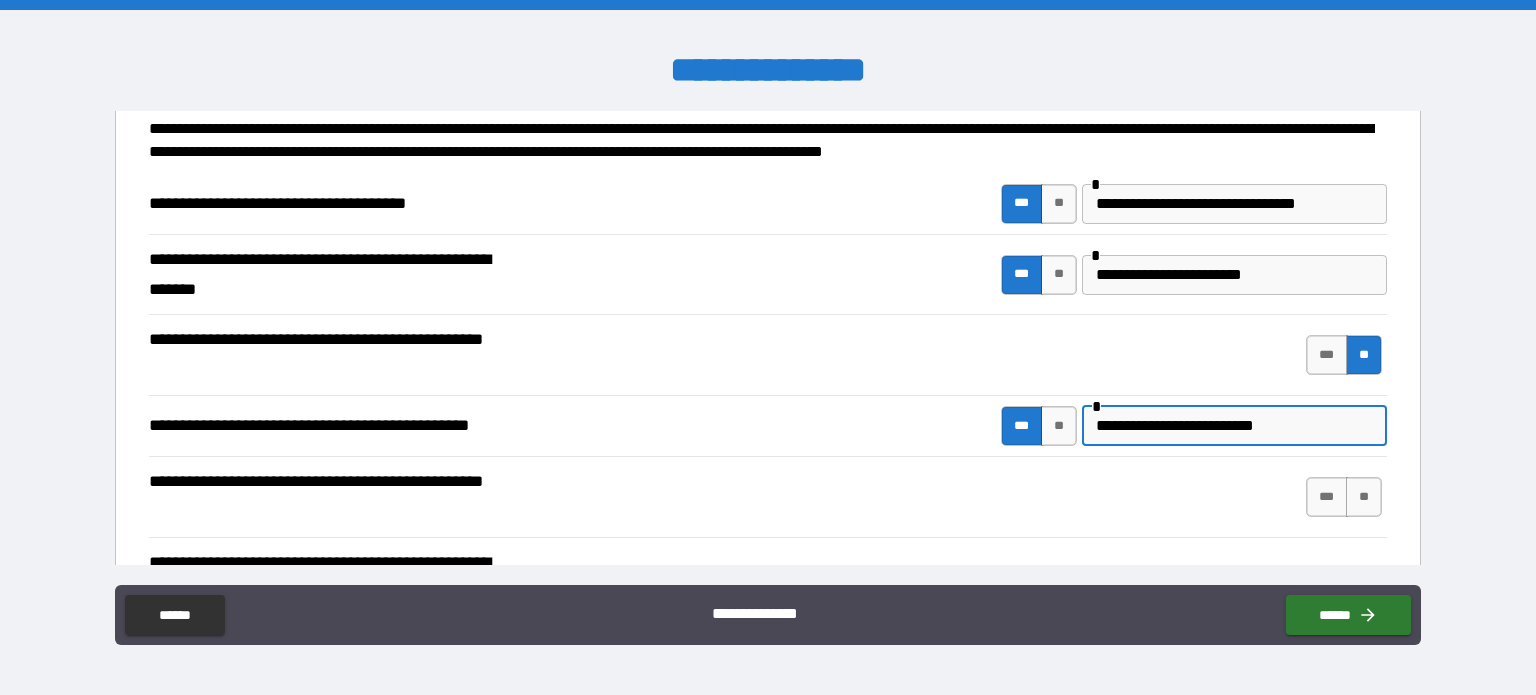 click on "**********" at bounding box center [1234, 426] 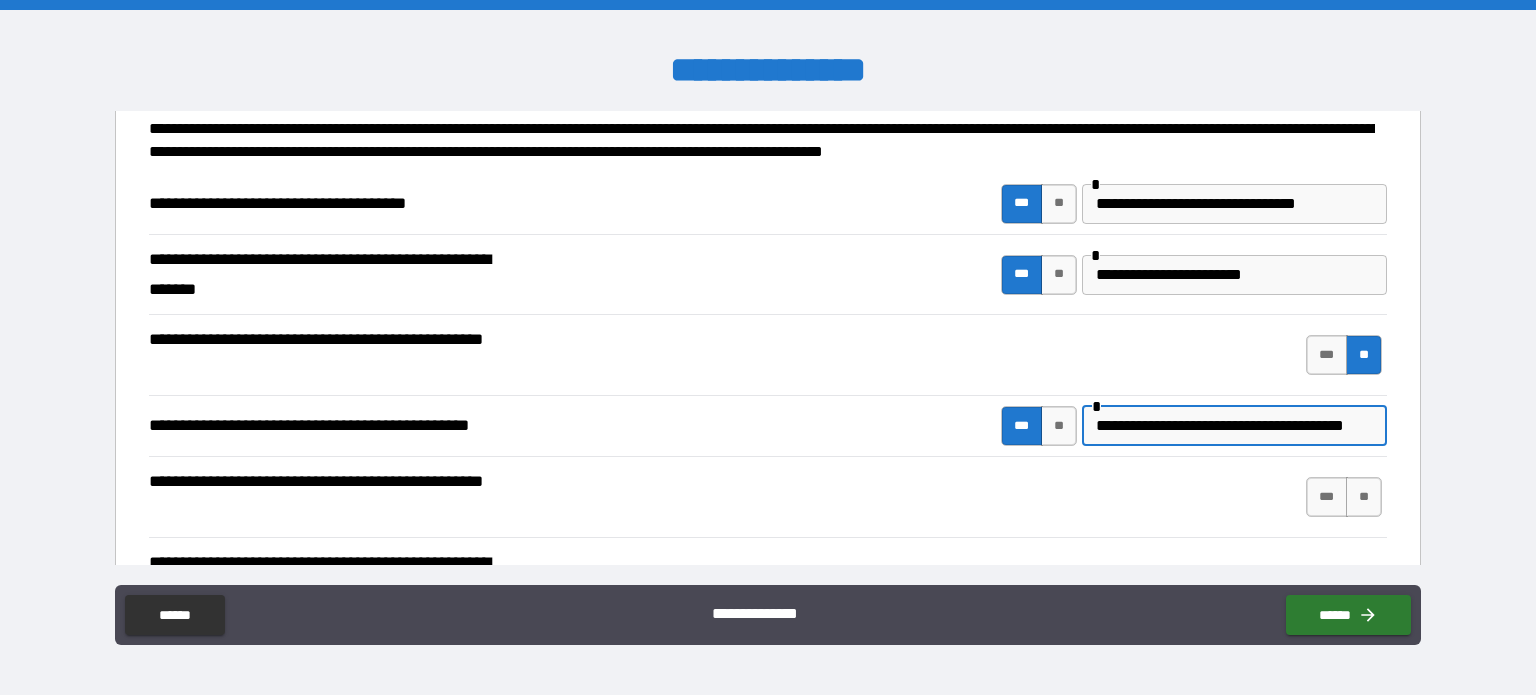 scroll, scrollTop: 0, scrollLeft: 7, axis: horizontal 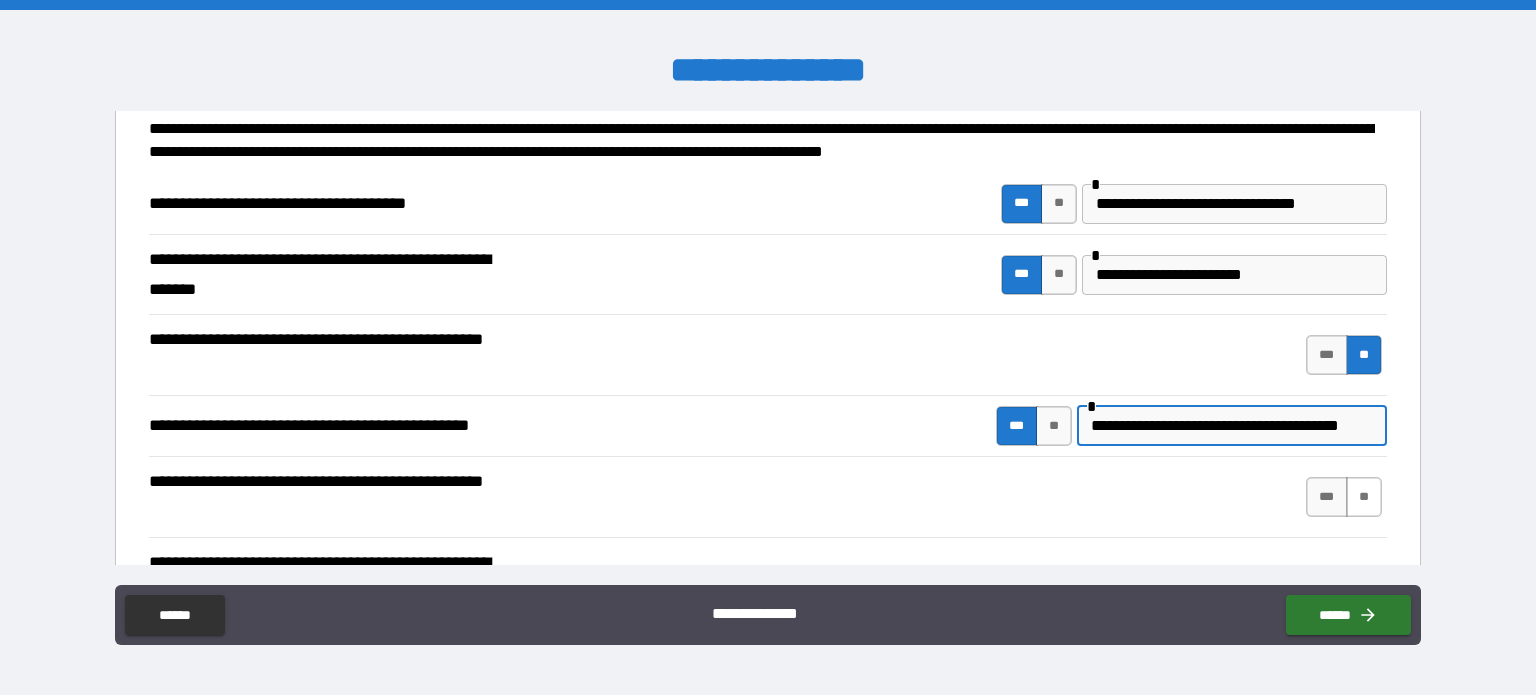 type on "**********" 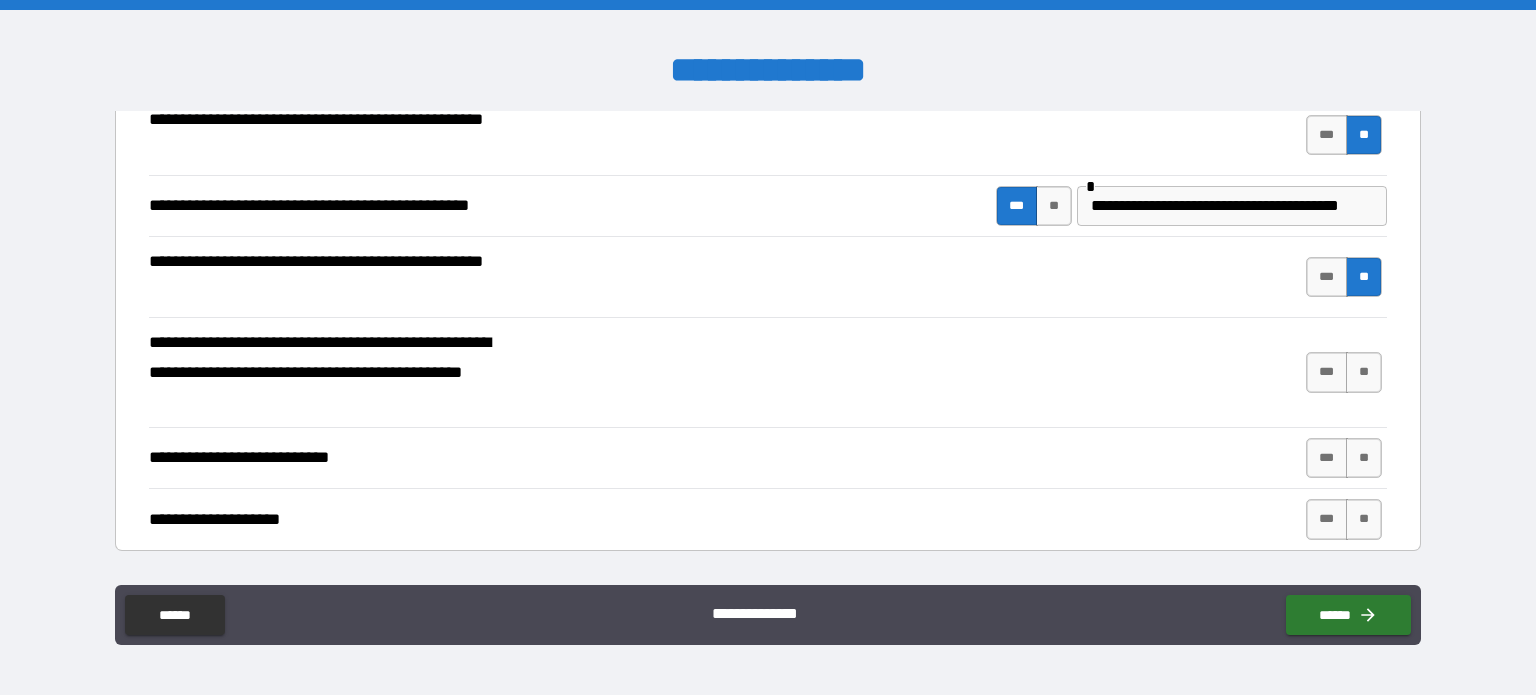 scroll, scrollTop: 367, scrollLeft: 0, axis: vertical 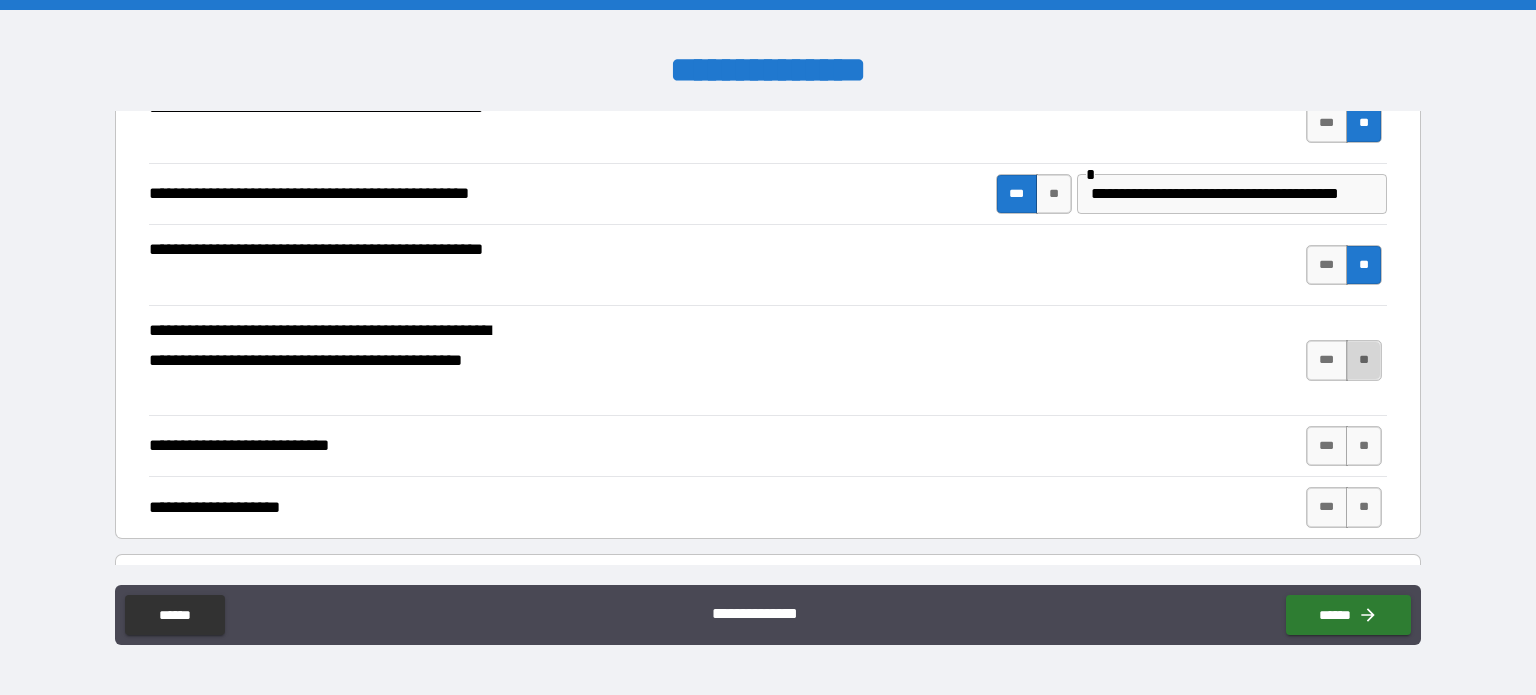 click on "**" at bounding box center [1364, 360] 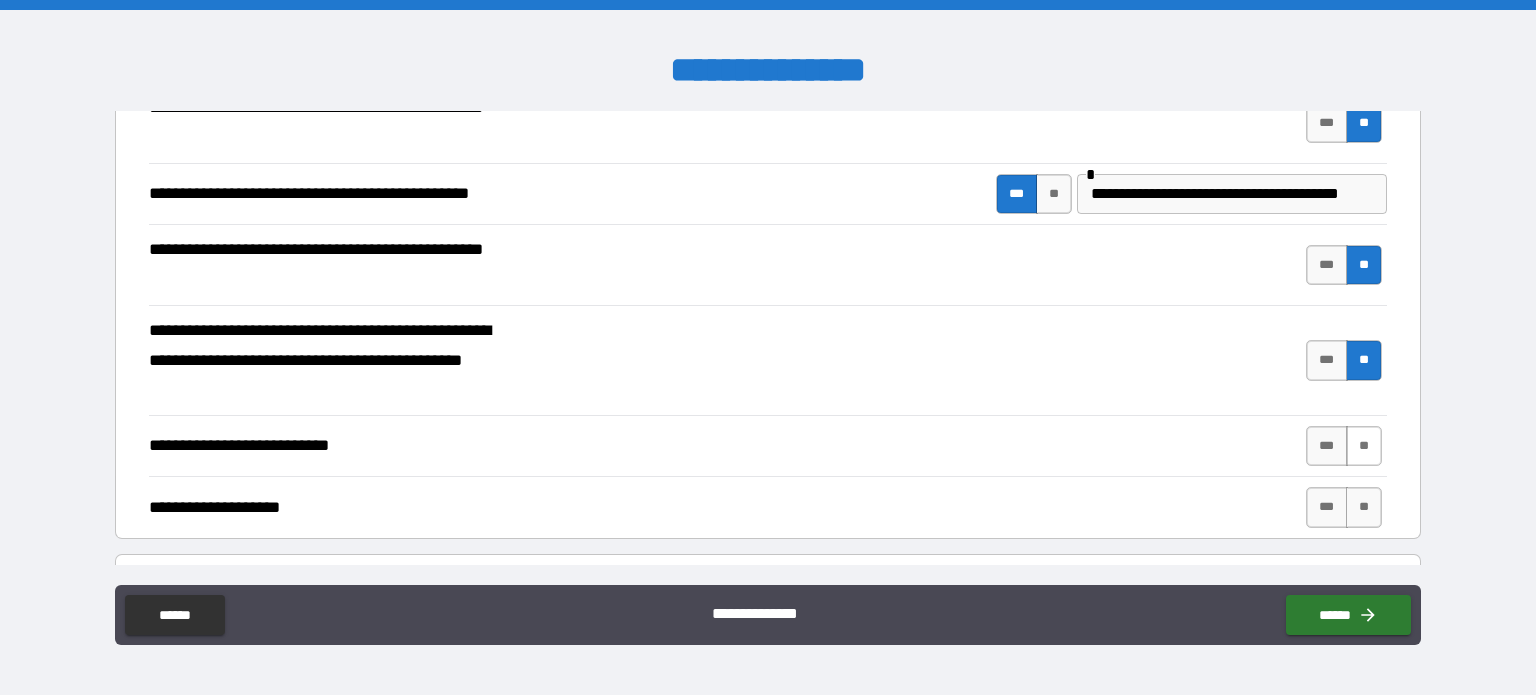 click on "**" at bounding box center (1364, 446) 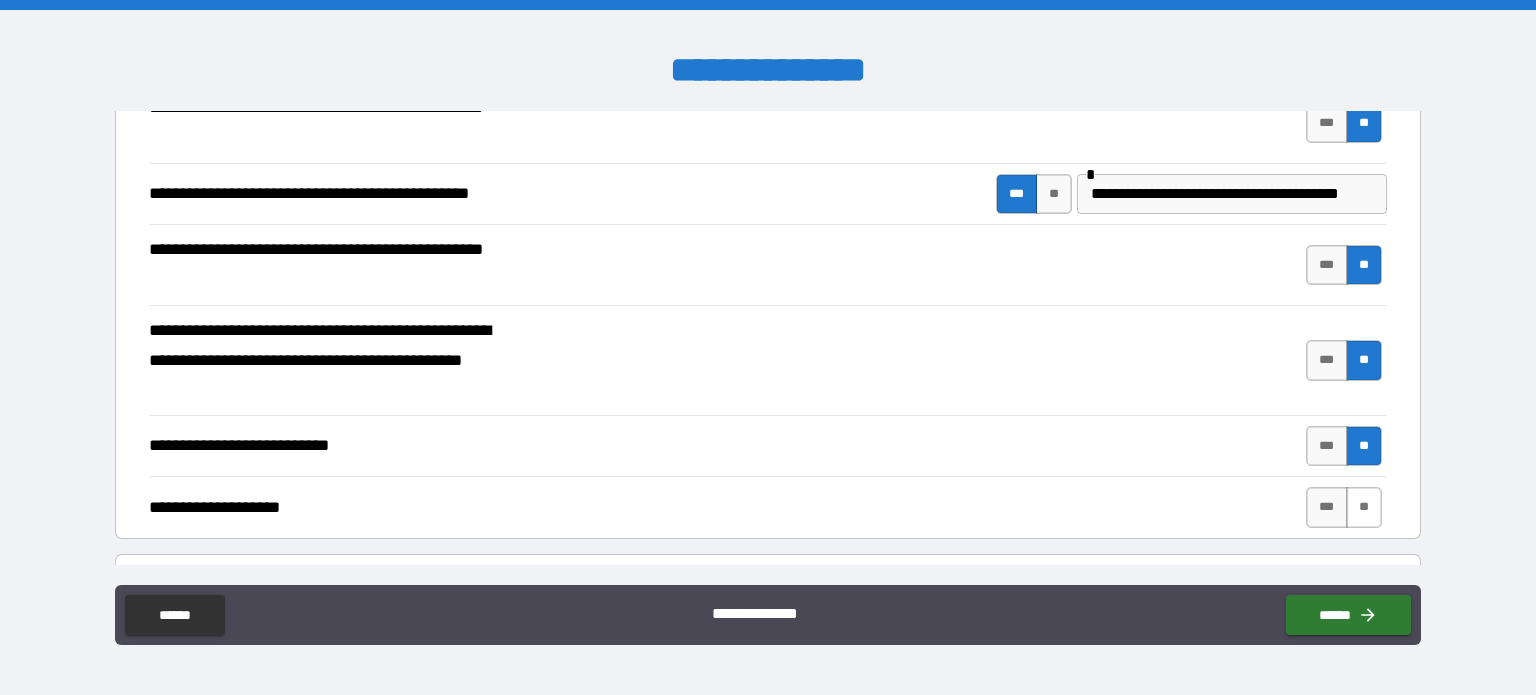 click on "**" at bounding box center [1364, 507] 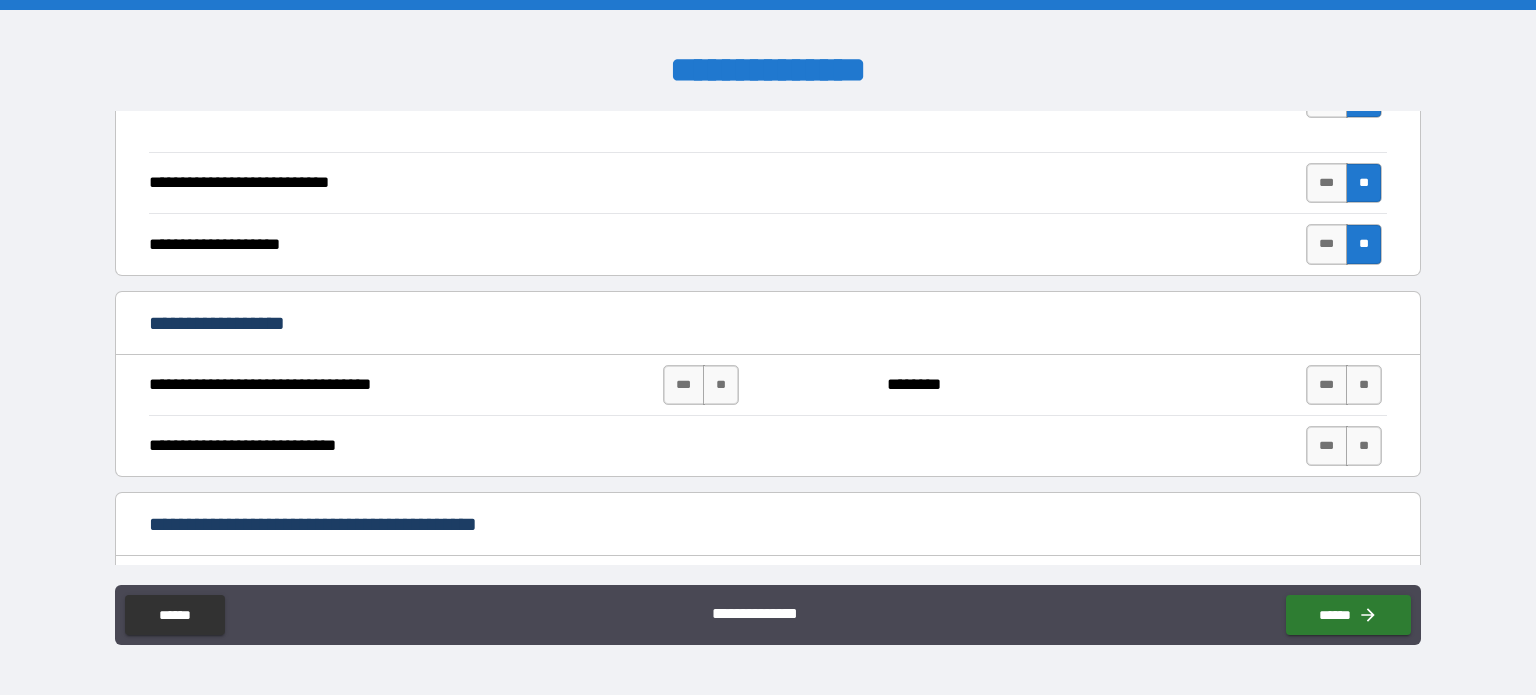 scroll, scrollTop: 642, scrollLeft: 0, axis: vertical 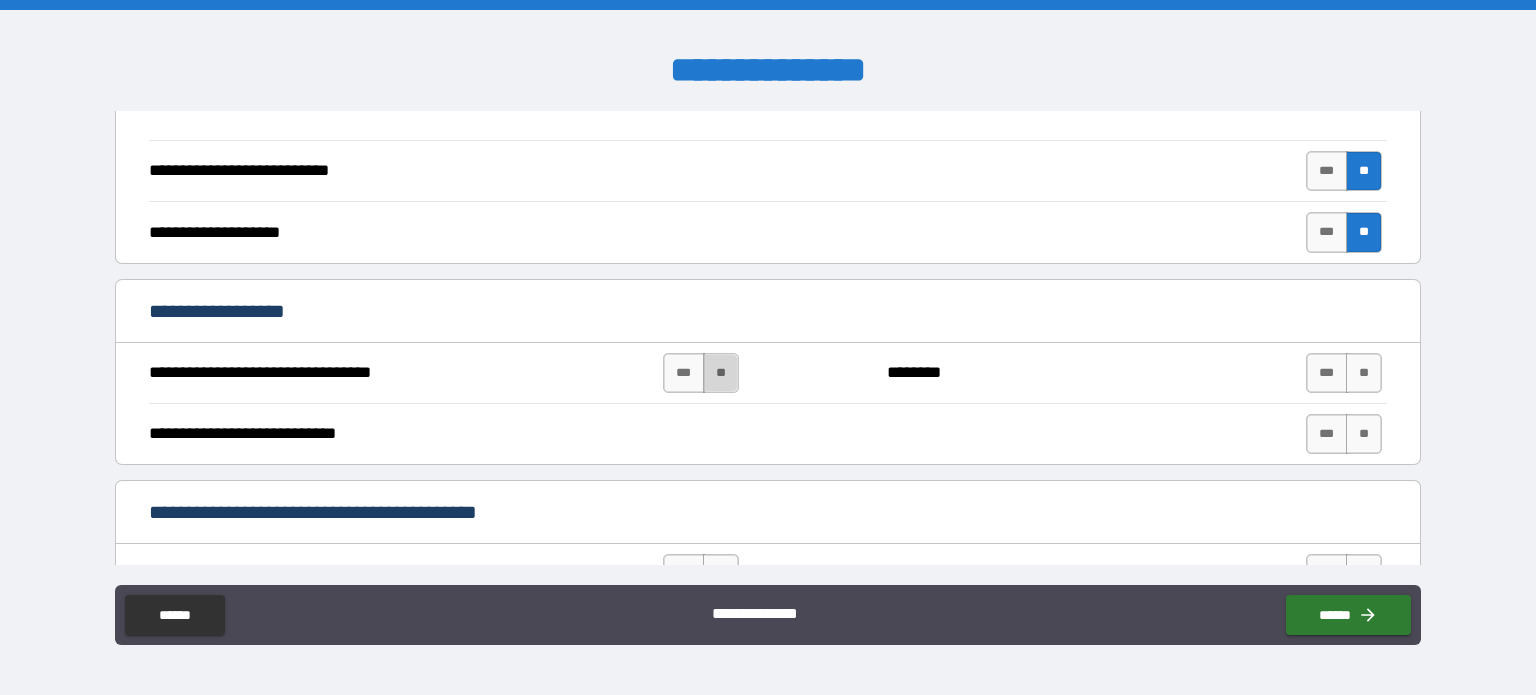 click on "**" at bounding box center [721, 373] 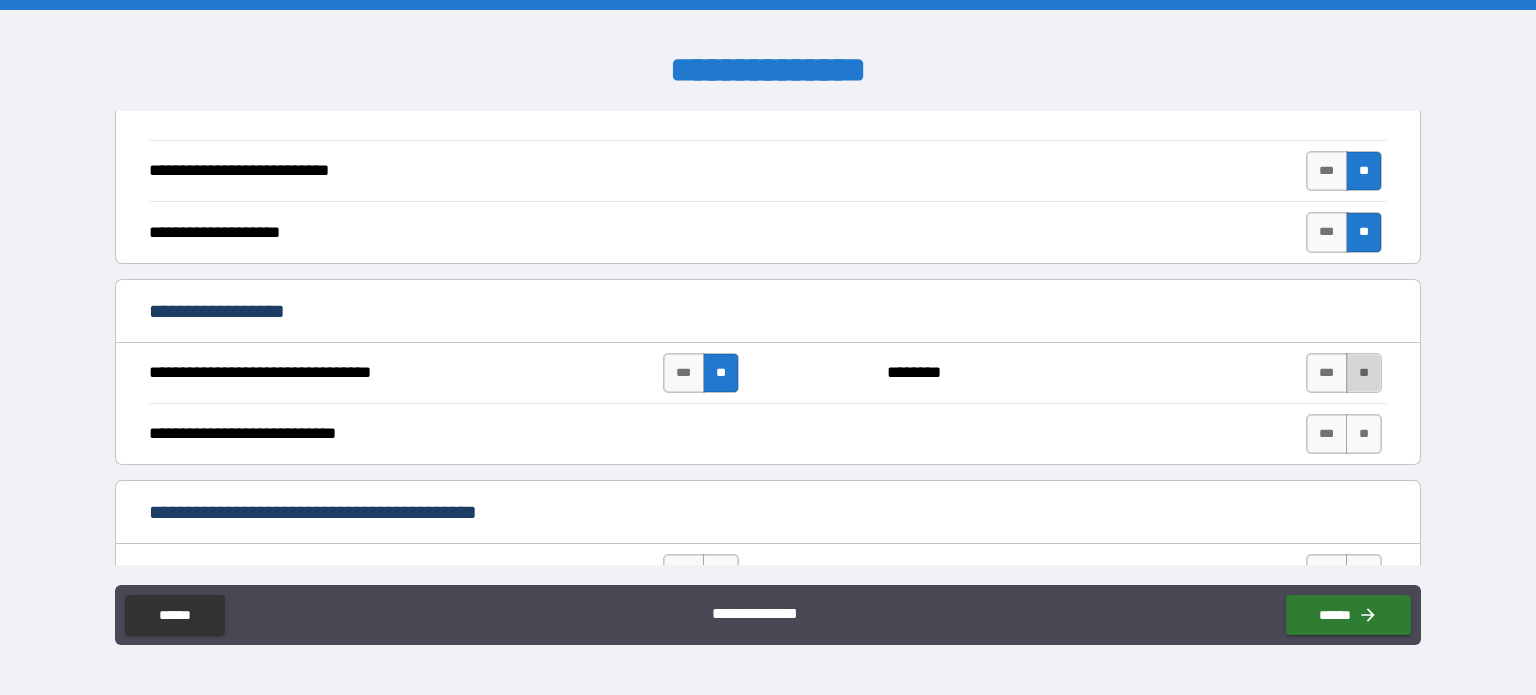 click on "**" at bounding box center (1364, 373) 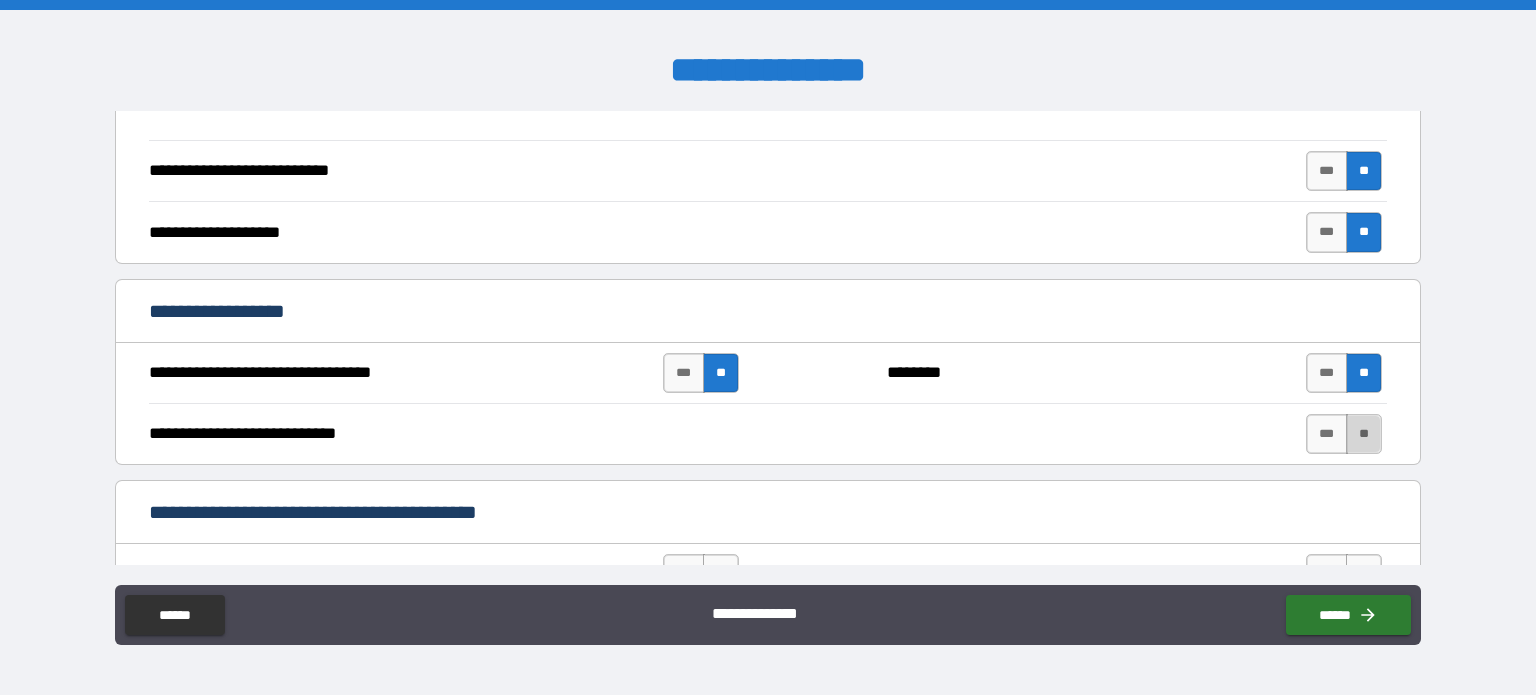 click on "**" at bounding box center [1364, 434] 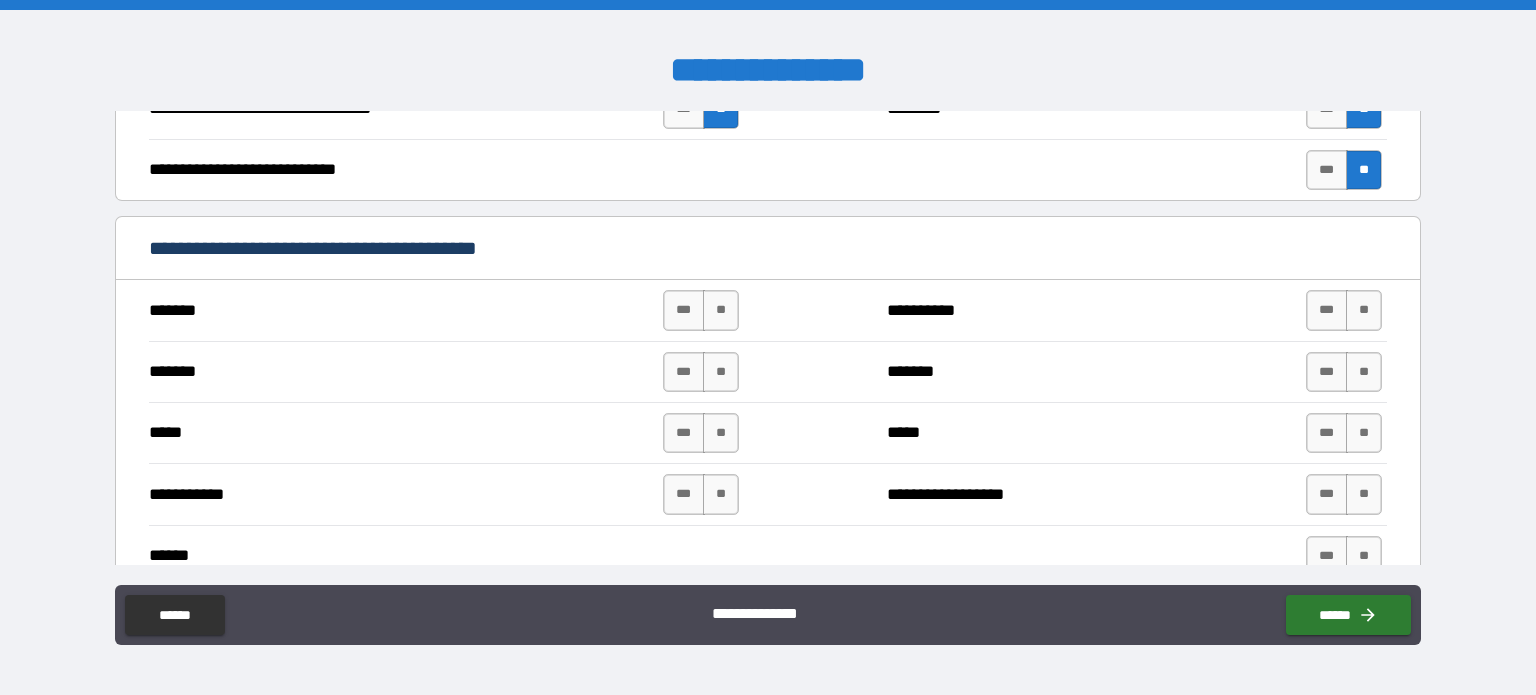 scroll, scrollTop: 918, scrollLeft: 0, axis: vertical 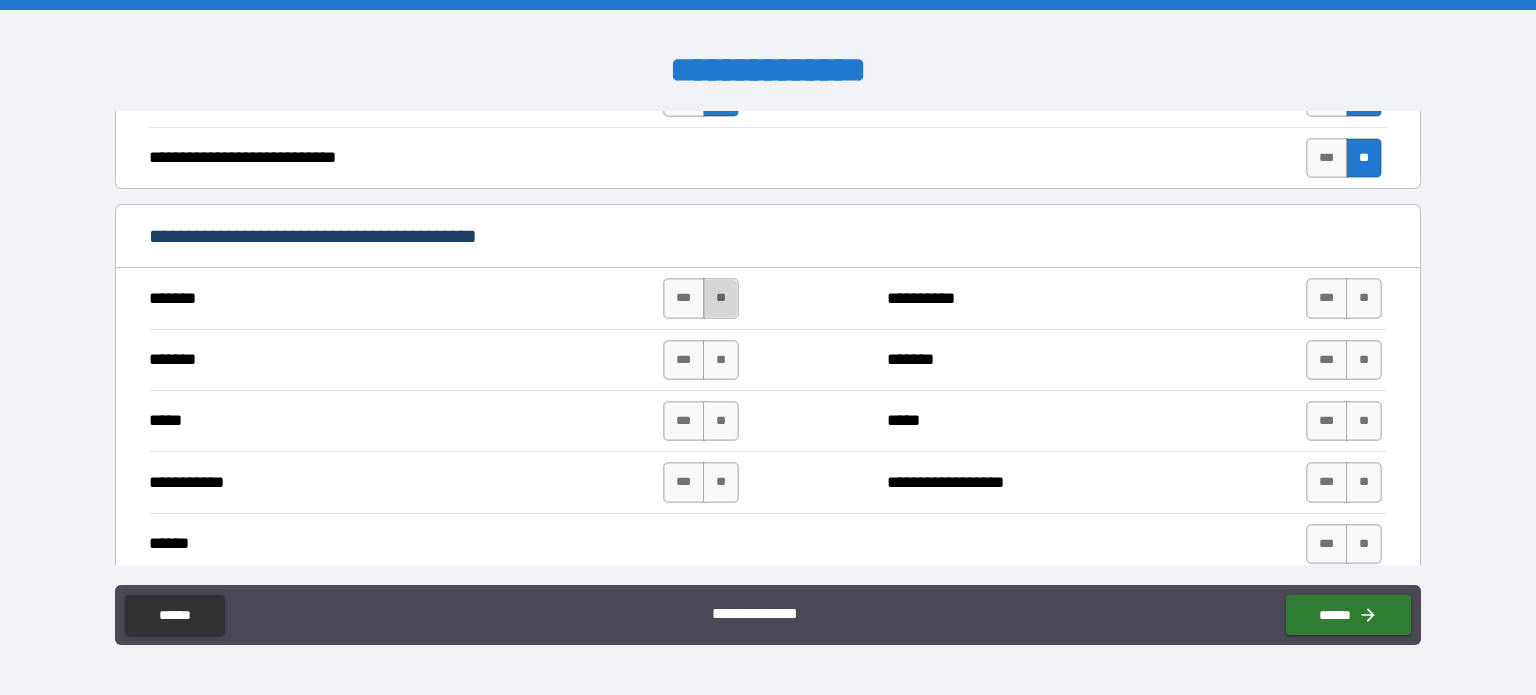 click on "**" at bounding box center [721, 298] 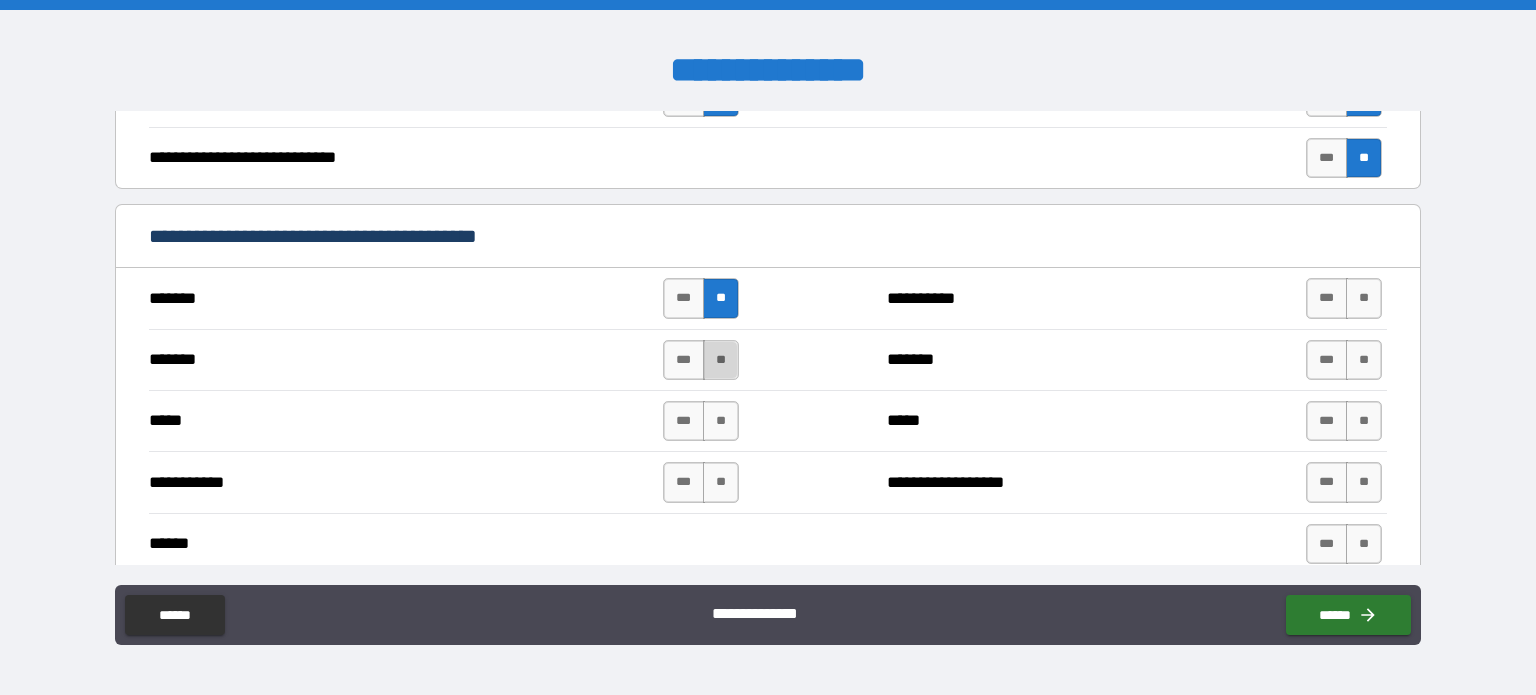 click on "**" at bounding box center (721, 360) 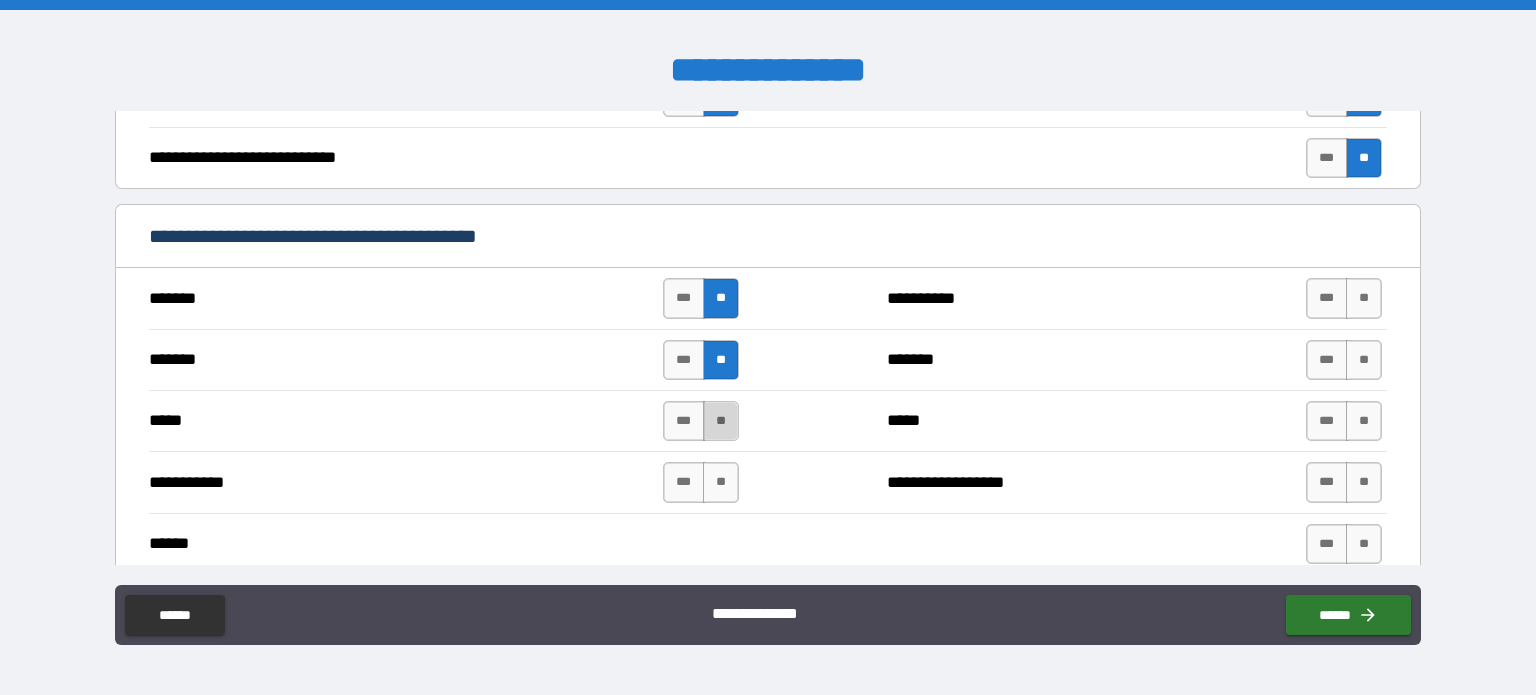 click on "**" at bounding box center [721, 421] 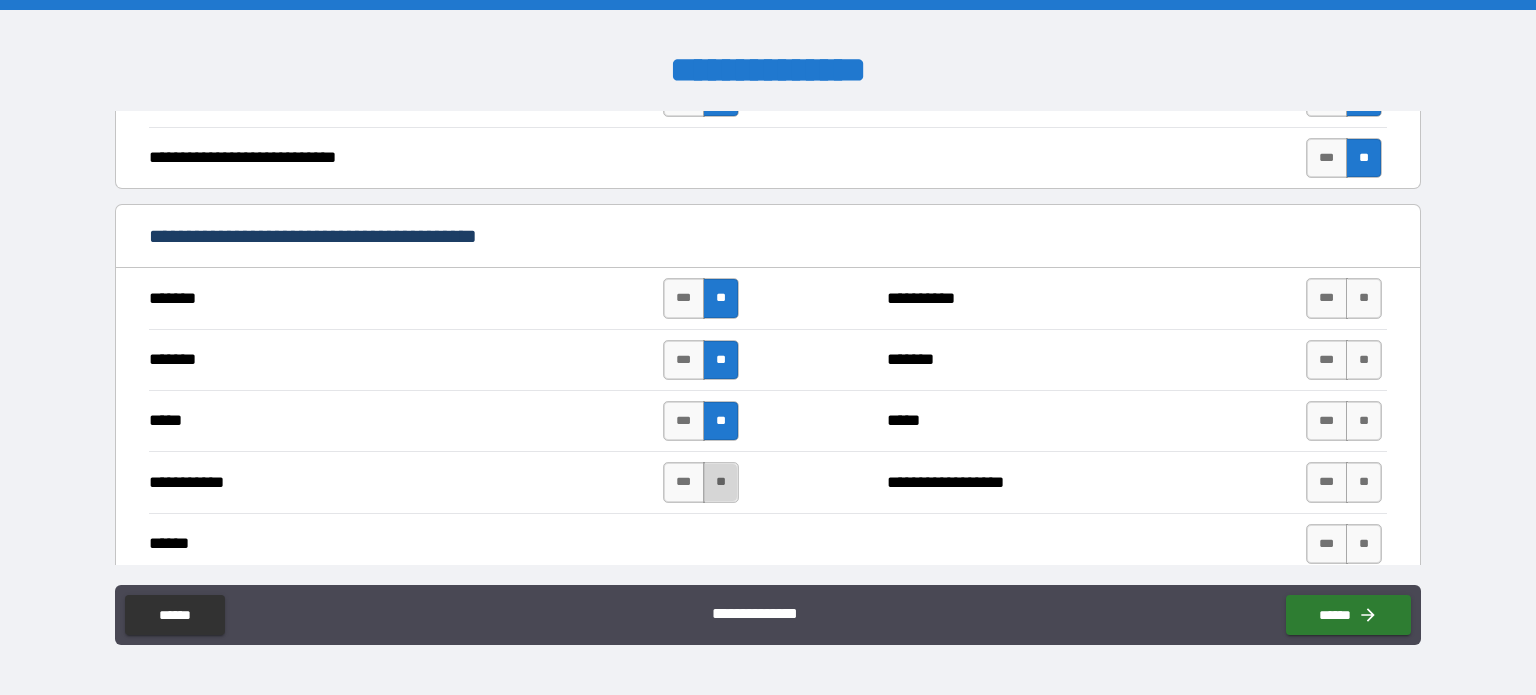 click on "**" at bounding box center [721, 482] 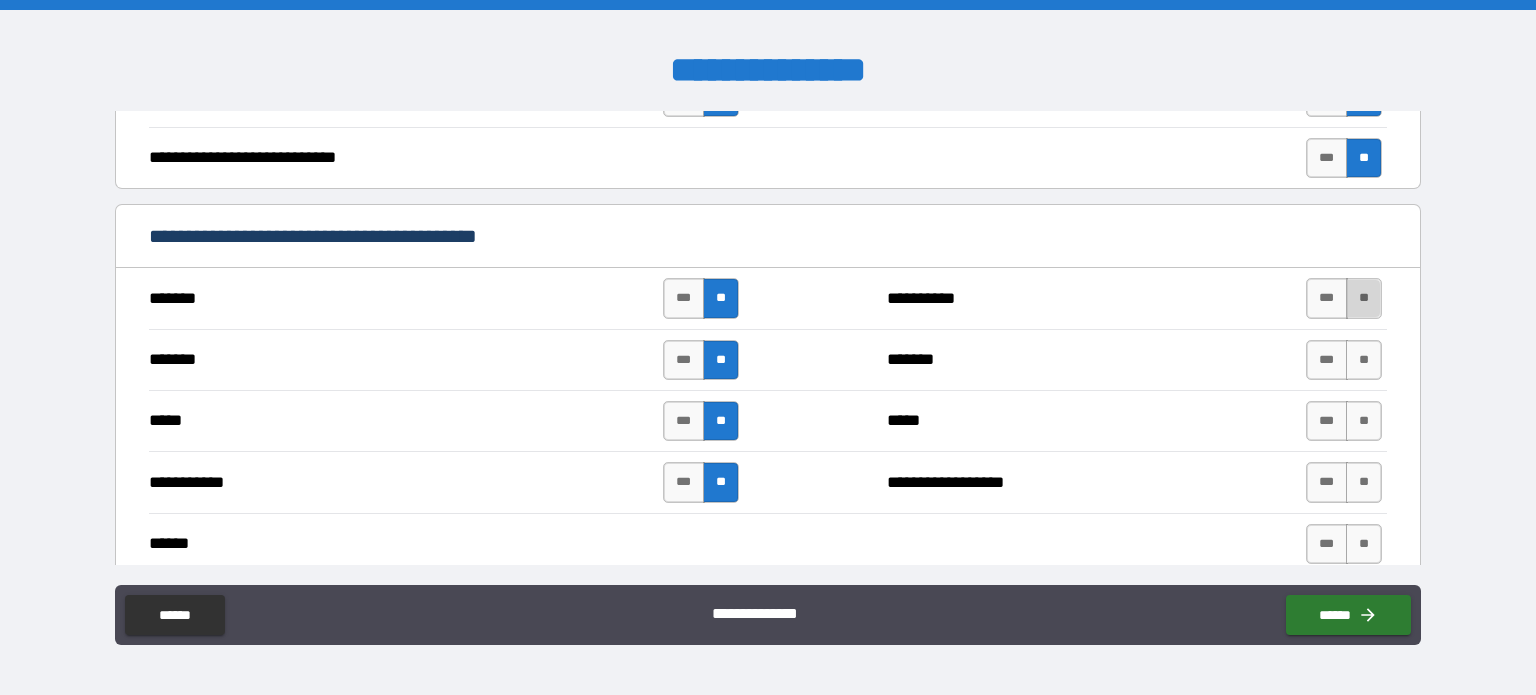 click on "**" at bounding box center [1364, 298] 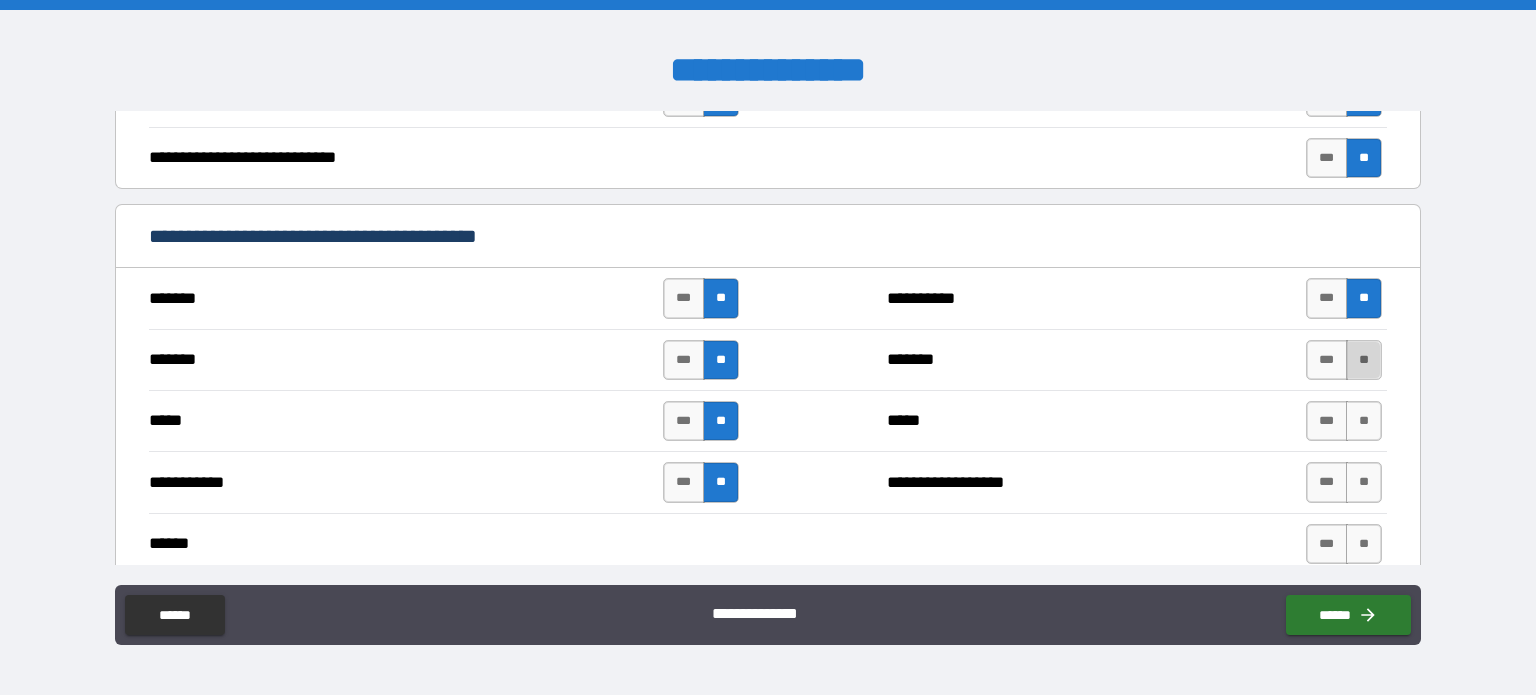 click on "**" at bounding box center (1364, 360) 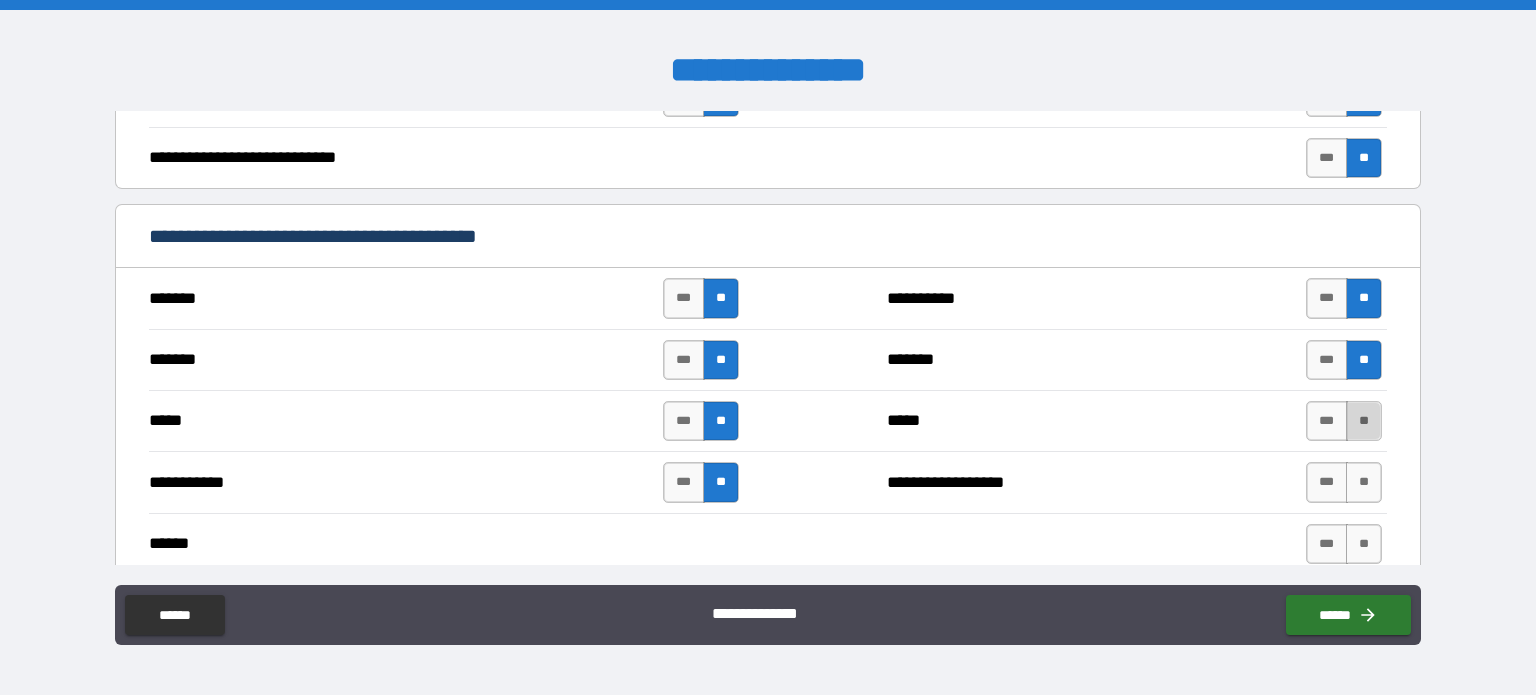 click on "**" at bounding box center (1364, 421) 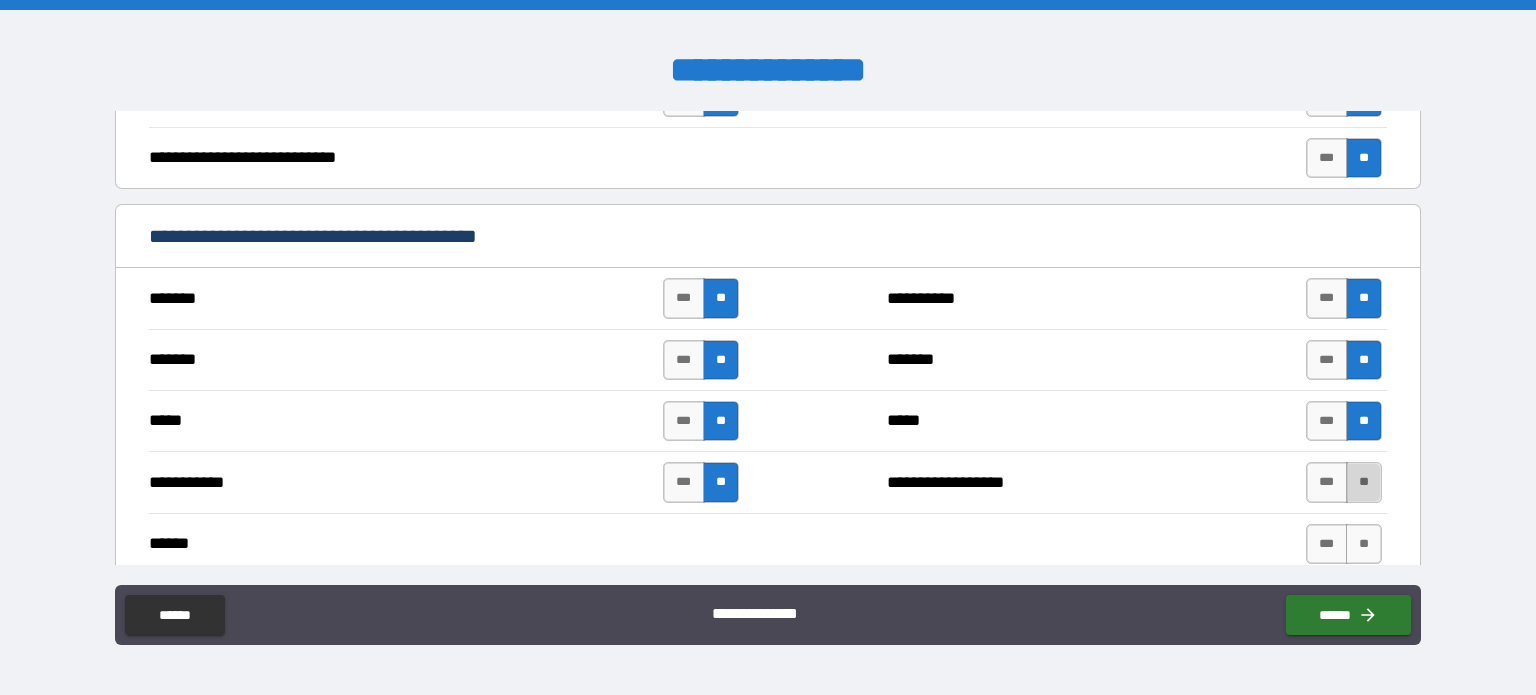 click on "**" at bounding box center (1364, 482) 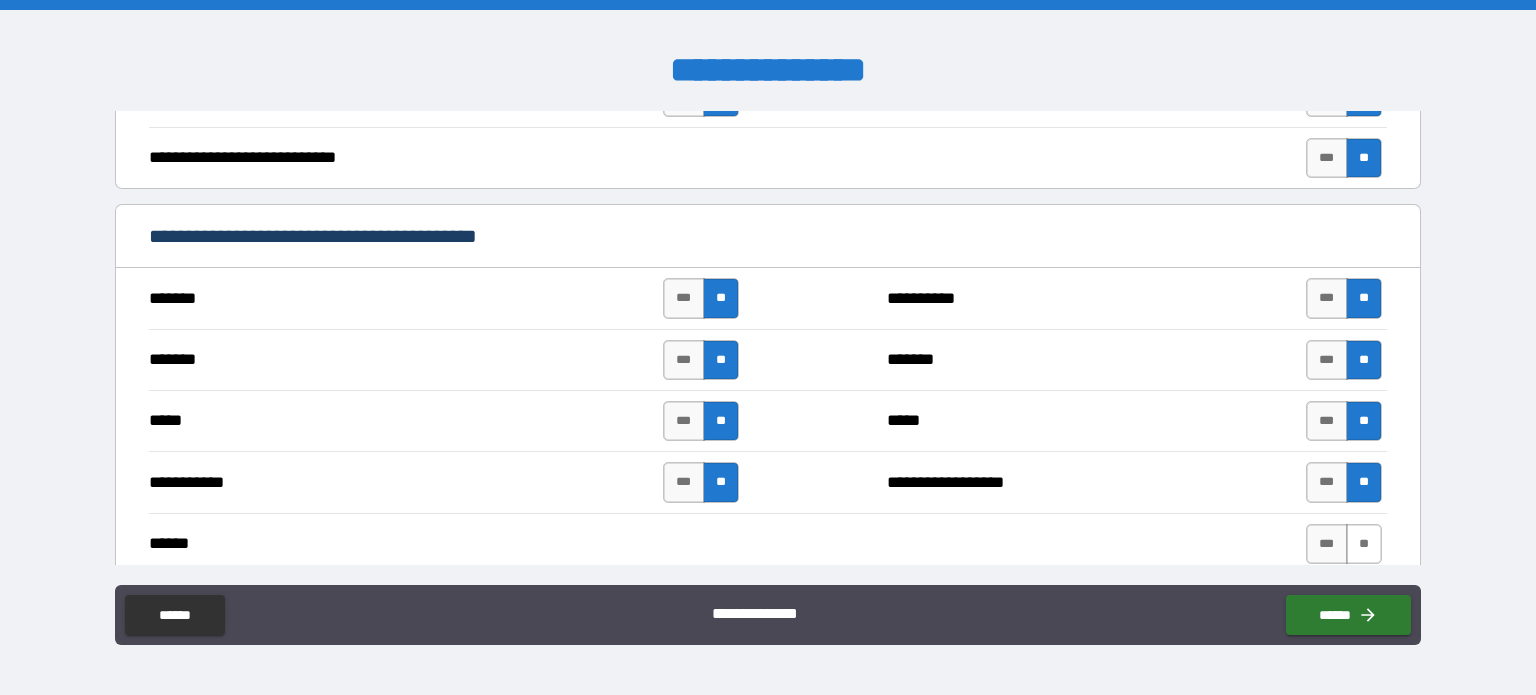 click on "**" at bounding box center (1364, 544) 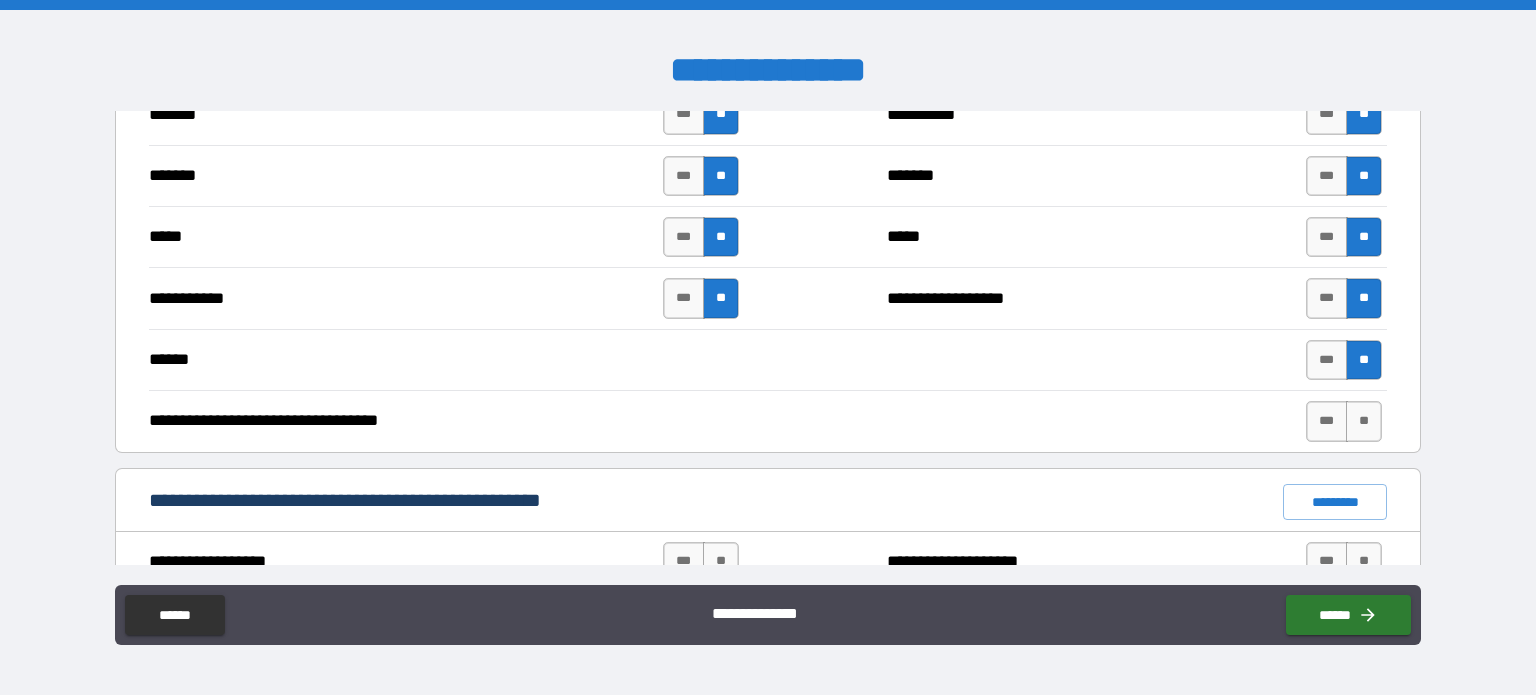 scroll, scrollTop: 1129, scrollLeft: 0, axis: vertical 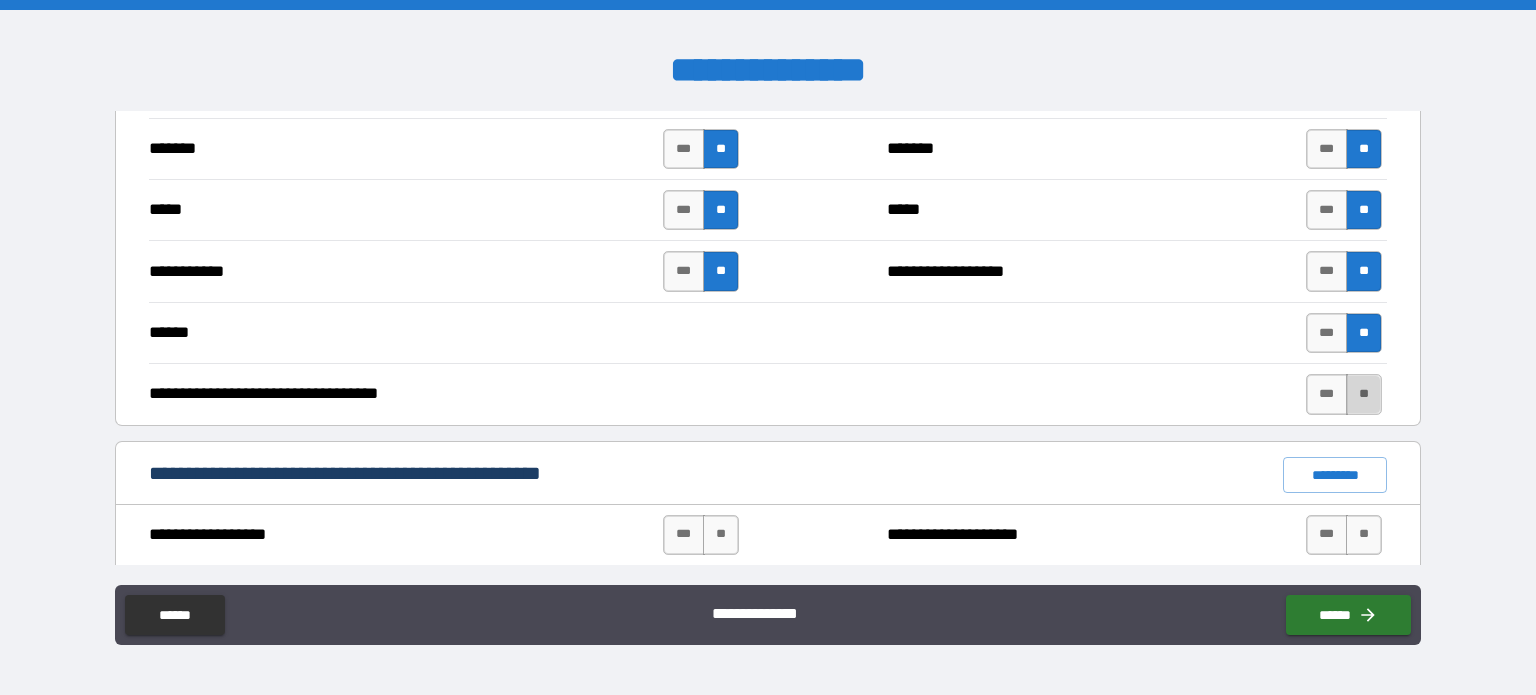 click on "**" at bounding box center (1364, 394) 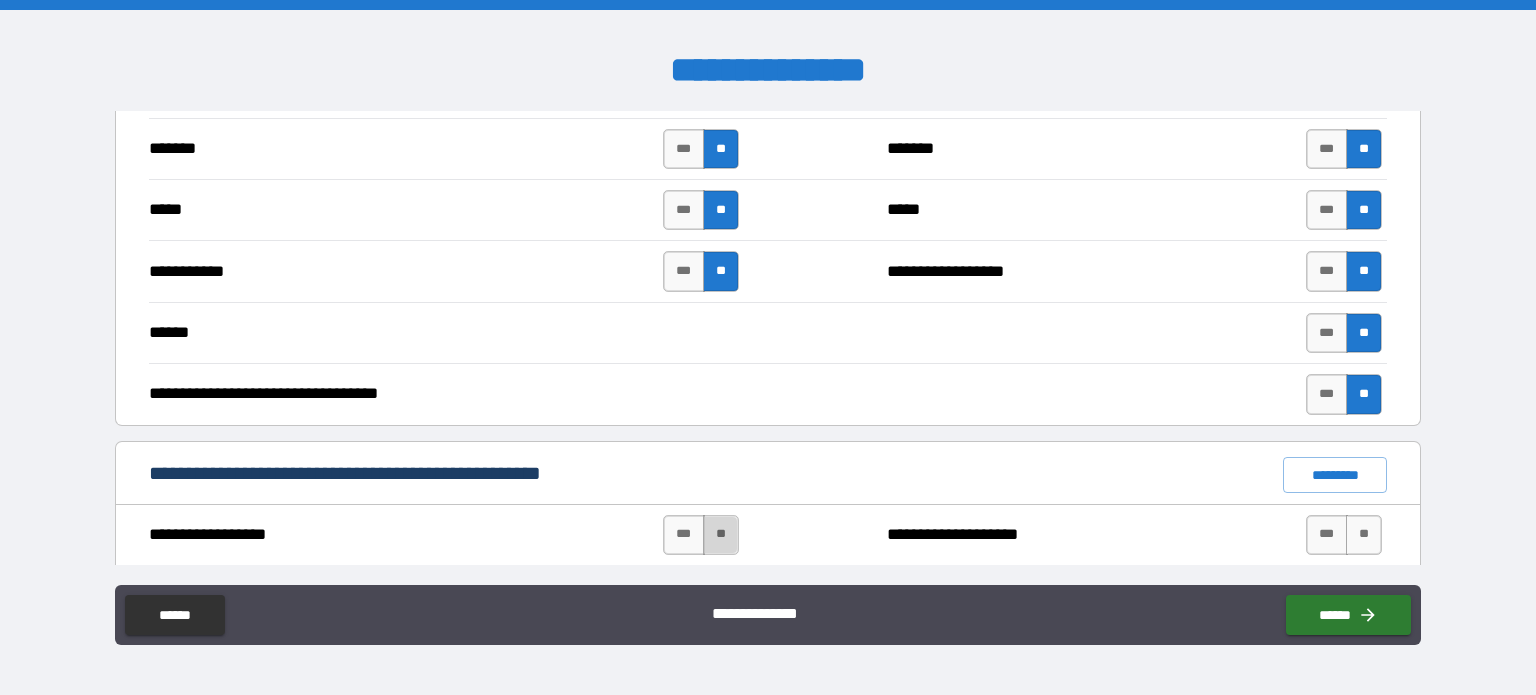 click on "**" at bounding box center [721, 535] 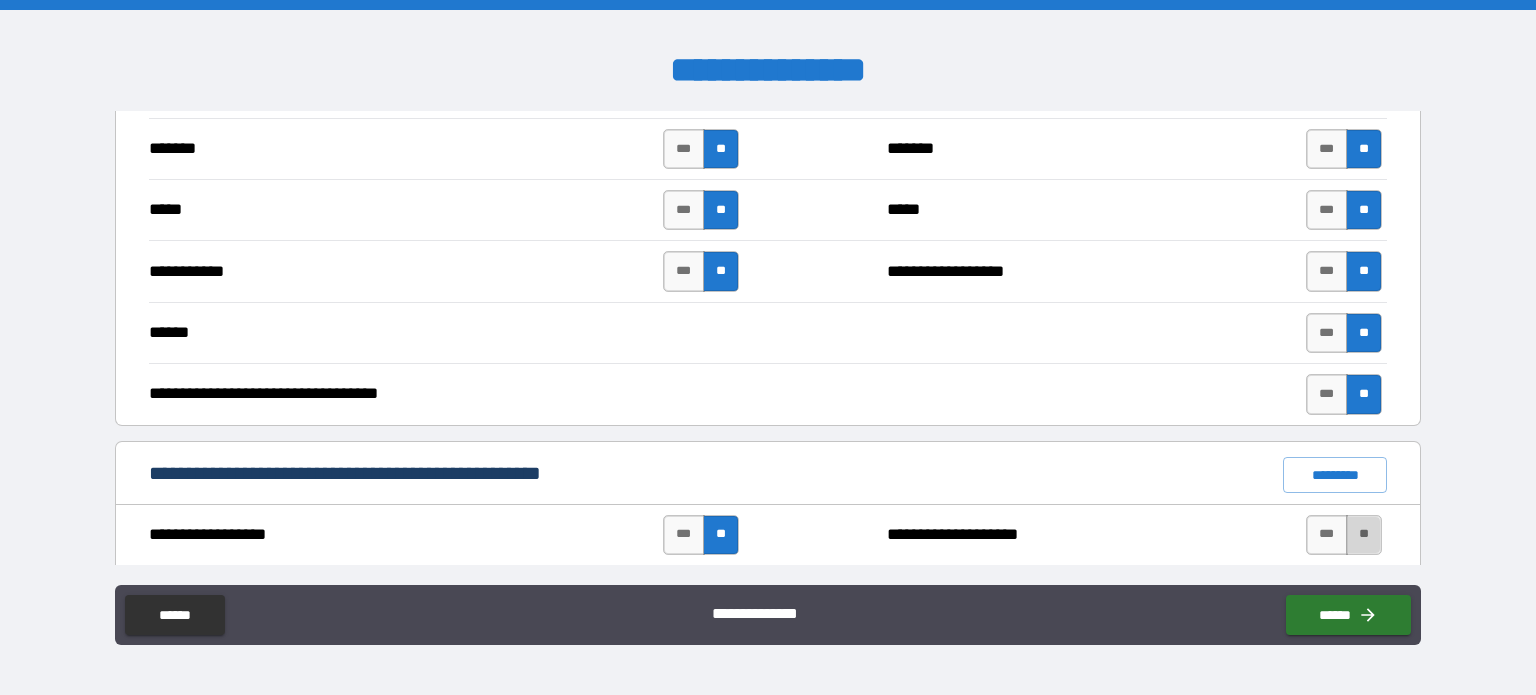click on "**" at bounding box center (1364, 535) 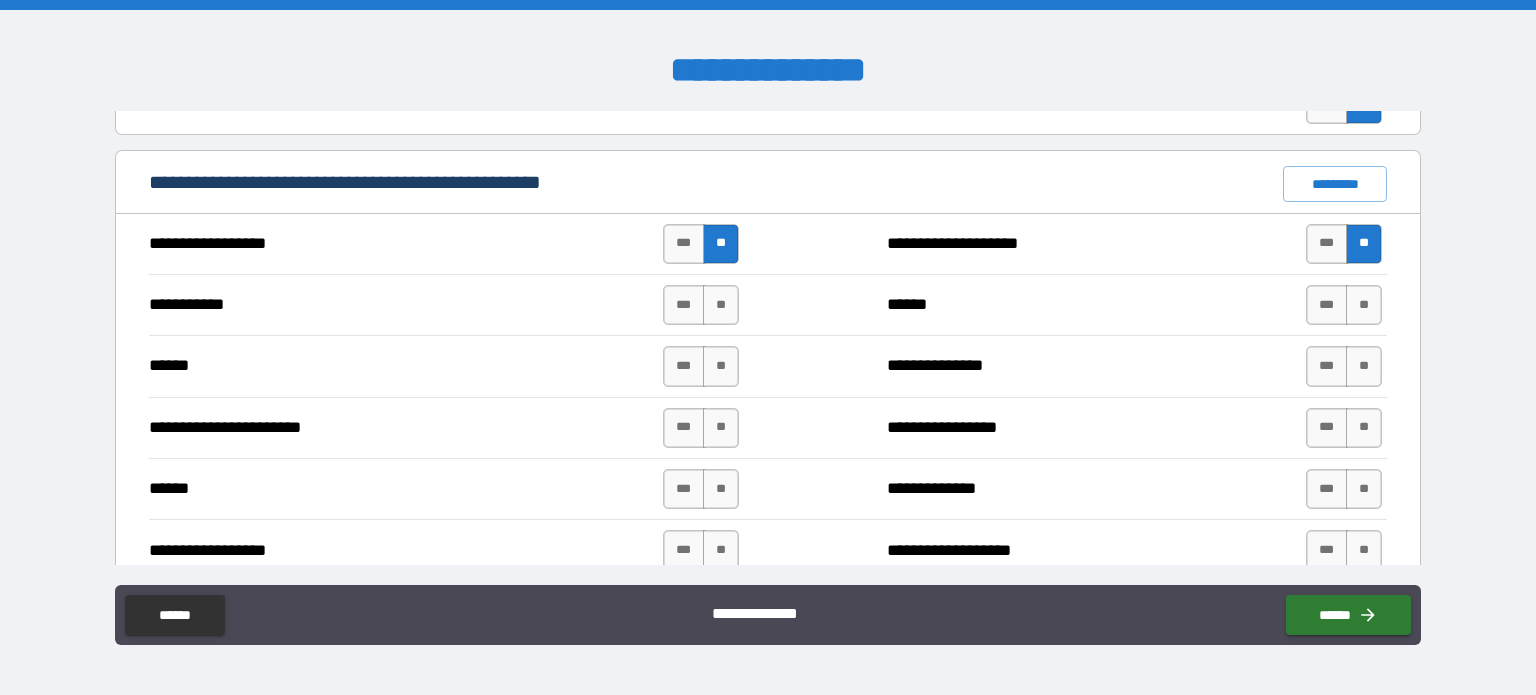 scroll, scrollTop: 1449, scrollLeft: 0, axis: vertical 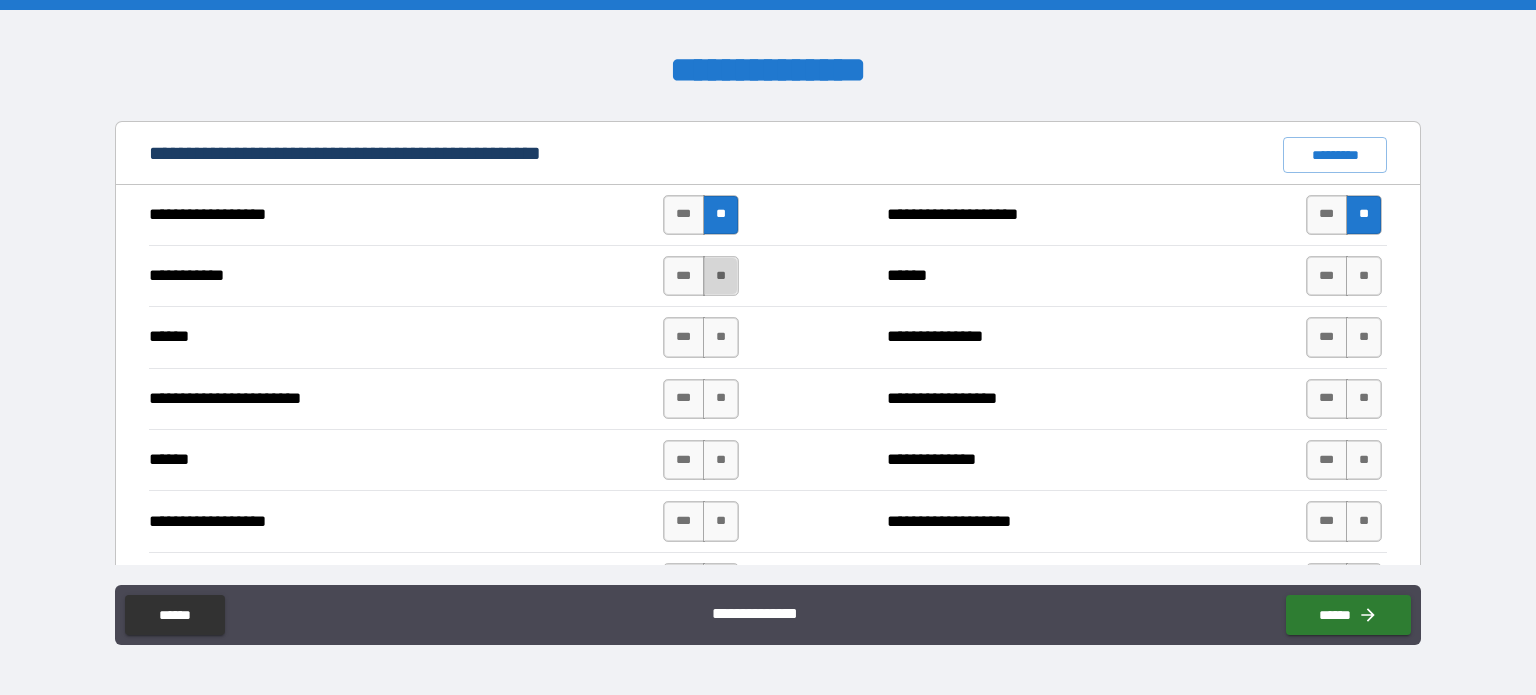 click on "**" at bounding box center (721, 276) 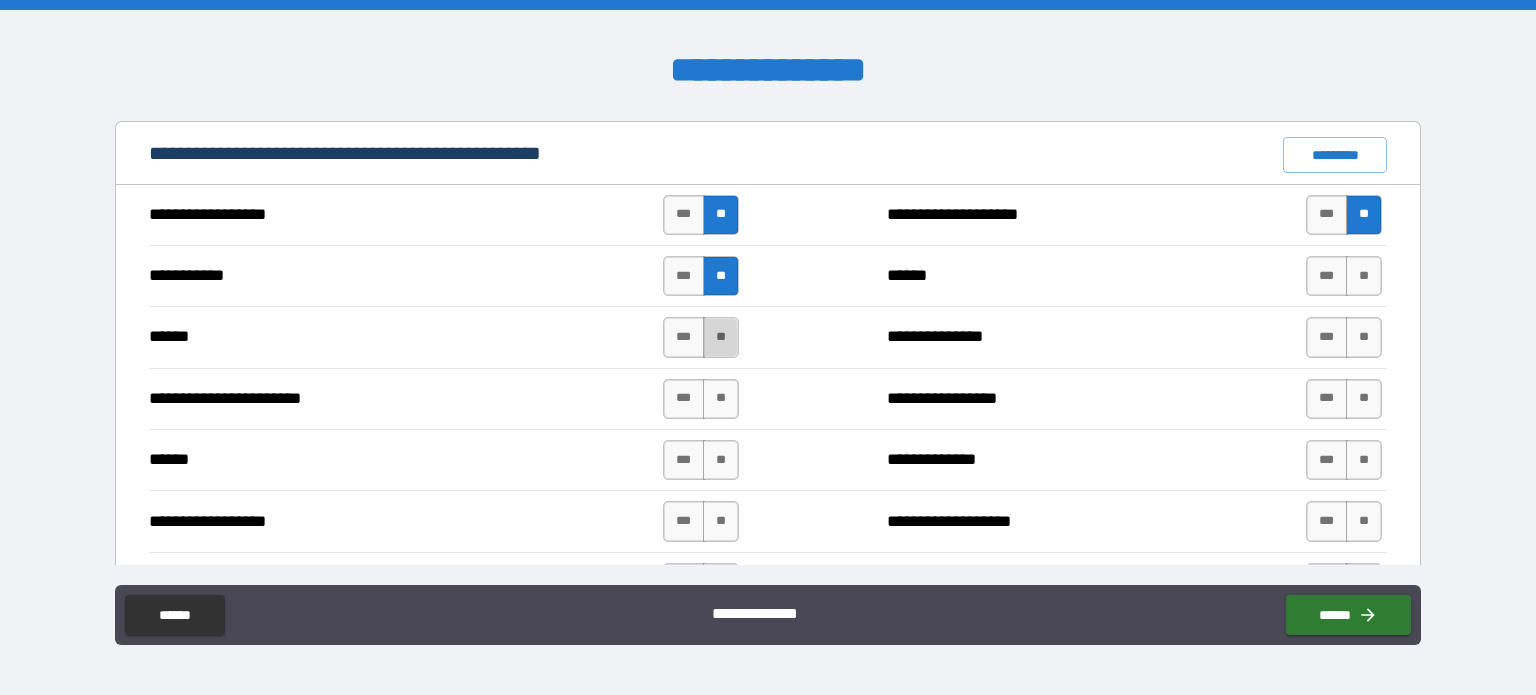 click on "**" at bounding box center [721, 337] 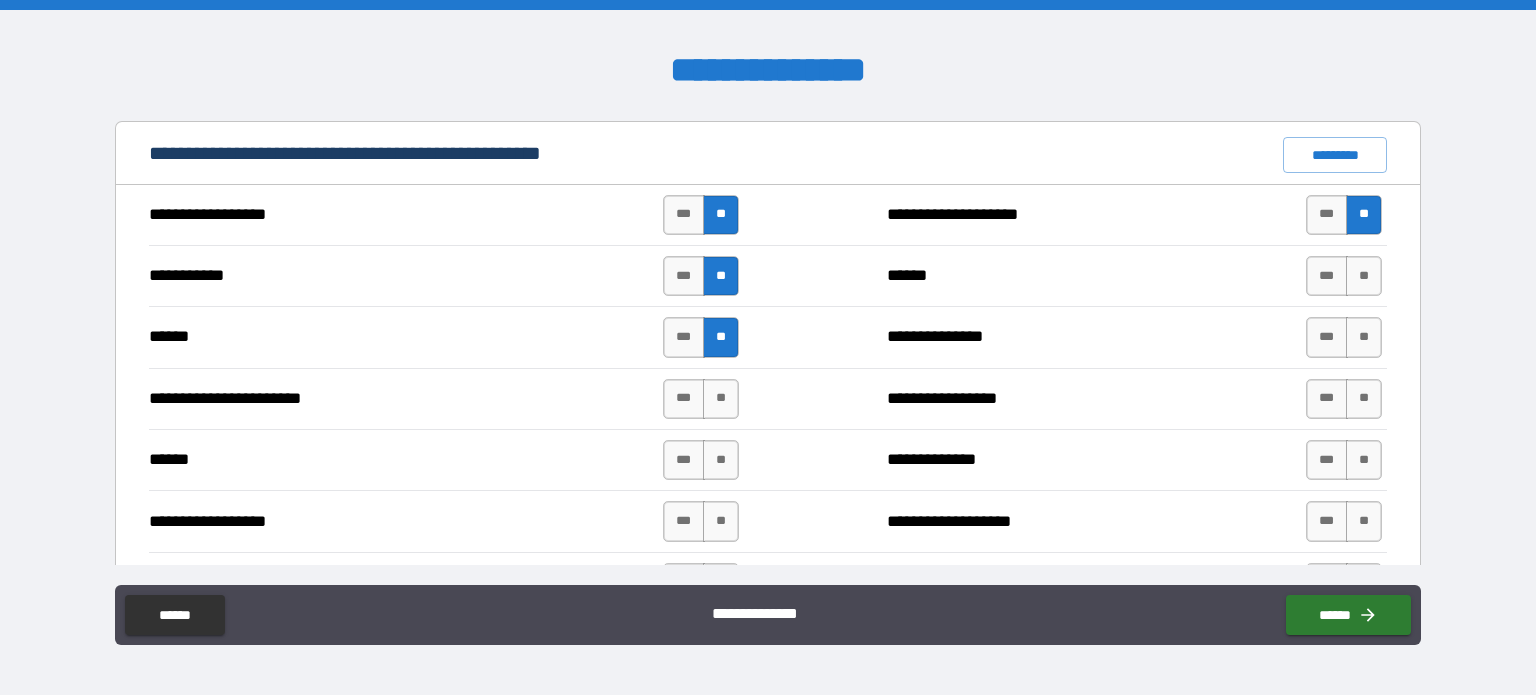 click on "*** **" at bounding box center [701, 399] 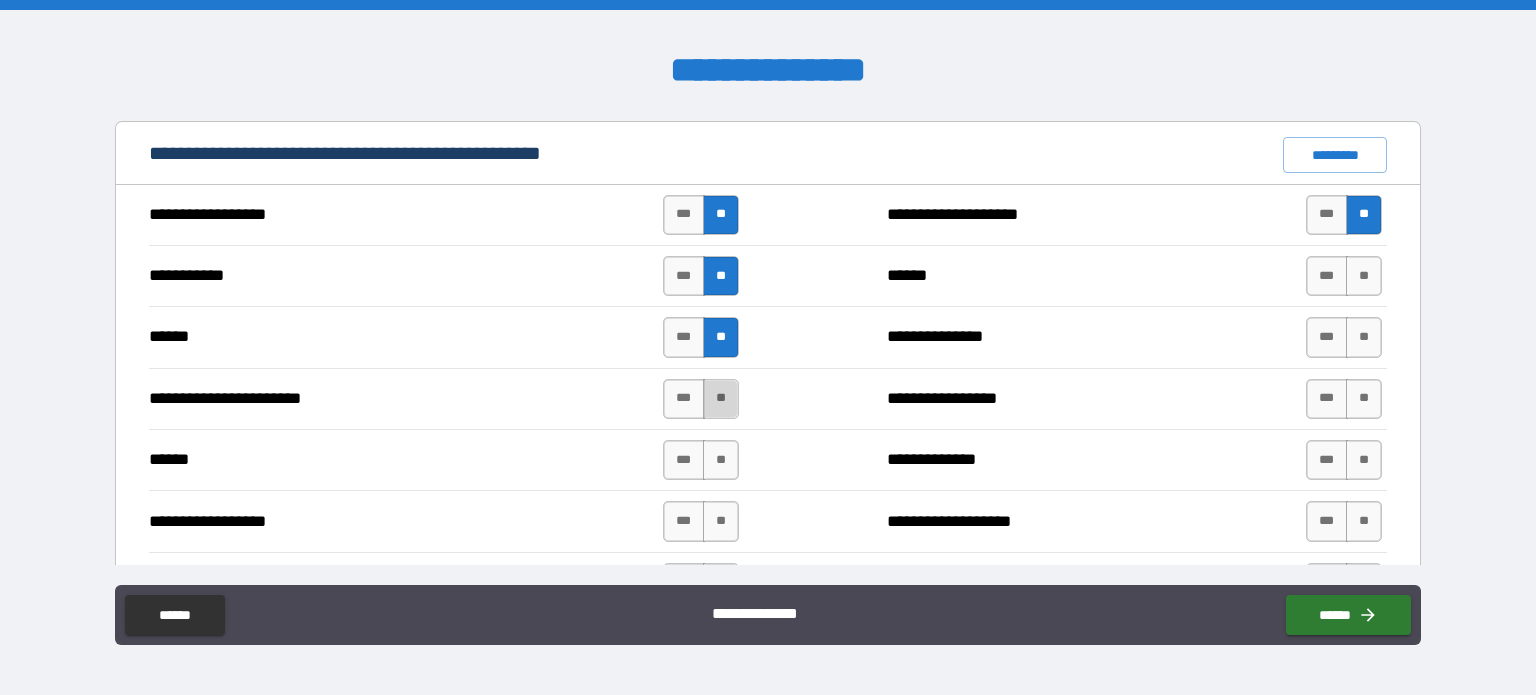 click on "**" at bounding box center [721, 399] 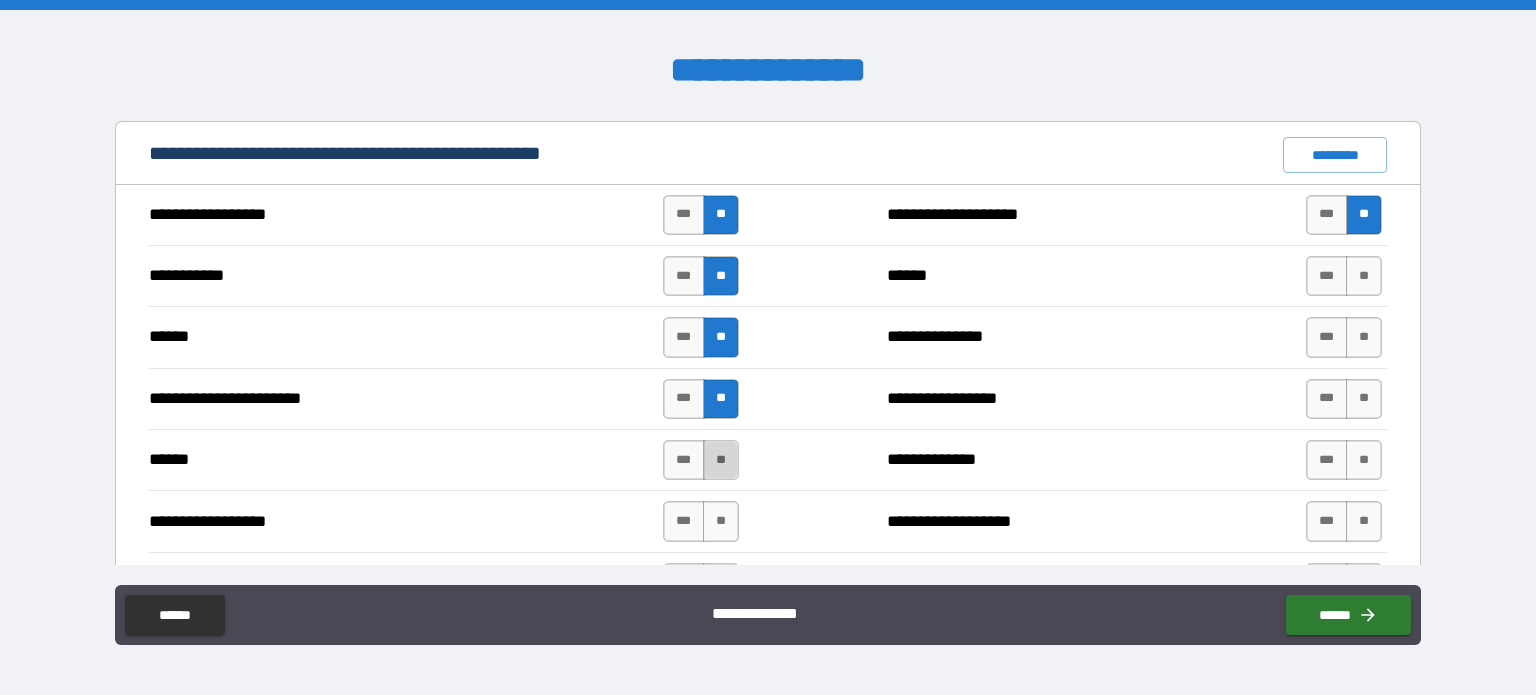 click on "**" at bounding box center (721, 460) 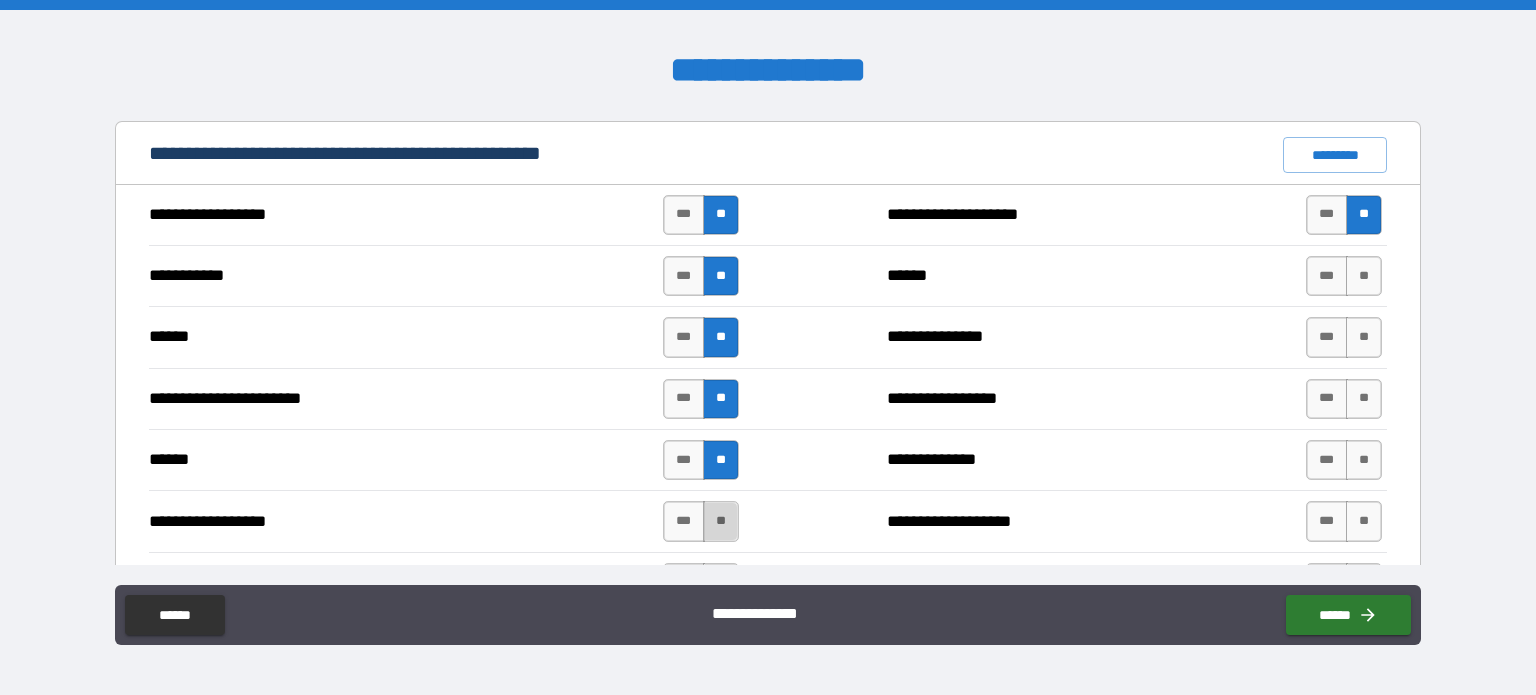 click on "**" at bounding box center [721, 521] 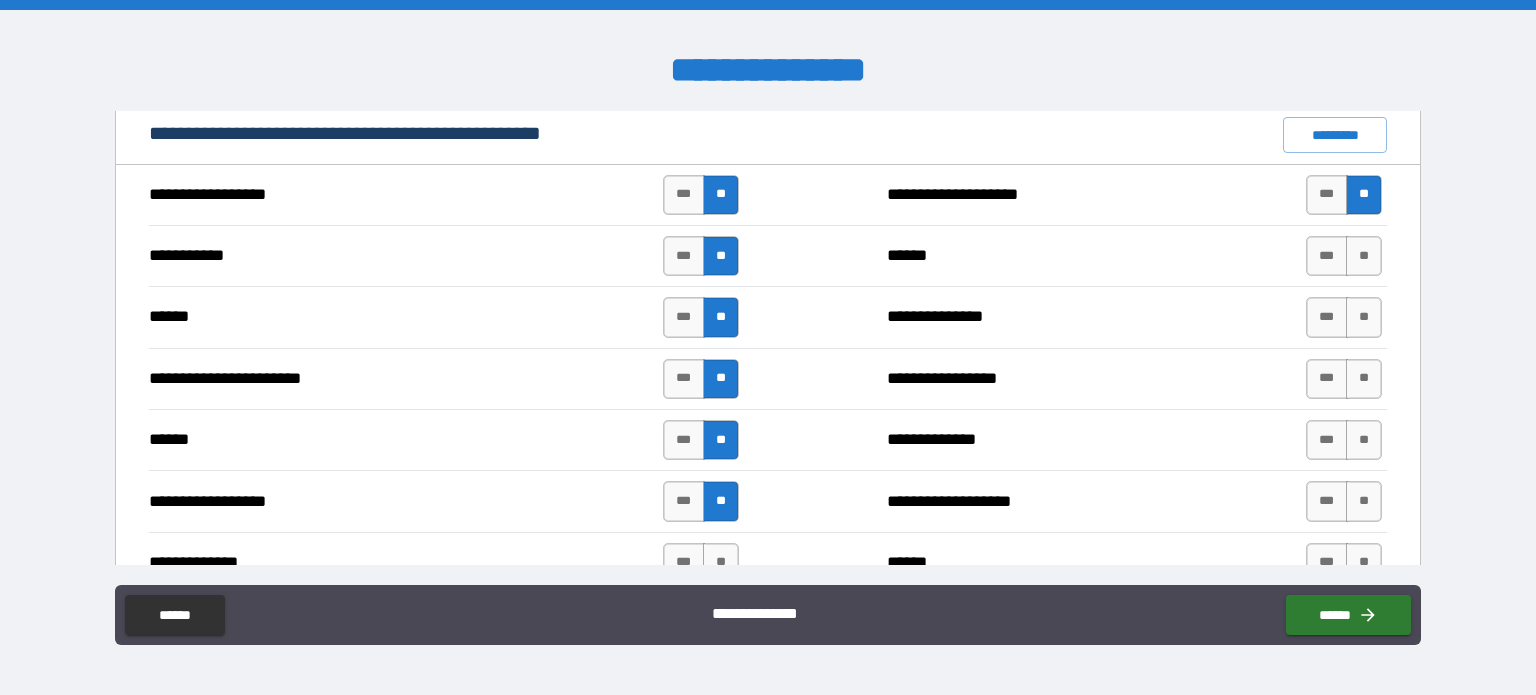 scroll, scrollTop: 1432, scrollLeft: 0, axis: vertical 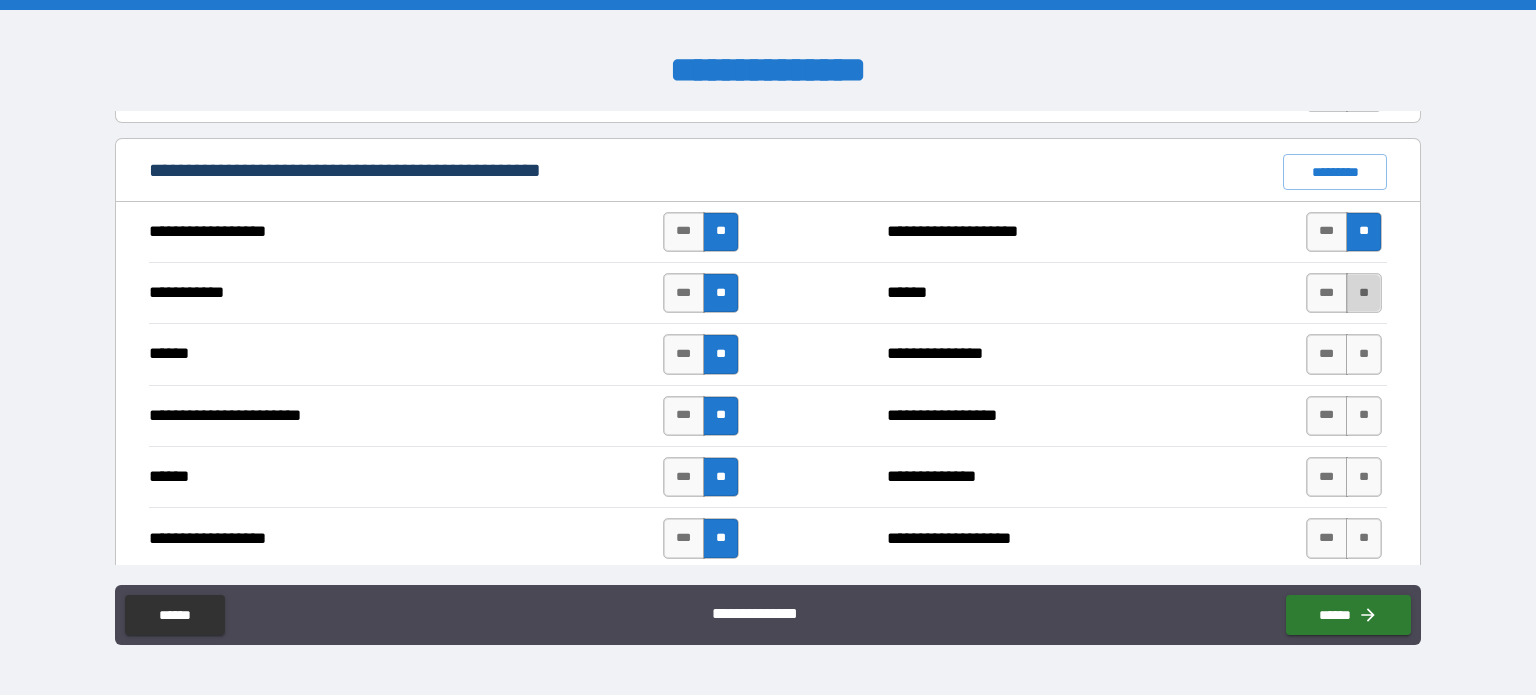 click on "**" at bounding box center [1364, 293] 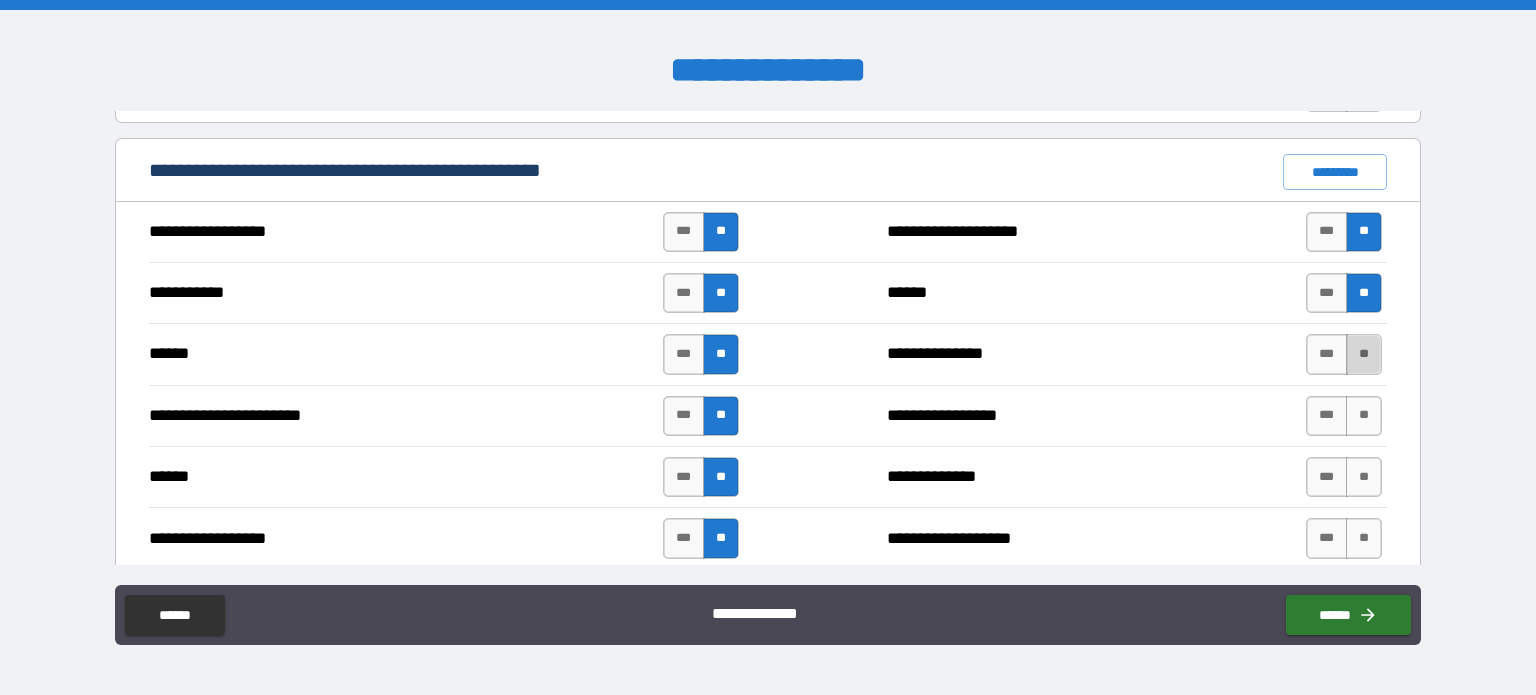 click on "**" at bounding box center (1364, 354) 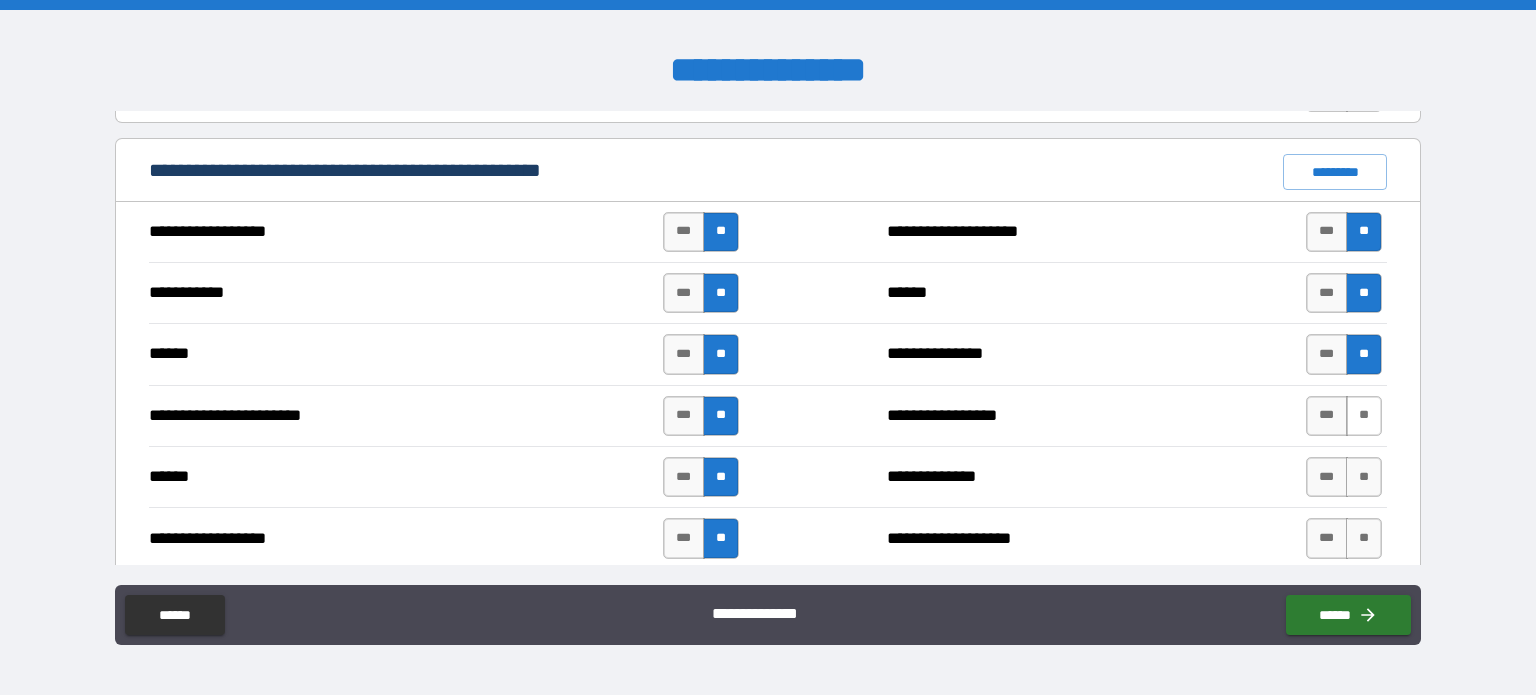 click on "**" at bounding box center [1364, 416] 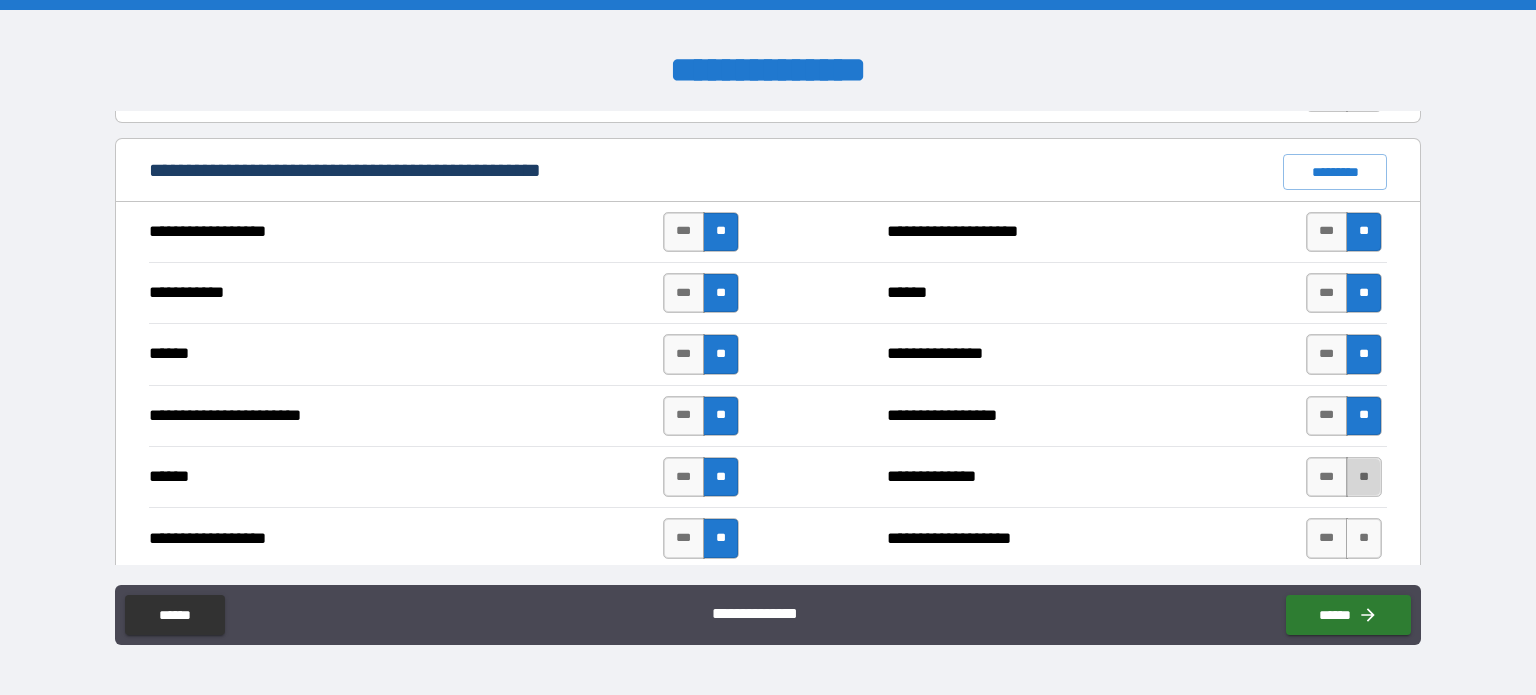 click on "**" at bounding box center [1364, 477] 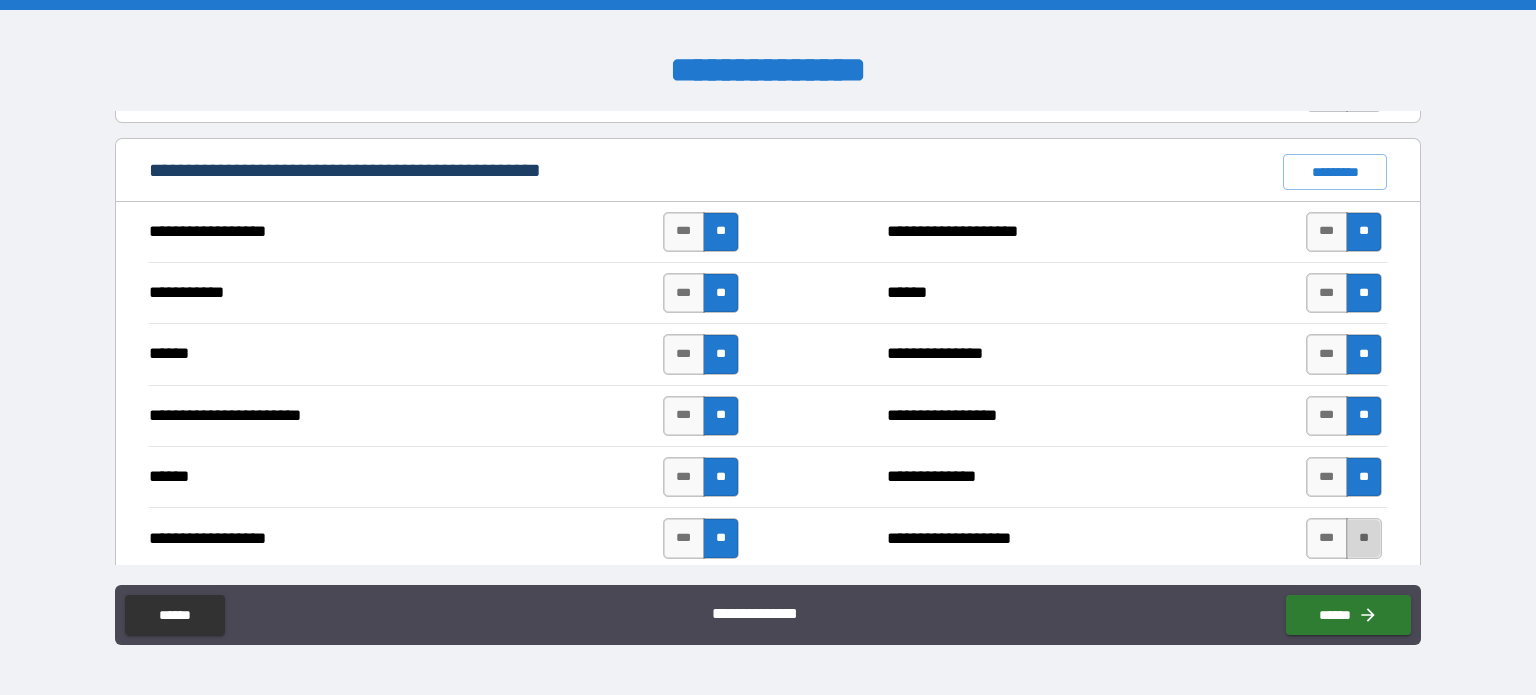 click on "**" at bounding box center (1364, 538) 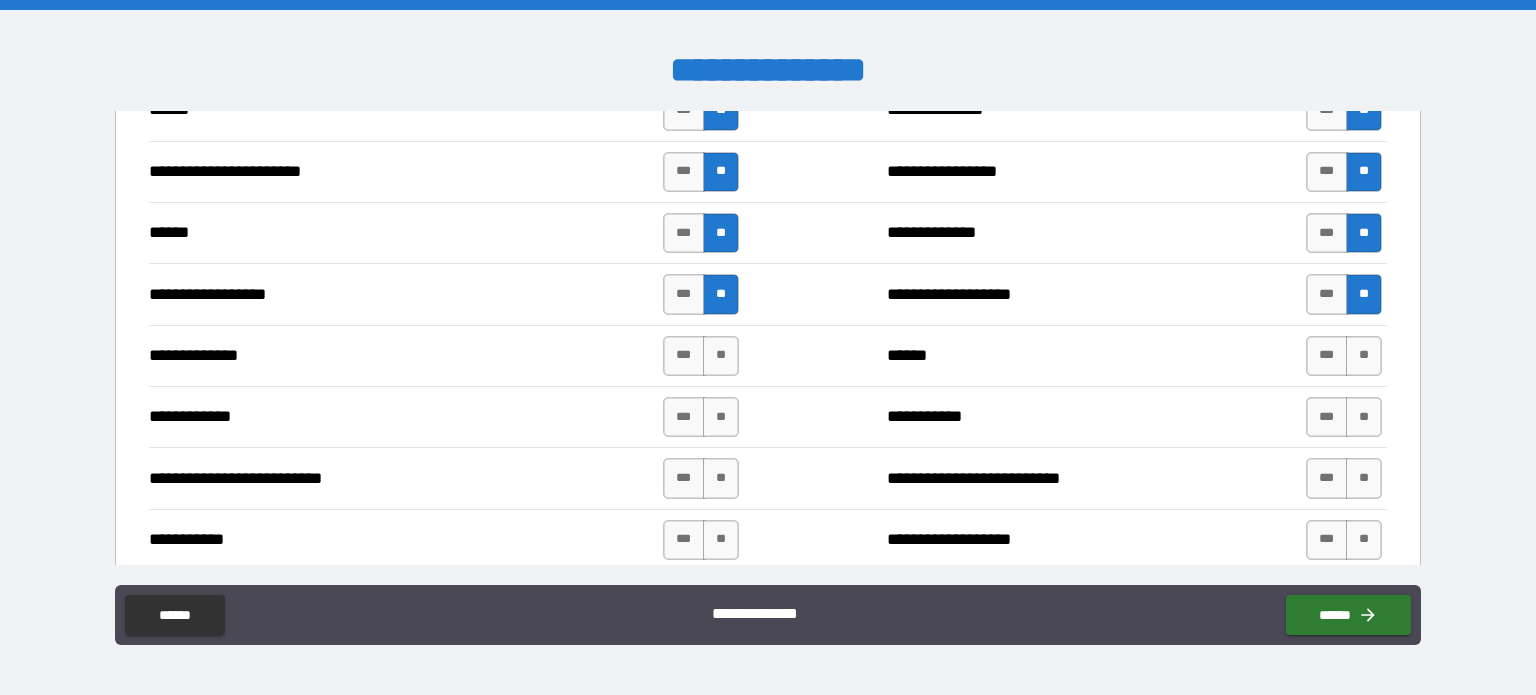 scroll, scrollTop: 1740, scrollLeft: 0, axis: vertical 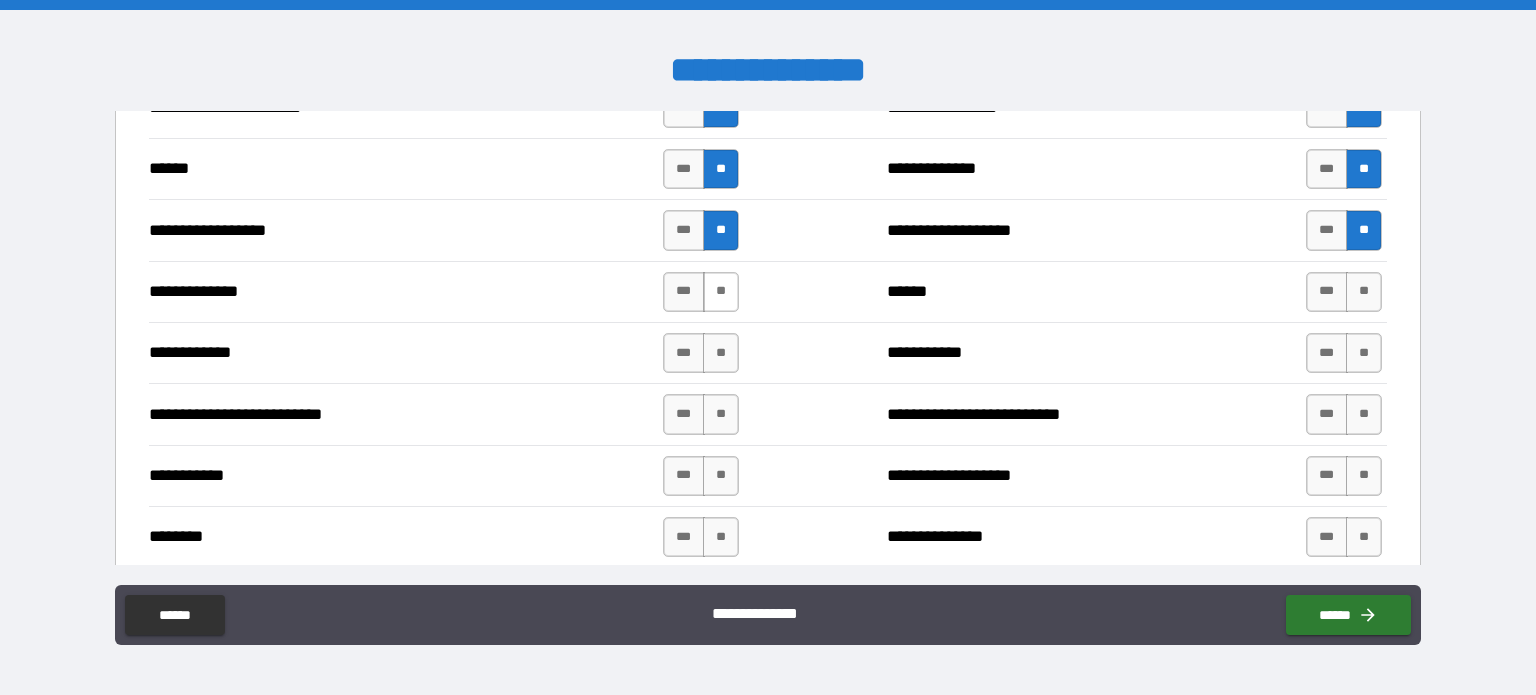 click on "**" at bounding box center [721, 292] 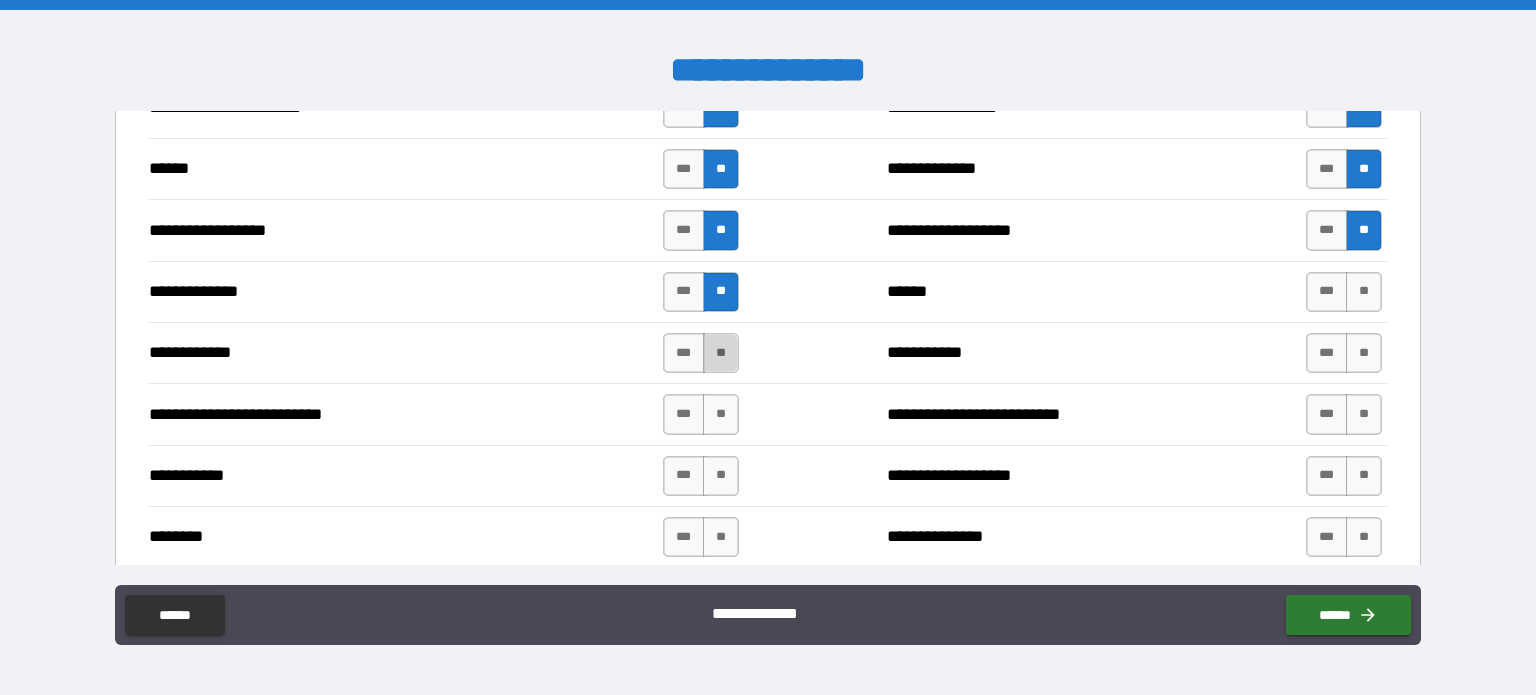 click on "**" at bounding box center (721, 353) 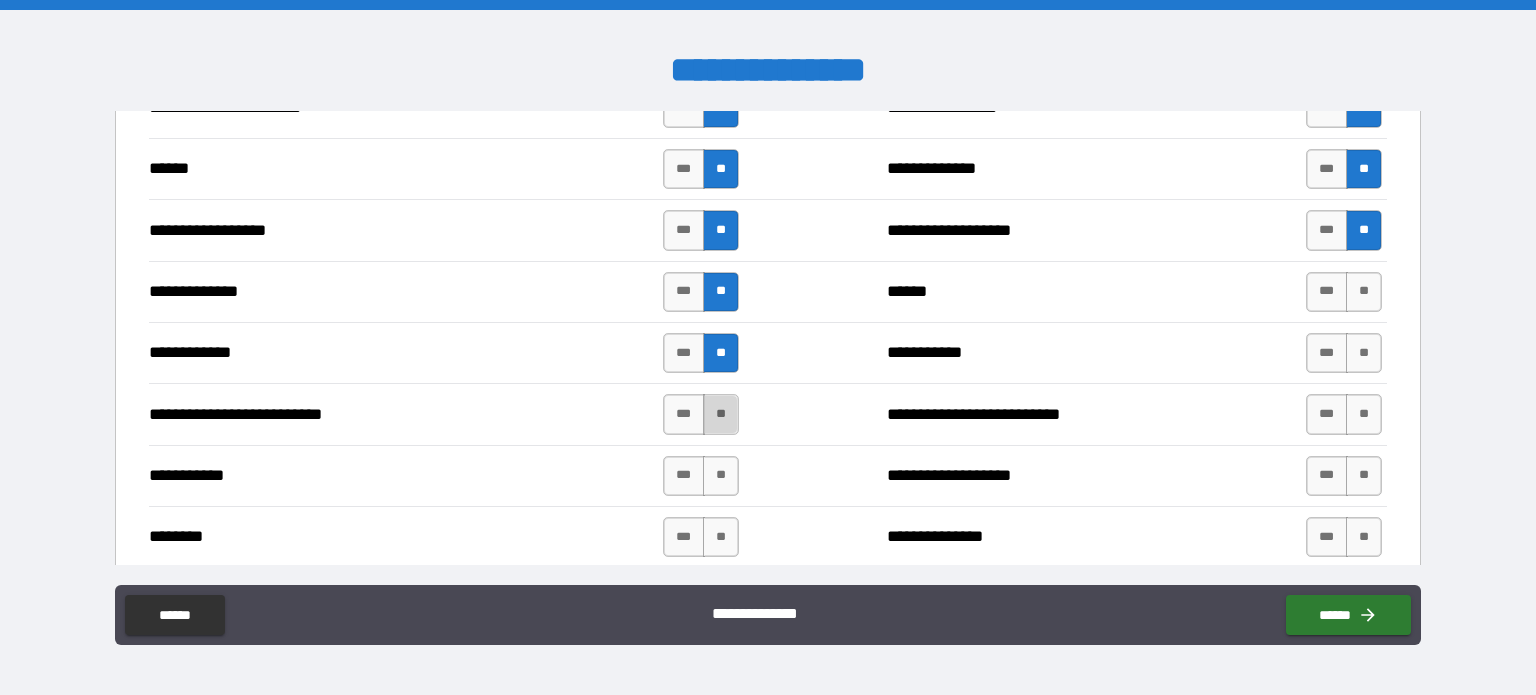 click on "**" at bounding box center (721, 414) 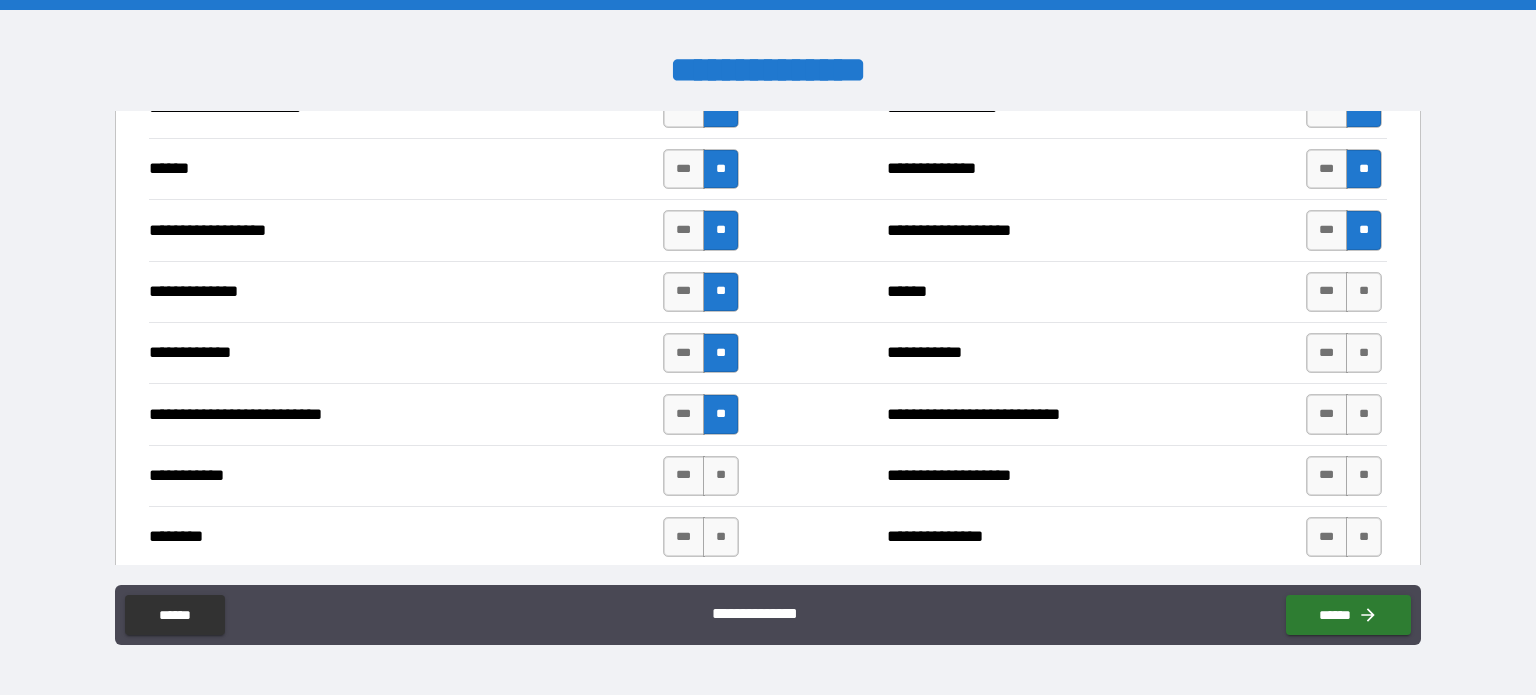 click on "**********" at bounding box center (768, 475) 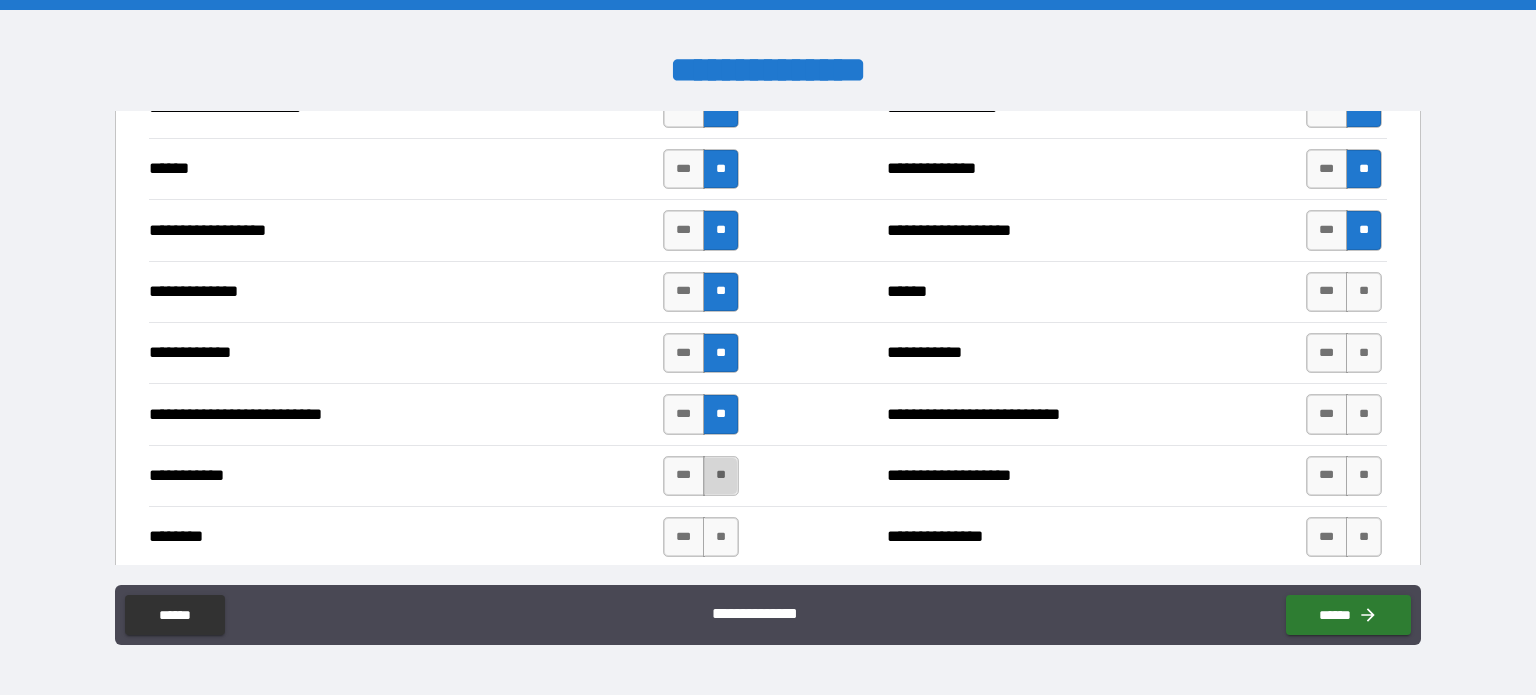 click on "**" at bounding box center (721, 476) 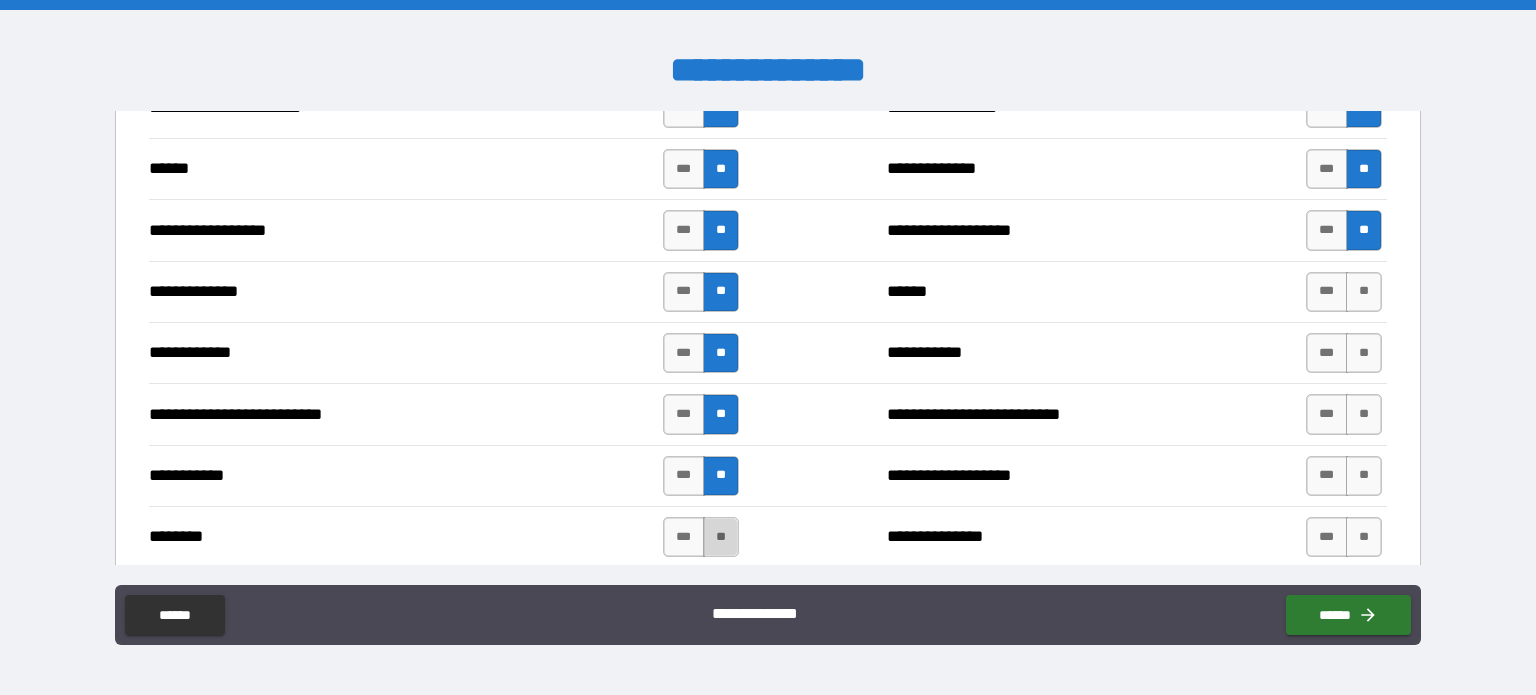 click on "**" at bounding box center [721, 537] 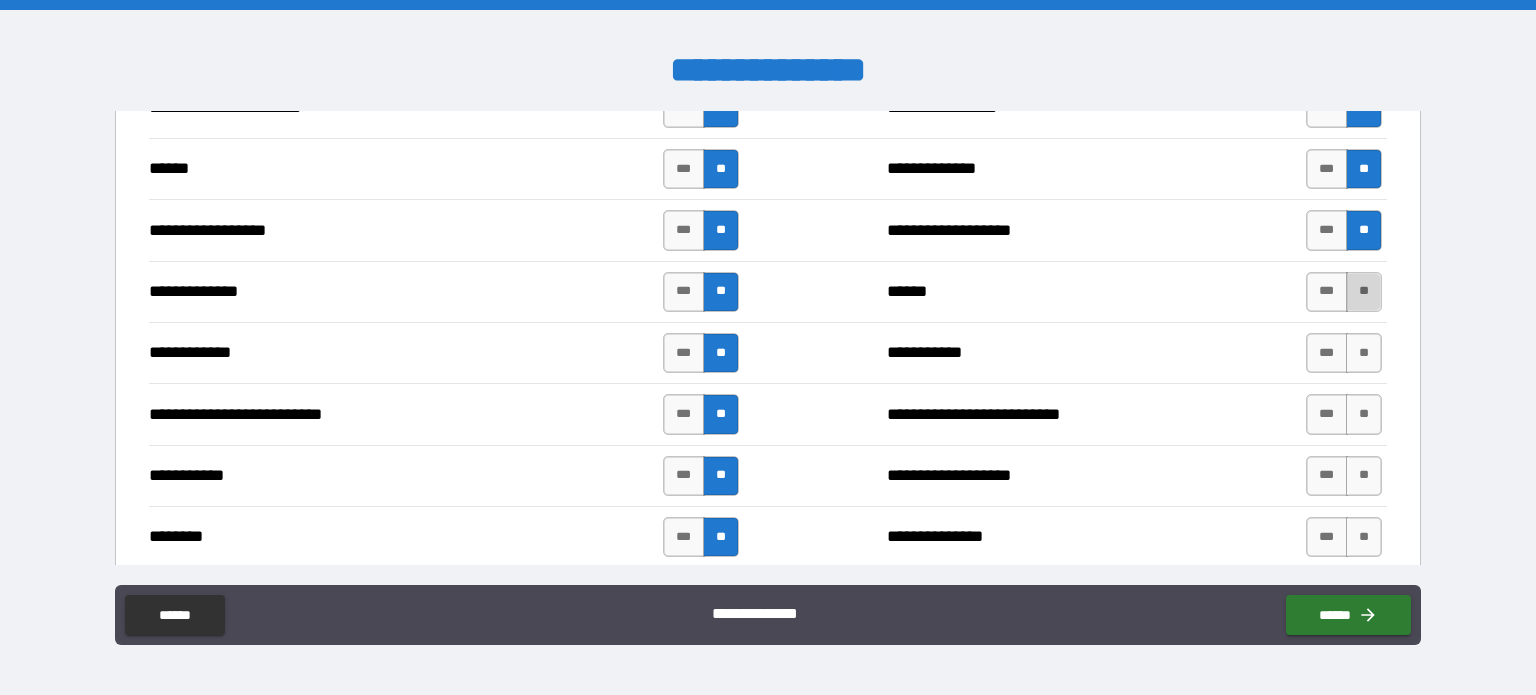 click on "**" at bounding box center [1364, 292] 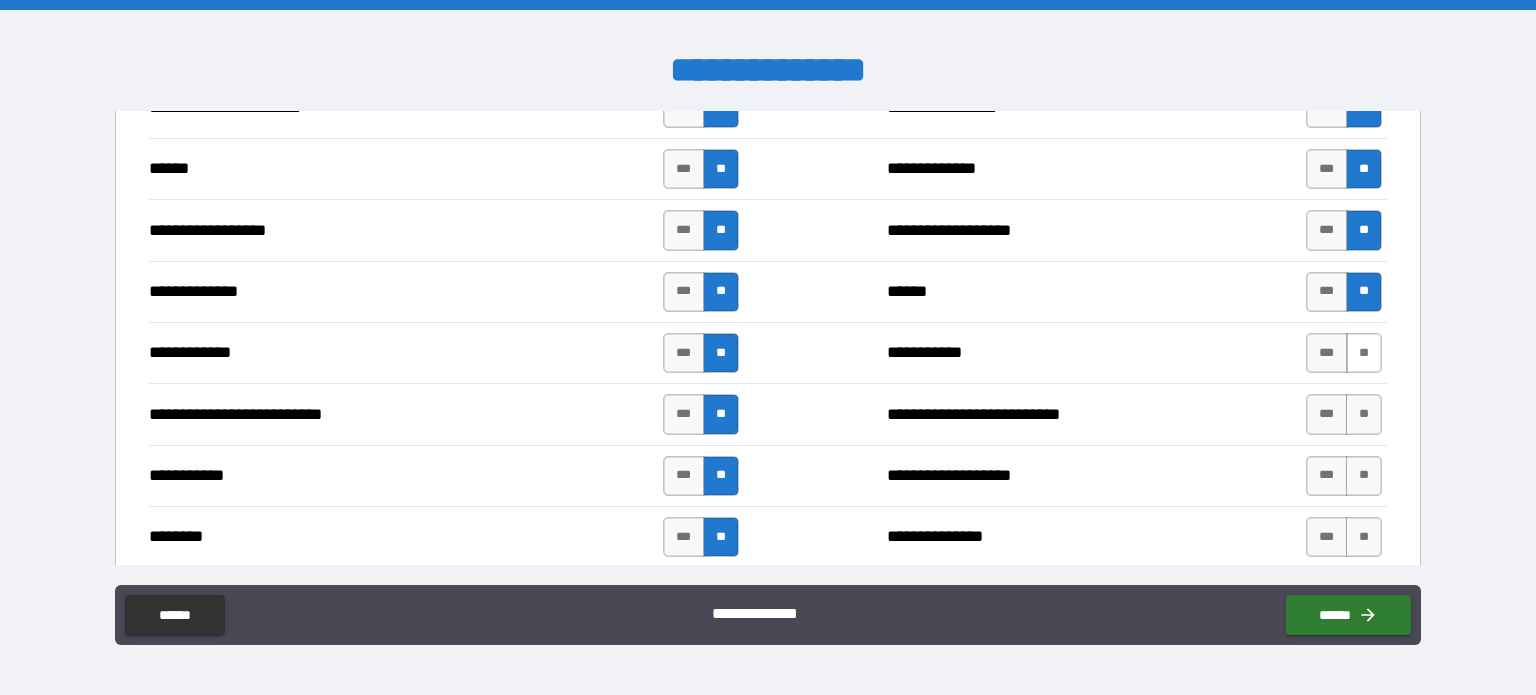 click on "**" at bounding box center [1364, 353] 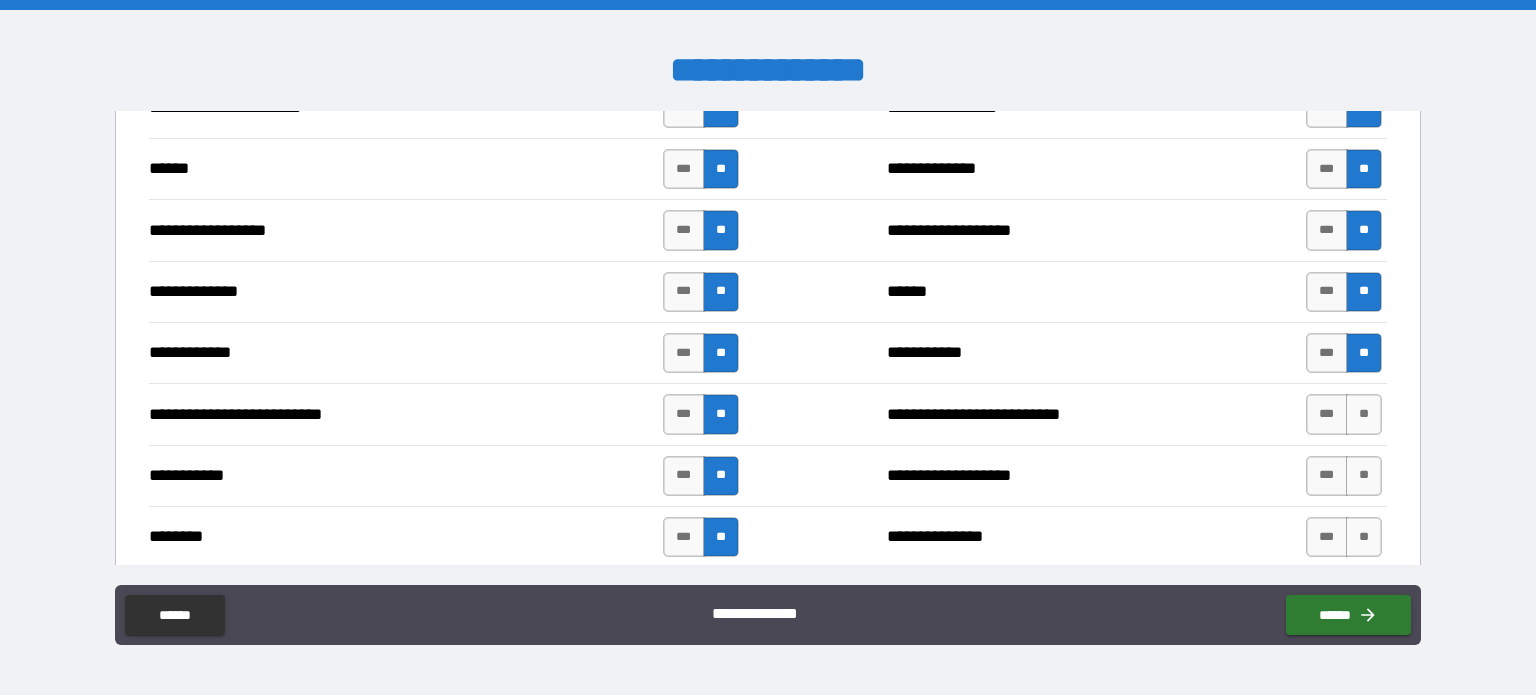 click on "*** **" at bounding box center (1346, 414) 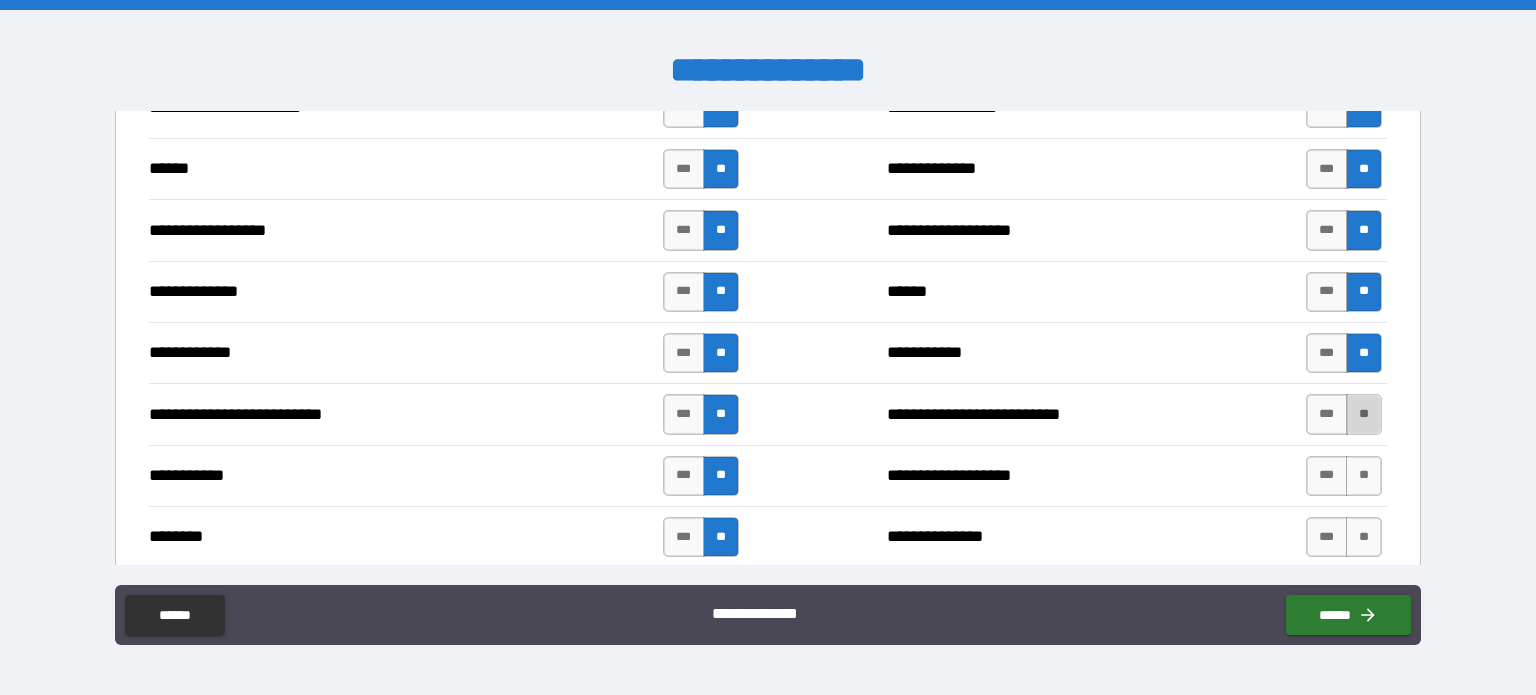 click on "**" at bounding box center [1364, 414] 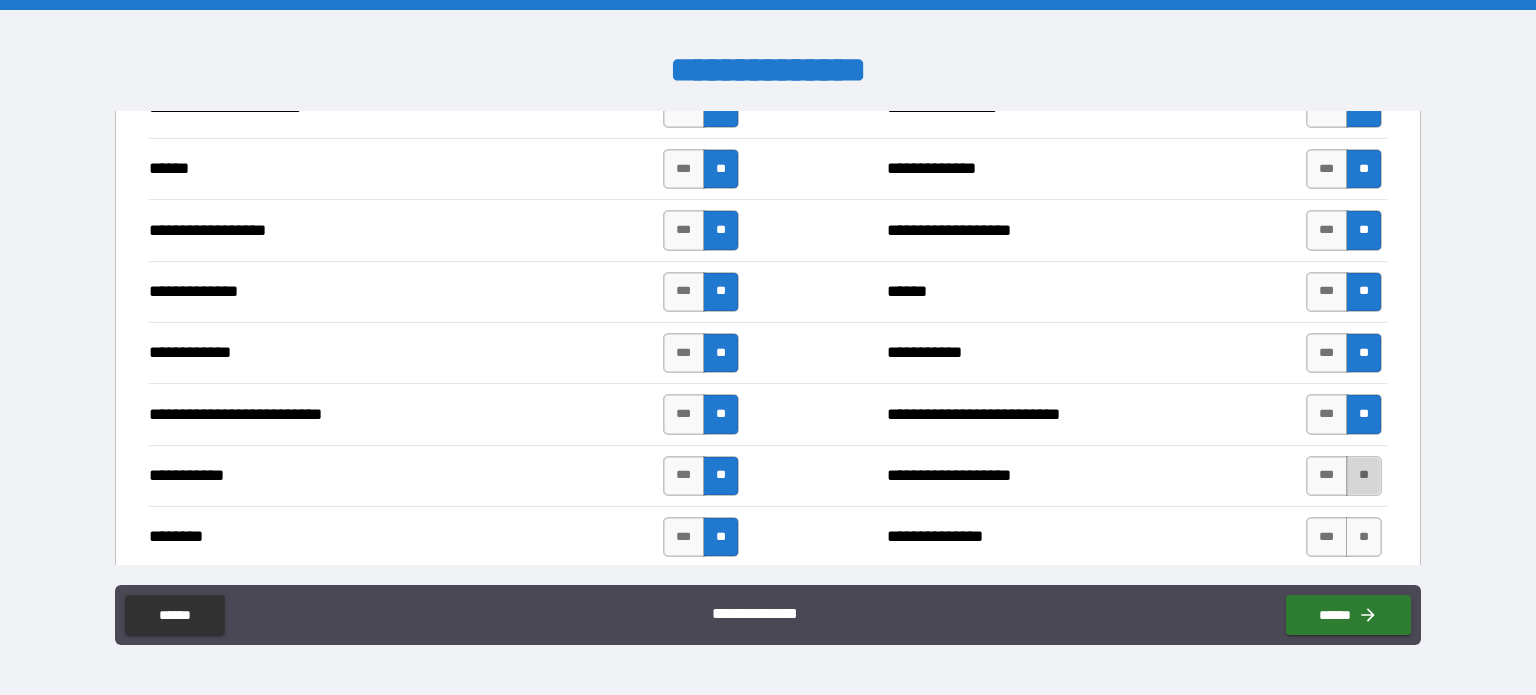 click on "**" at bounding box center (1364, 476) 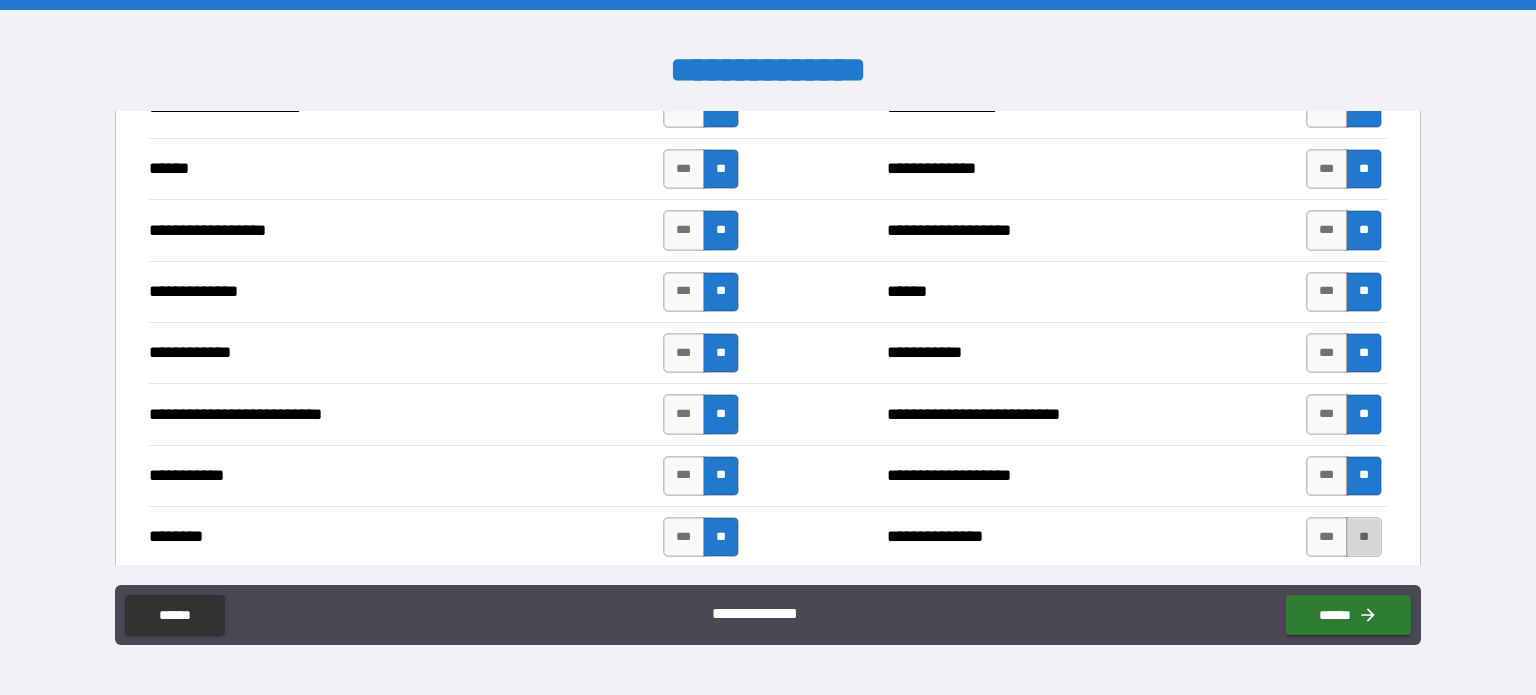 click on "**" at bounding box center (1364, 537) 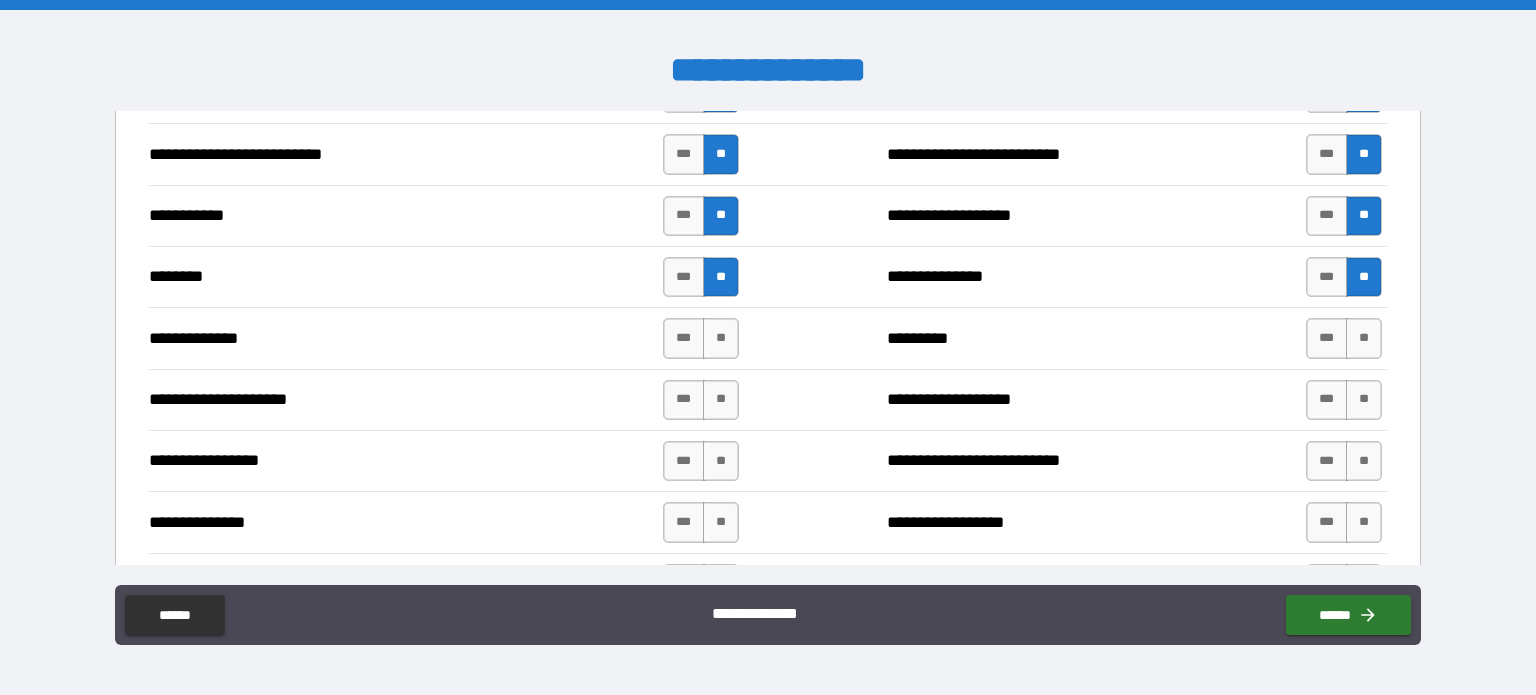 scroll, scrollTop: 2016, scrollLeft: 0, axis: vertical 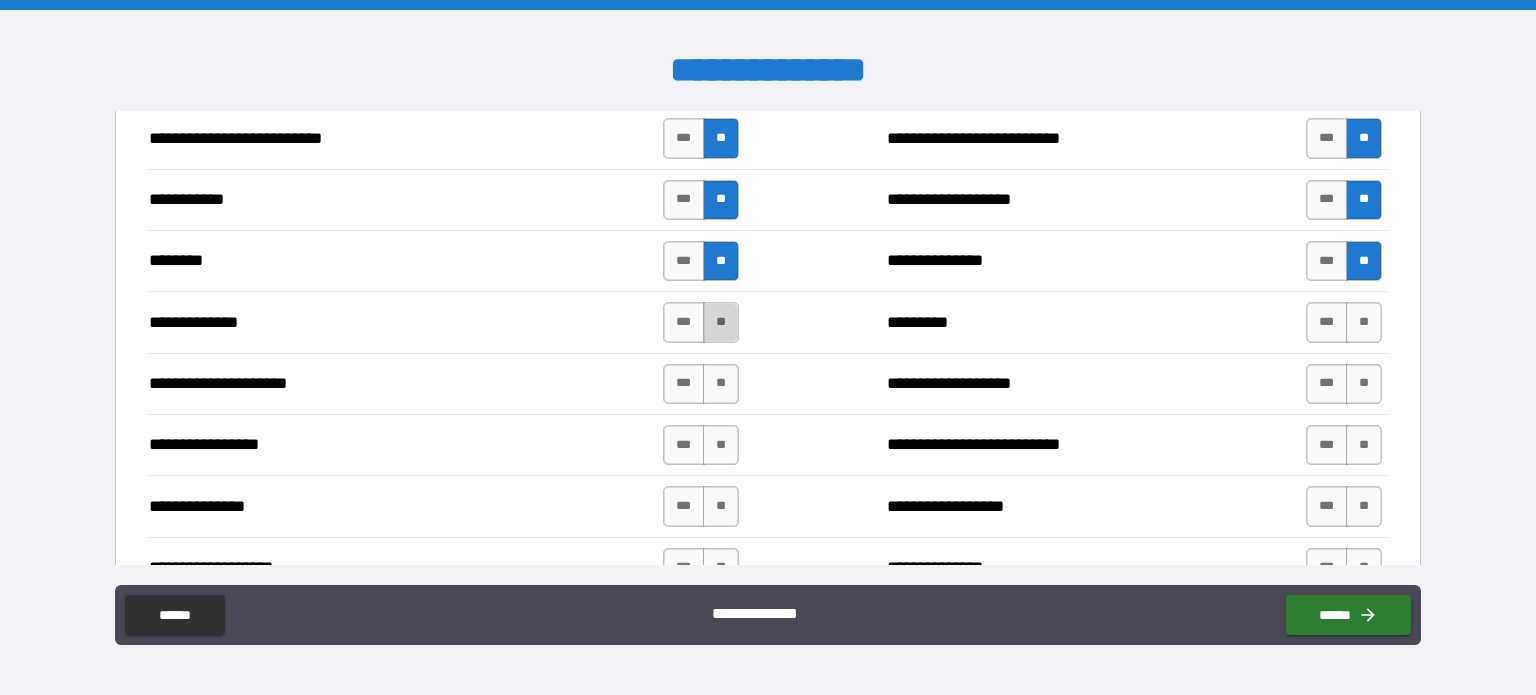click on "**" at bounding box center [721, 322] 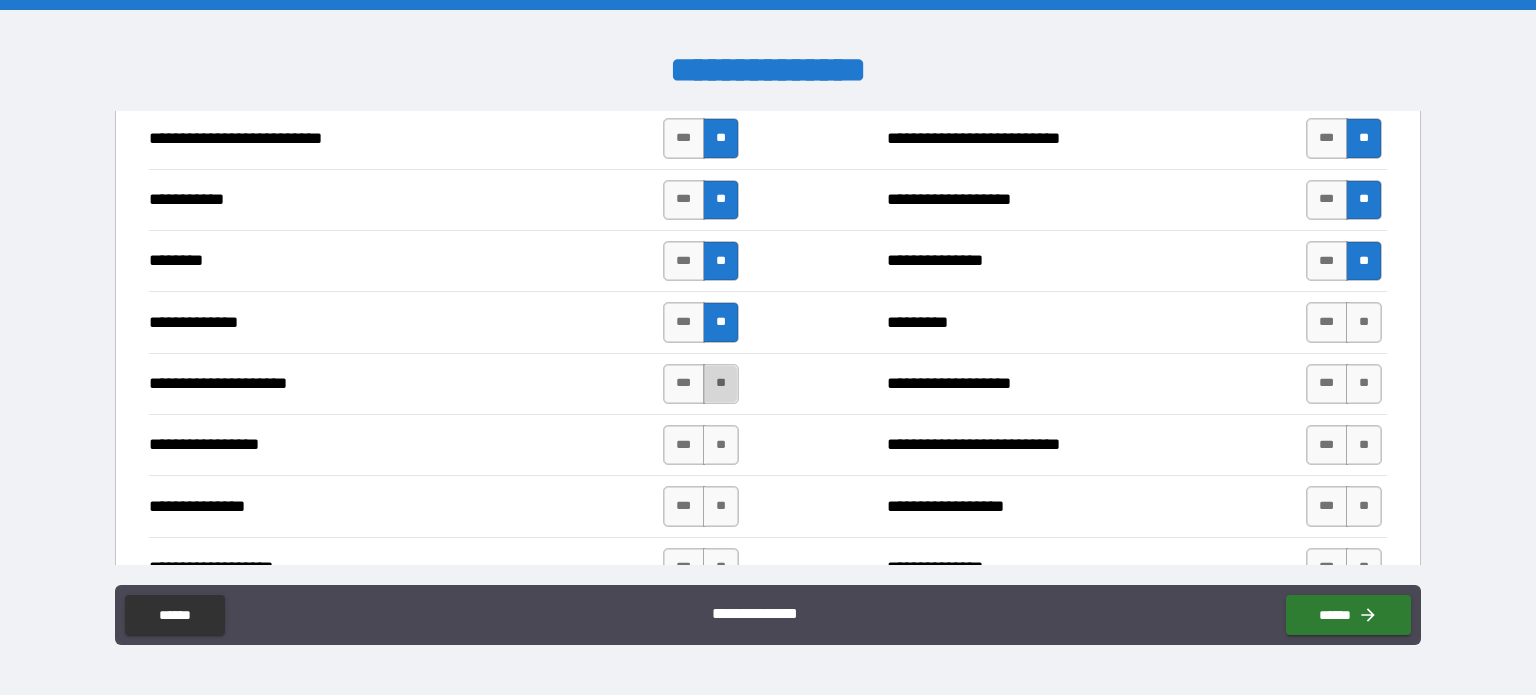 click on "**" at bounding box center (721, 384) 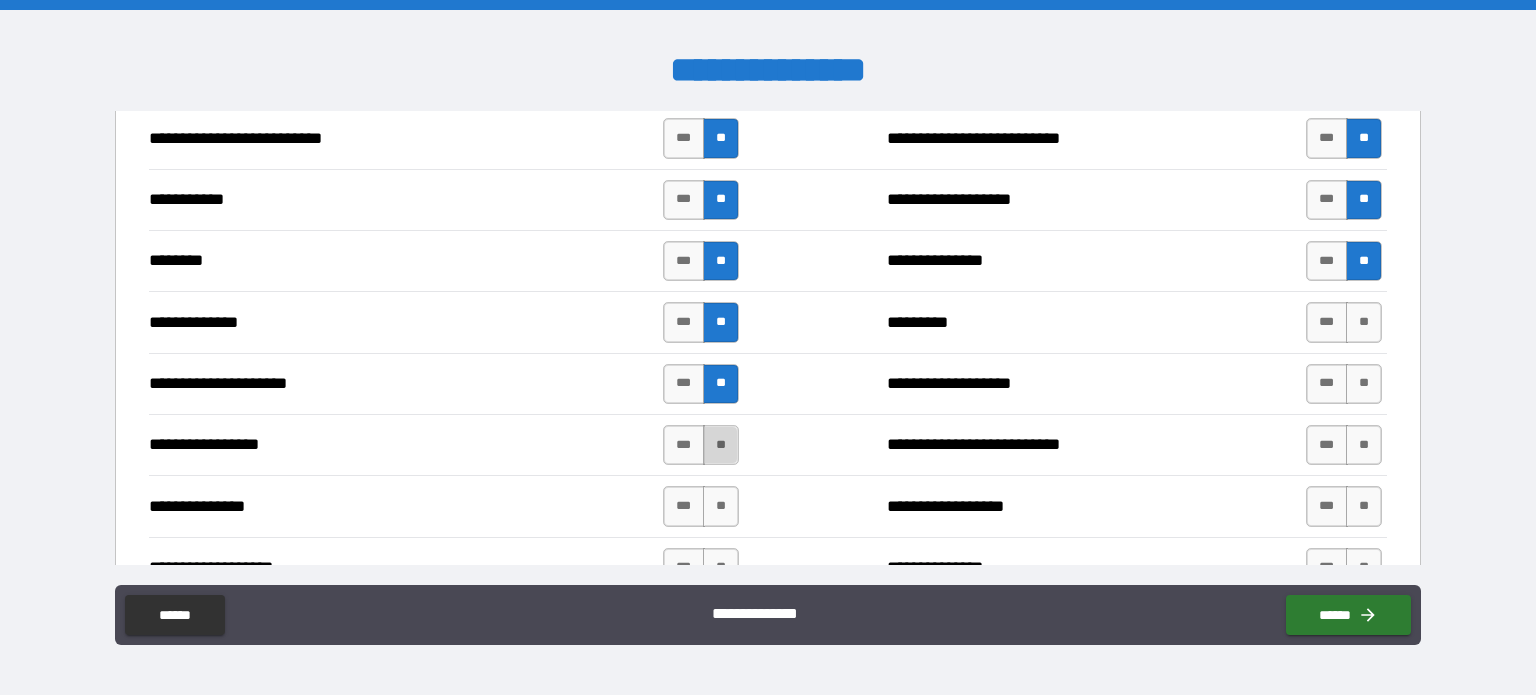 click on "**" at bounding box center [721, 445] 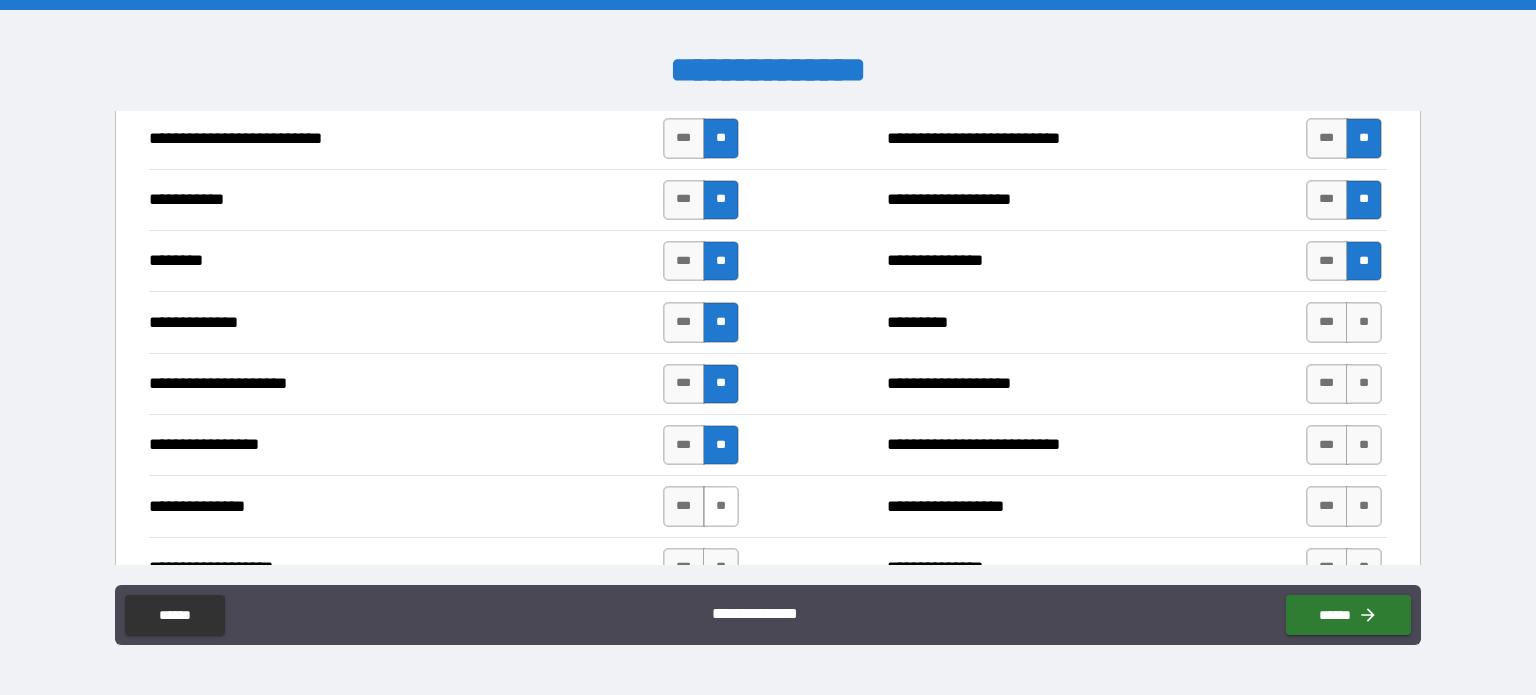 click on "**" at bounding box center [721, 506] 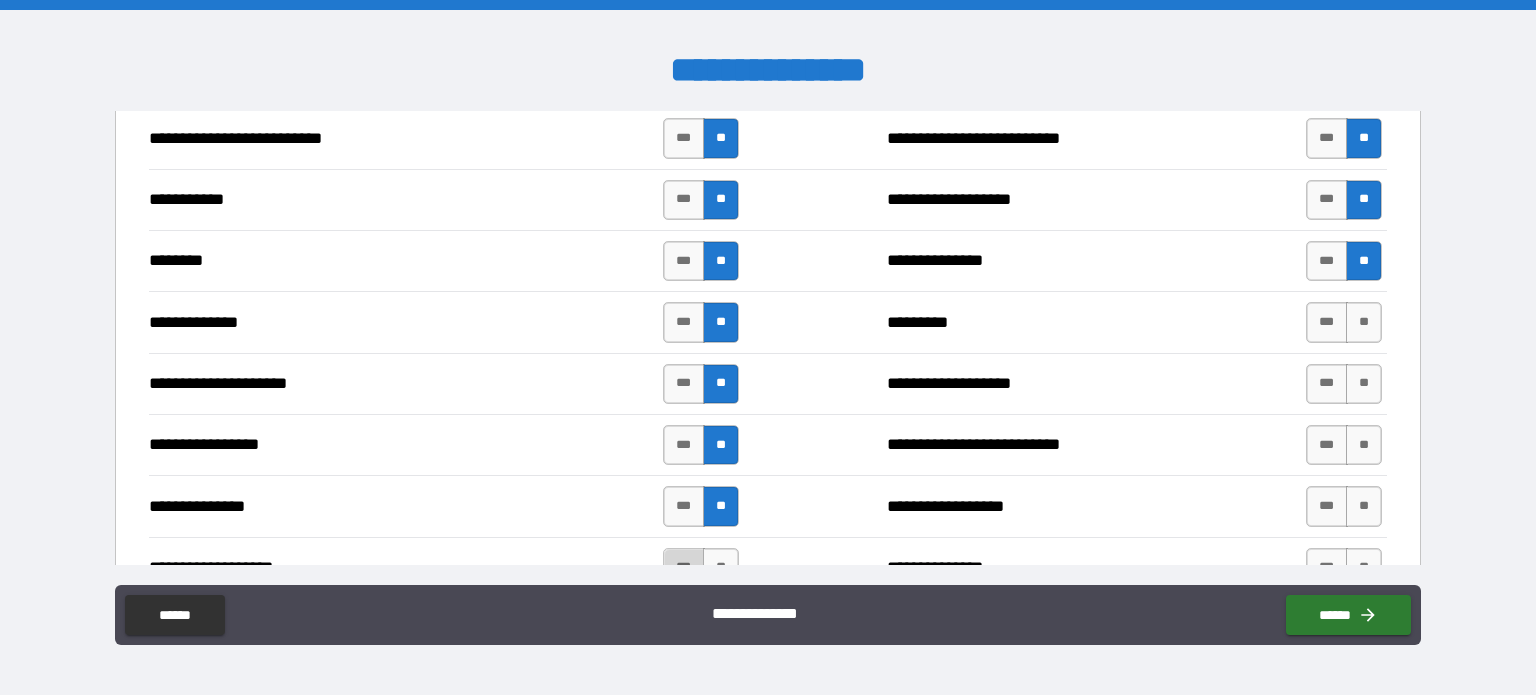 click on "***" at bounding box center (684, 568) 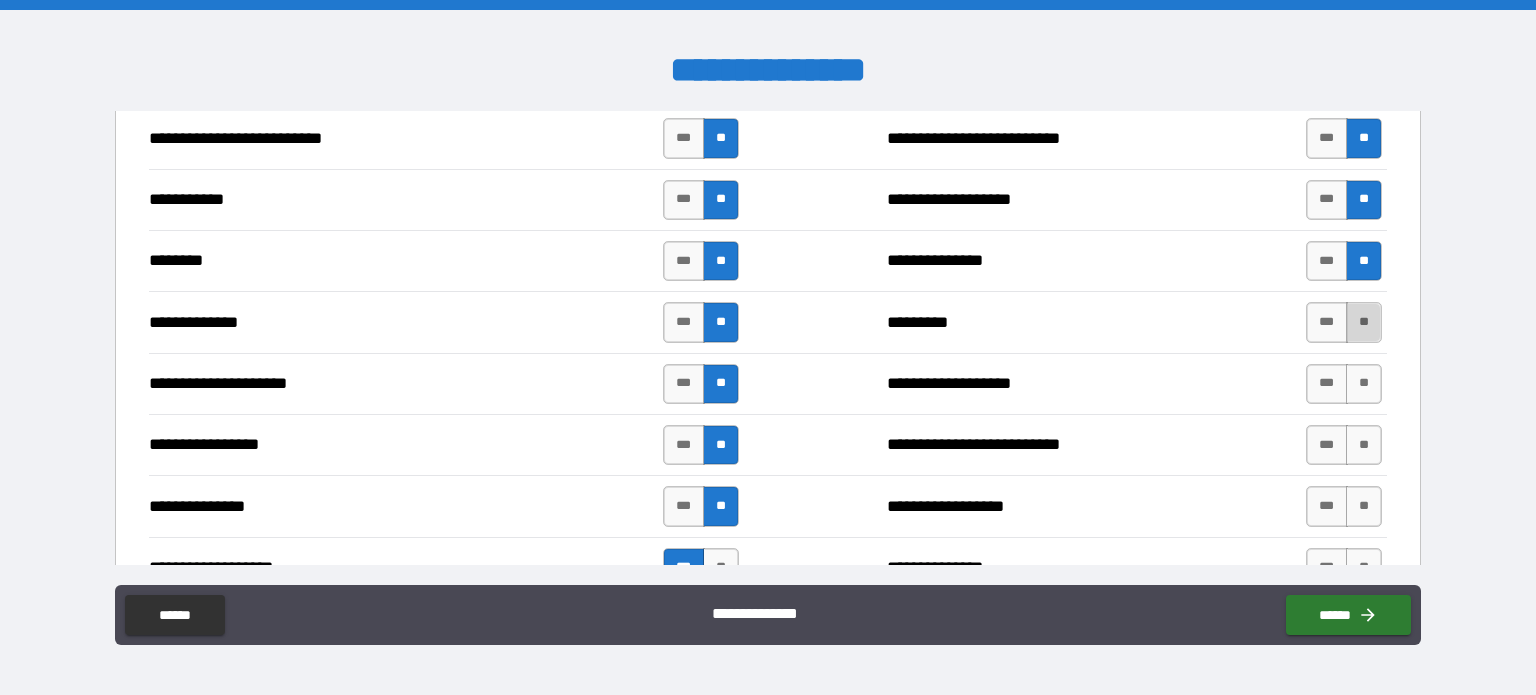 click on "**" at bounding box center (1364, 322) 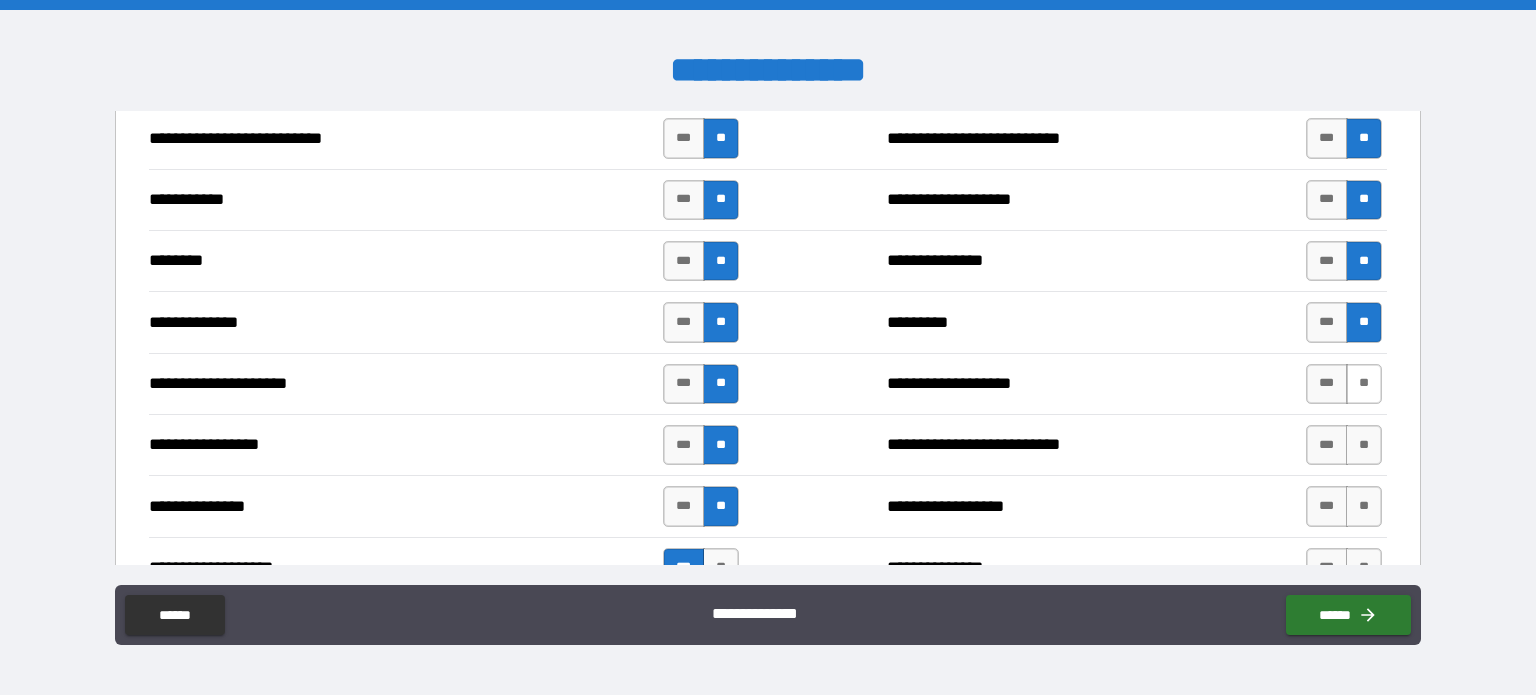 click on "**" at bounding box center [1364, 384] 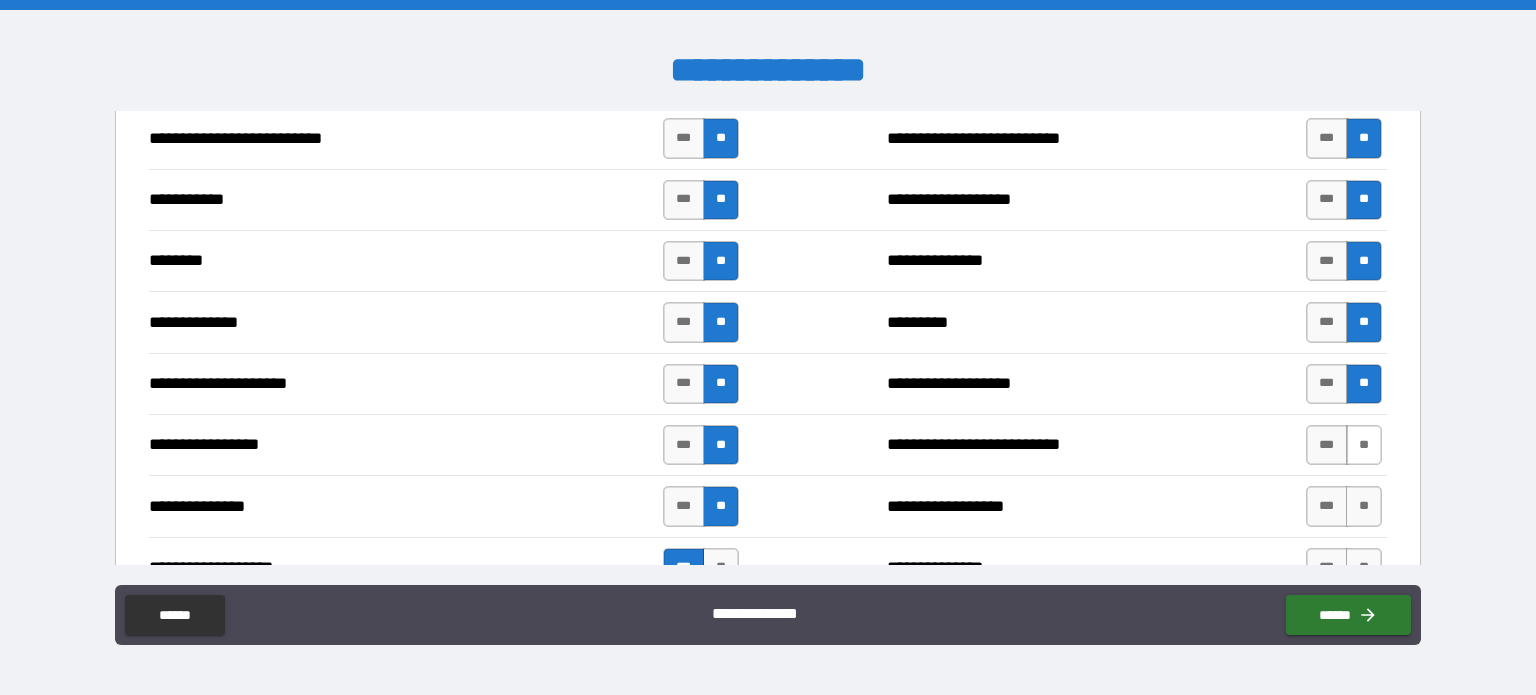 click on "**" at bounding box center [1364, 445] 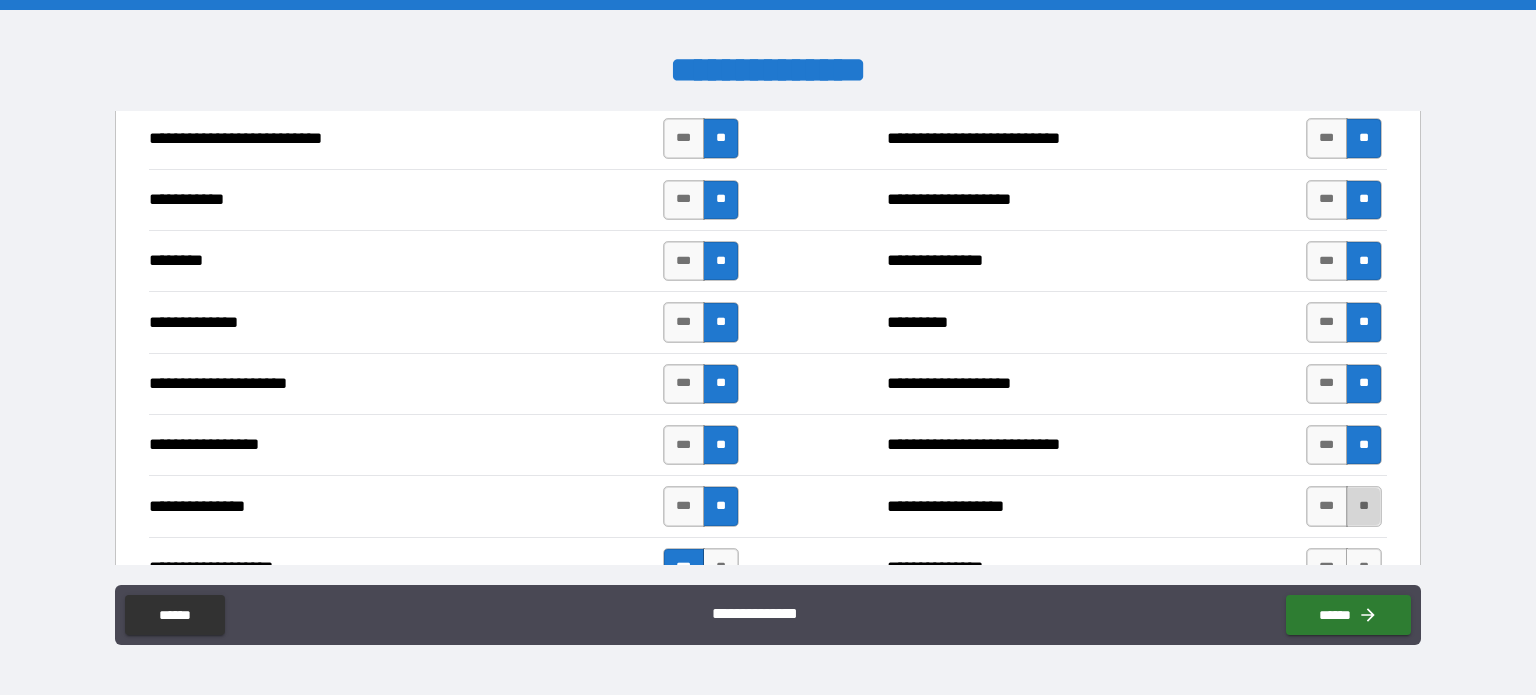 click on "**" at bounding box center (1364, 506) 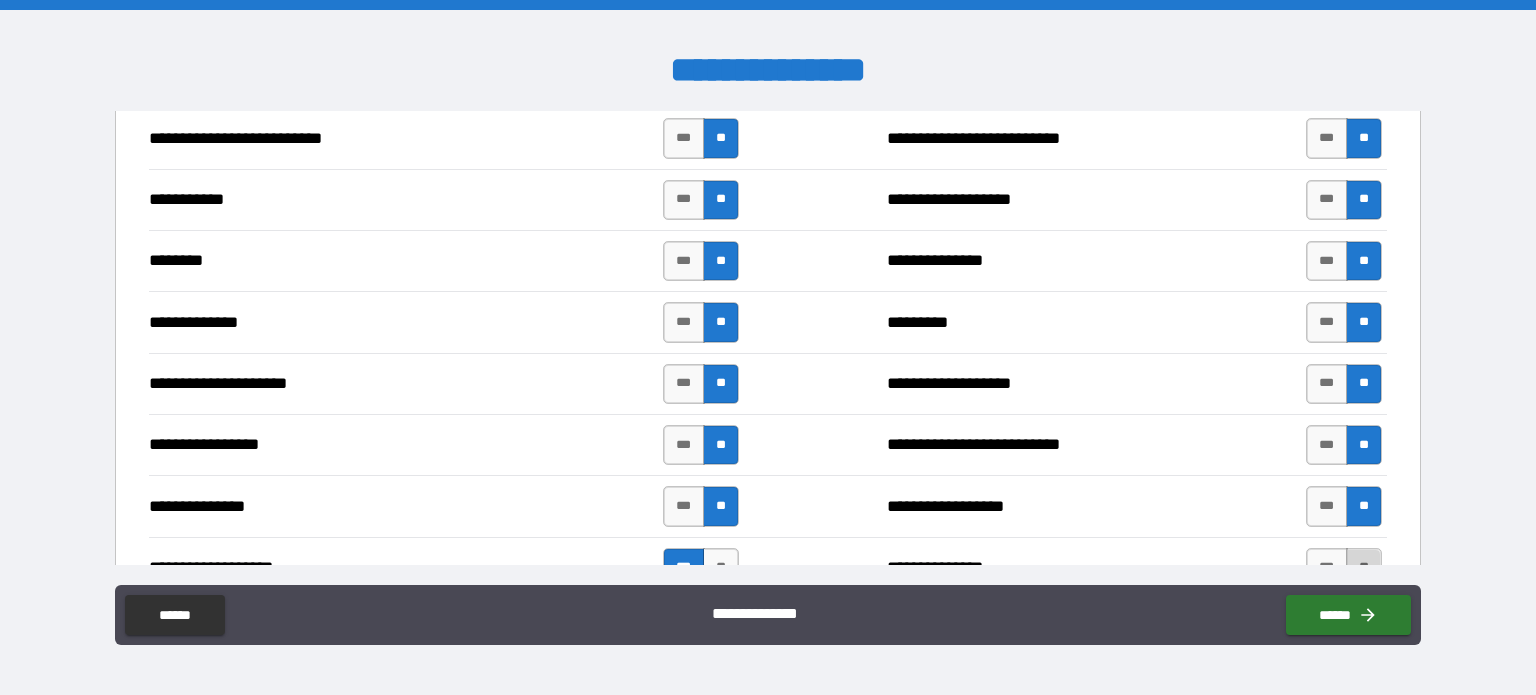 click on "**" at bounding box center [1364, 568] 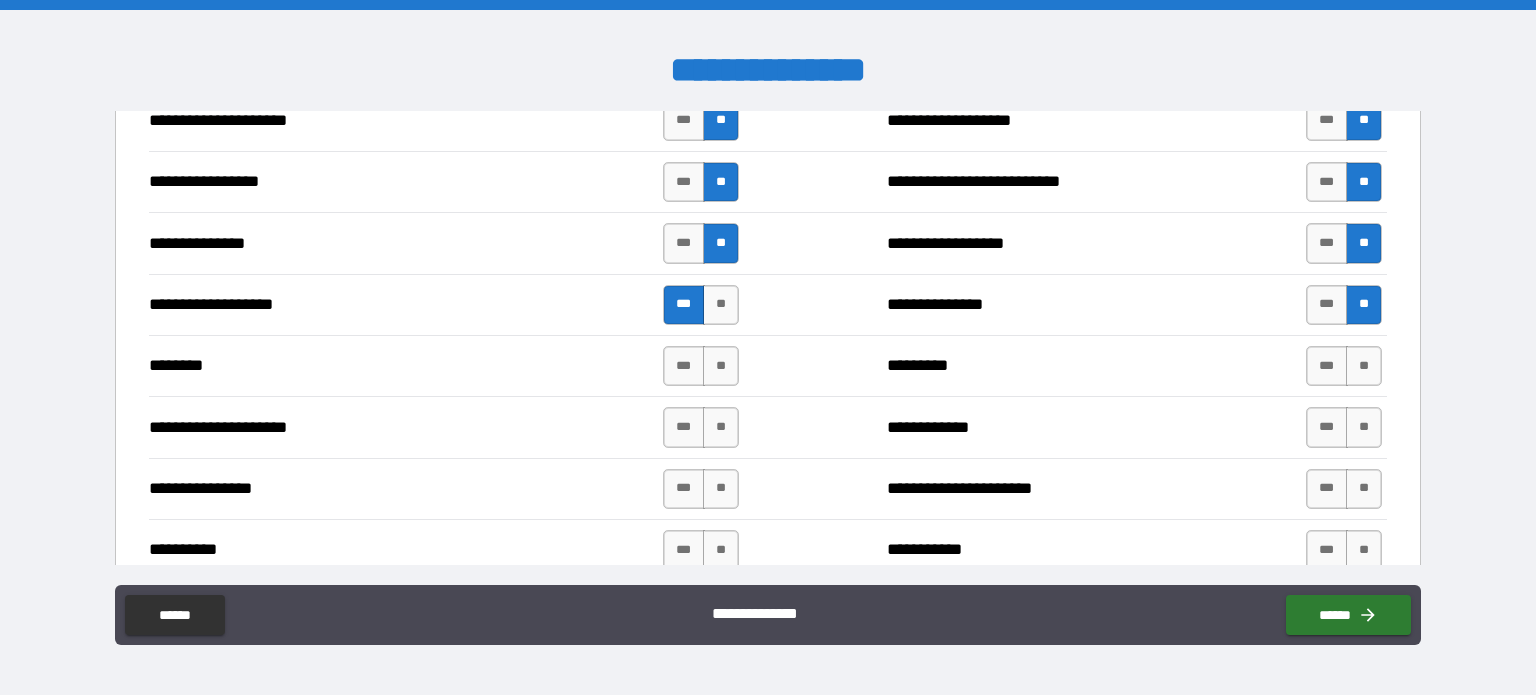 scroll, scrollTop: 2295, scrollLeft: 0, axis: vertical 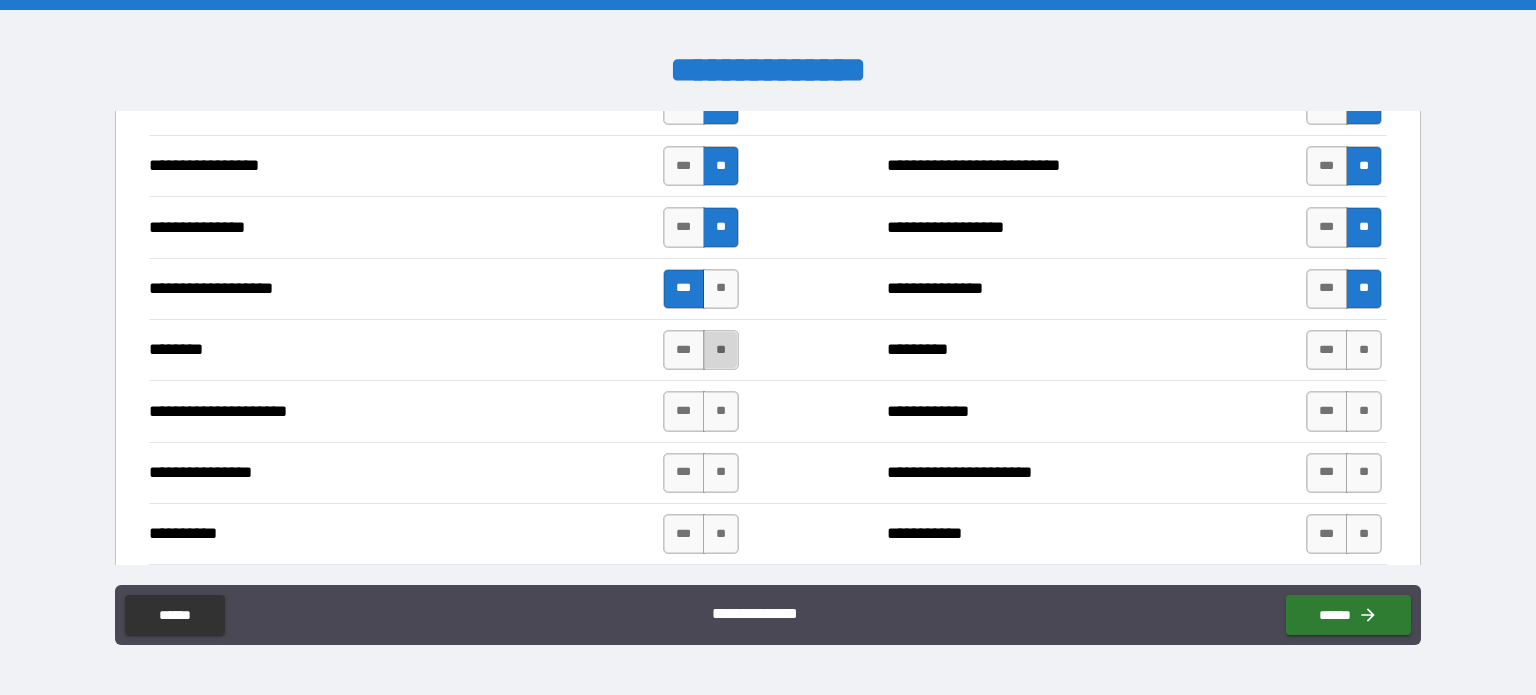 click on "**" at bounding box center (721, 350) 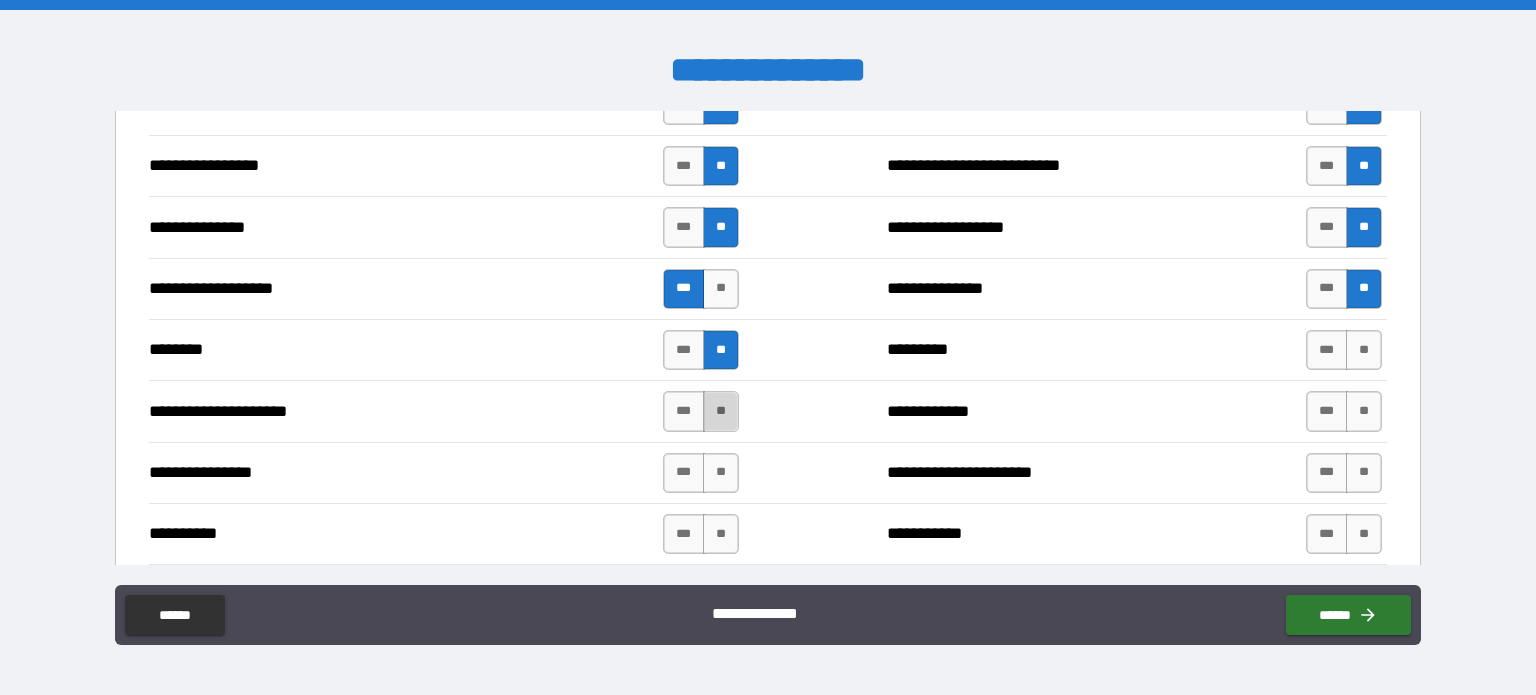 click on "**" at bounding box center (721, 411) 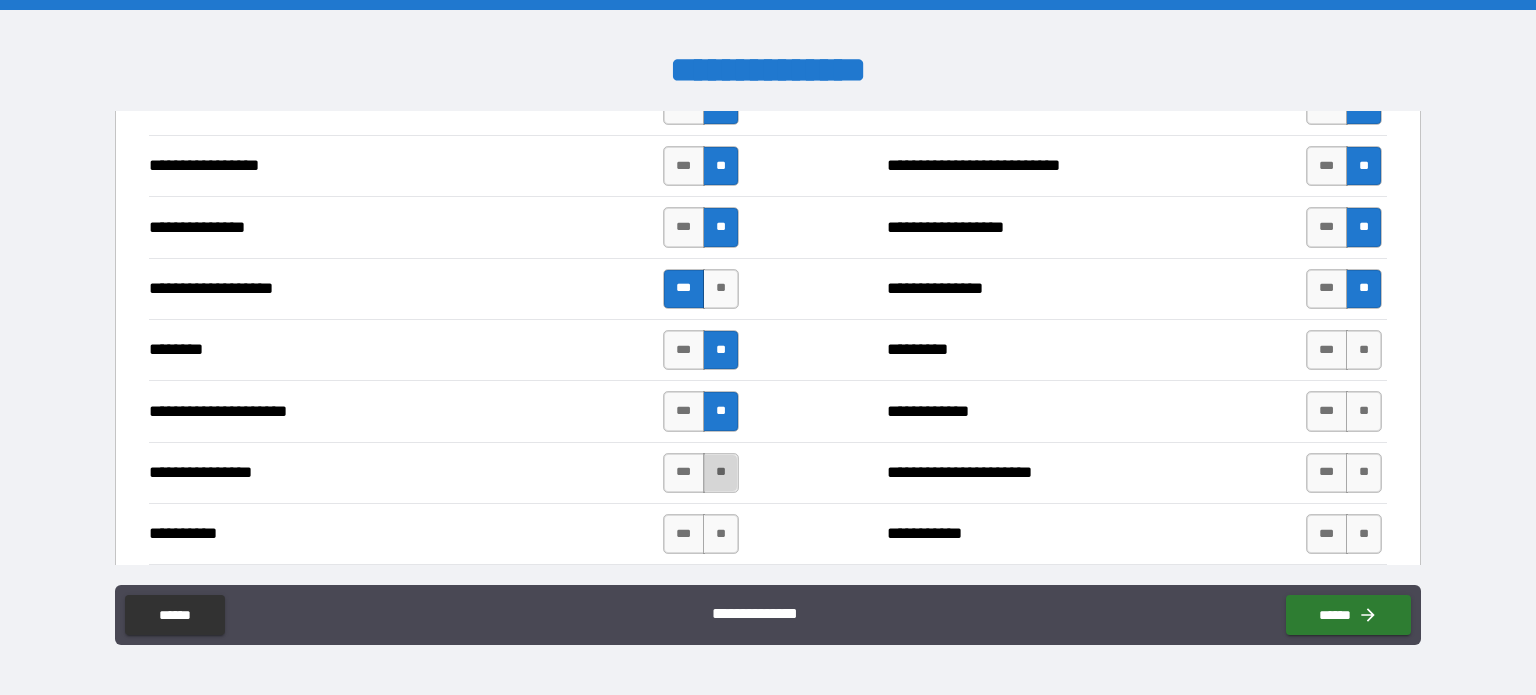 click on "**" at bounding box center [721, 473] 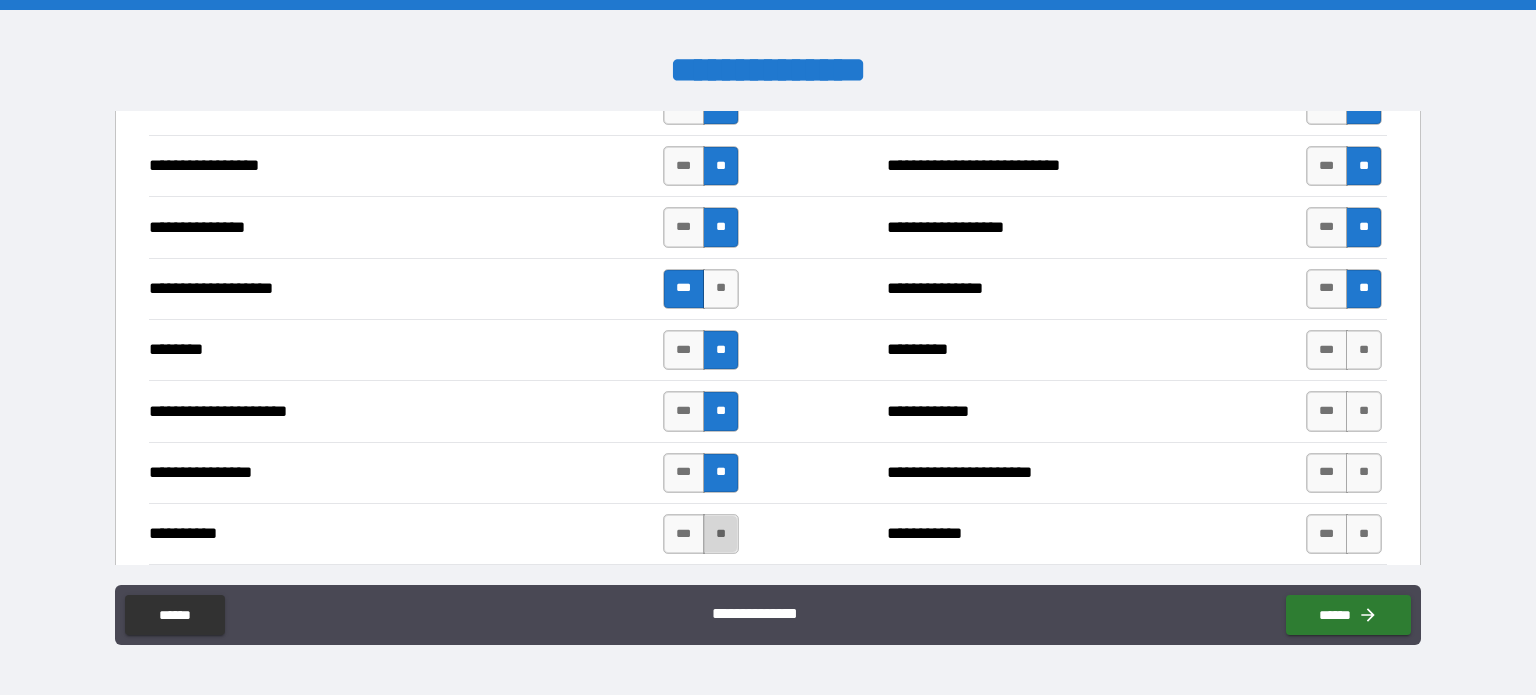 click on "**" at bounding box center (721, 534) 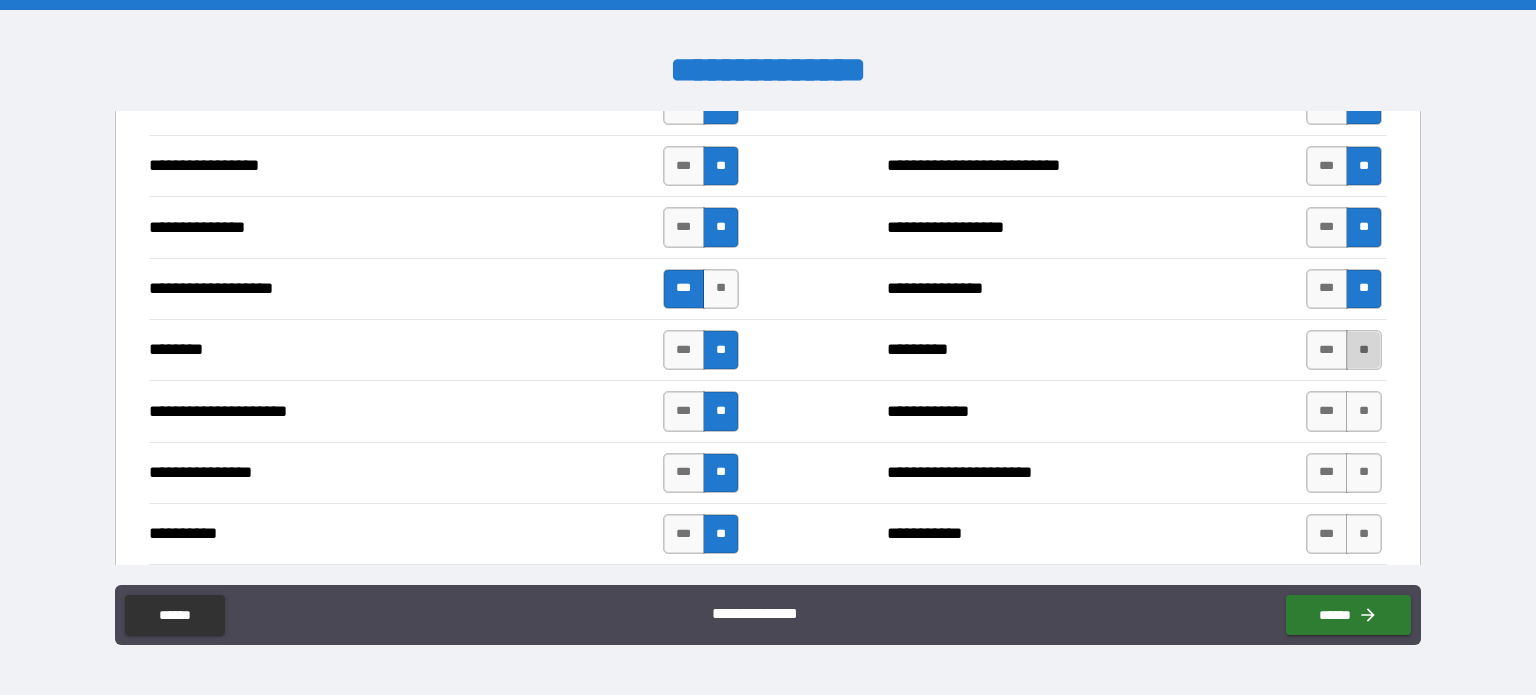 click on "**" at bounding box center [1364, 350] 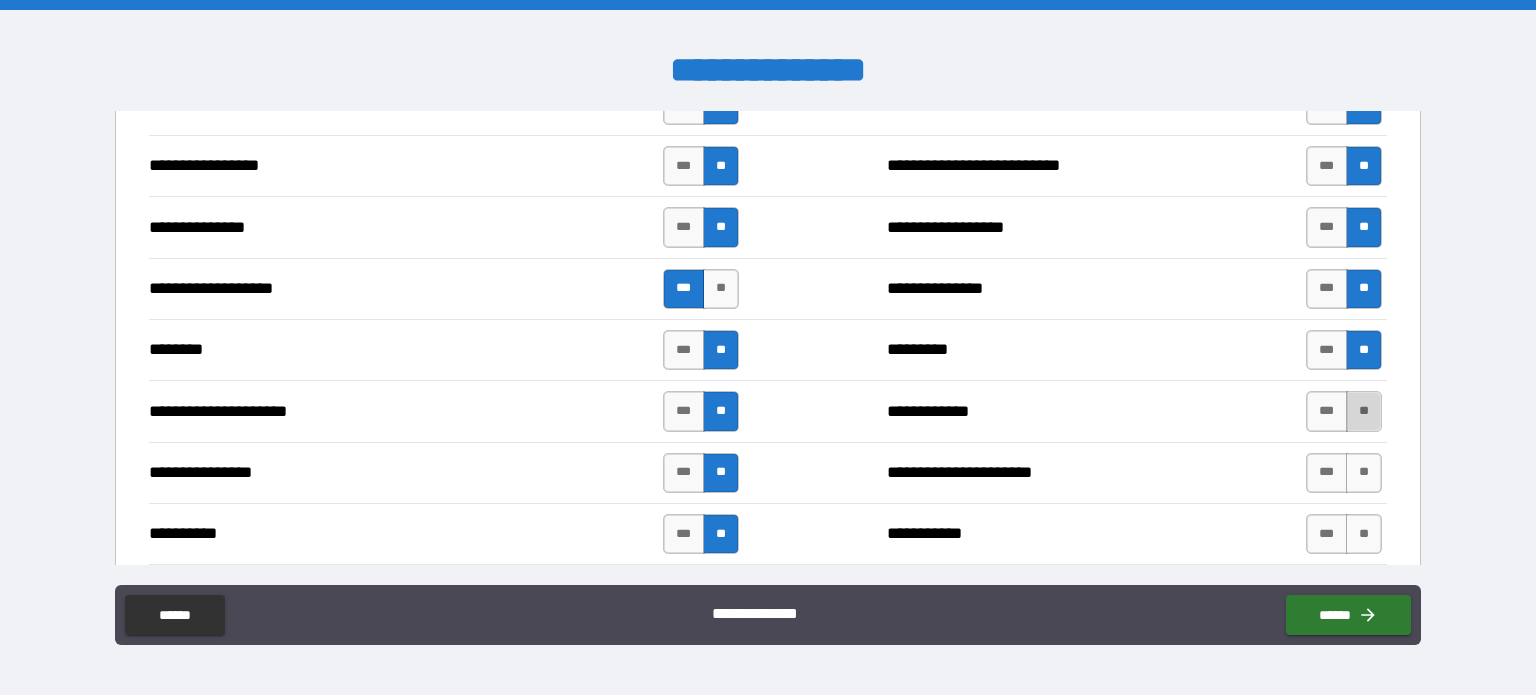 click on "**" at bounding box center [1364, 411] 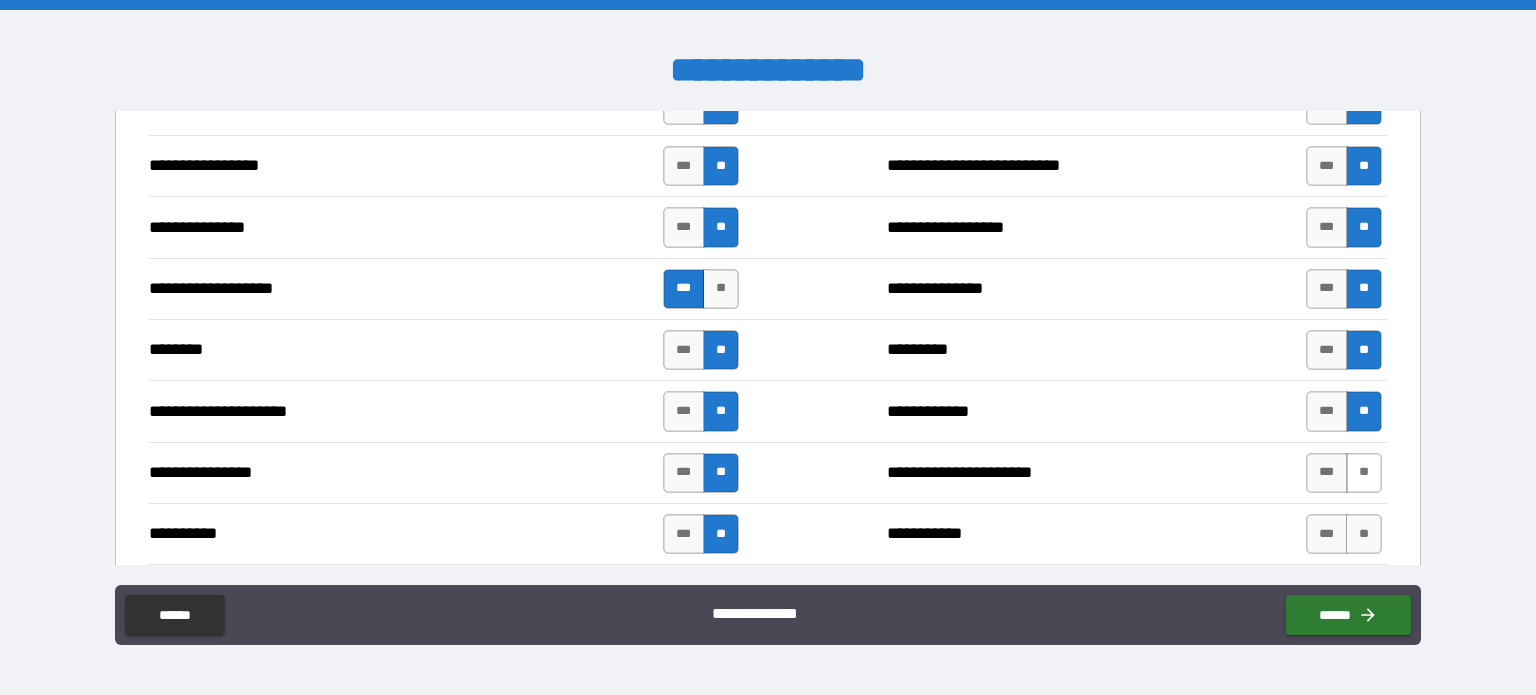 click on "**" at bounding box center [1364, 473] 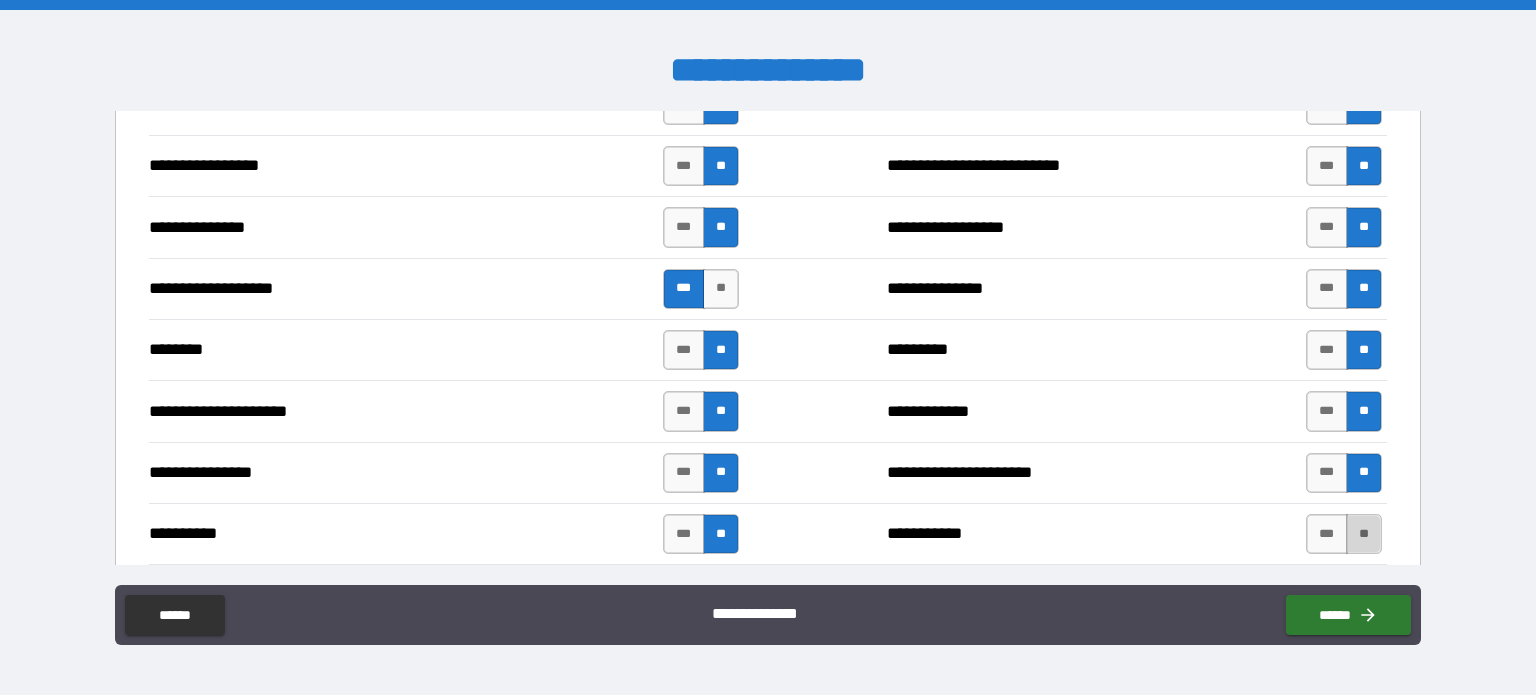 click on "**" at bounding box center [1364, 534] 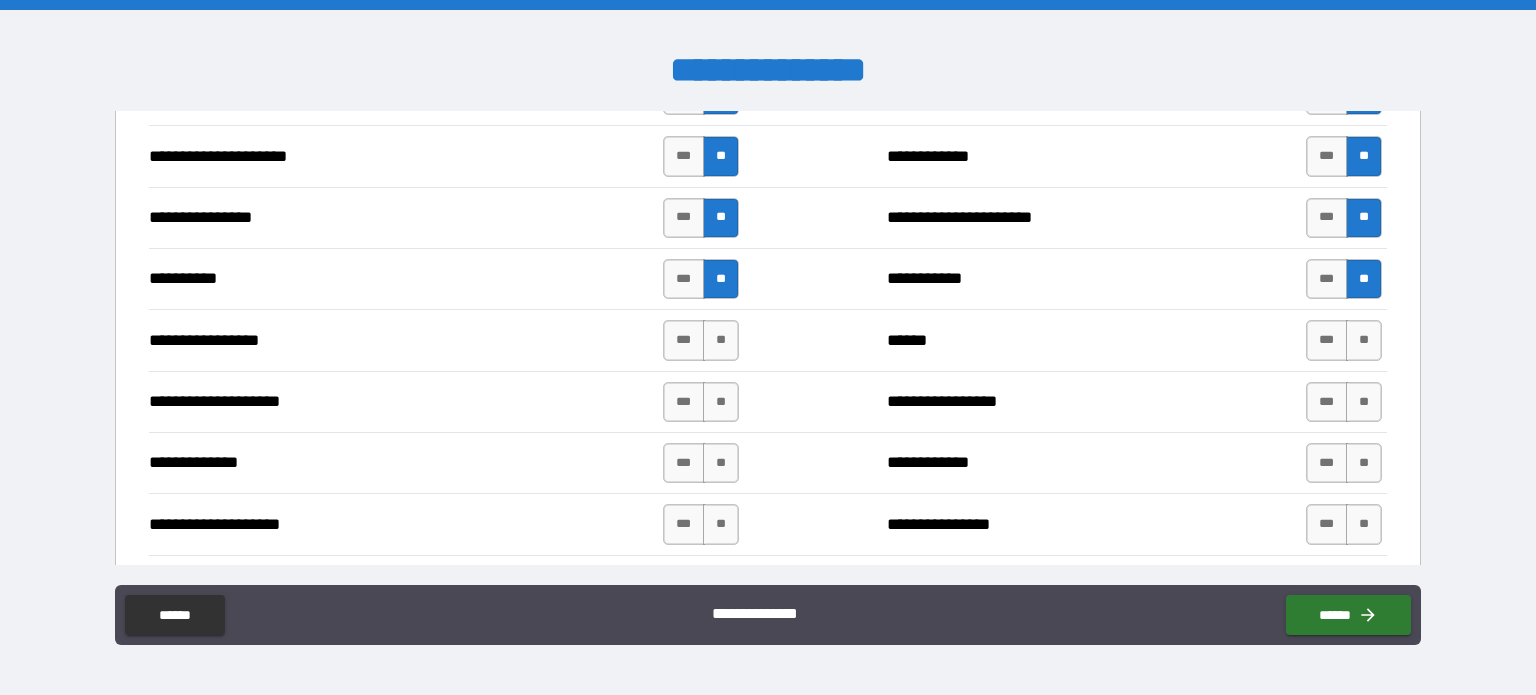 scroll, scrollTop: 2638, scrollLeft: 0, axis: vertical 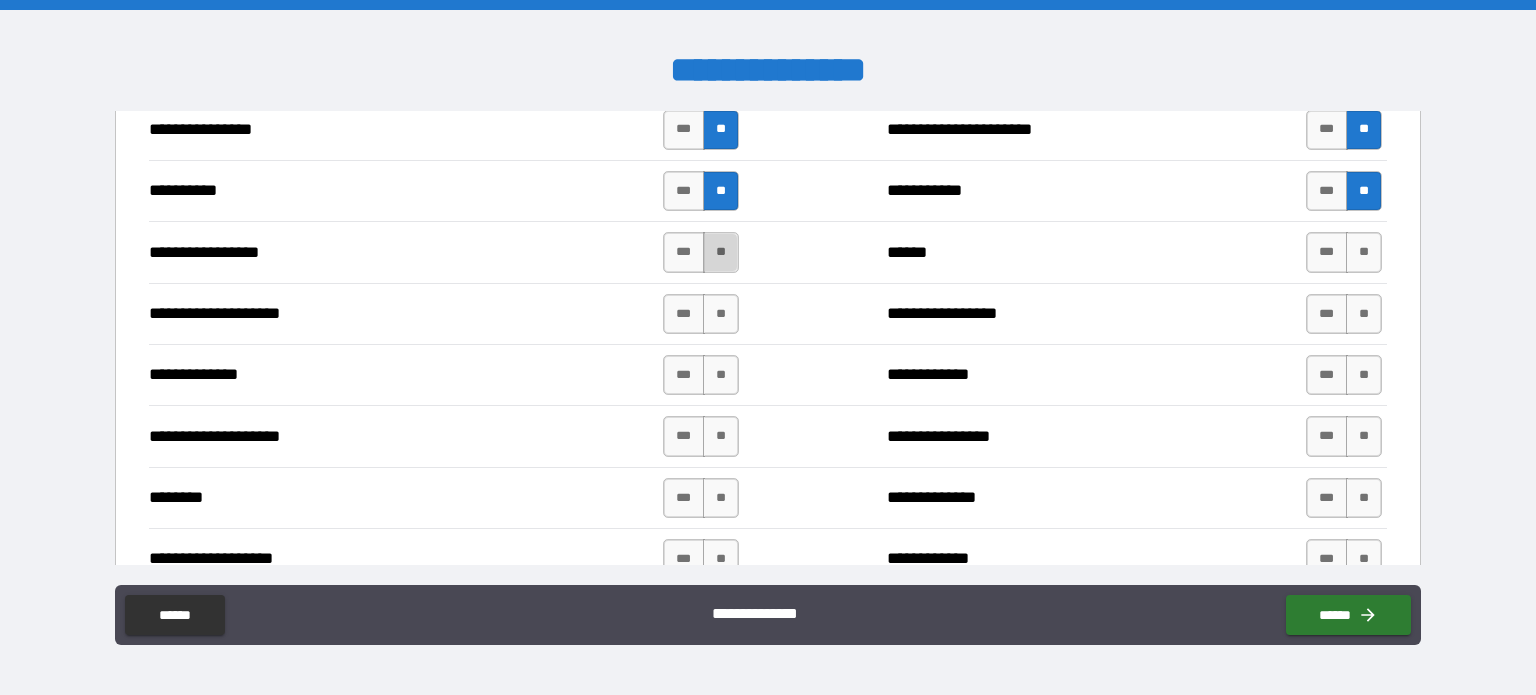 click on "**" at bounding box center (721, 252) 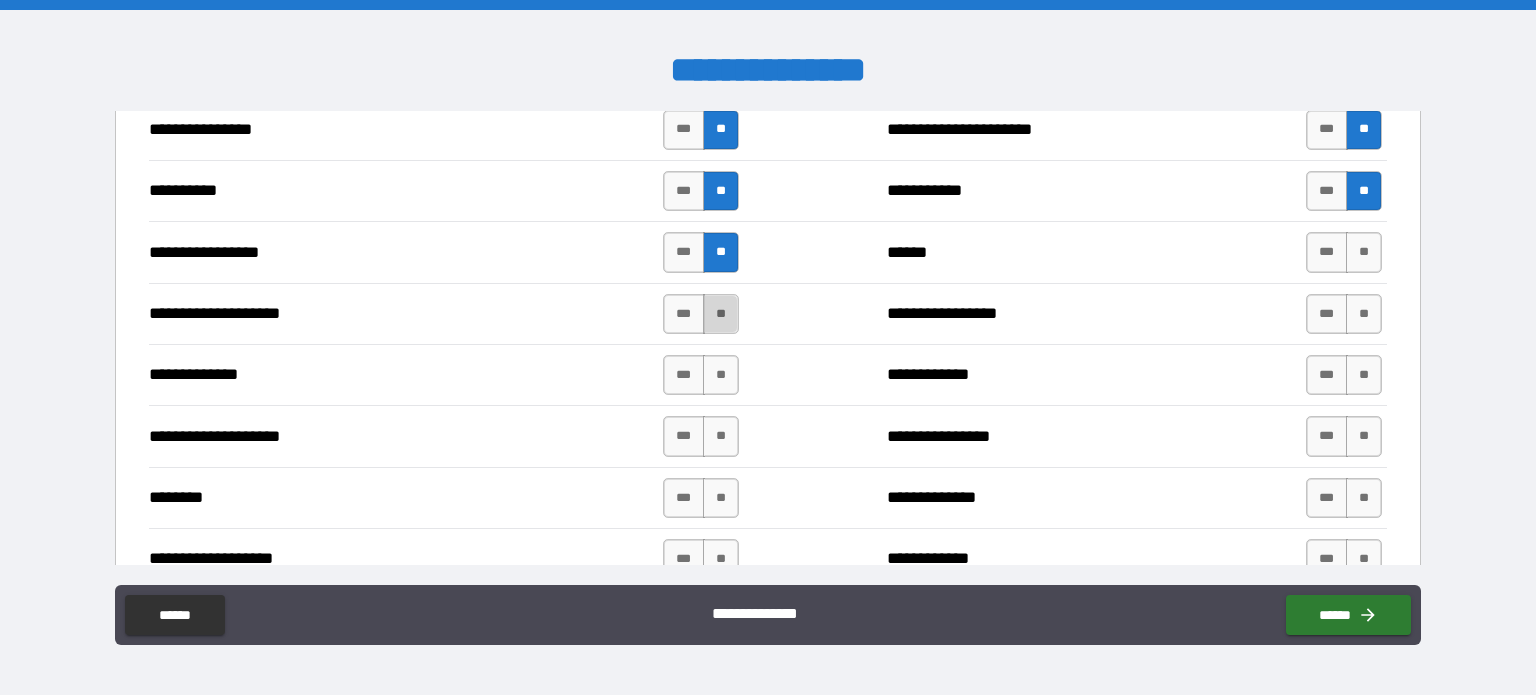 click on "**" at bounding box center [721, 314] 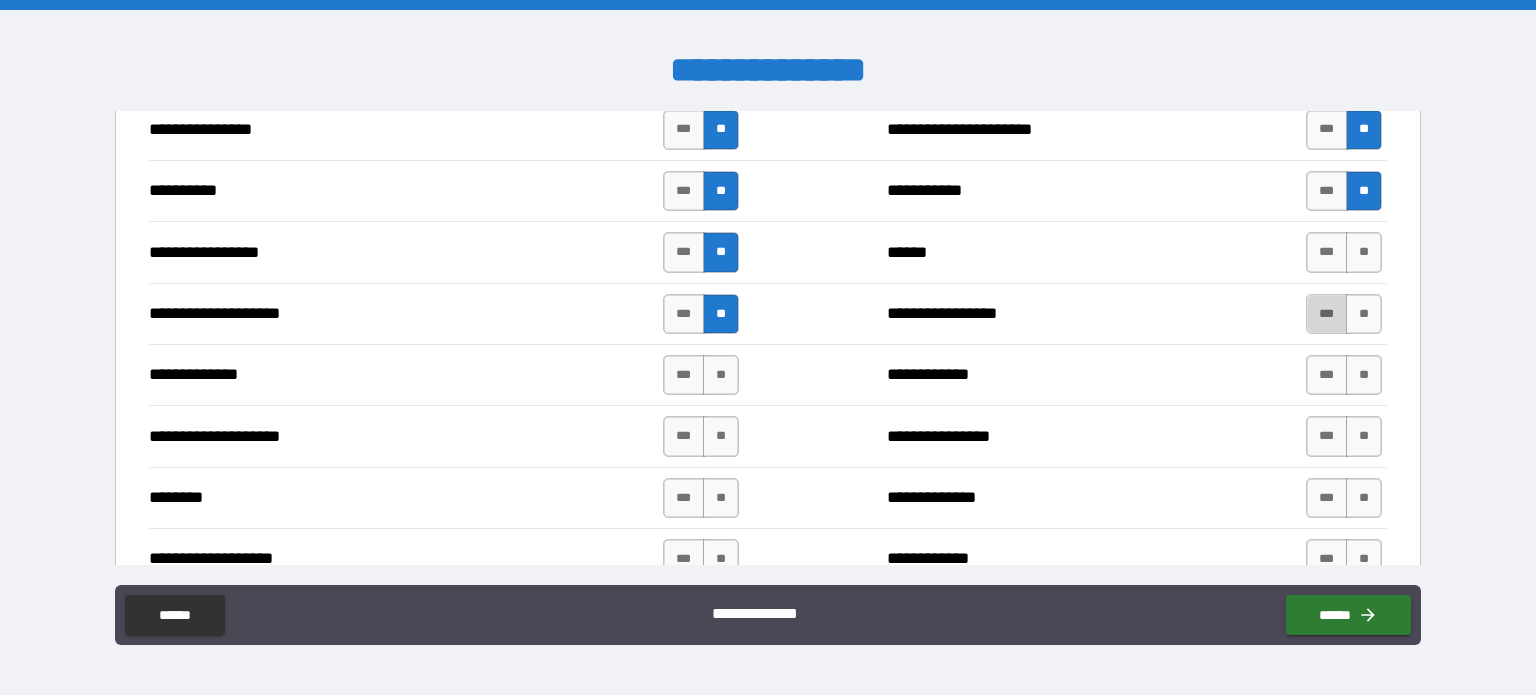 click on "***" at bounding box center (1327, 314) 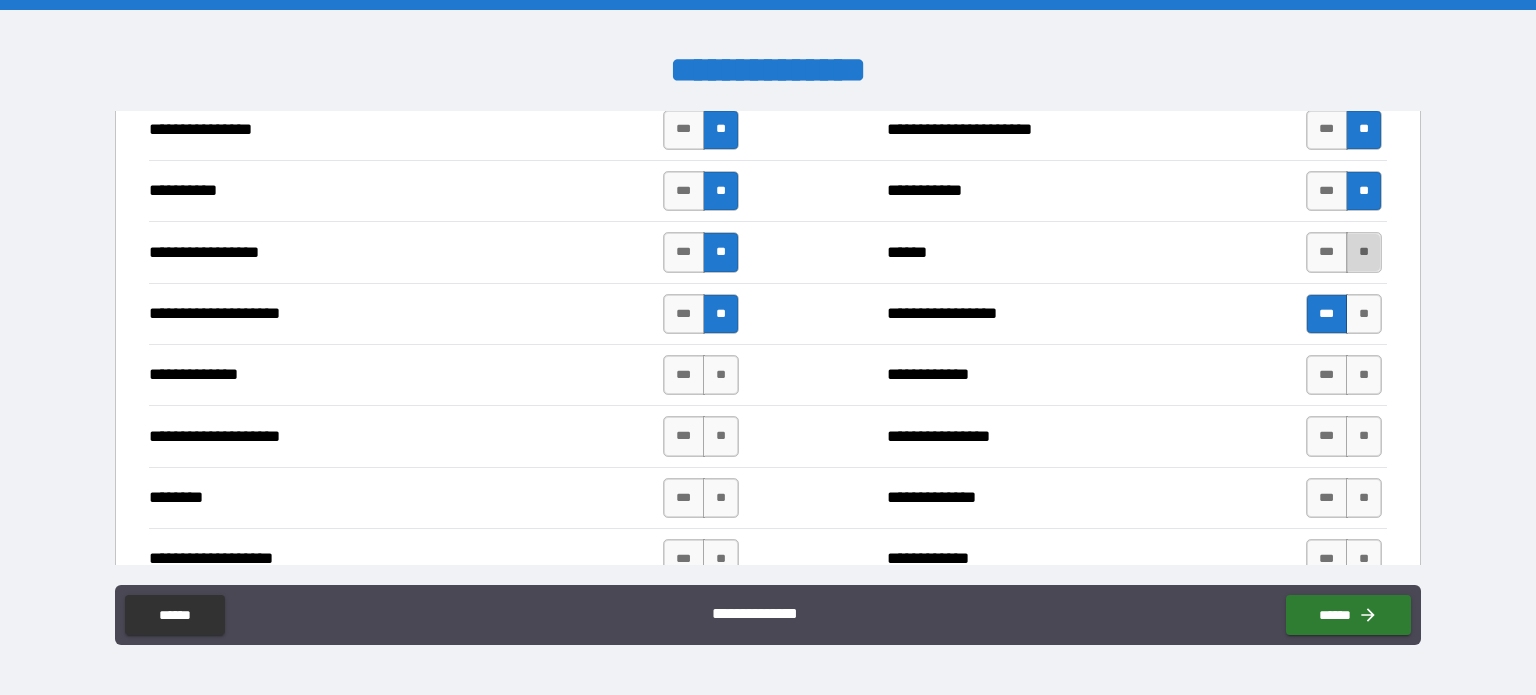 click on "**" at bounding box center [1364, 252] 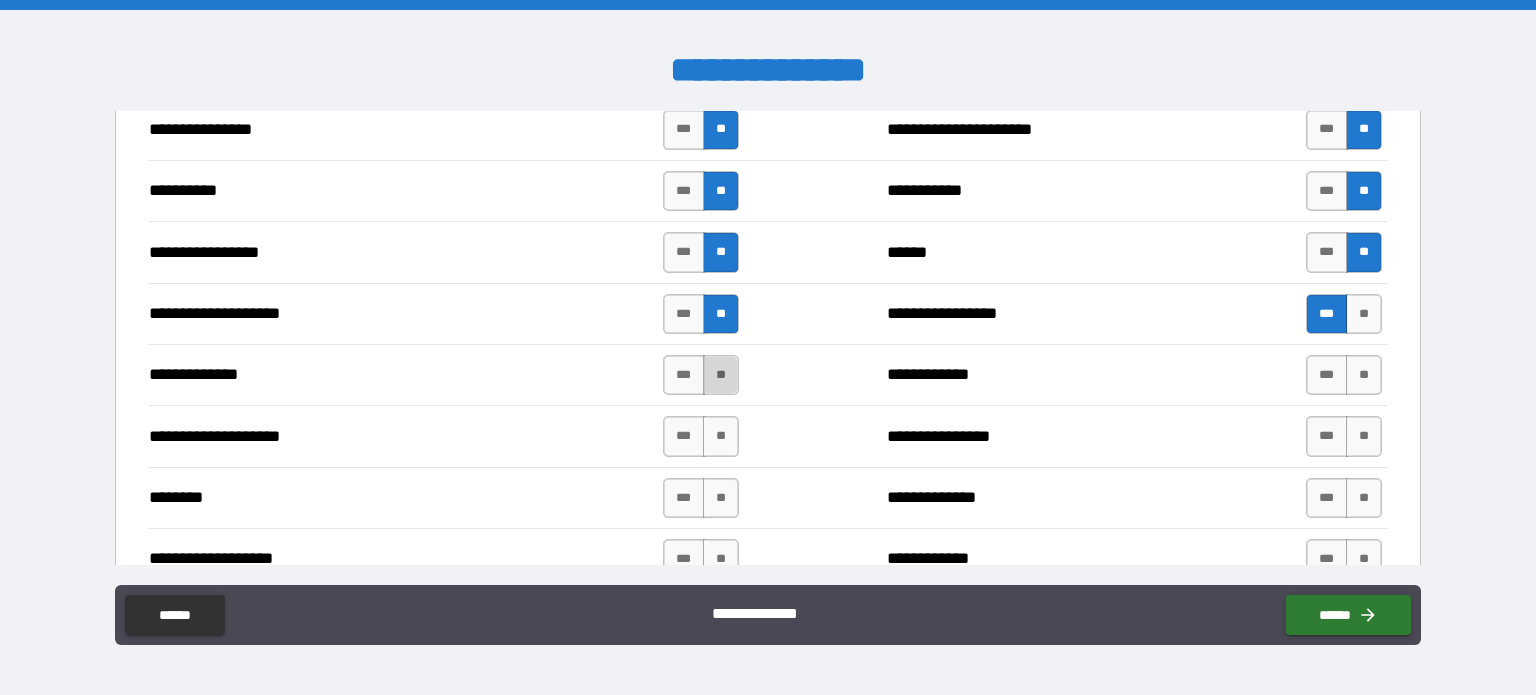 click on "**" at bounding box center (721, 375) 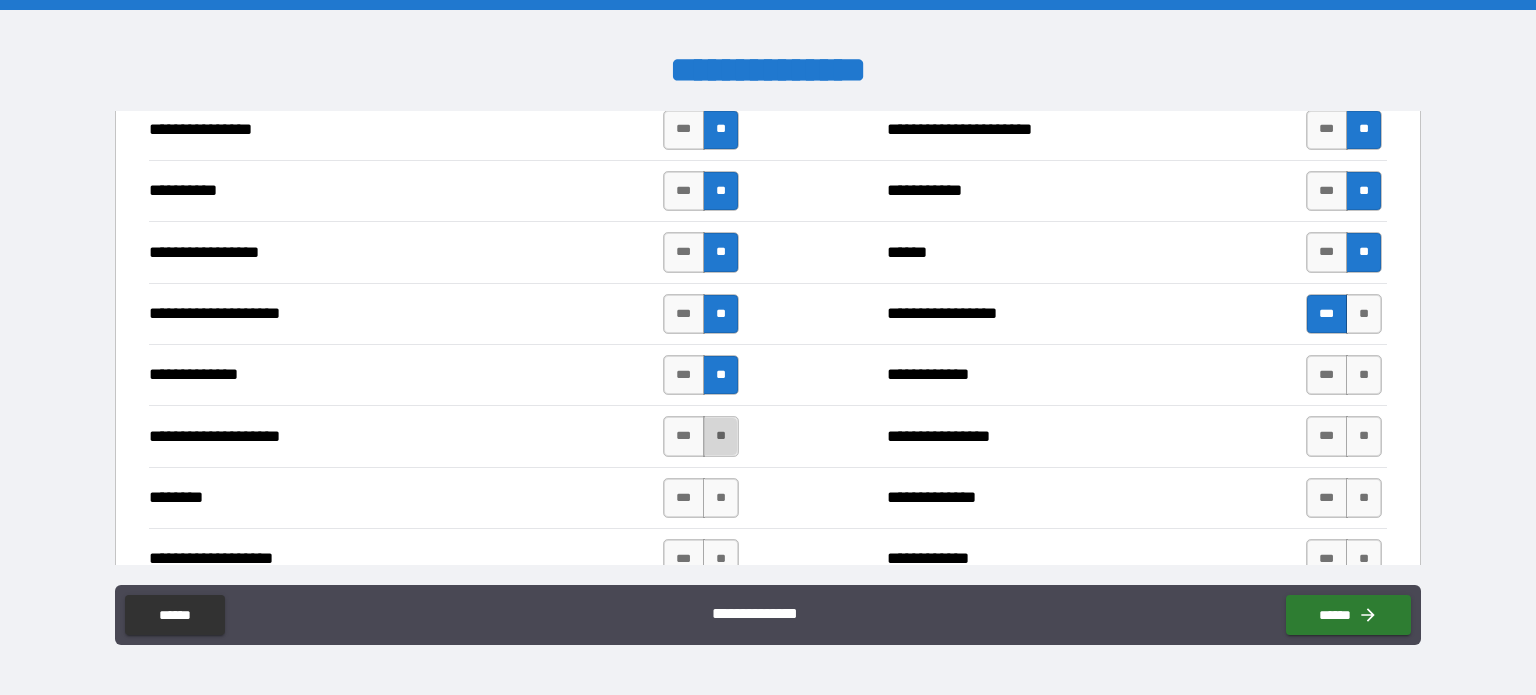click on "**" at bounding box center [721, 436] 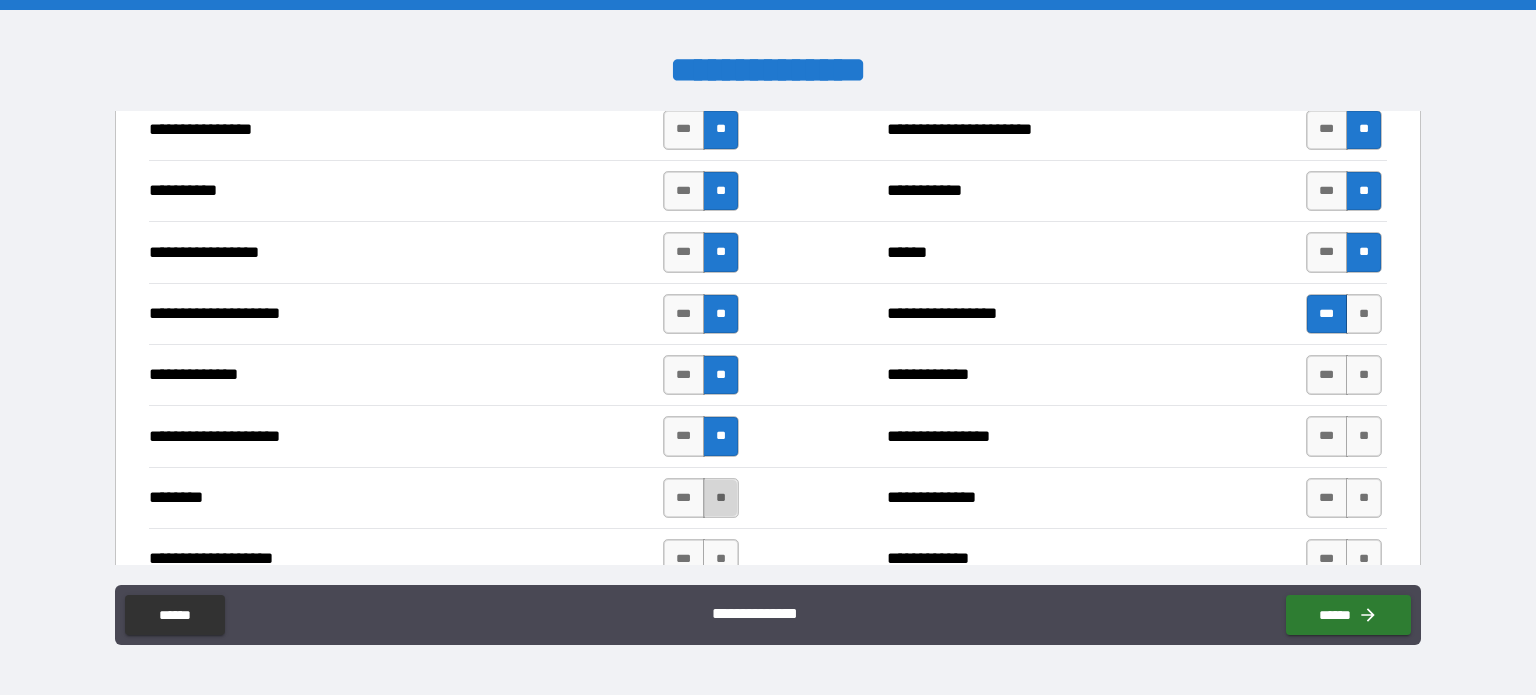 click on "**" at bounding box center [721, 498] 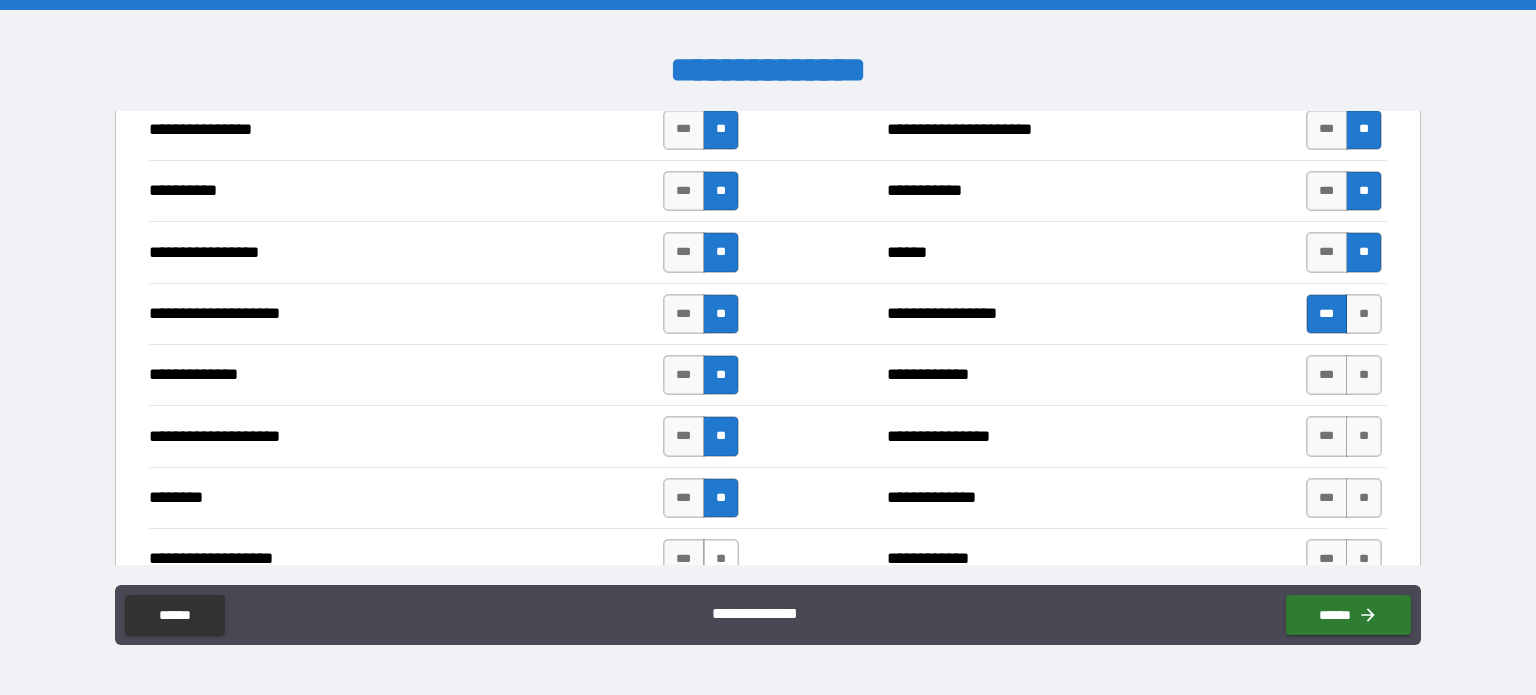 click on "**" at bounding box center (721, 559) 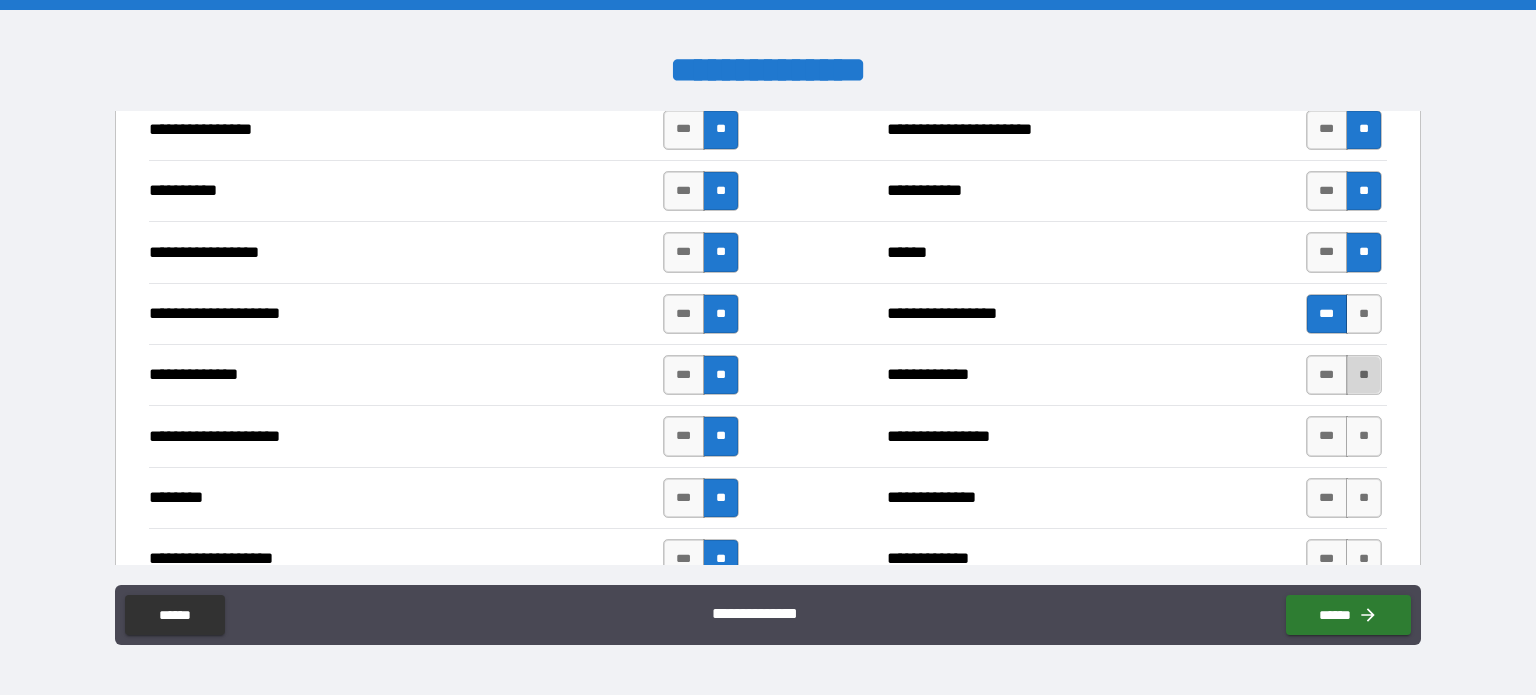 click on "**" at bounding box center (1364, 375) 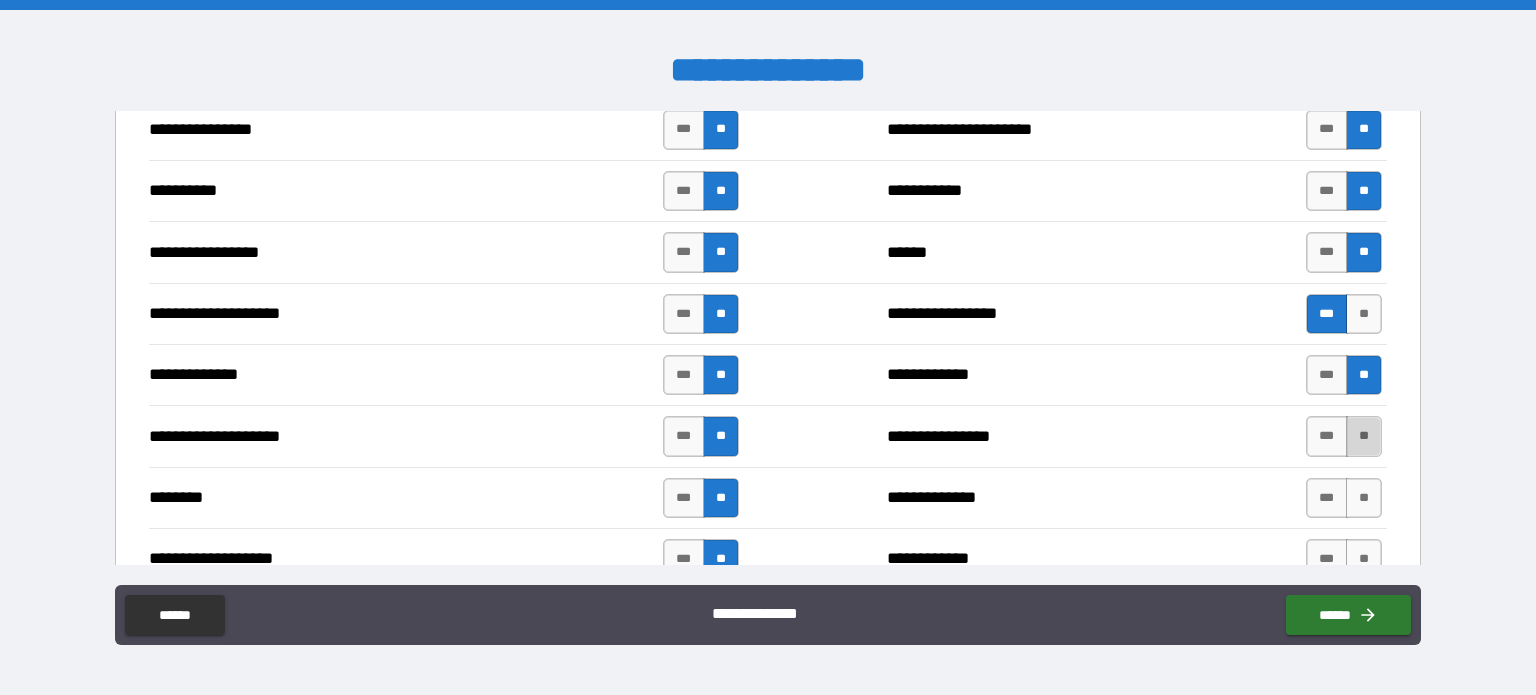 click on "**" at bounding box center [1364, 436] 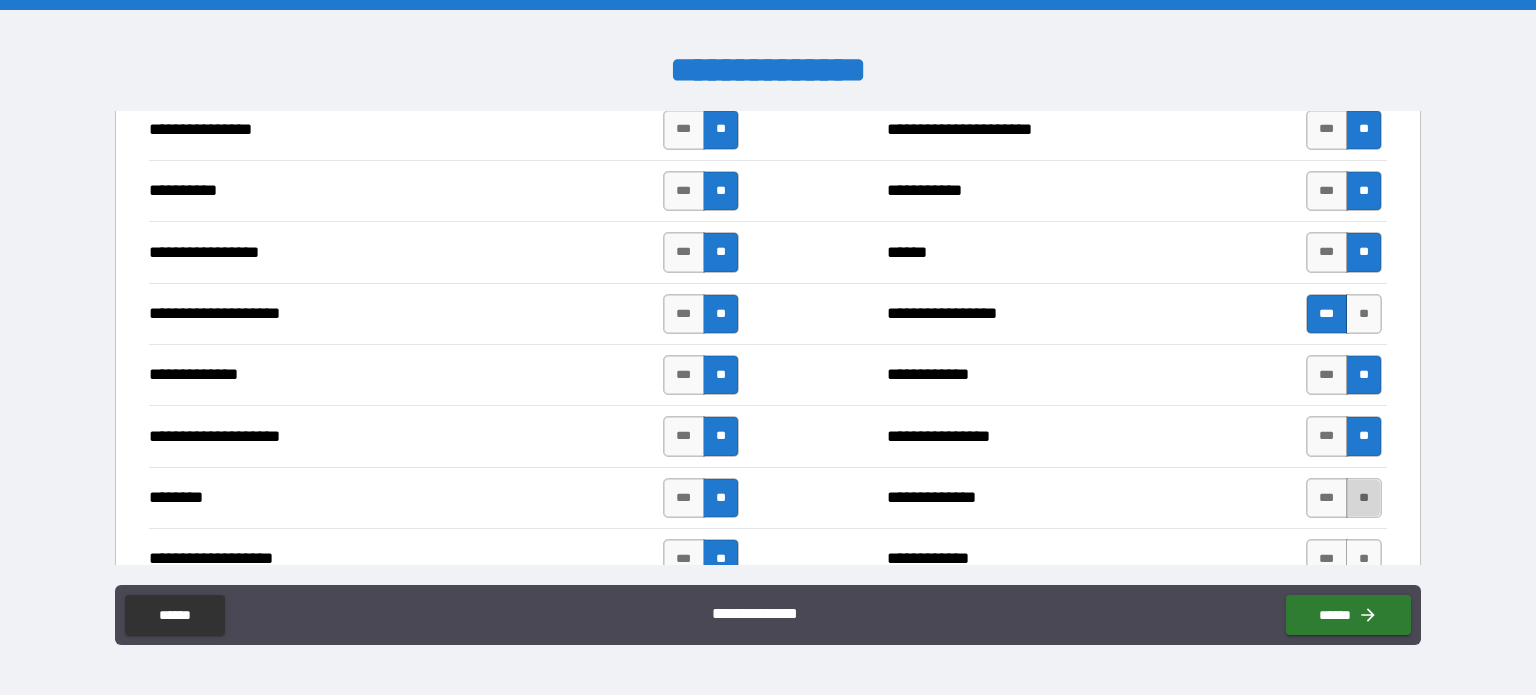 click on "**" at bounding box center [1364, 498] 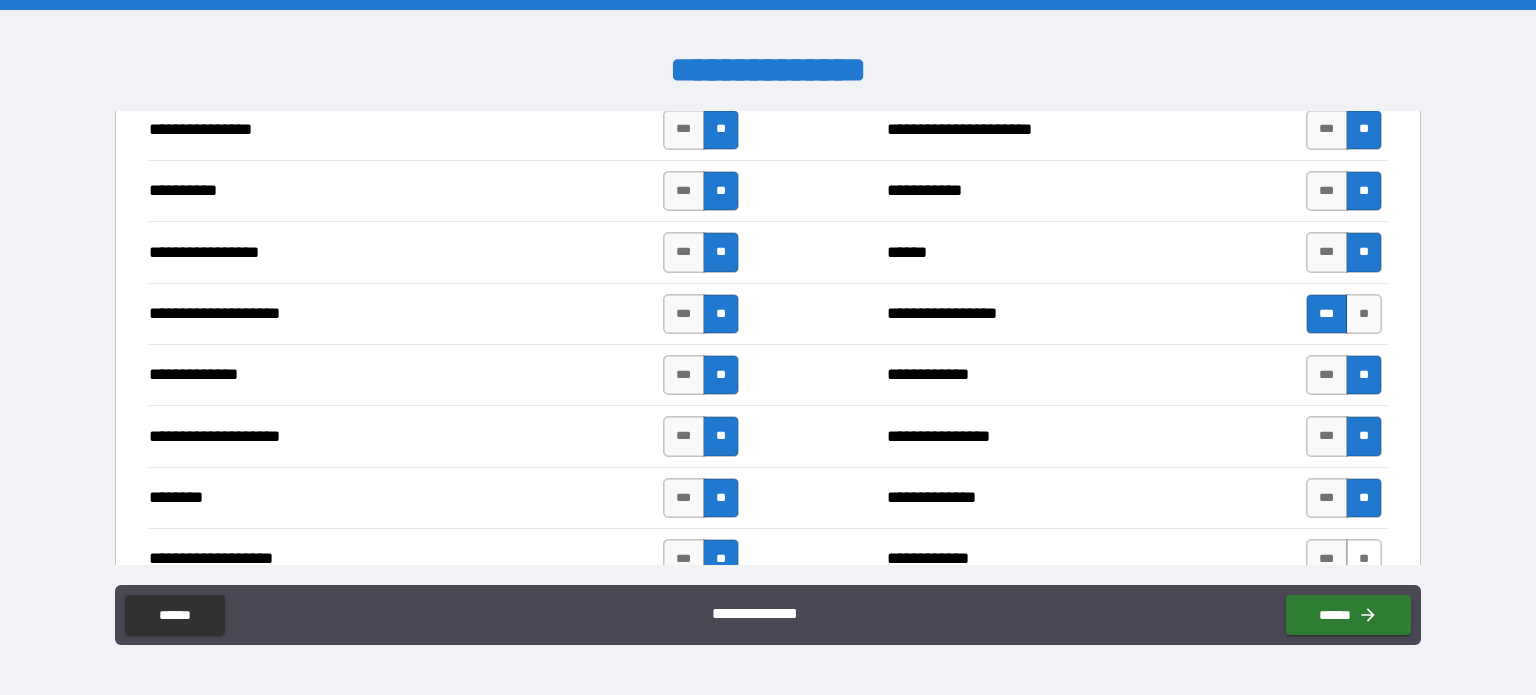 click on "**" at bounding box center (1364, 559) 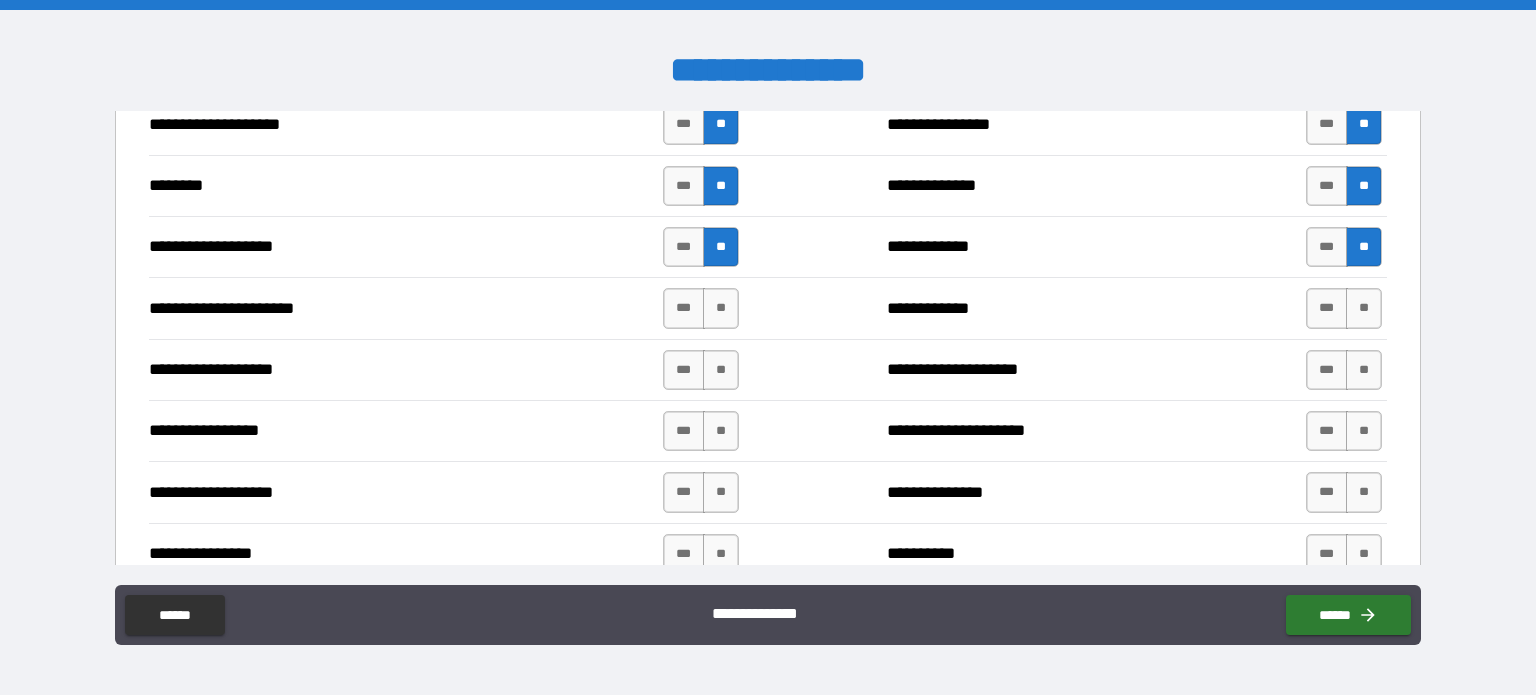 scroll, scrollTop: 2954, scrollLeft: 0, axis: vertical 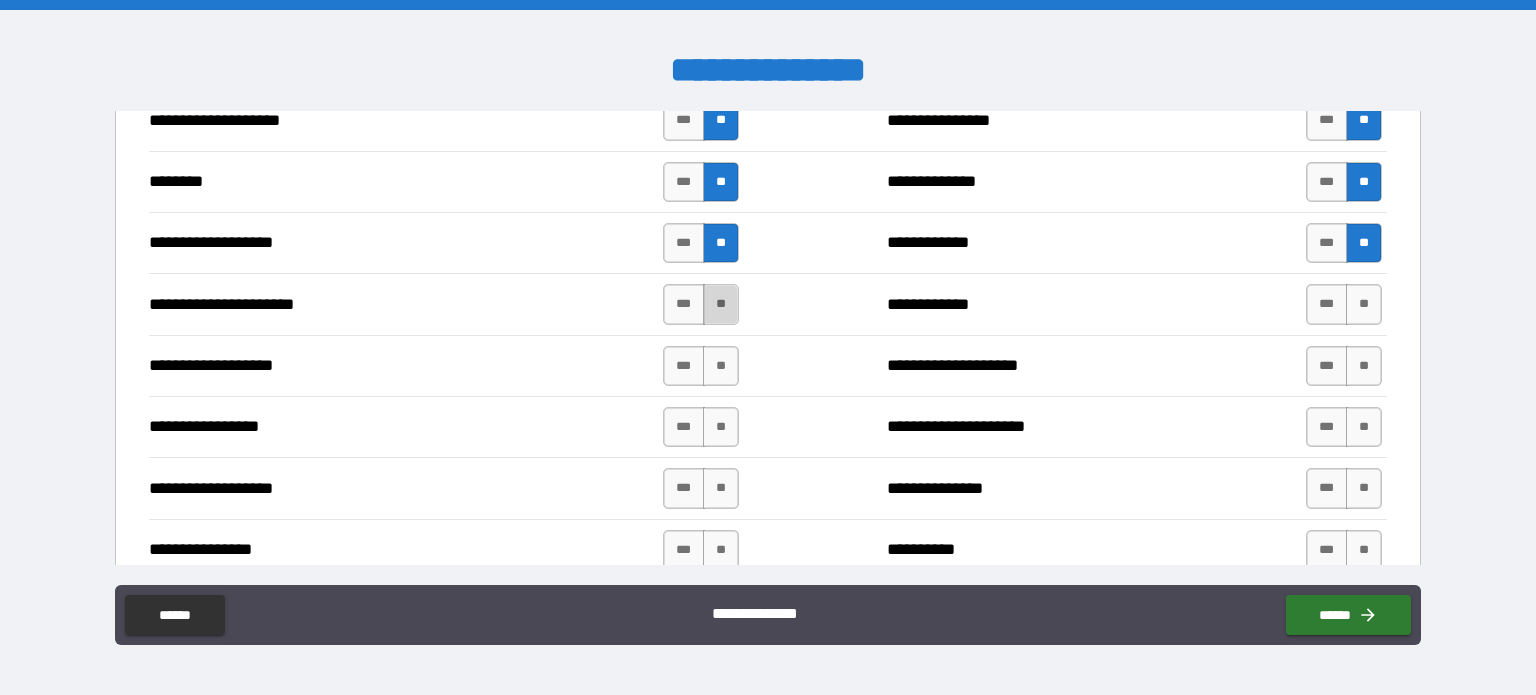click on "**" at bounding box center (721, 304) 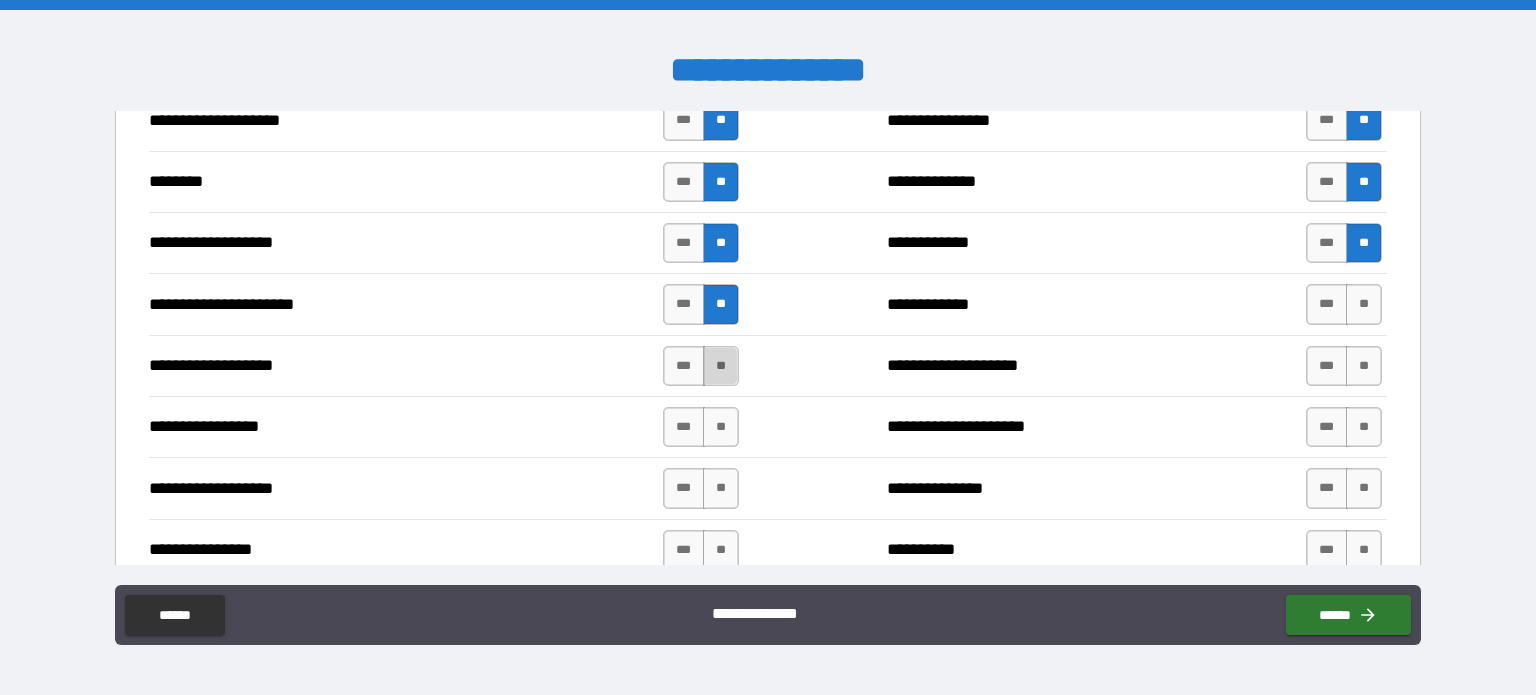 click on "**" at bounding box center [721, 366] 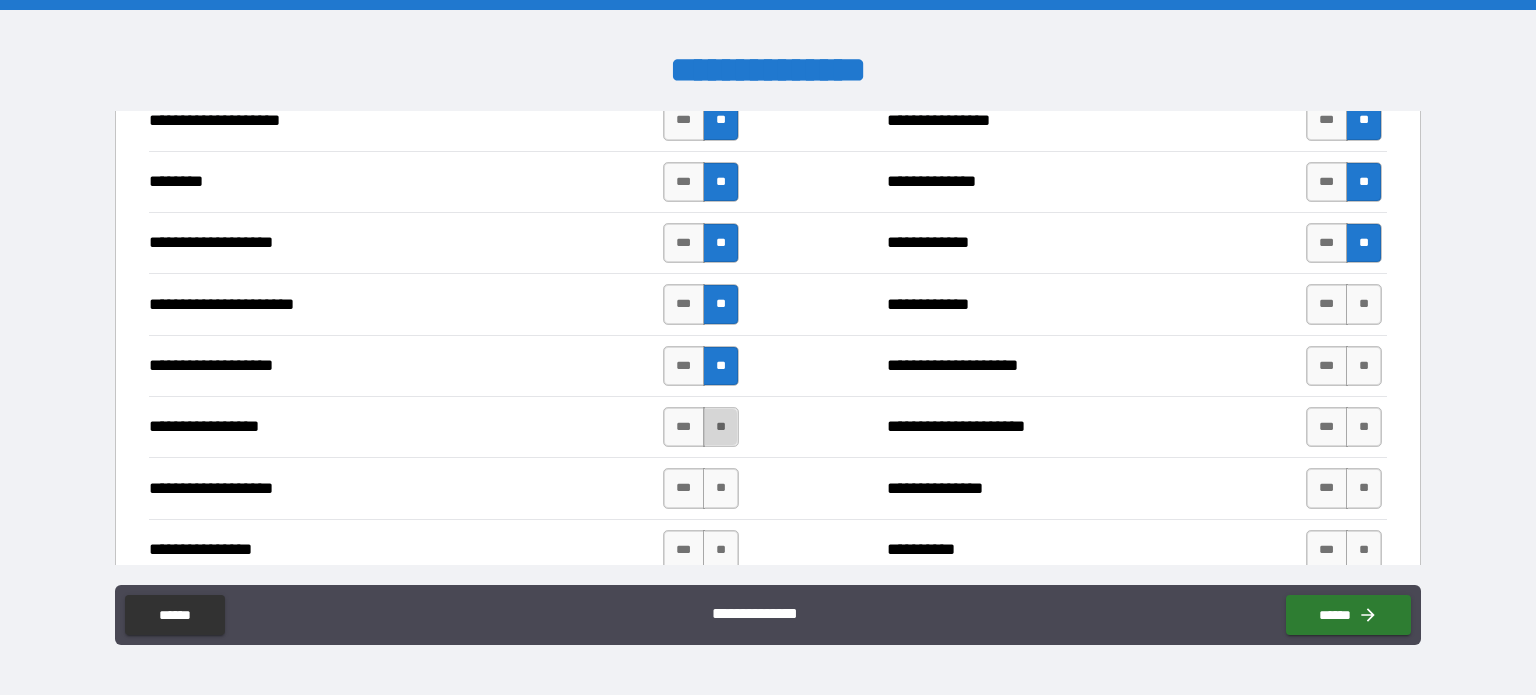click on "**" at bounding box center (721, 427) 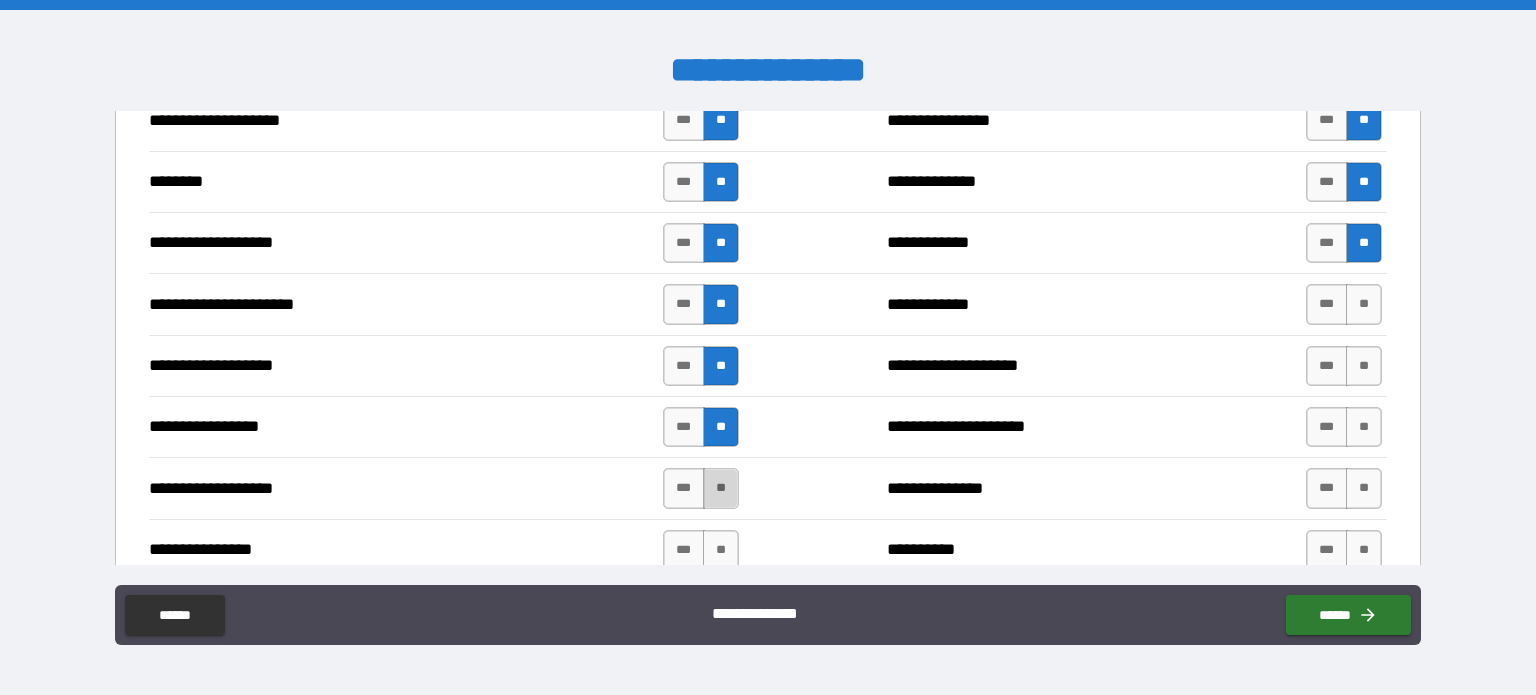 click on "**" at bounding box center (721, 488) 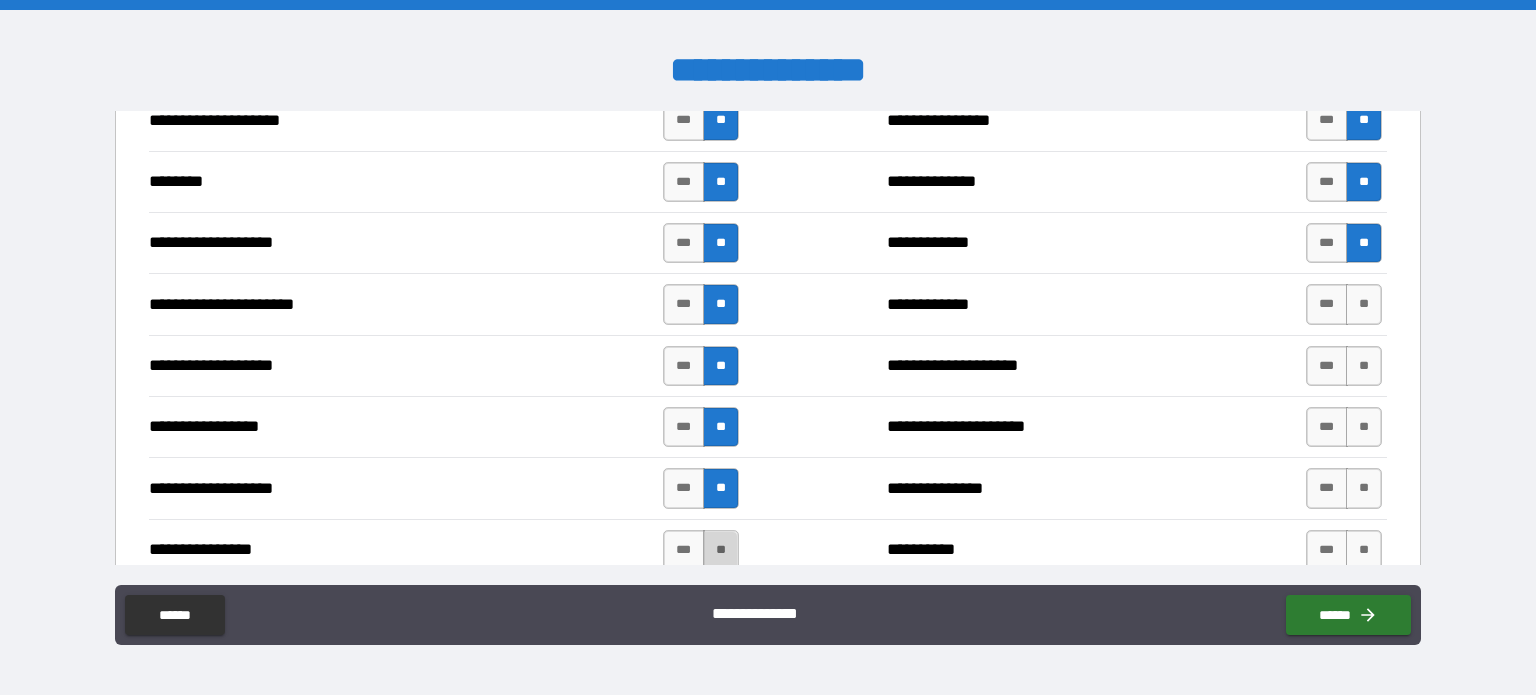 click on "**" at bounding box center [721, 550] 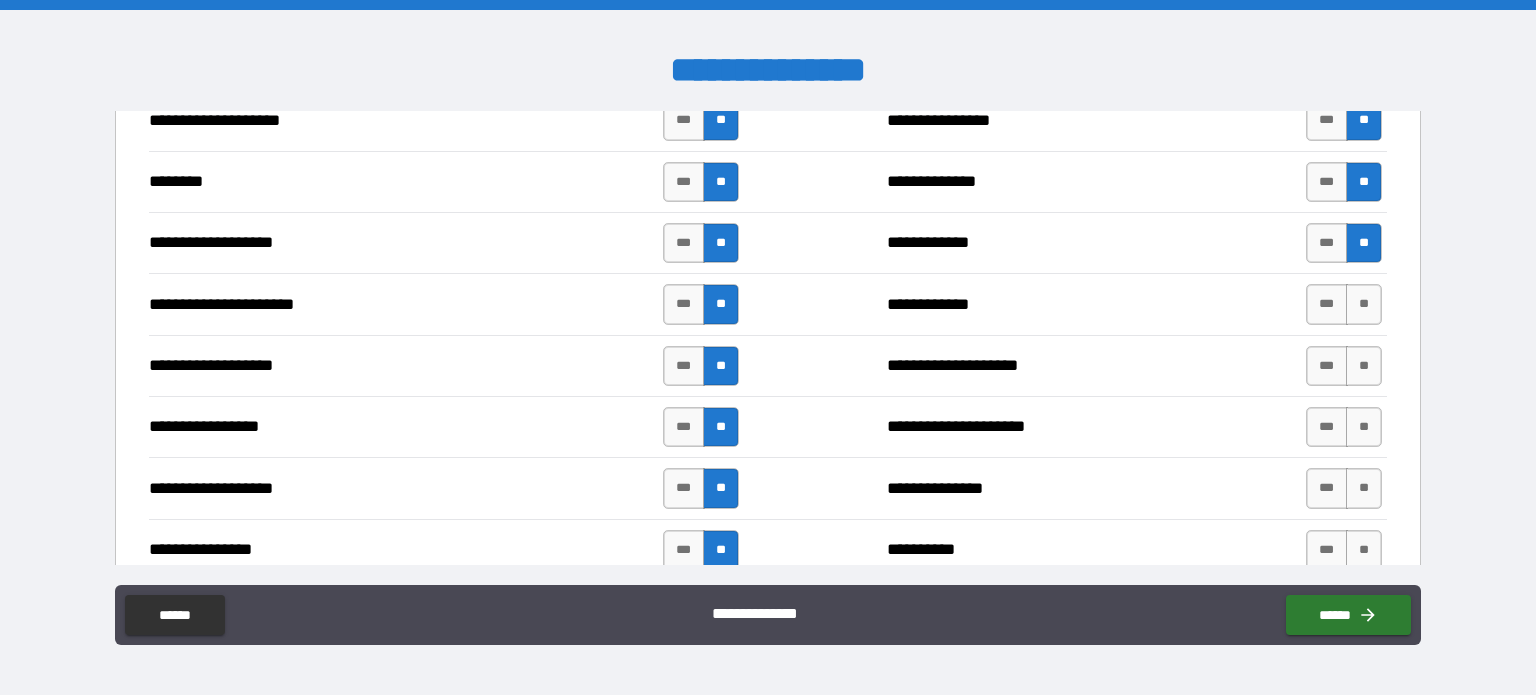 click on "*** **" at bounding box center (1346, 304) 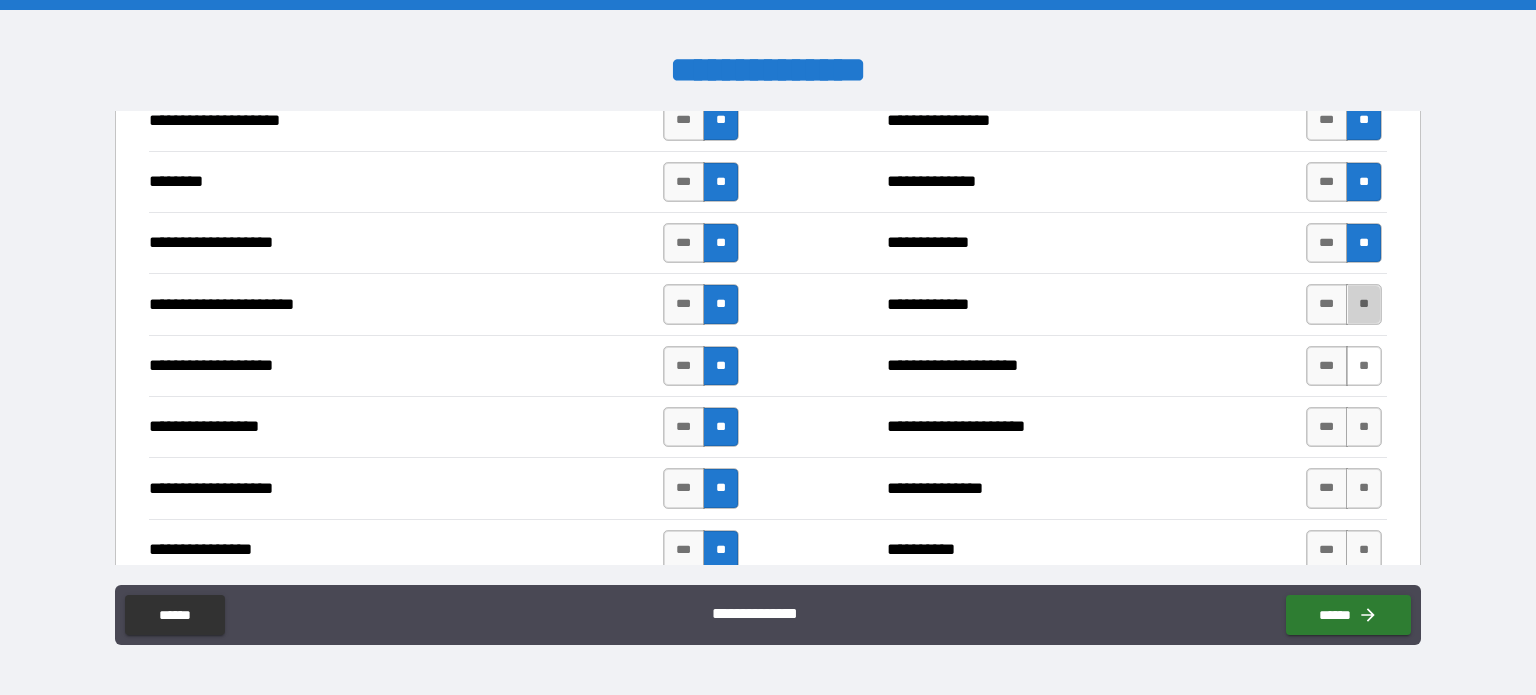 drag, startPoint x: 1365, startPoint y: 286, endPoint x: 1355, endPoint y: 366, distance: 80.622574 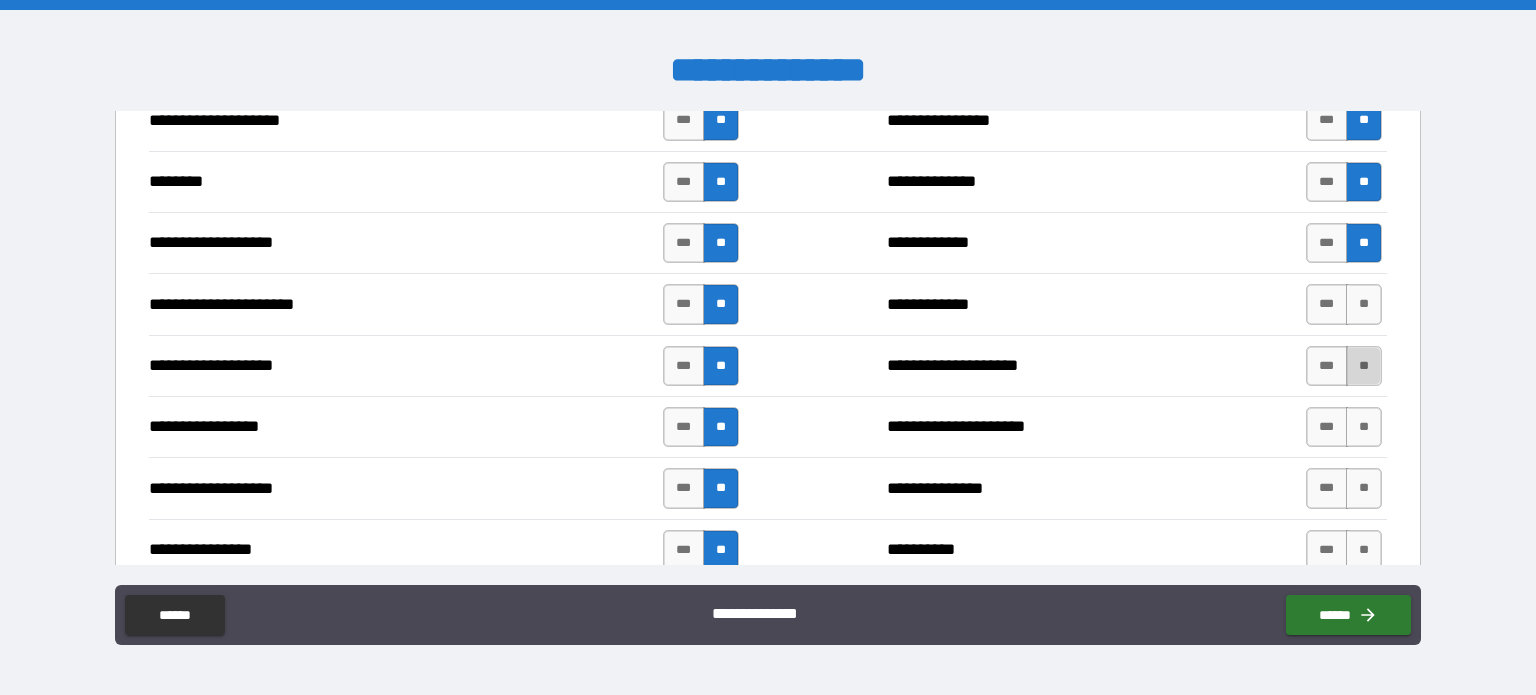 click on "**" at bounding box center (1364, 366) 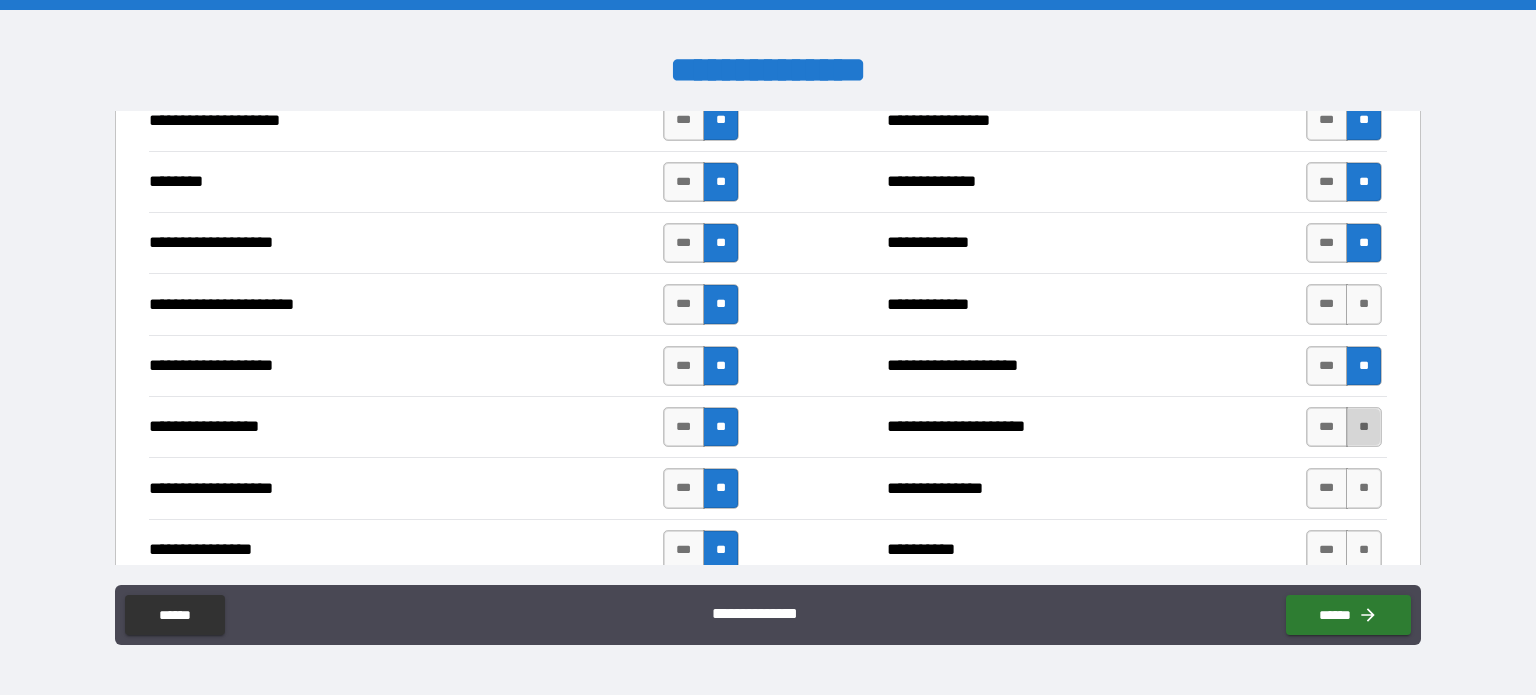 click on "**" at bounding box center [1364, 427] 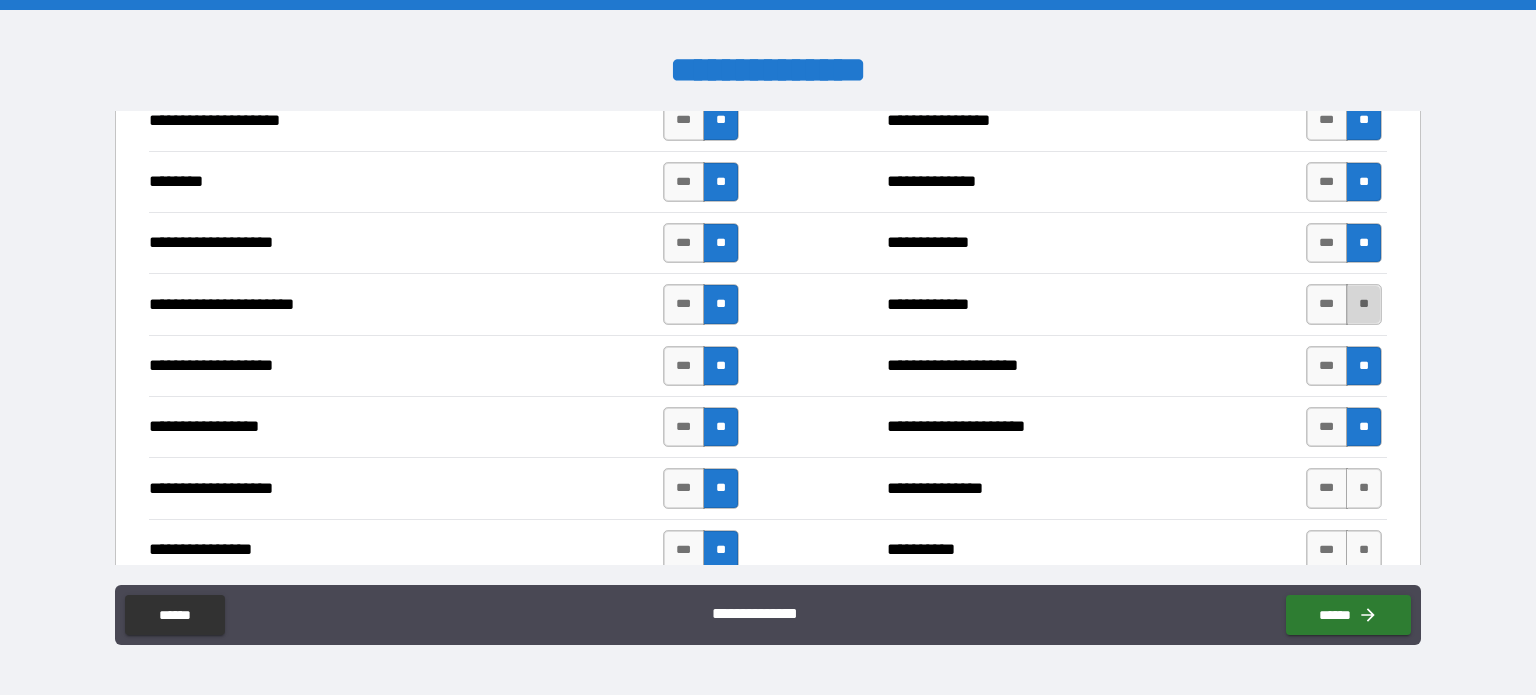 click on "**" at bounding box center [1364, 304] 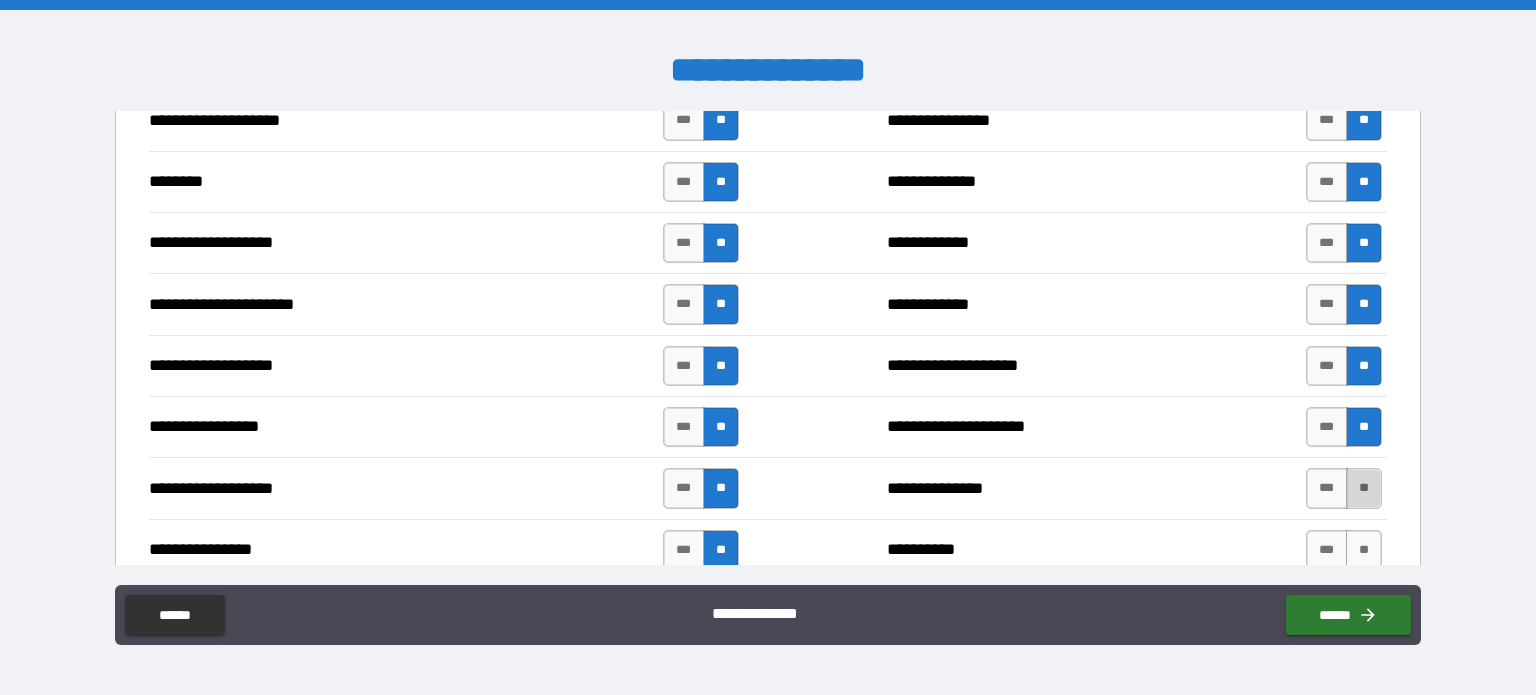 click on "**" at bounding box center [1364, 488] 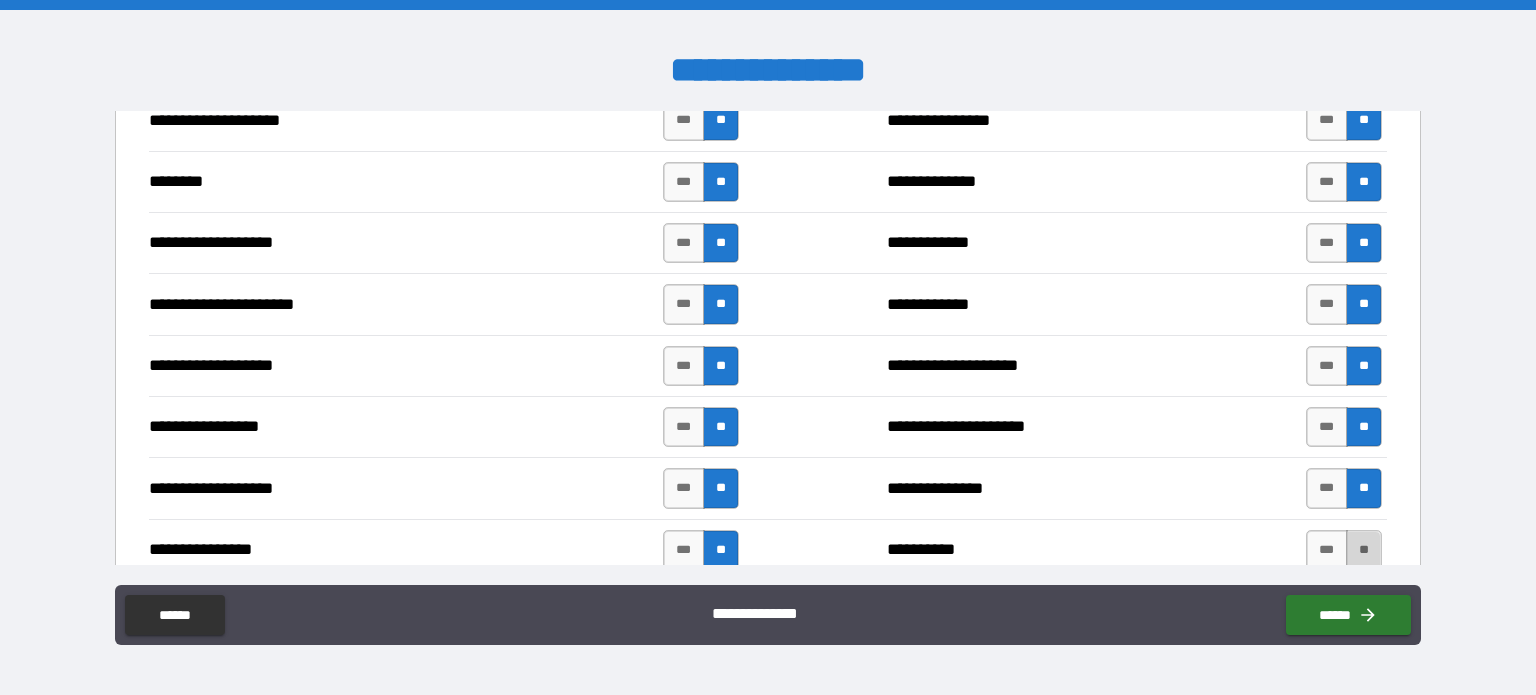 click on "**" at bounding box center (1364, 550) 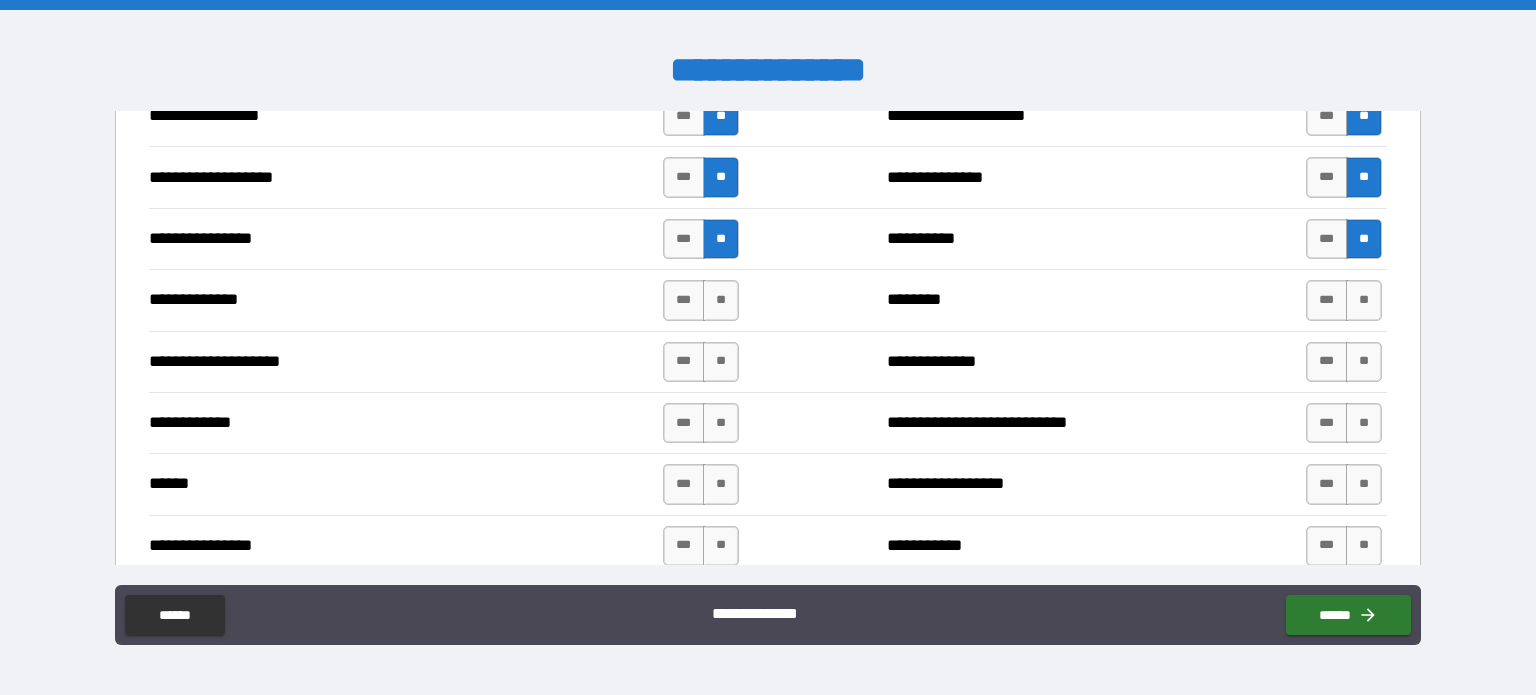 scroll, scrollTop: 3269, scrollLeft: 0, axis: vertical 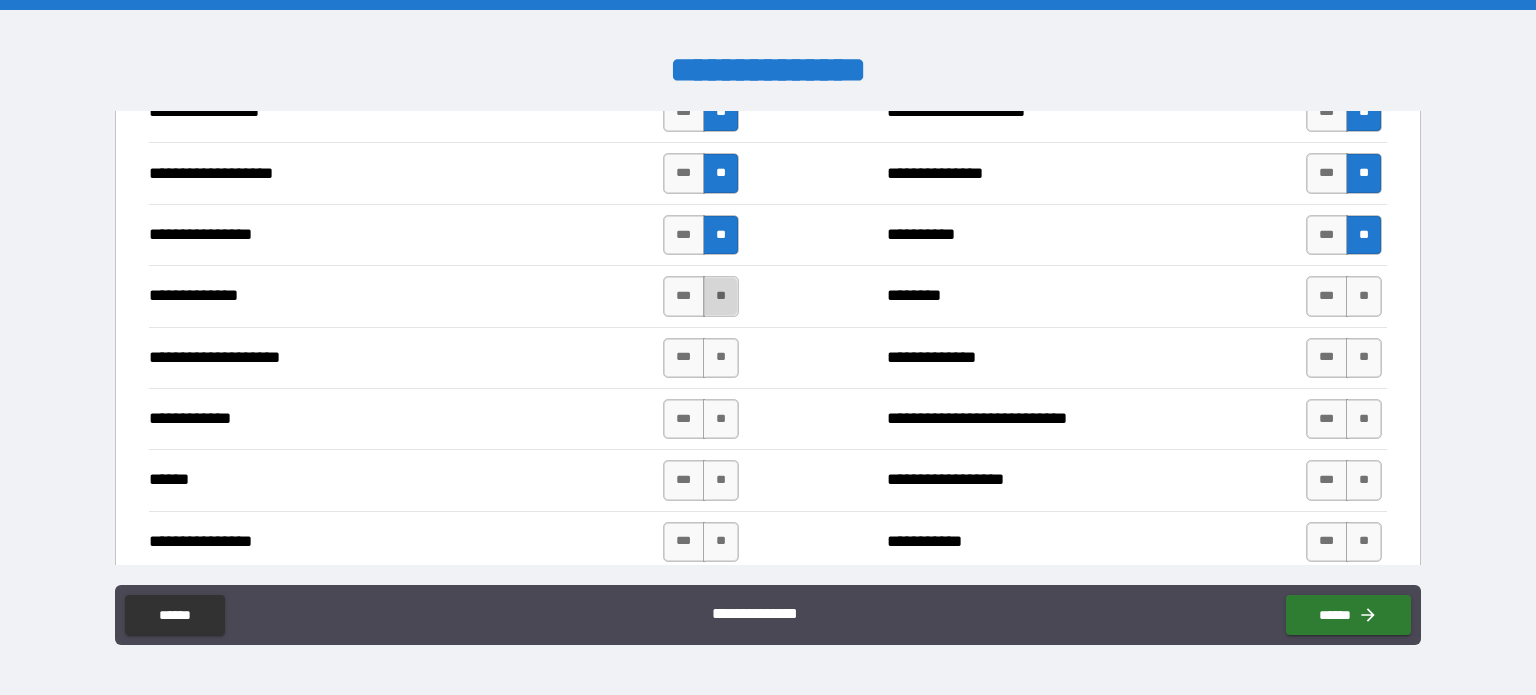 click on "**" at bounding box center (721, 296) 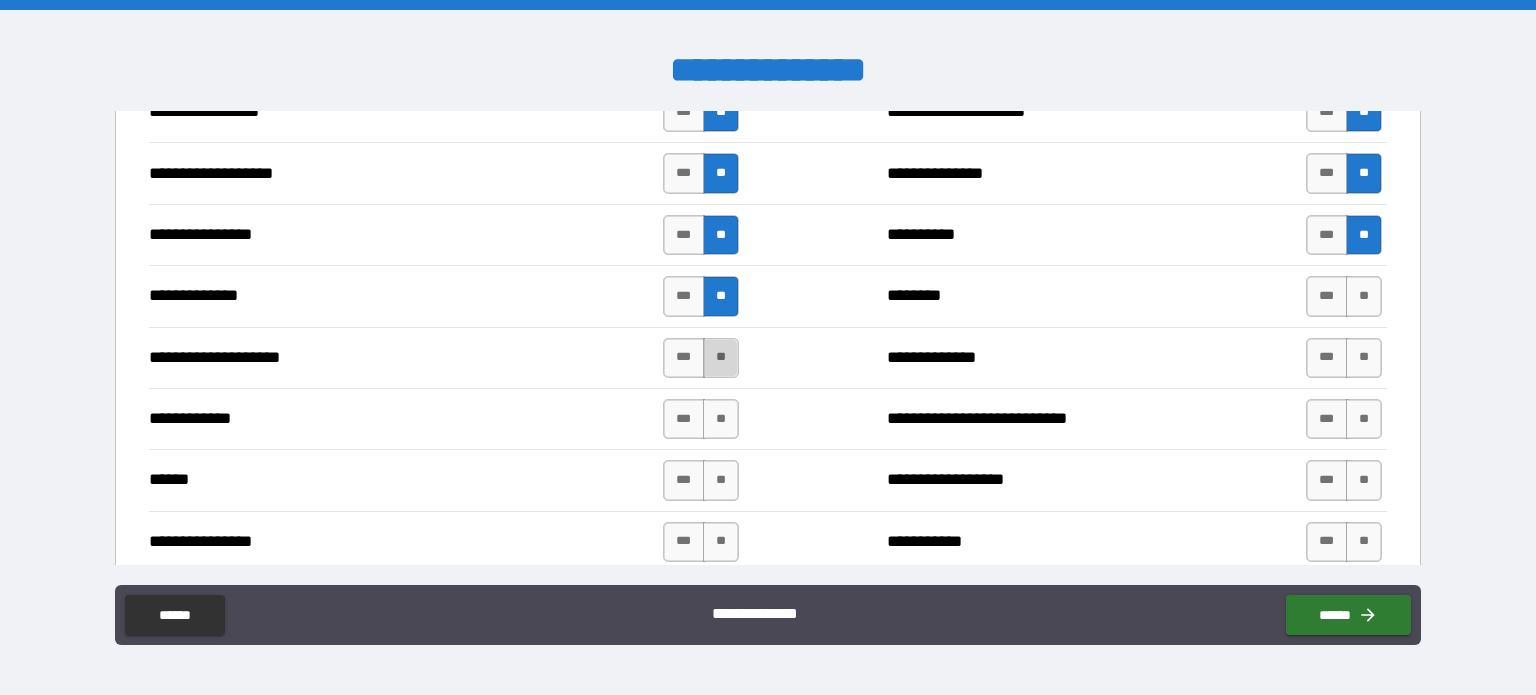 click on "**" at bounding box center [721, 358] 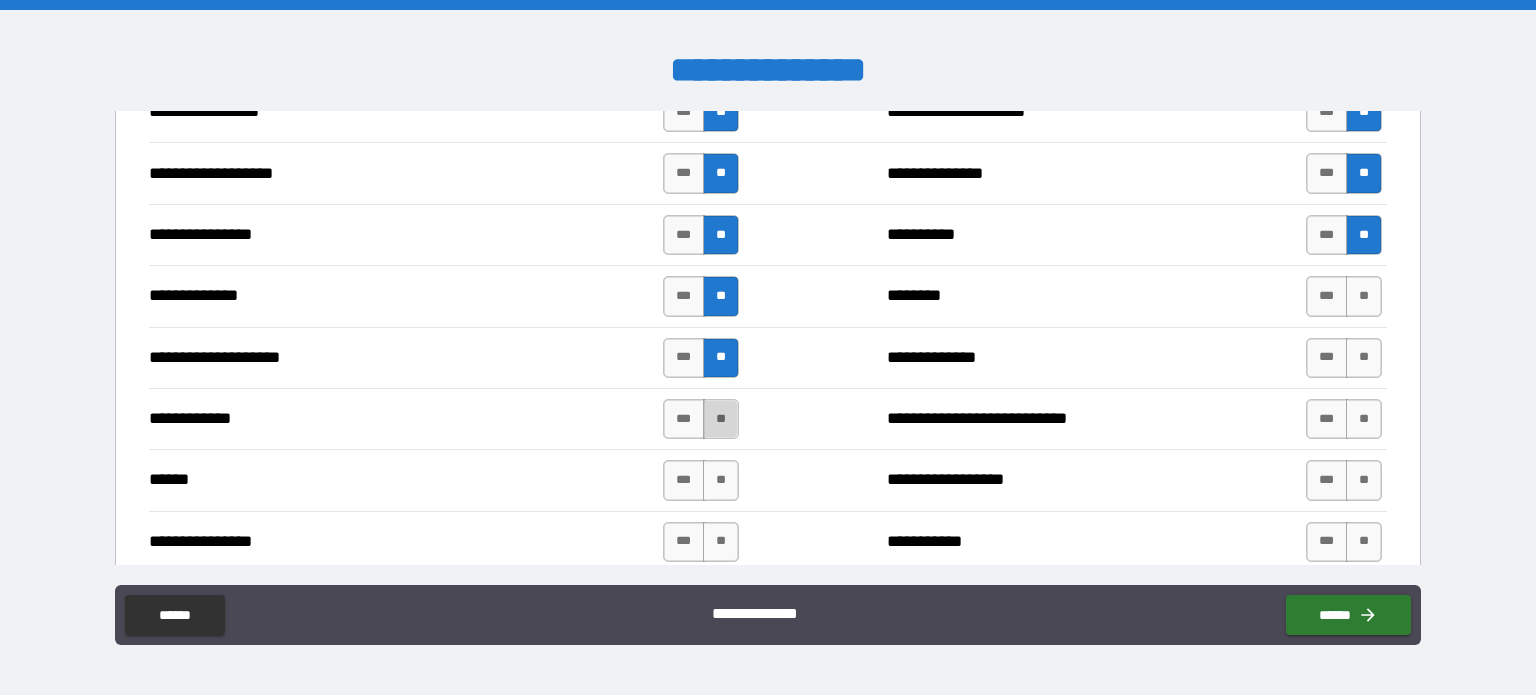 click on "**" at bounding box center [721, 419] 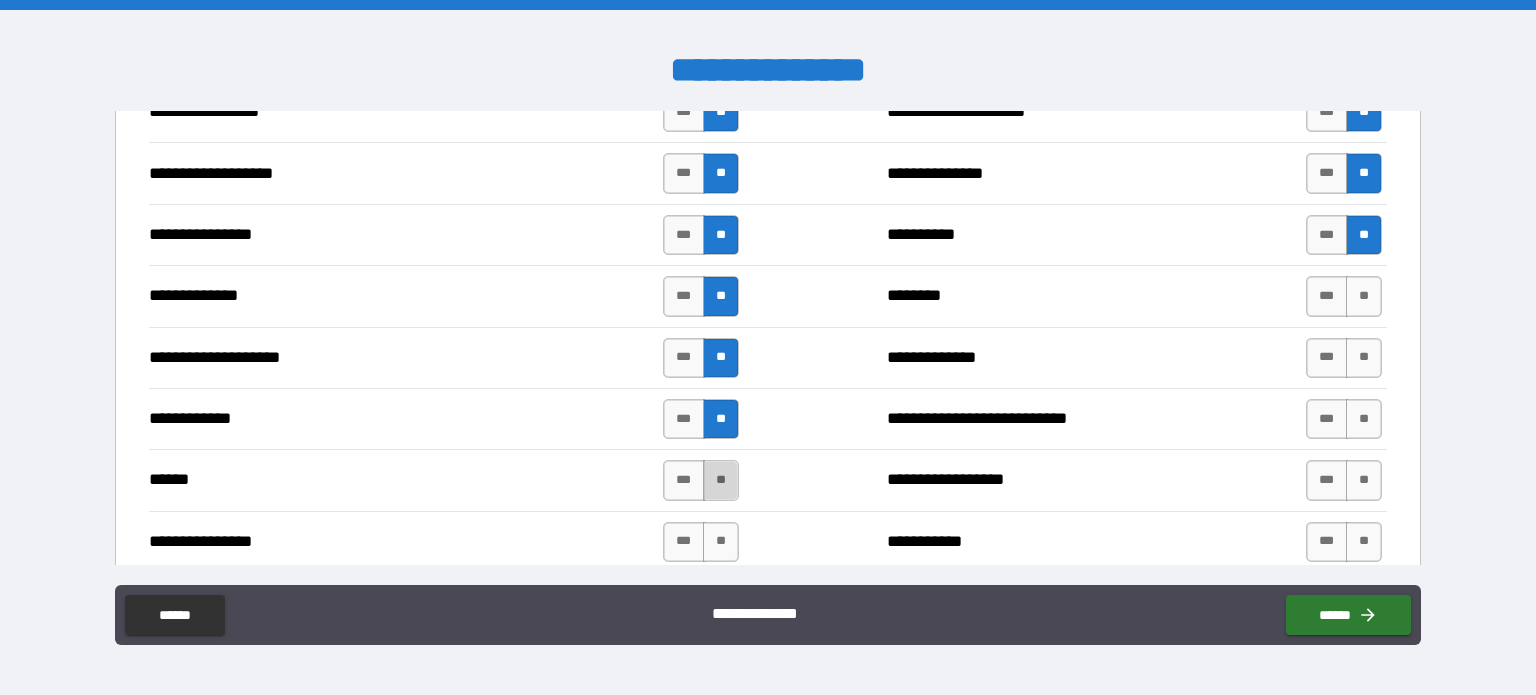 click on "**" at bounding box center (721, 480) 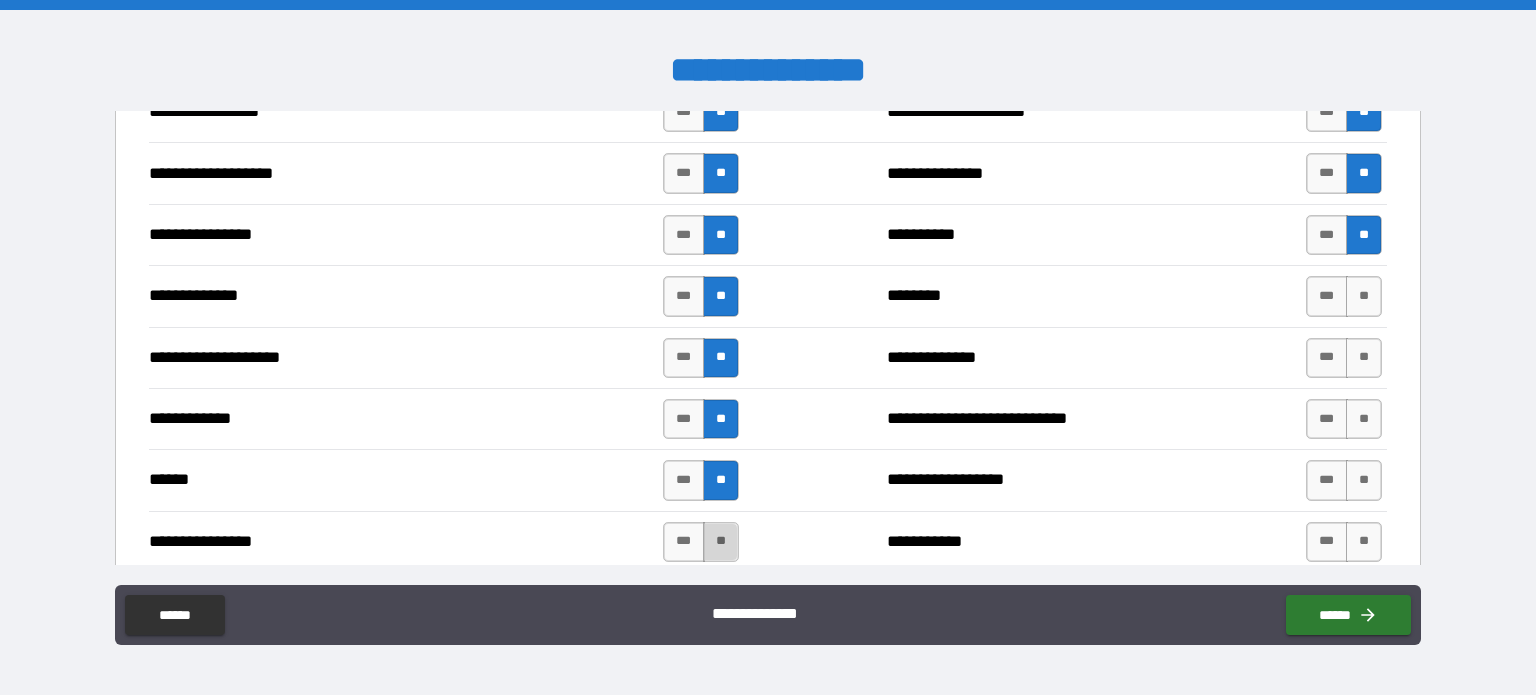 click on "**" at bounding box center (721, 542) 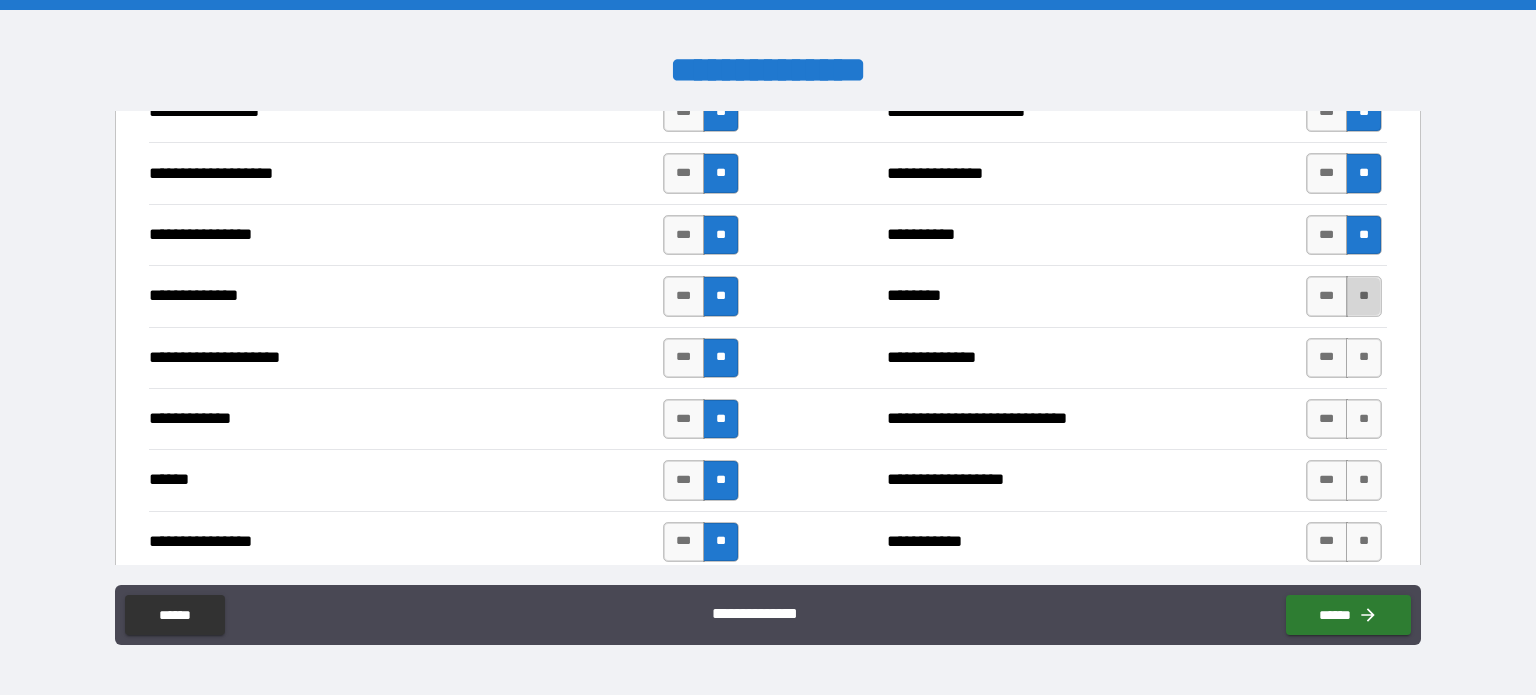click on "**" at bounding box center [1364, 296] 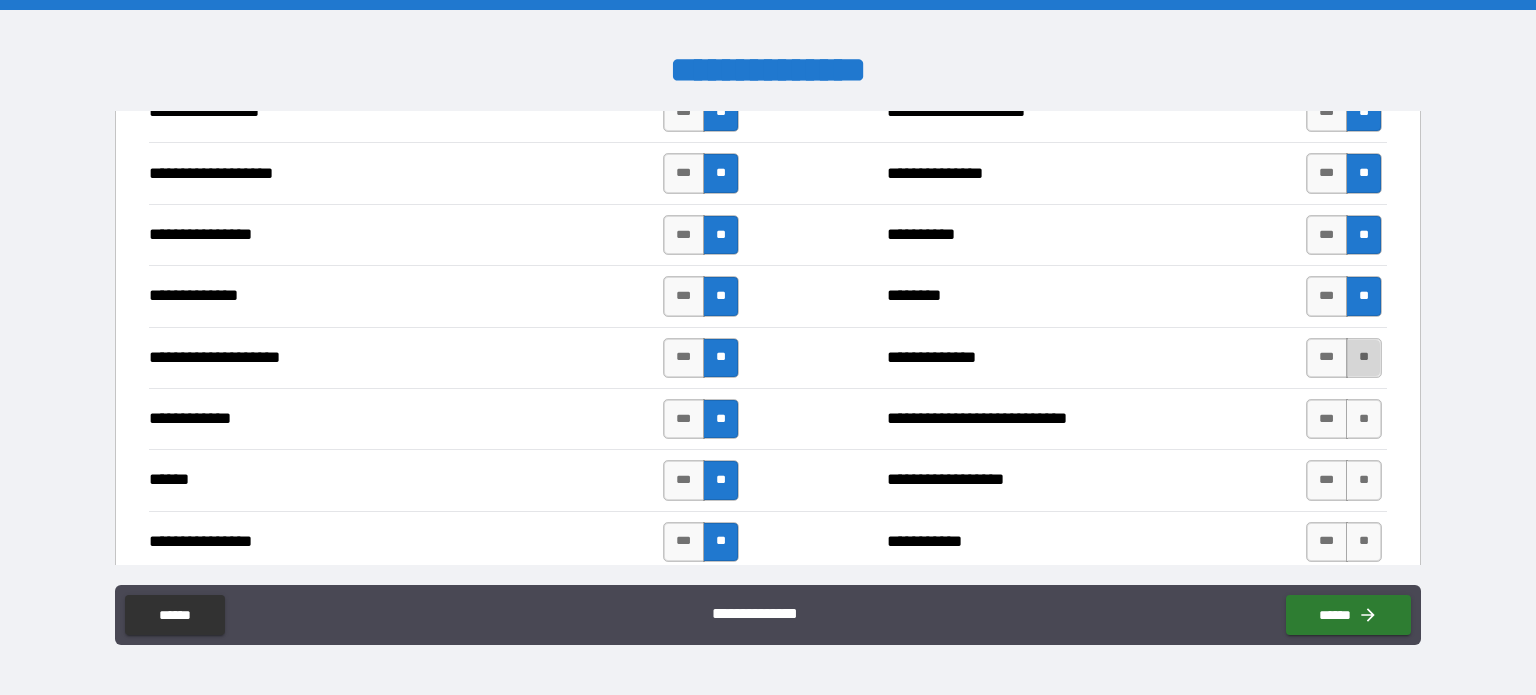 click on "**" at bounding box center (1364, 358) 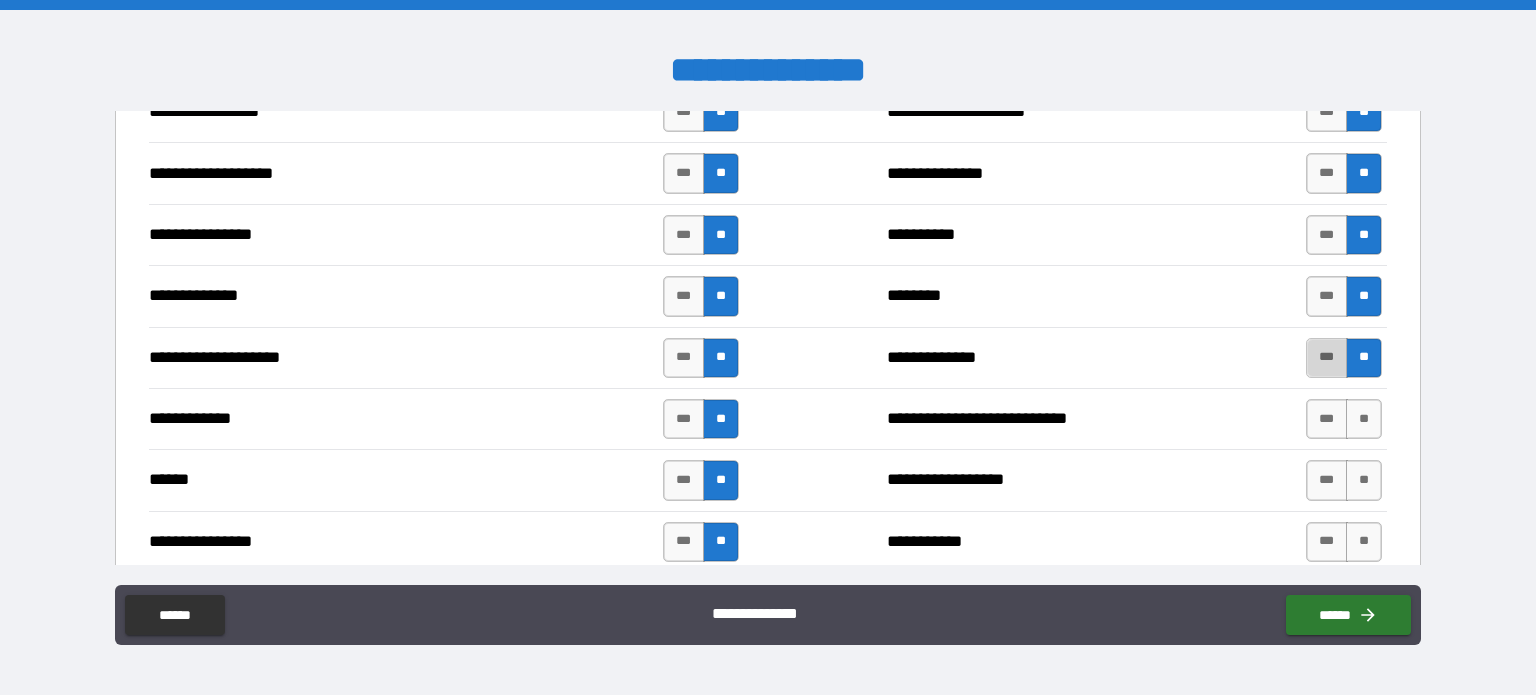 click on "***" at bounding box center [1327, 358] 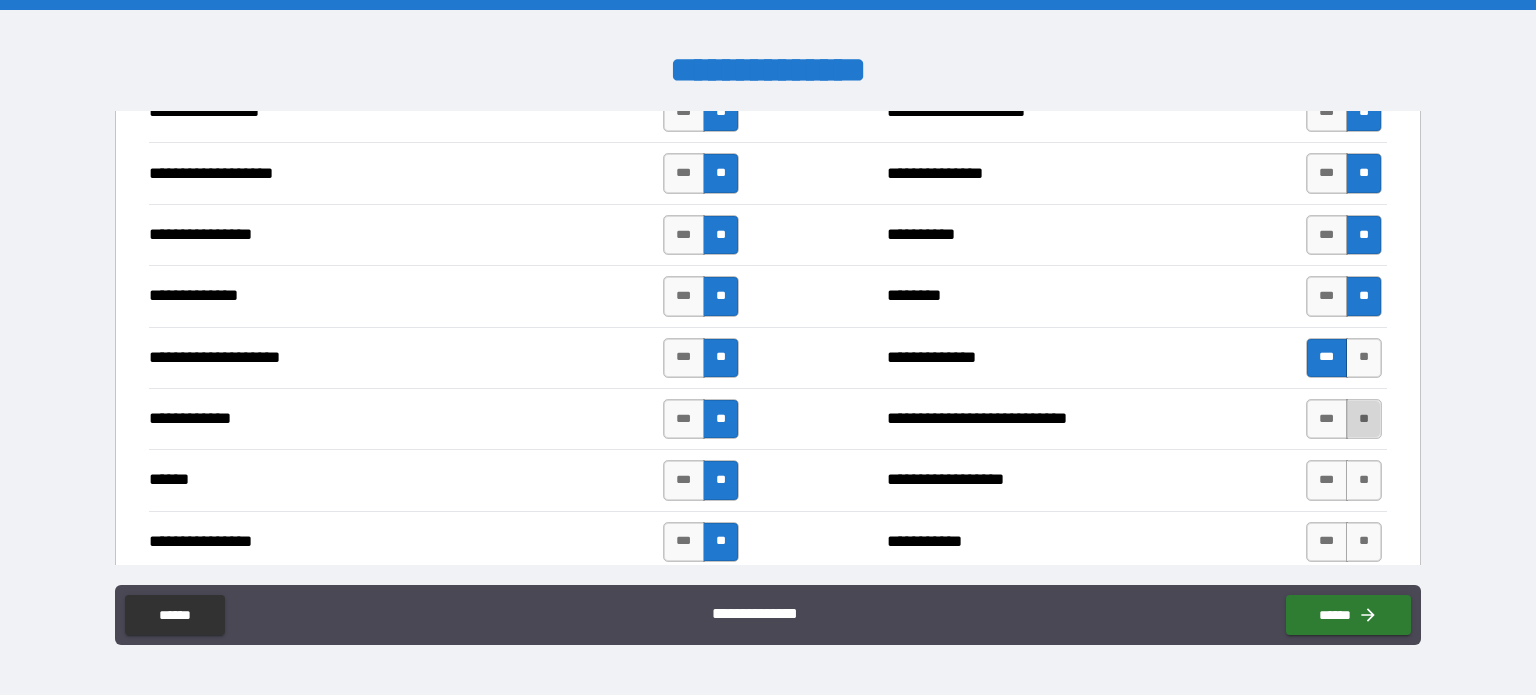 click on "**" at bounding box center (1364, 419) 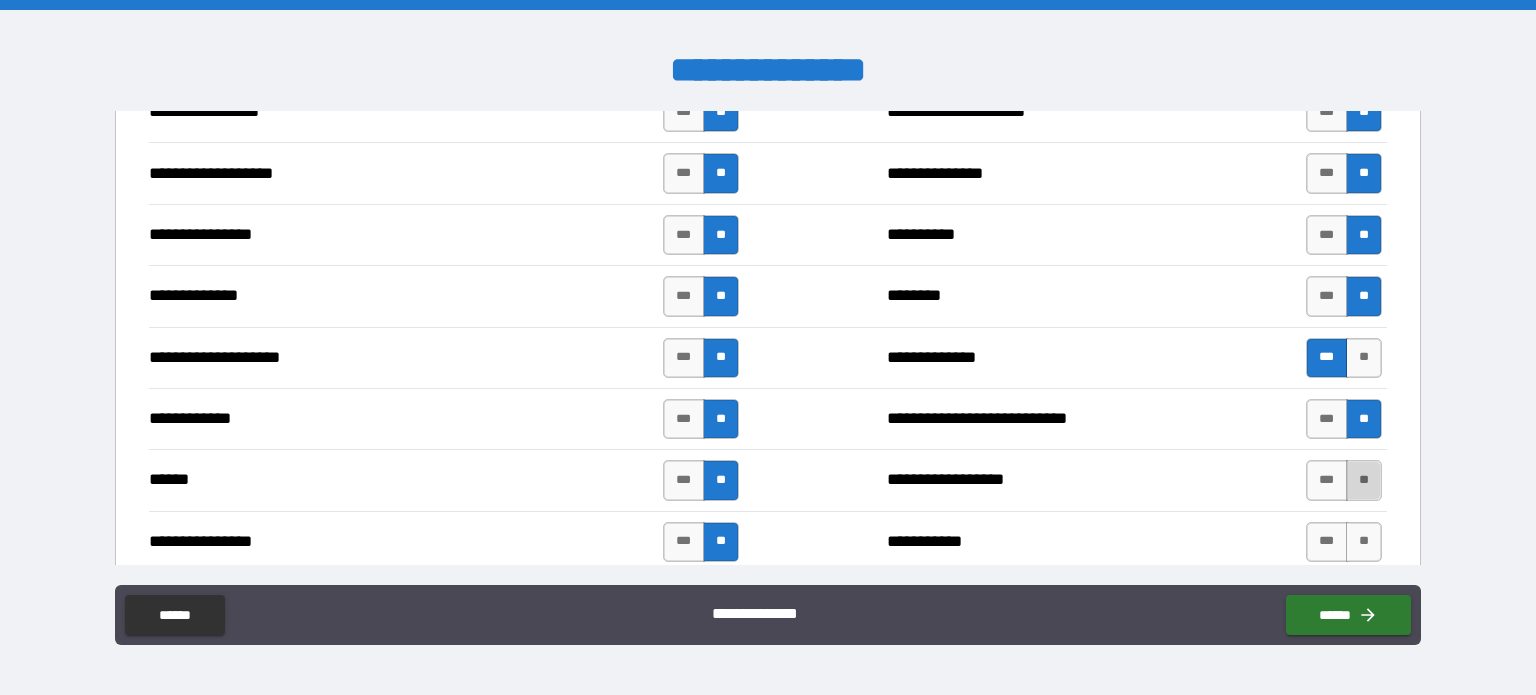 click on "**" at bounding box center [1364, 480] 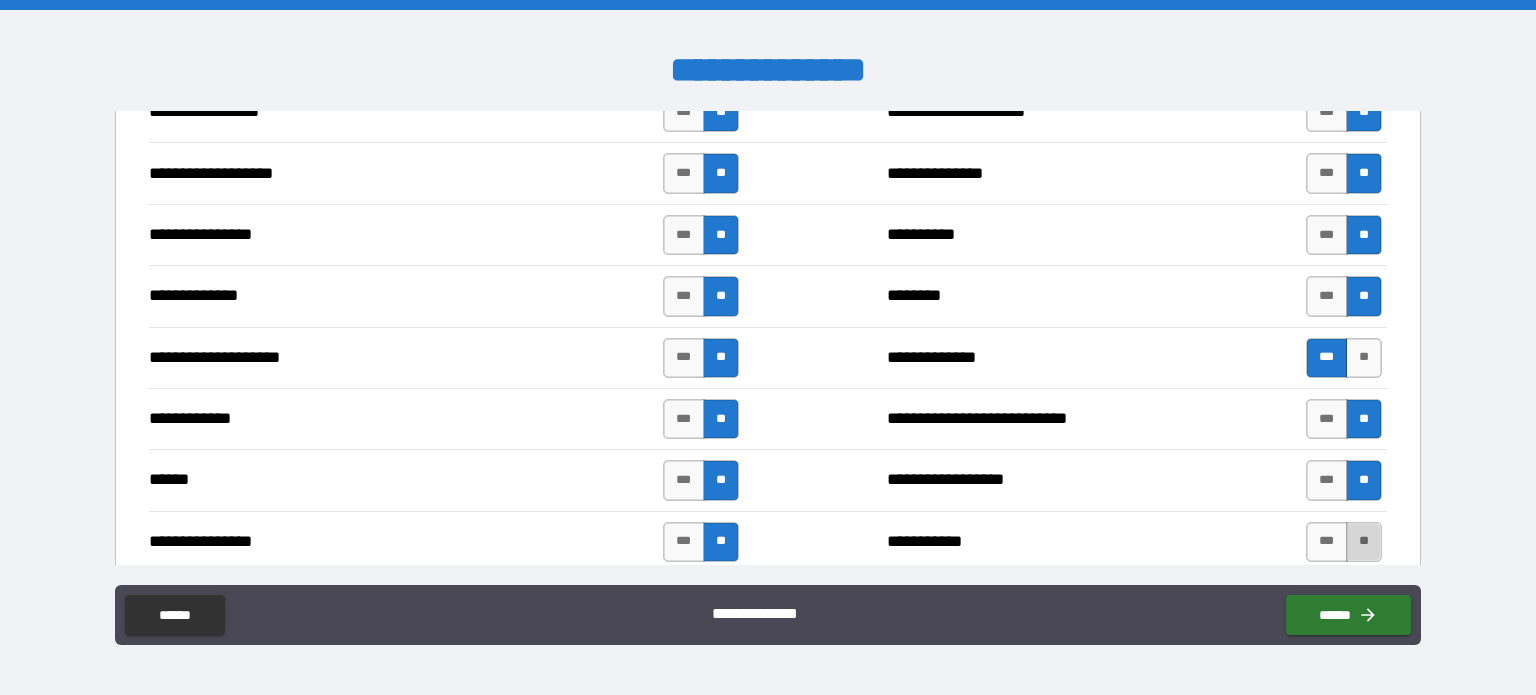 click on "**" at bounding box center (1364, 542) 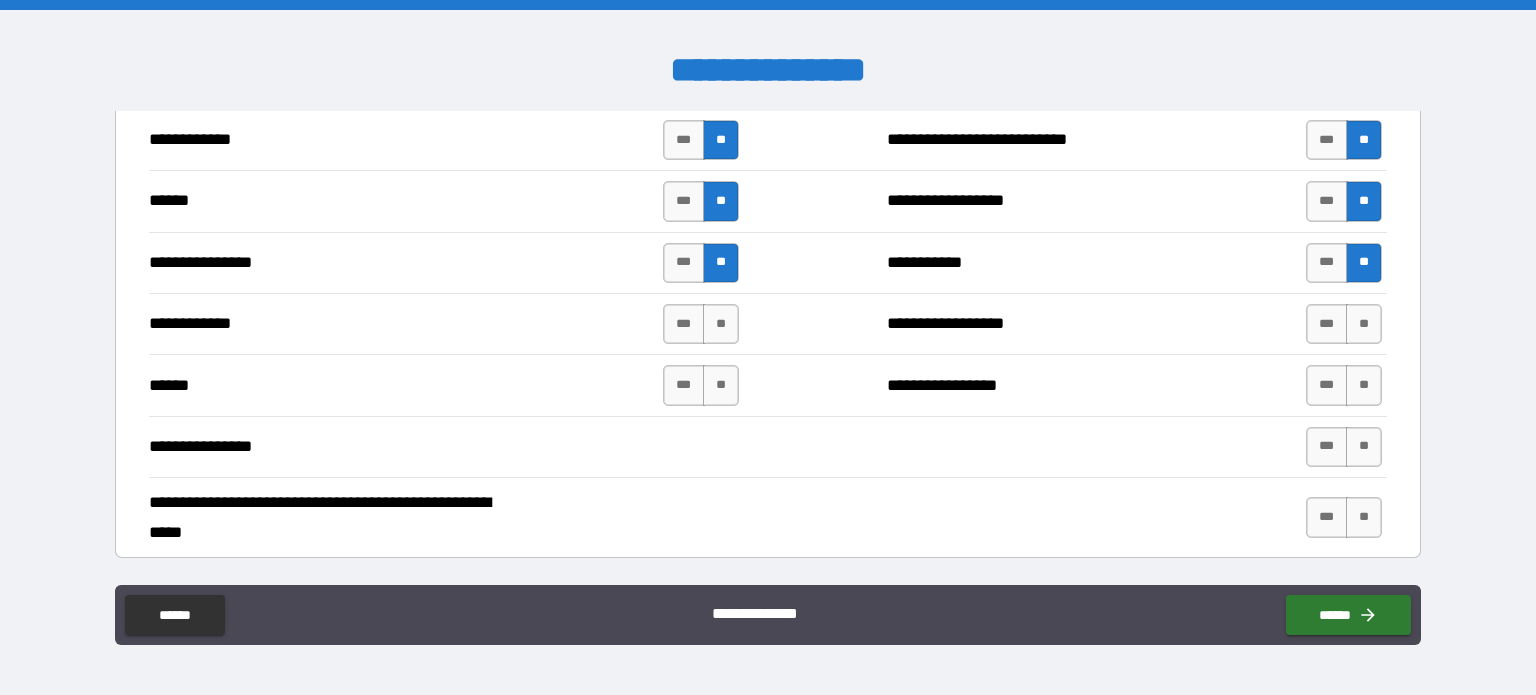 scroll, scrollTop: 3556, scrollLeft: 0, axis: vertical 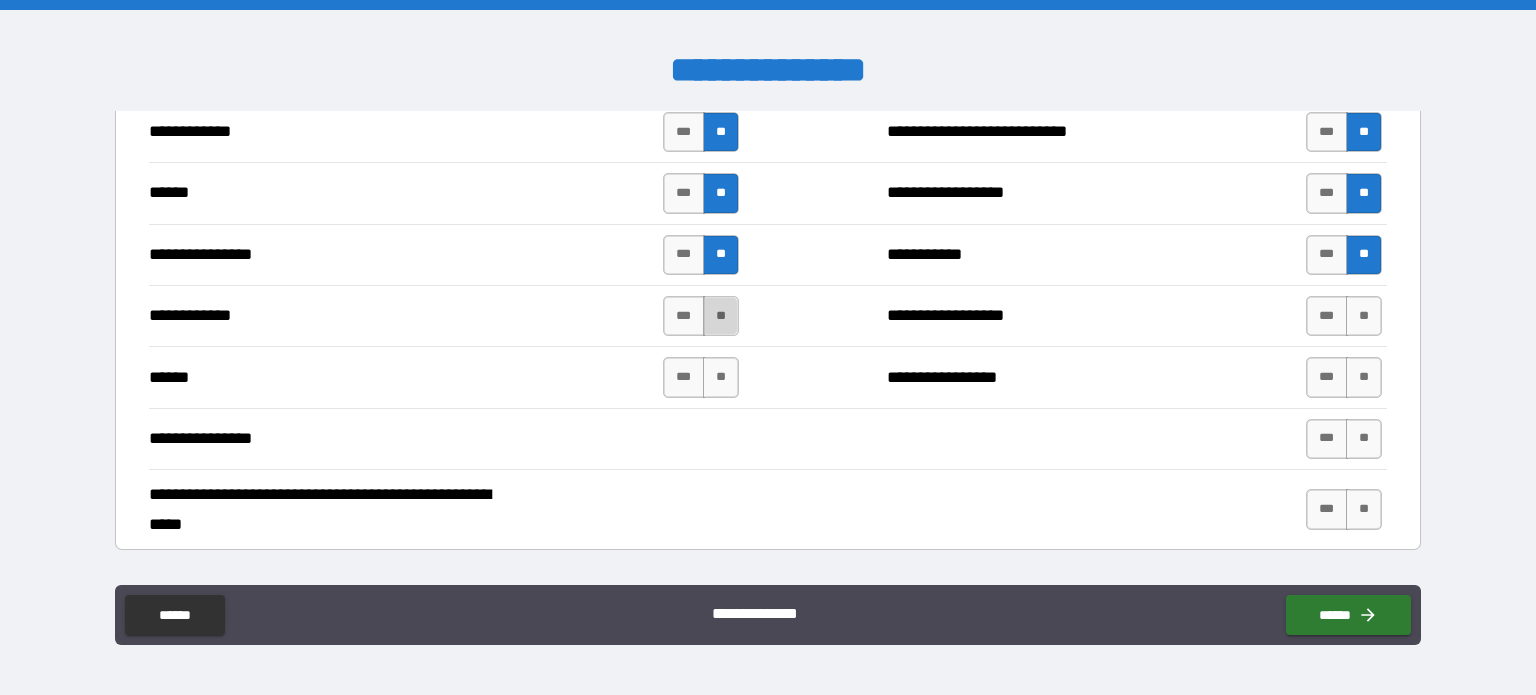 click on "**" at bounding box center [721, 316] 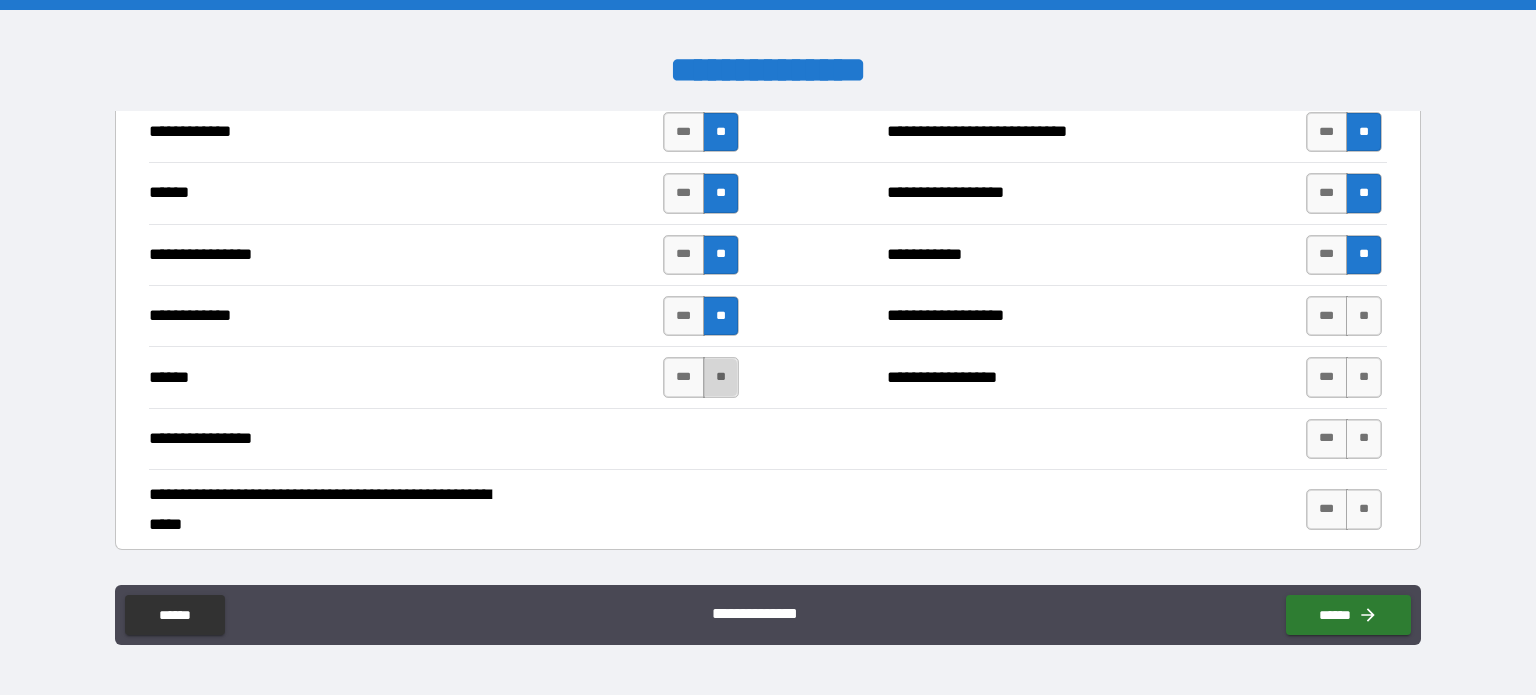 click on "**" at bounding box center [721, 377] 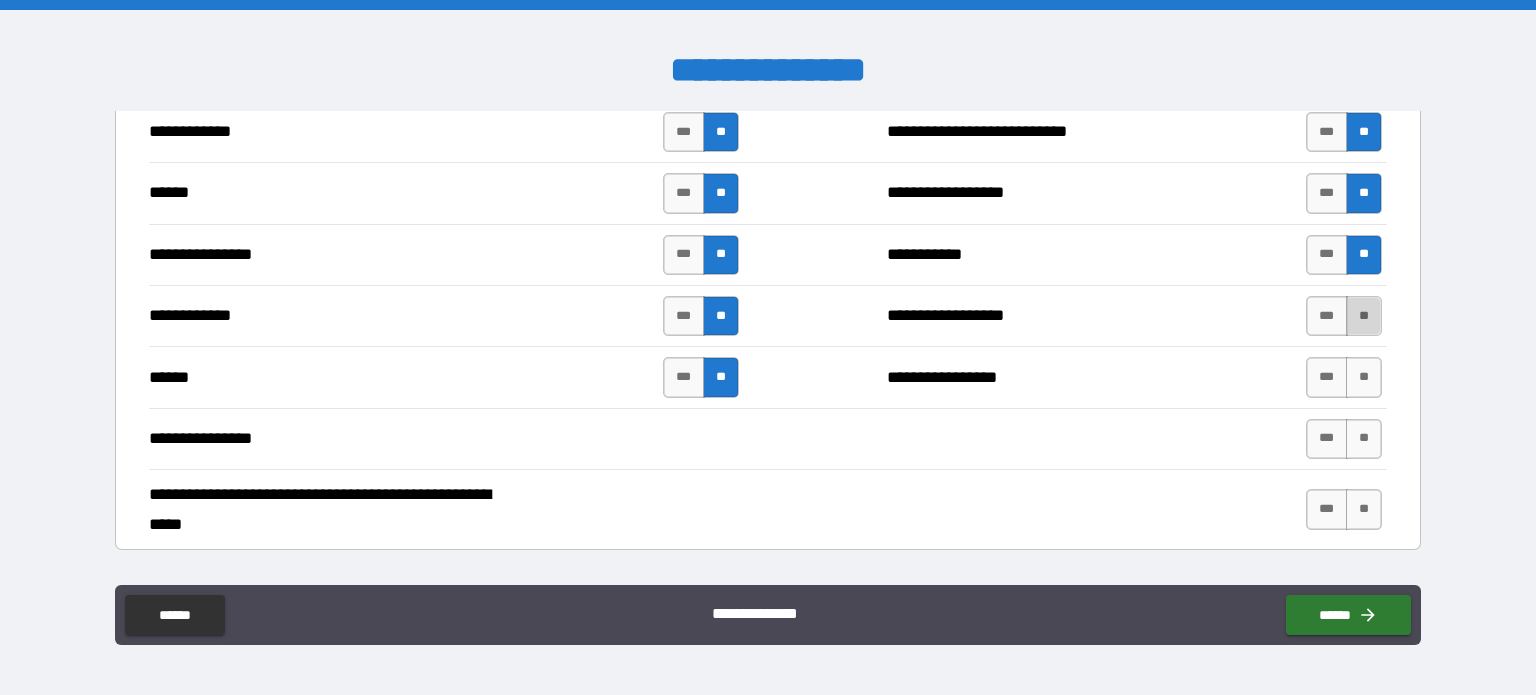 click on "**" at bounding box center [1364, 316] 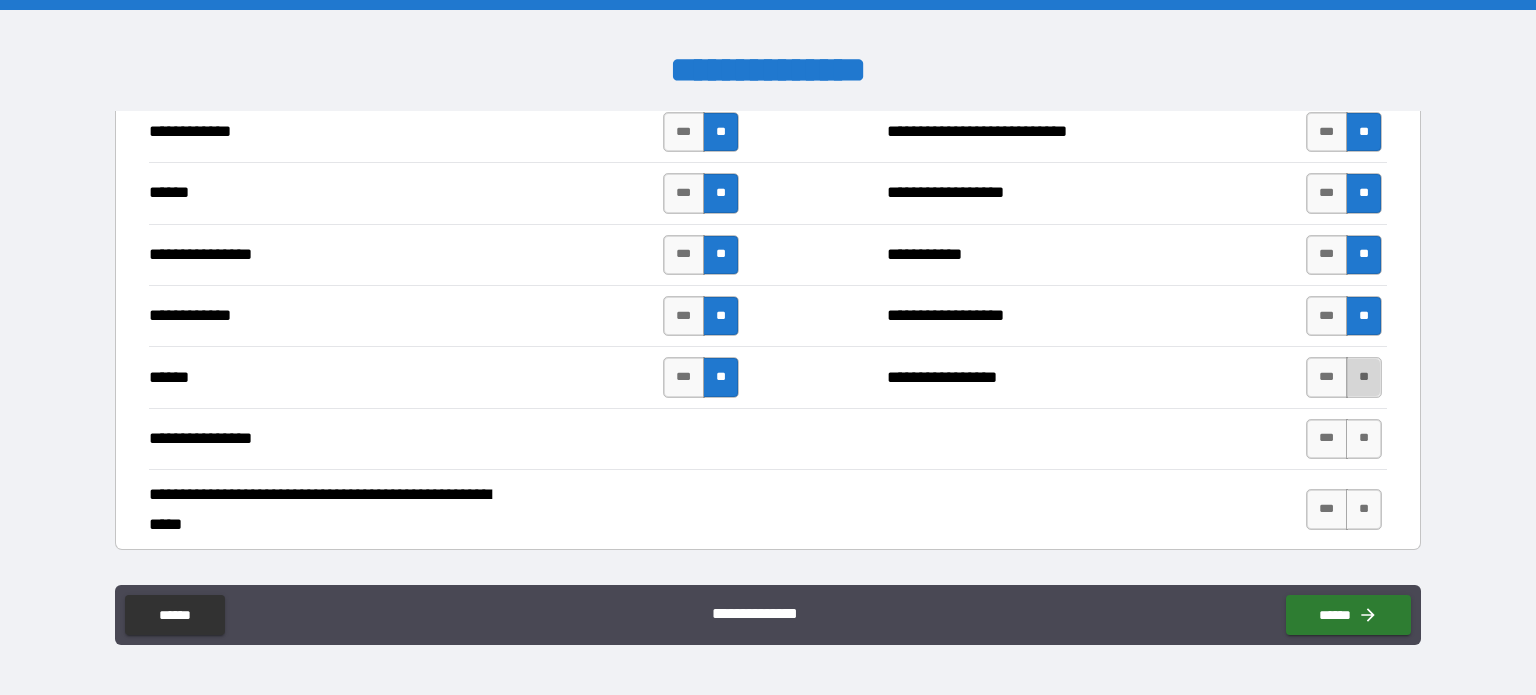 click on "**" at bounding box center [1364, 377] 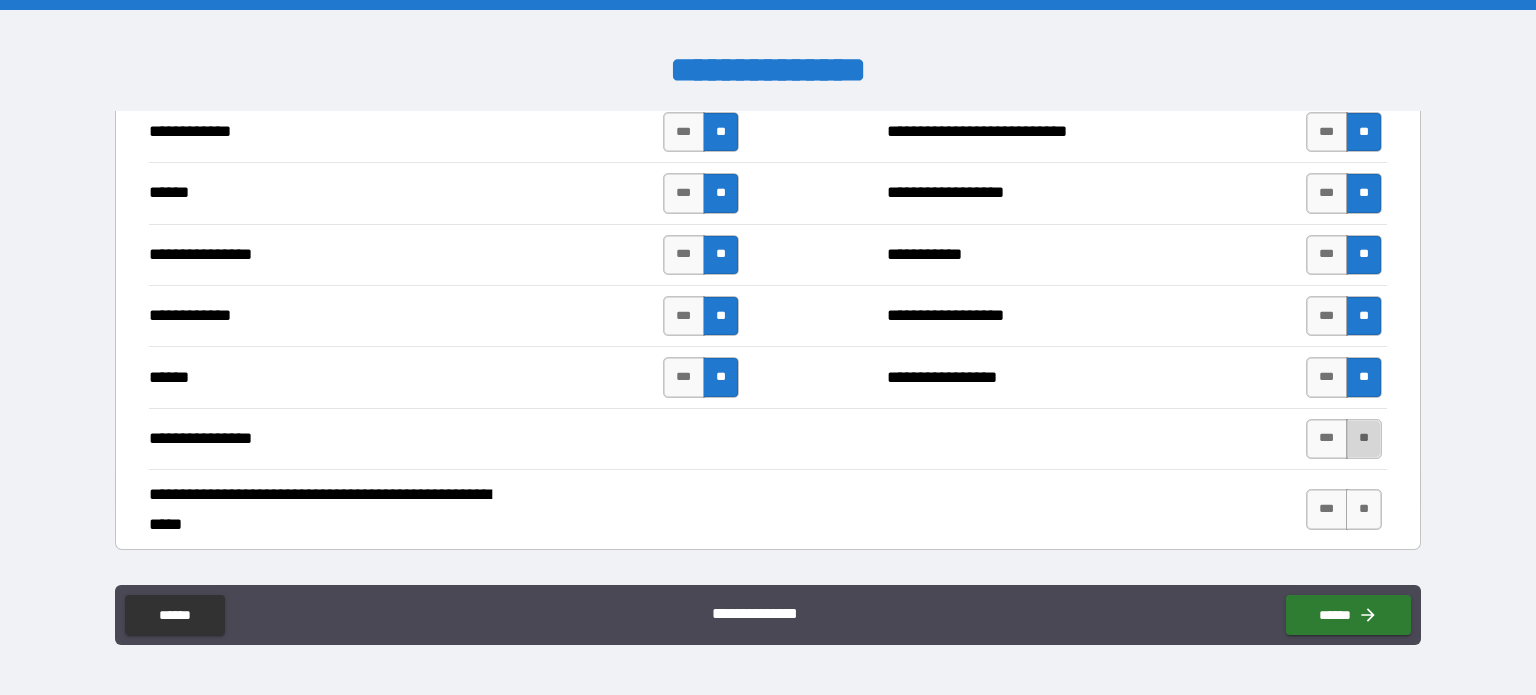 click on "**" at bounding box center [1364, 439] 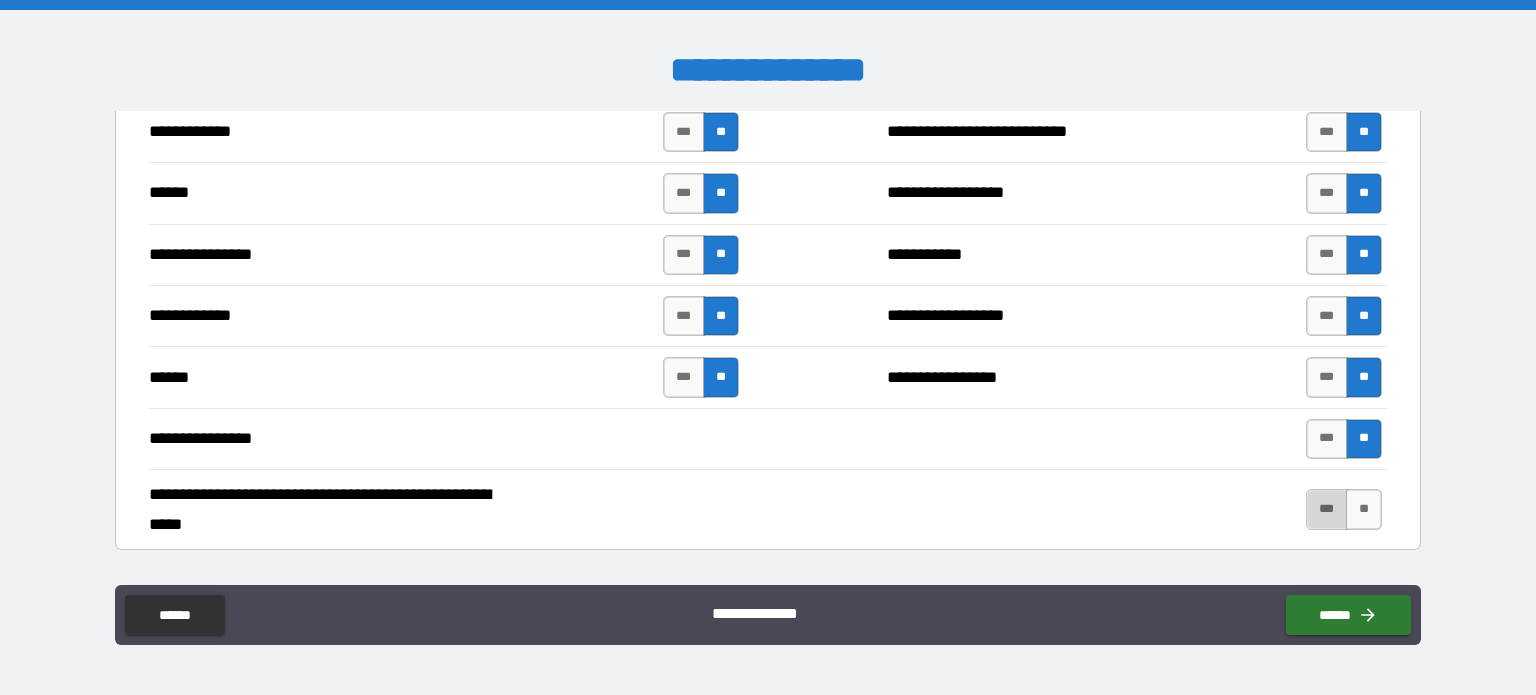 click on "***" at bounding box center (1327, 509) 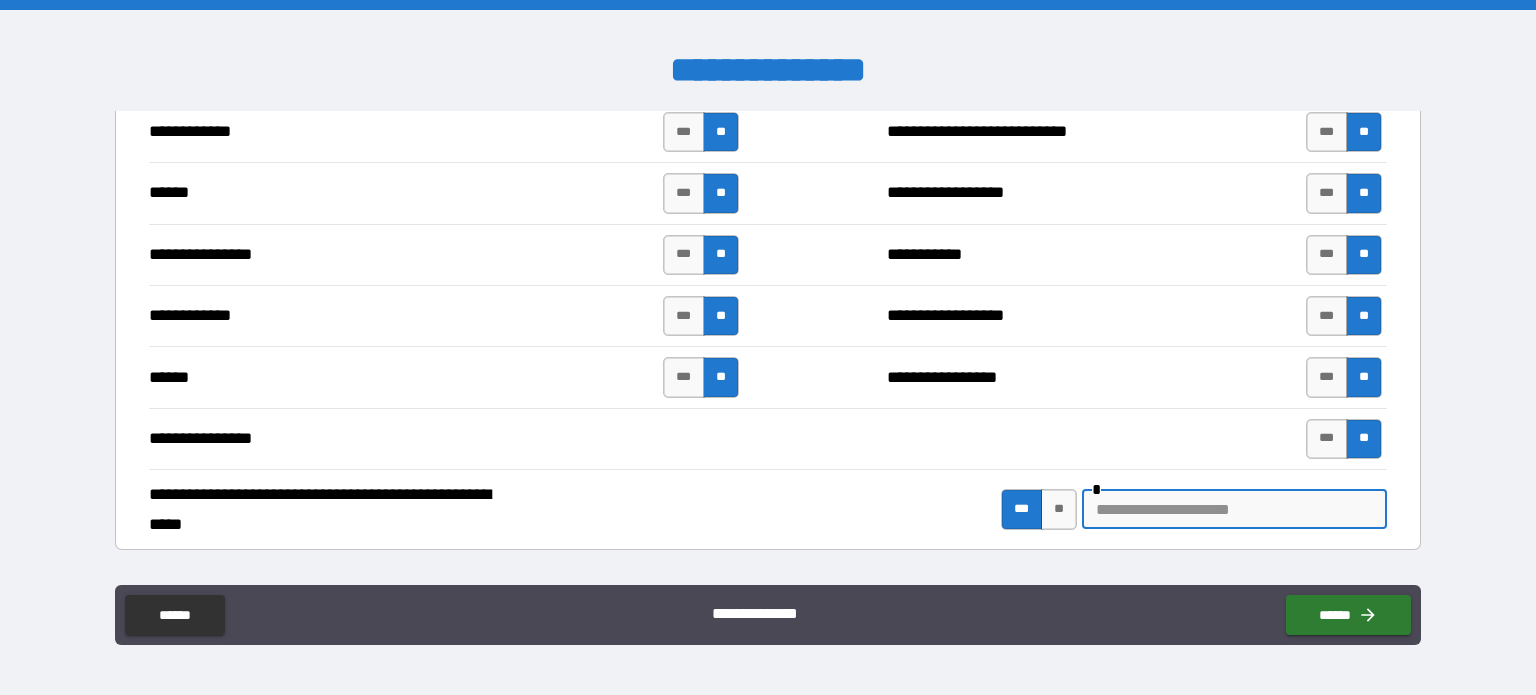 click at bounding box center [1234, 509] 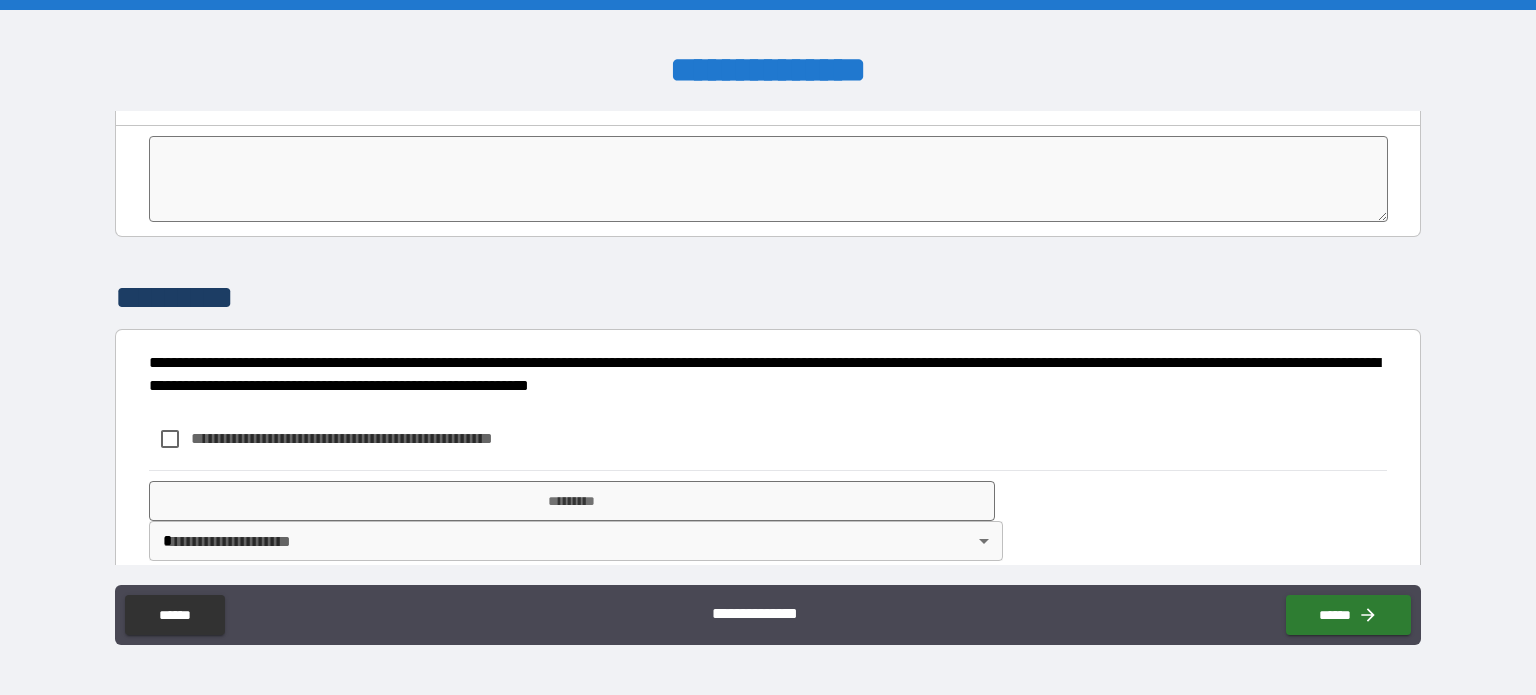 scroll, scrollTop: 3923, scrollLeft: 0, axis: vertical 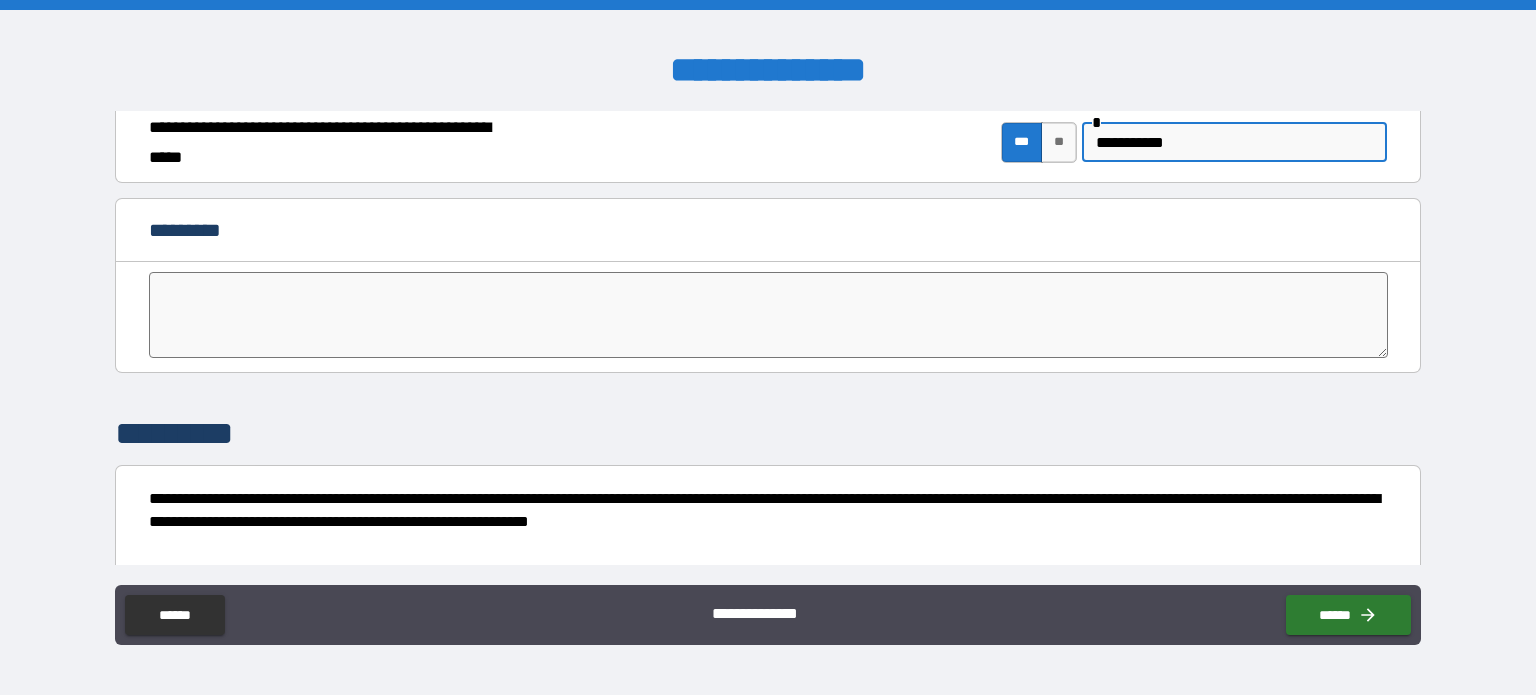 type on "**********" 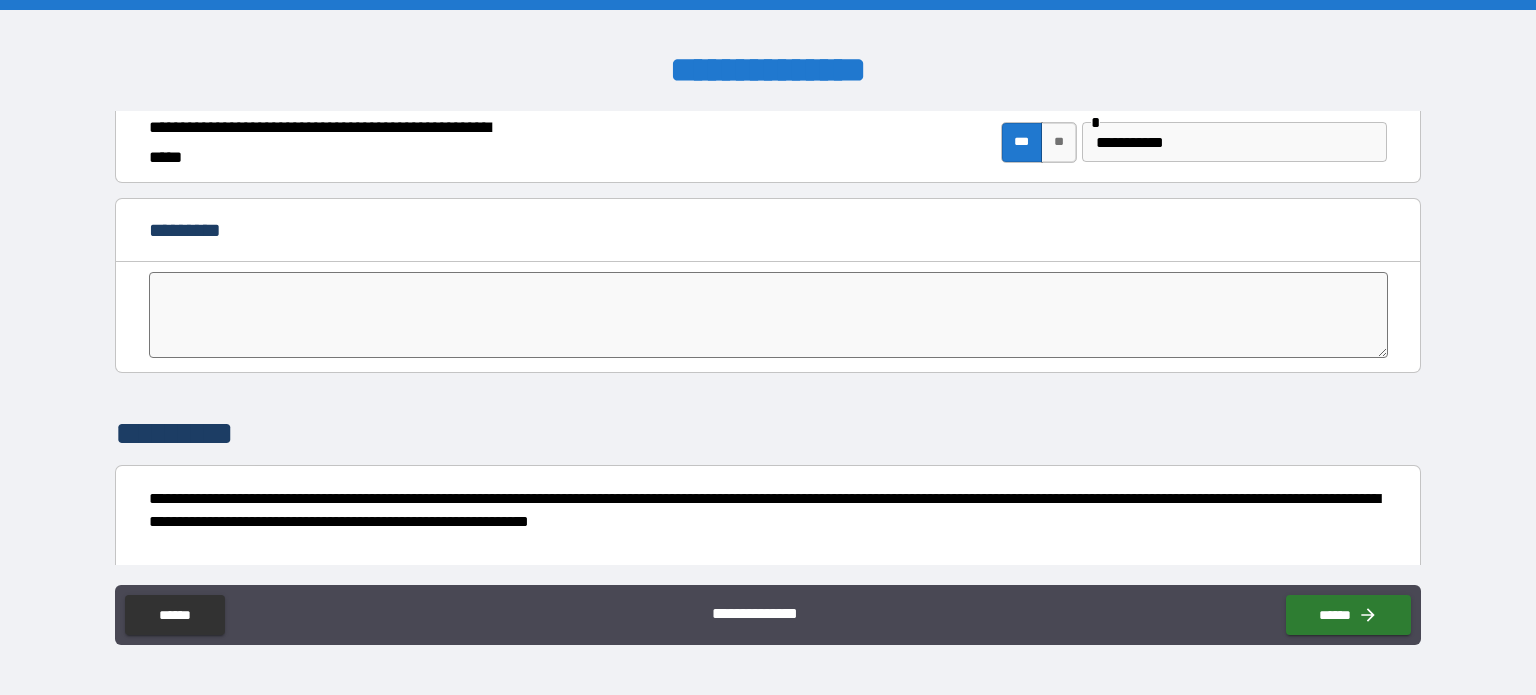 click at bounding box center [768, 315] 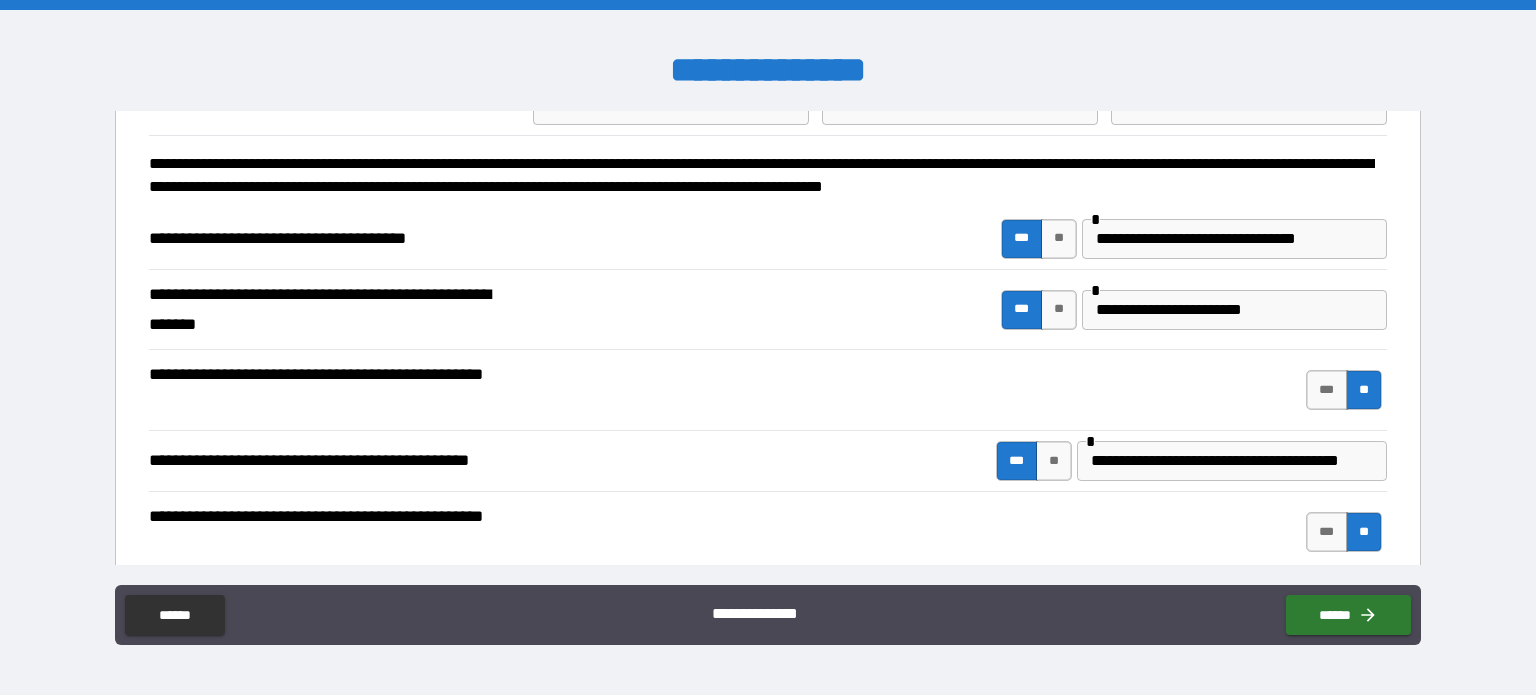 scroll, scrollTop: 0, scrollLeft: 0, axis: both 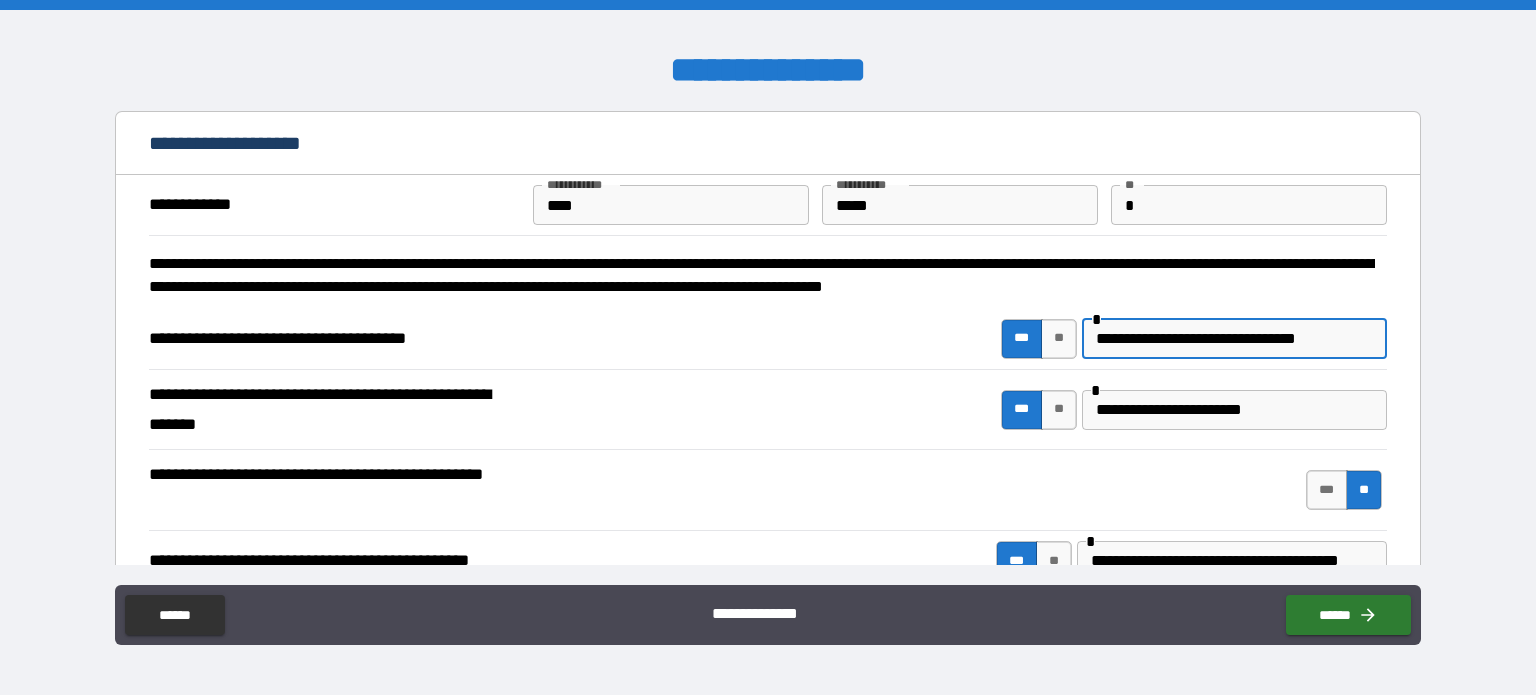 click on "**********" at bounding box center [1234, 339] 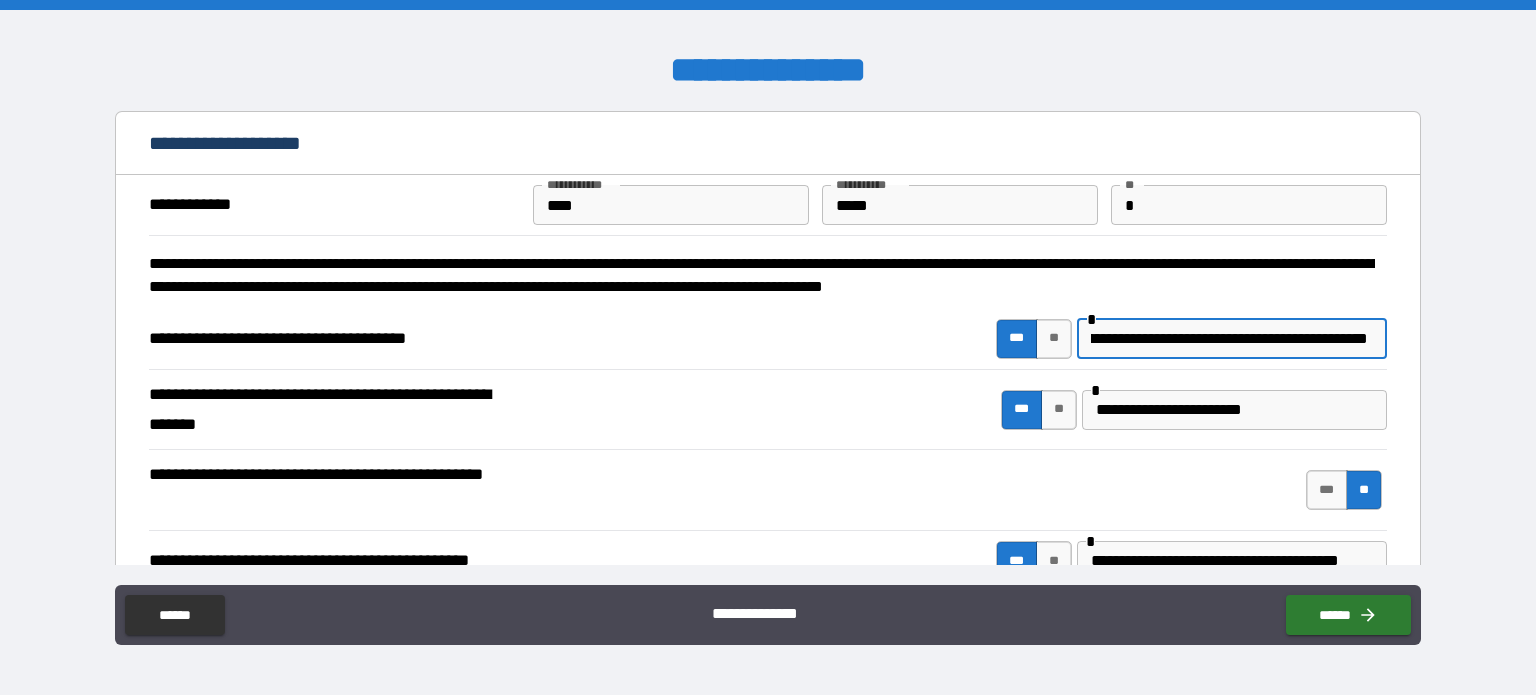 scroll, scrollTop: 0, scrollLeft: 142, axis: horizontal 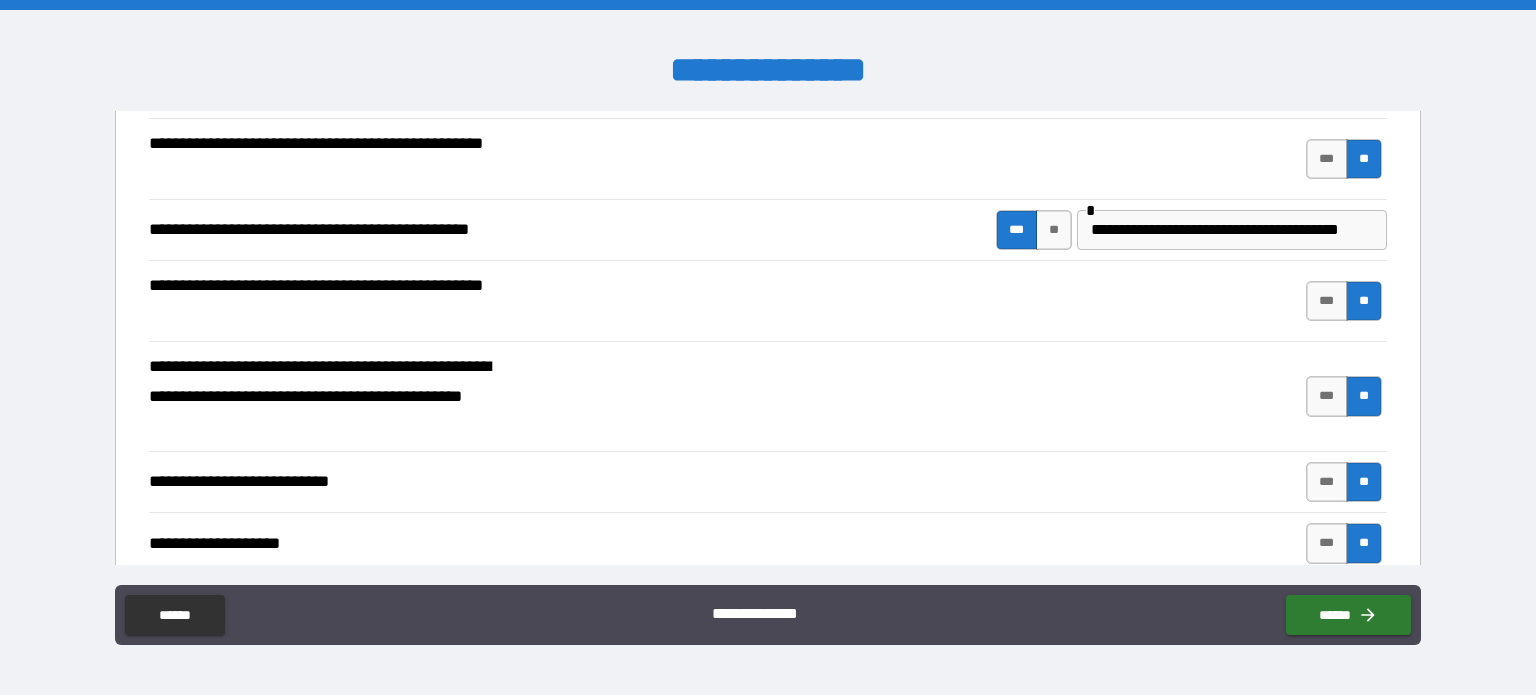 type on "**********" 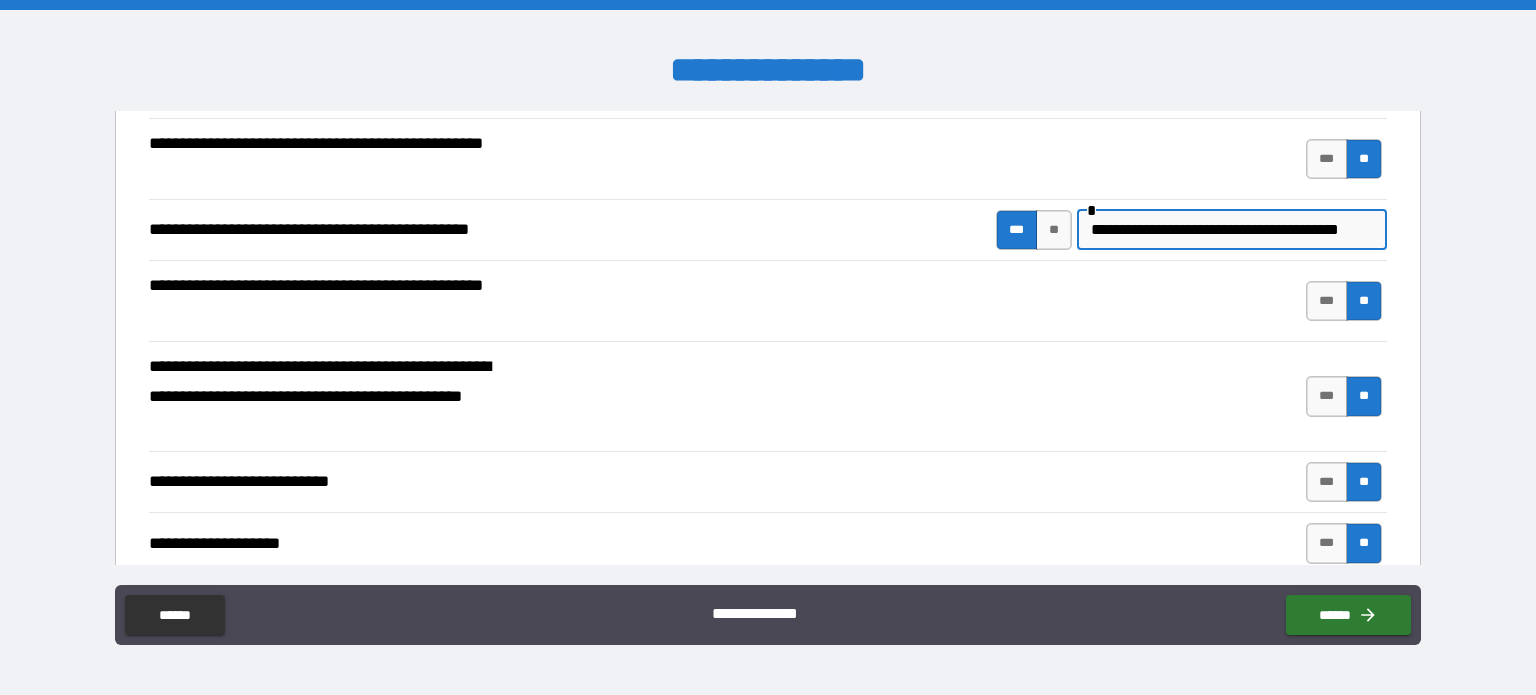 scroll, scrollTop: 0, scrollLeft: 0, axis: both 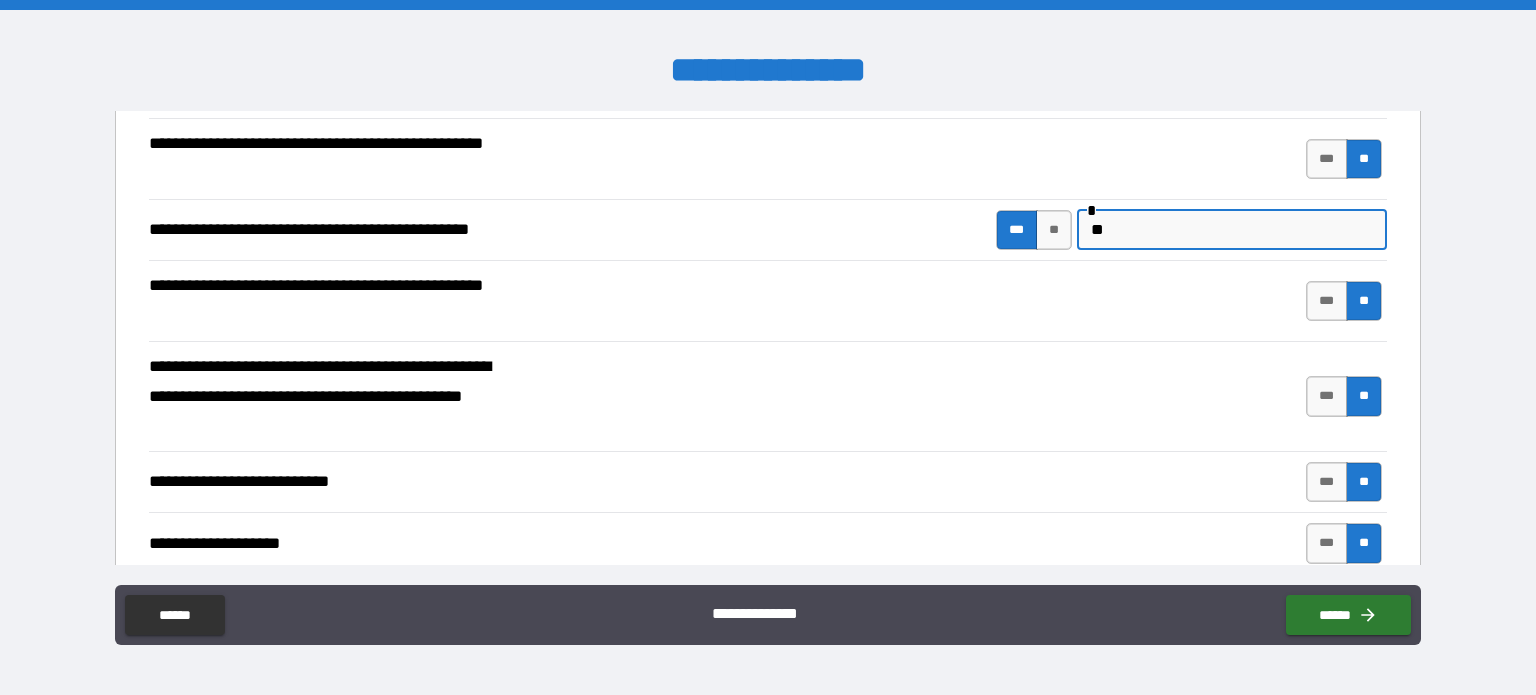 type on "*" 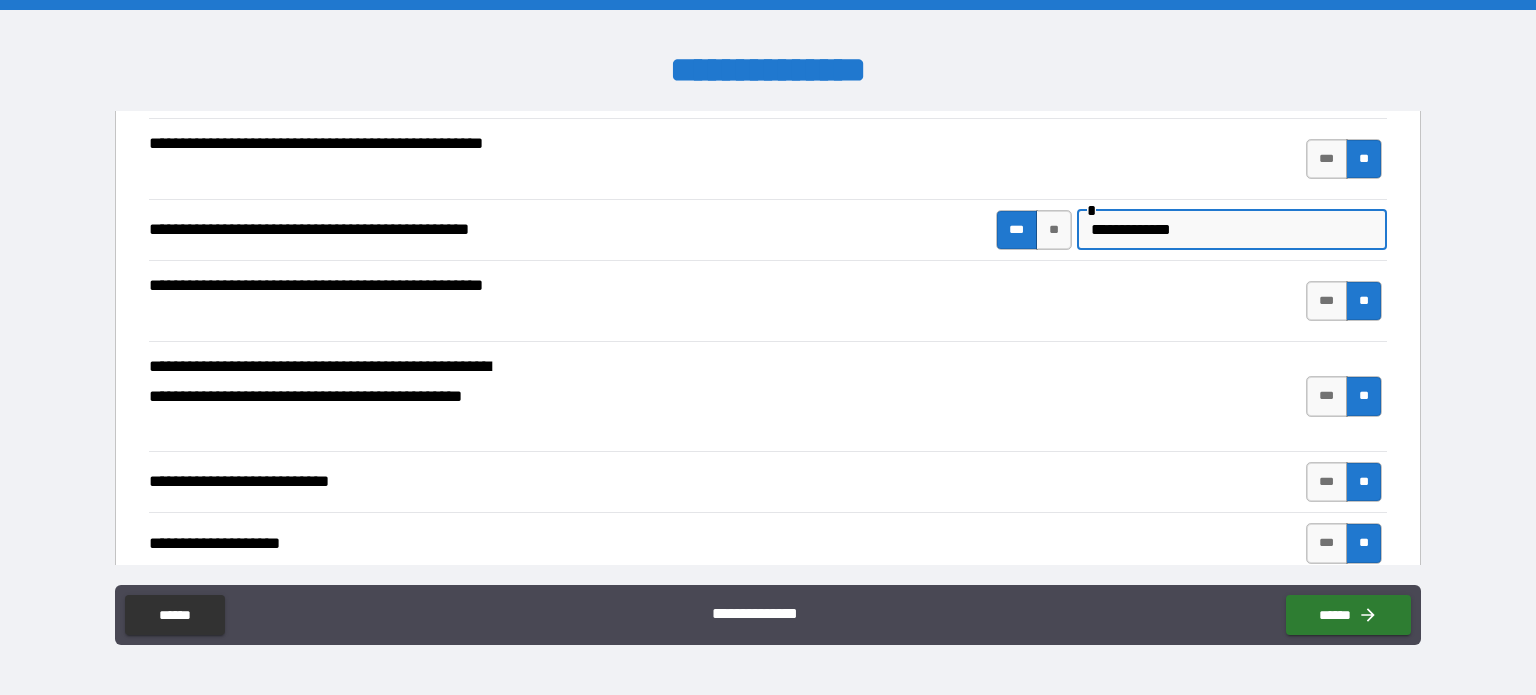 click on "**********" at bounding box center (1229, 230) 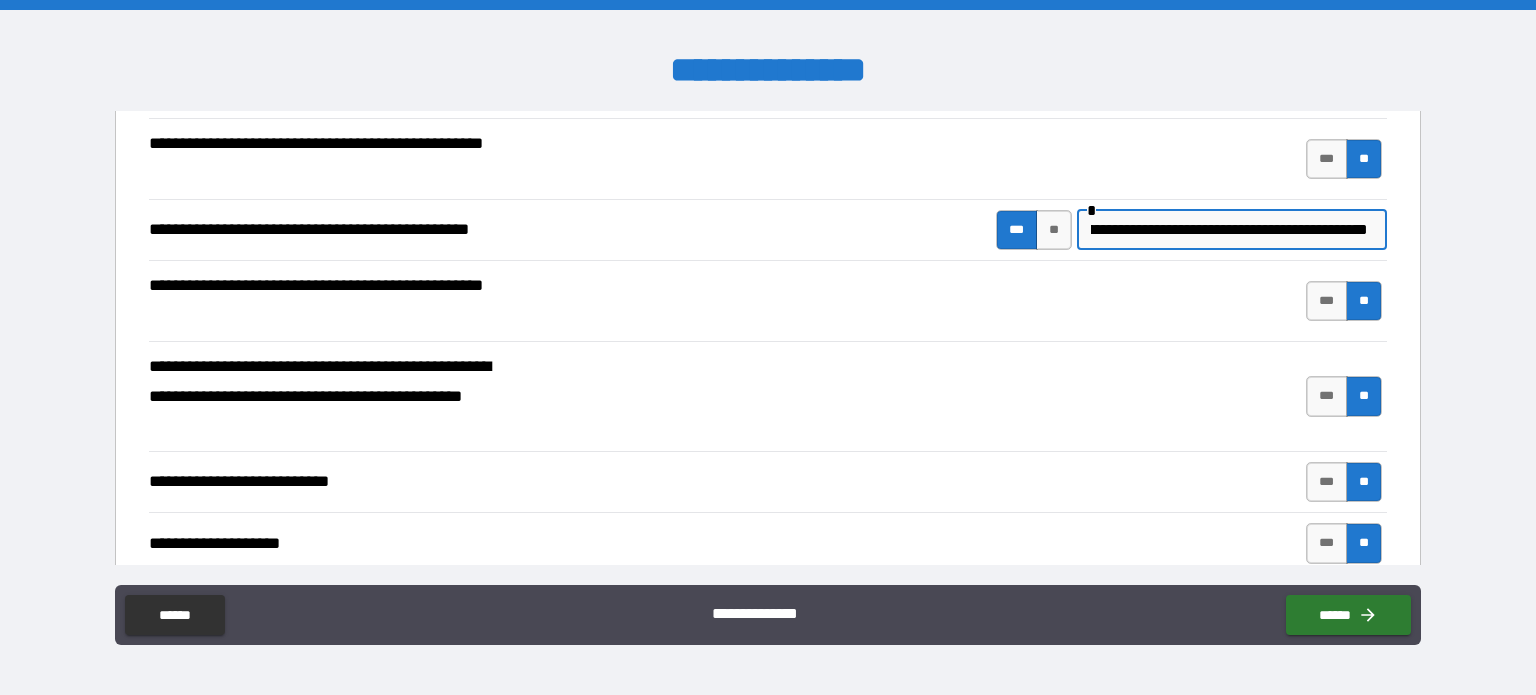 scroll, scrollTop: 0, scrollLeft: 160, axis: horizontal 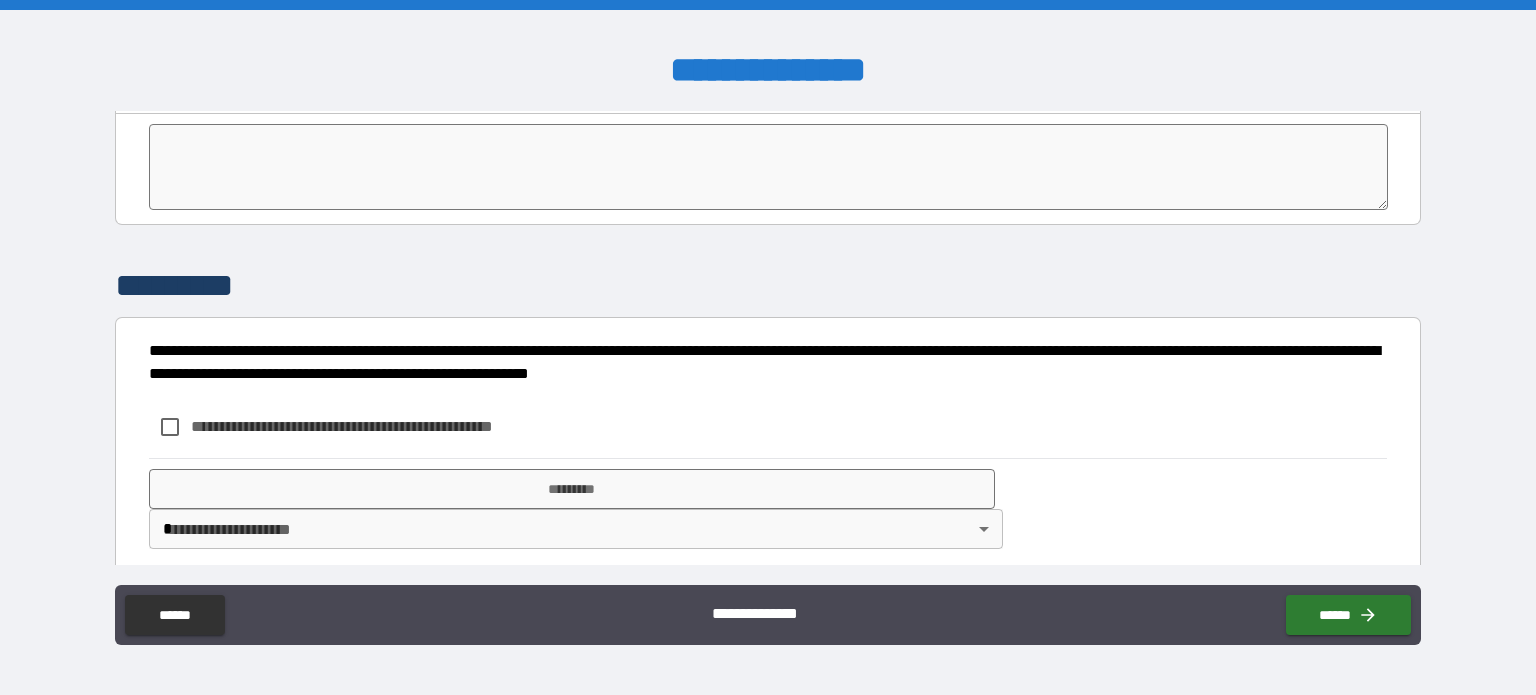 type on "**********" 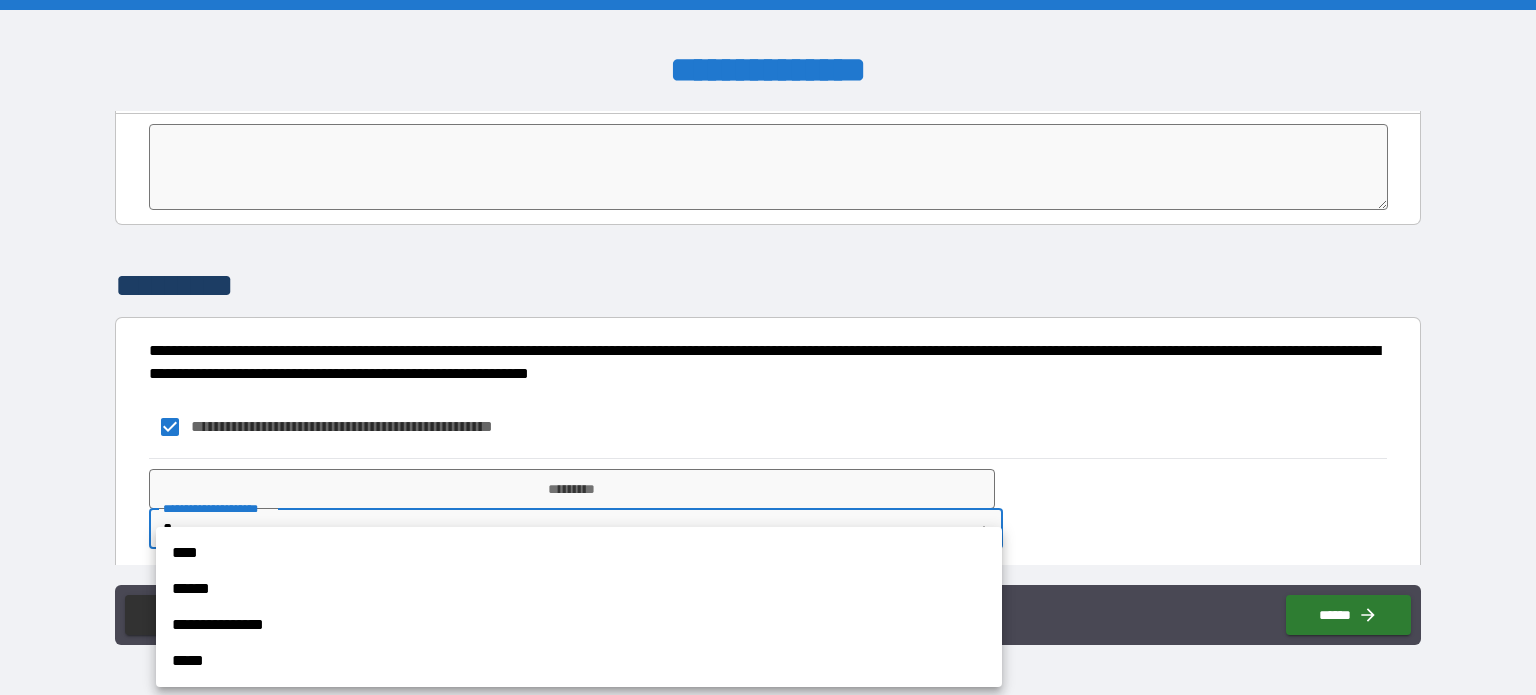 click on "[REDACTED]" at bounding box center [768, 347] 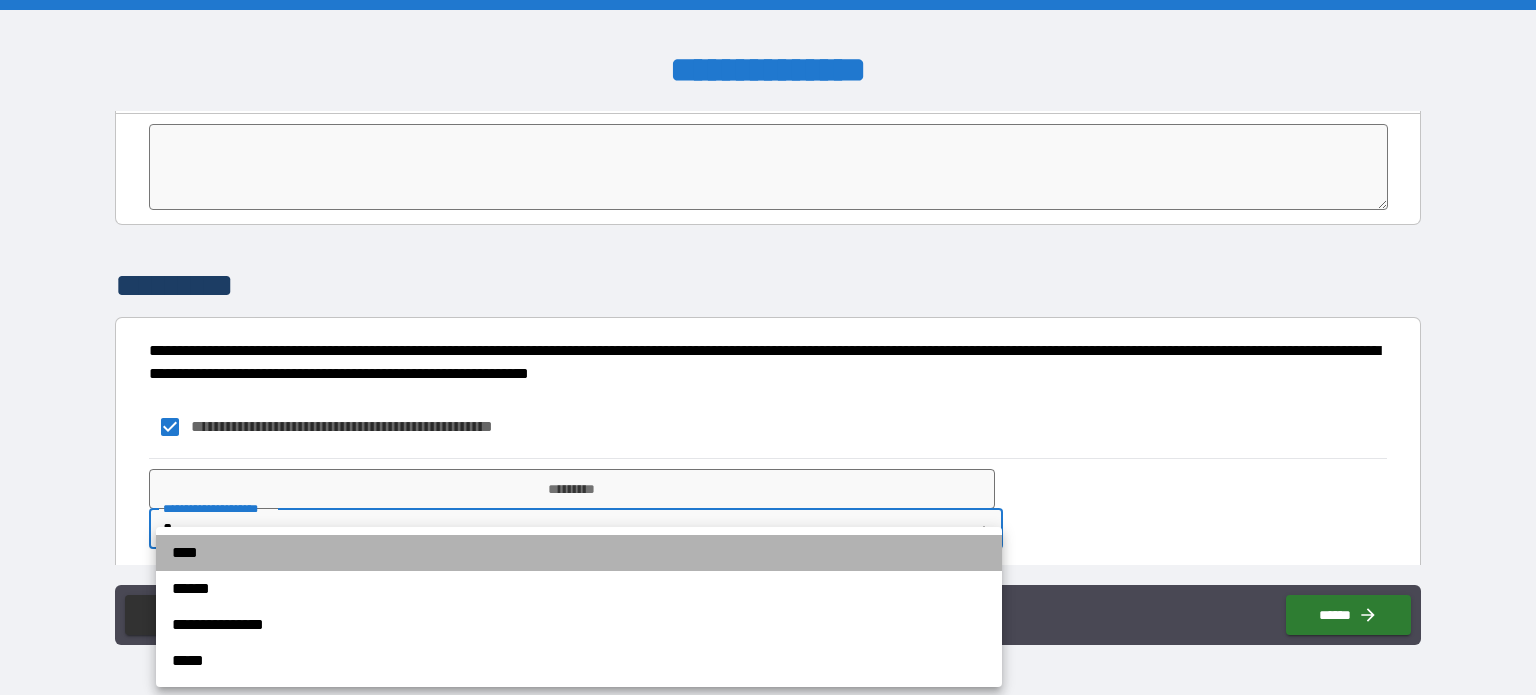 click on "****" at bounding box center [579, 553] 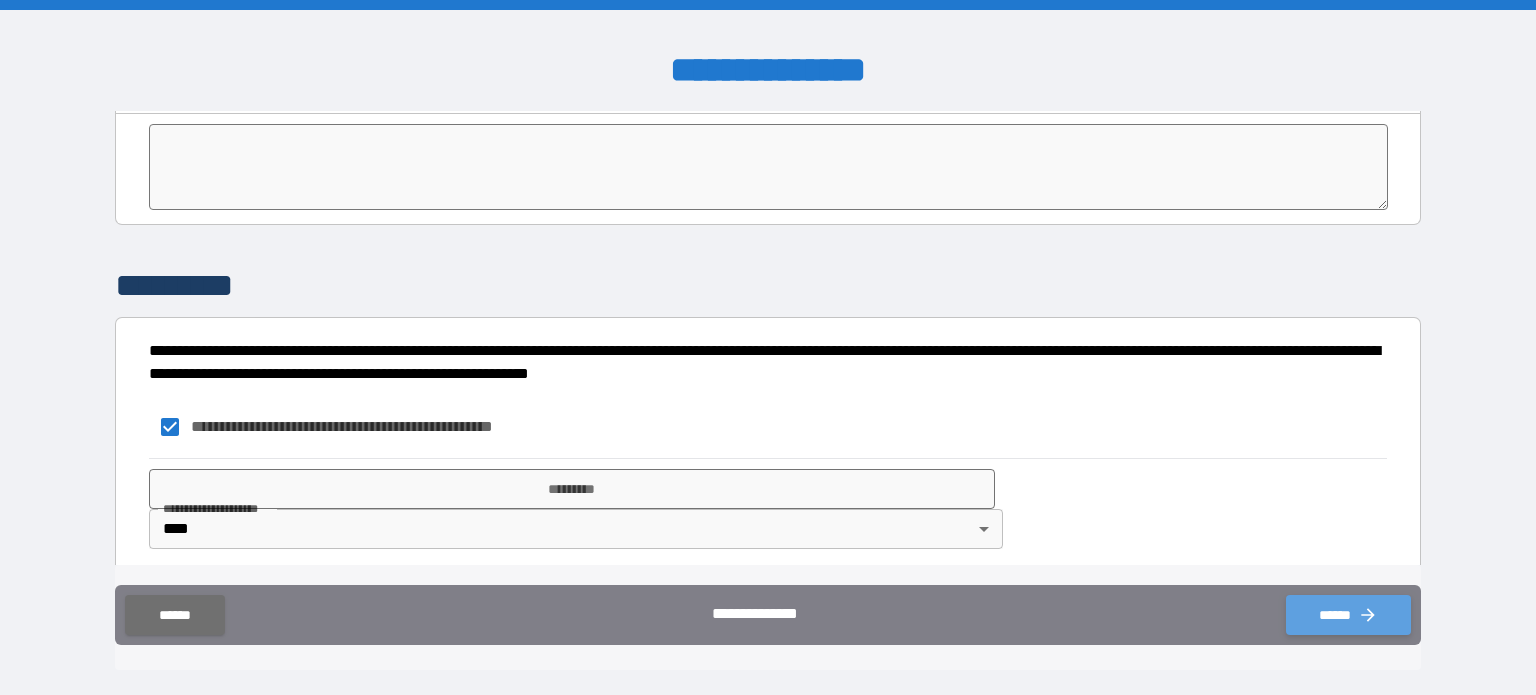 click on "******" at bounding box center [1348, 615] 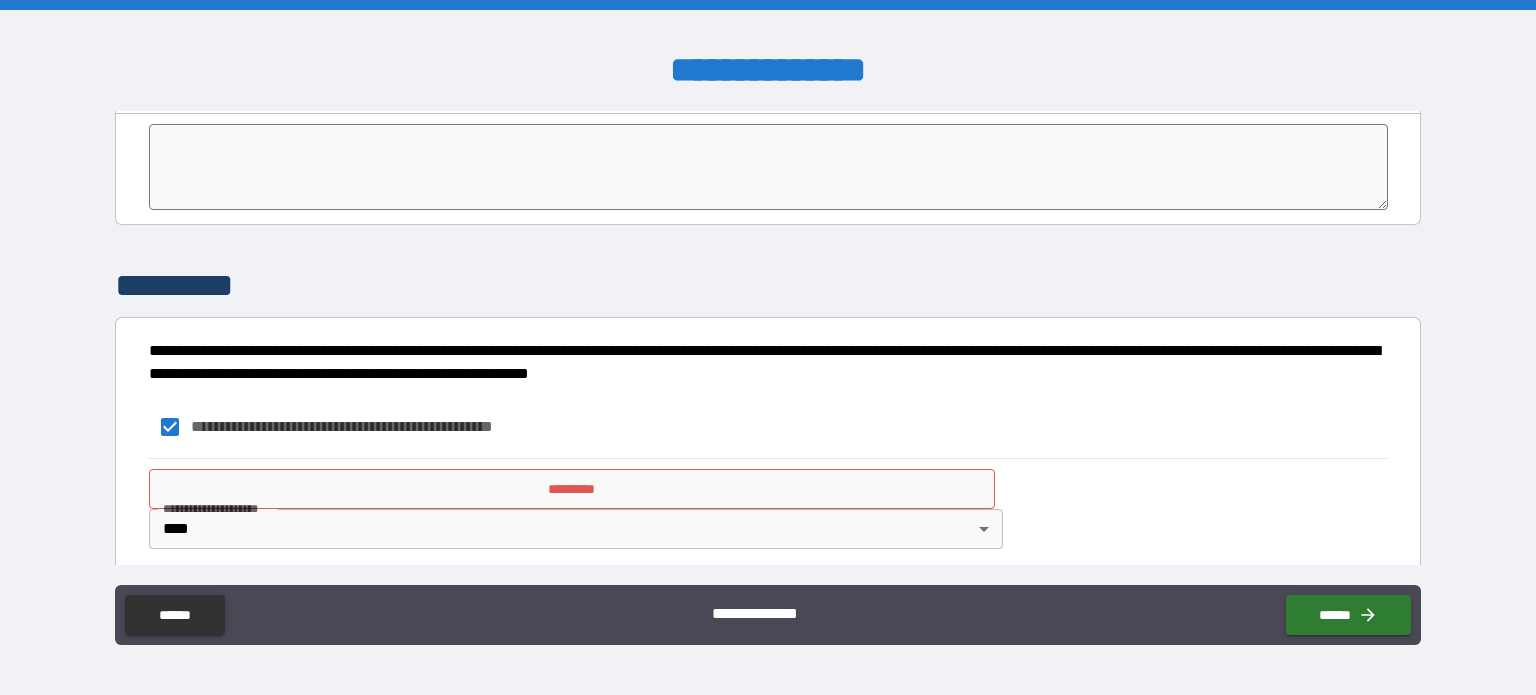 click on "[REDACTED]" at bounding box center (768, 509) 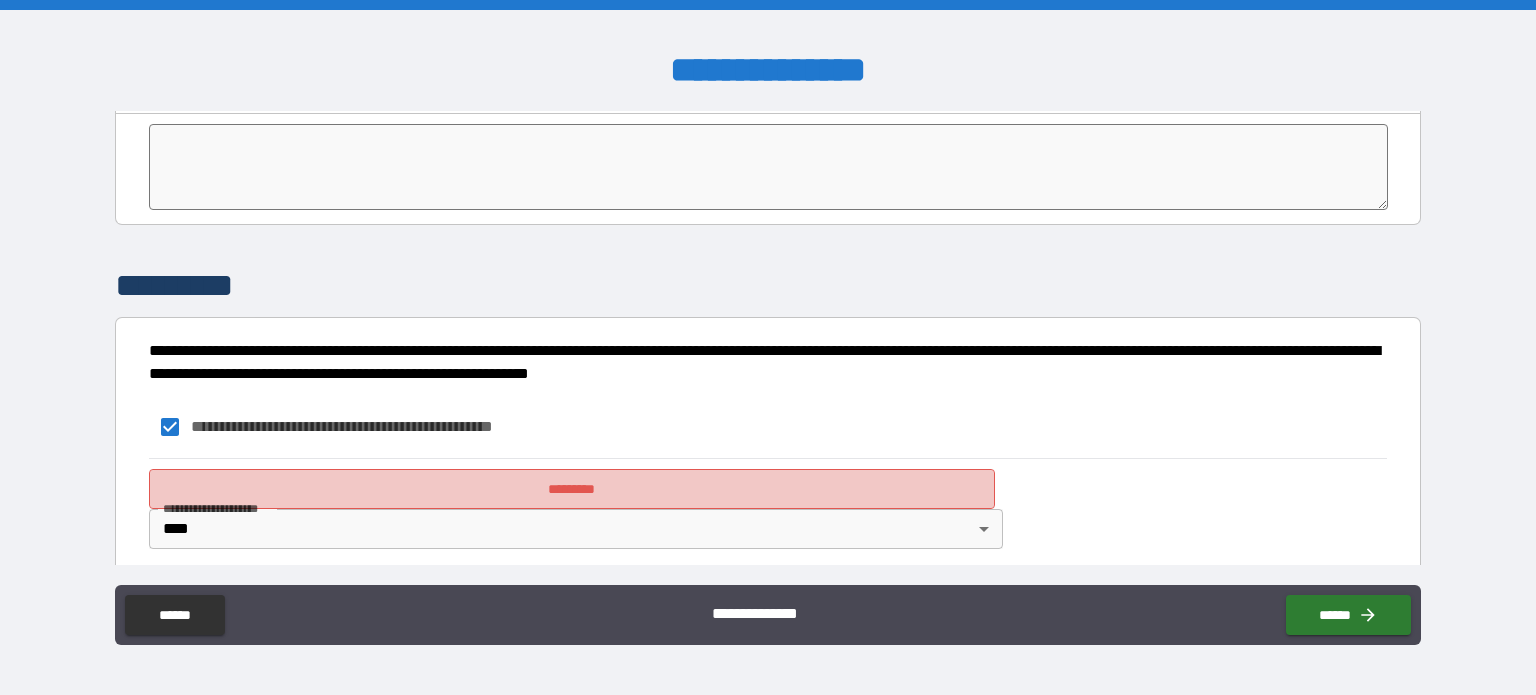 click on "*********" at bounding box center (572, 489) 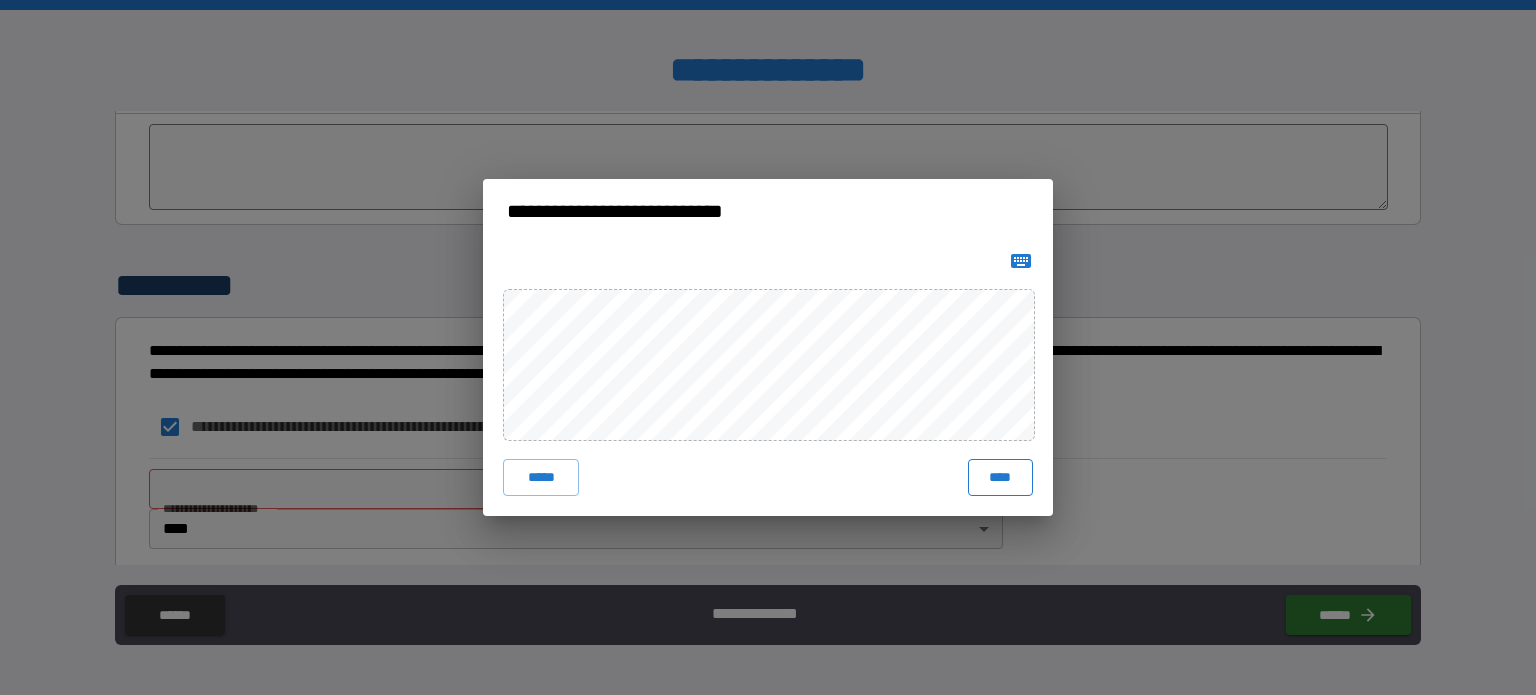 click on "****" at bounding box center (1000, 477) 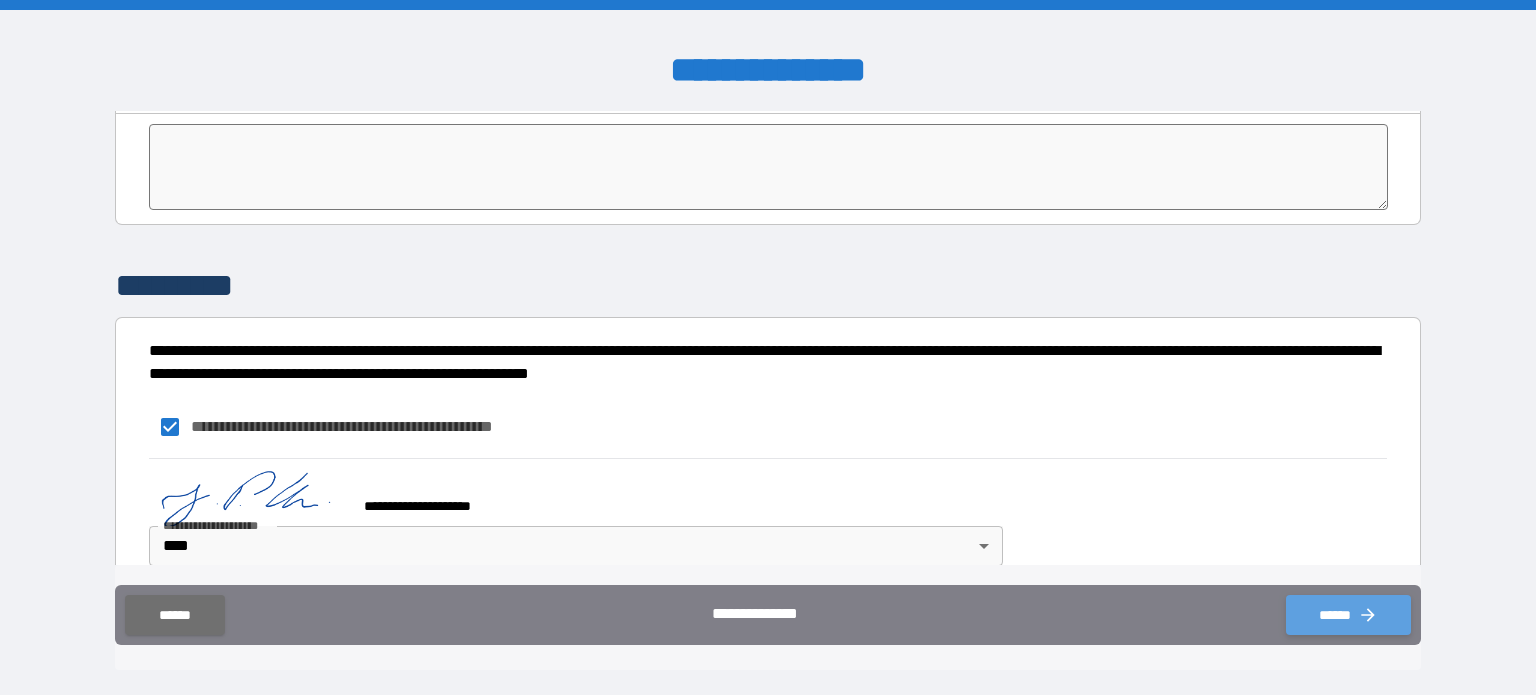 click on "******" at bounding box center (1348, 615) 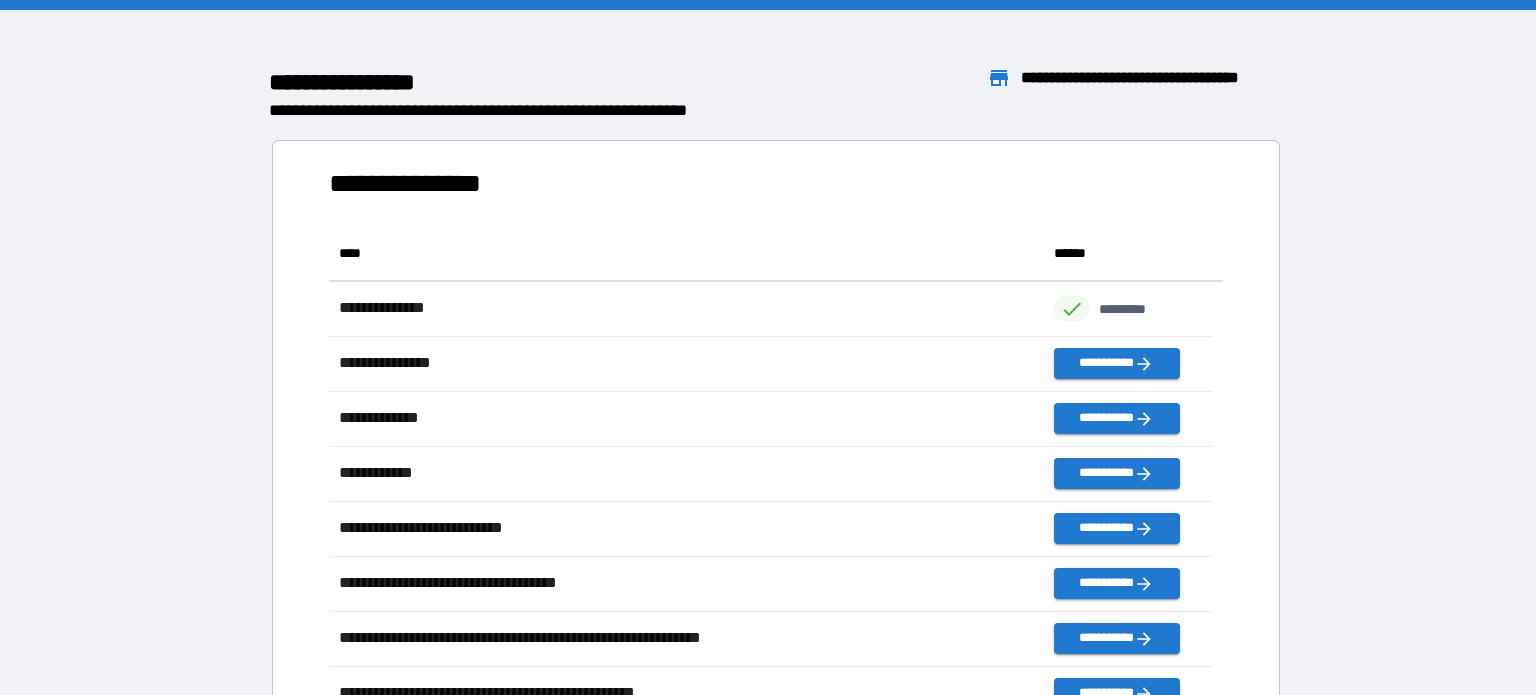 scroll, scrollTop: 16, scrollLeft: 16, axis: both 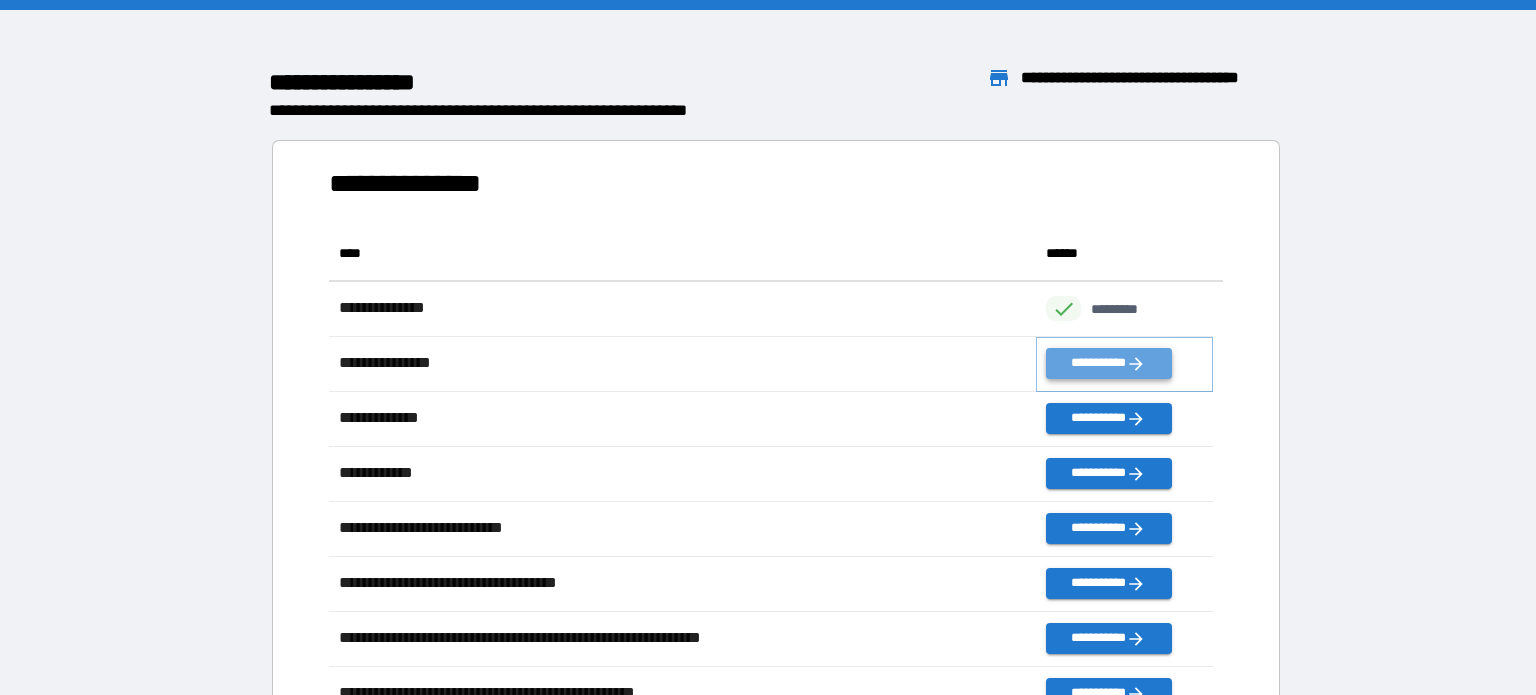 click on "**********" at bounding box center [1108, 363] 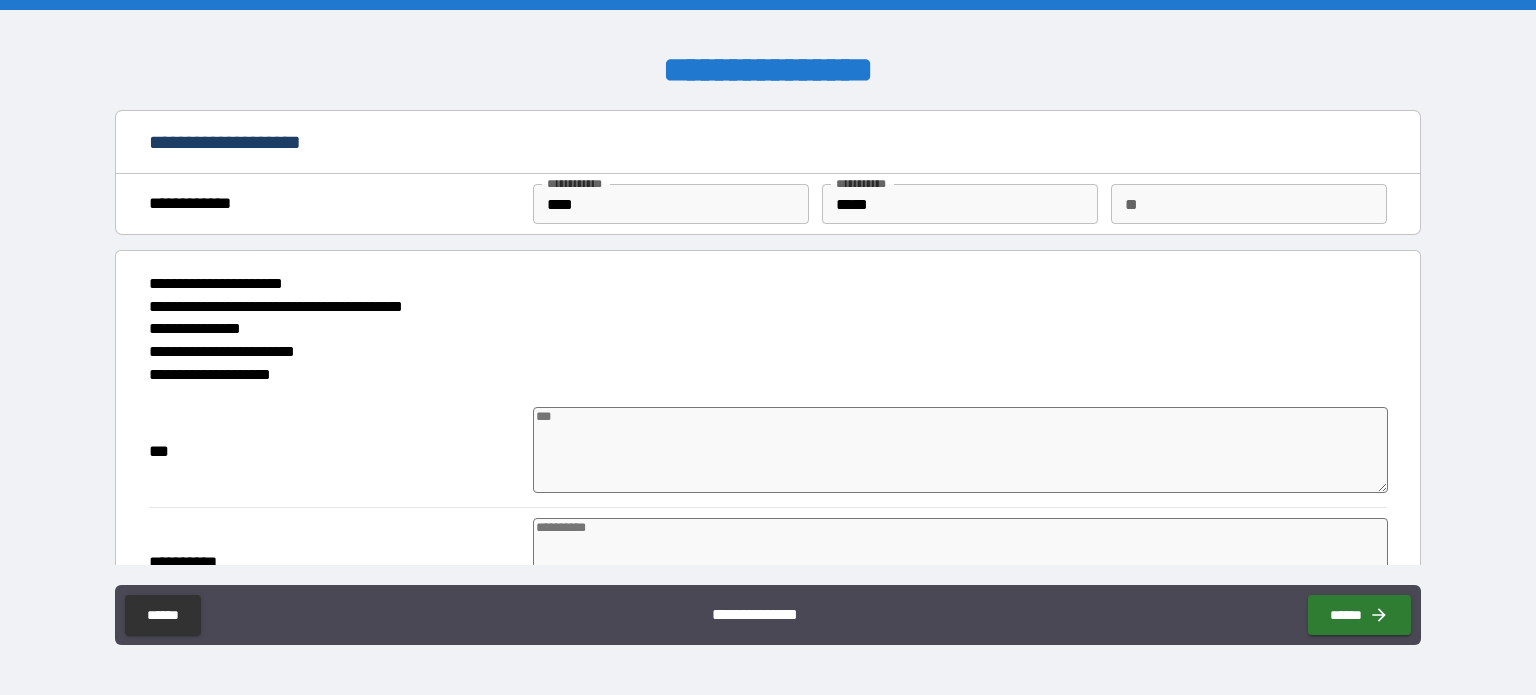 type on "*" 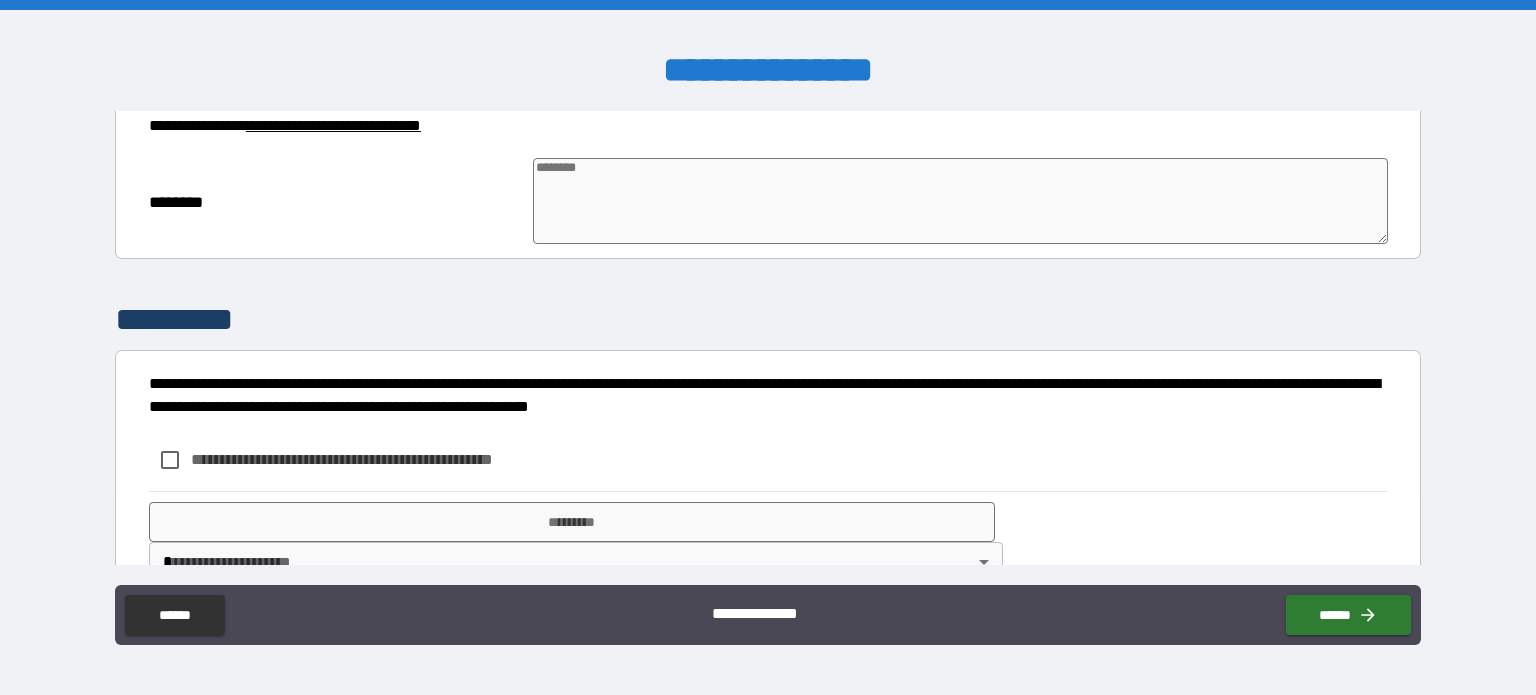 scroll, scrollTop: 740, scrollLeft: 0, axis: vertical 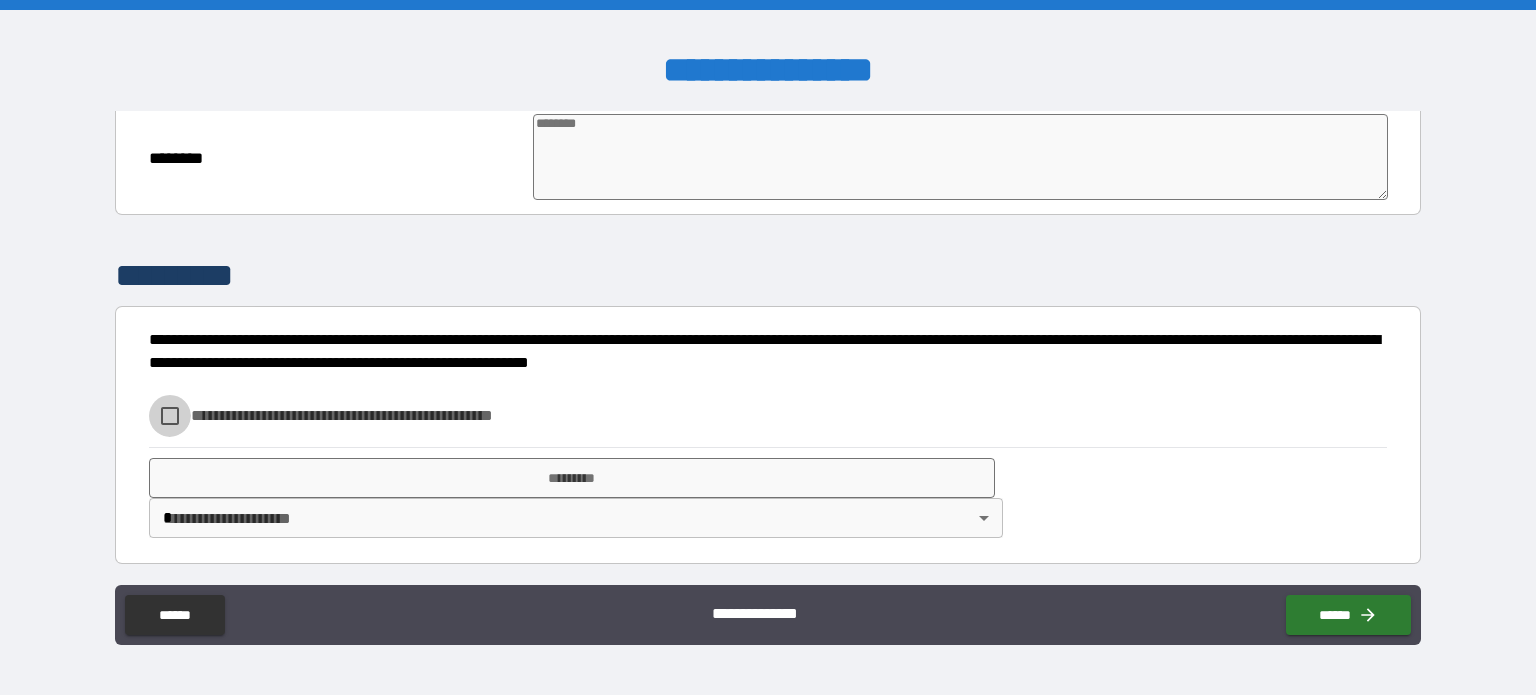 type on "*" 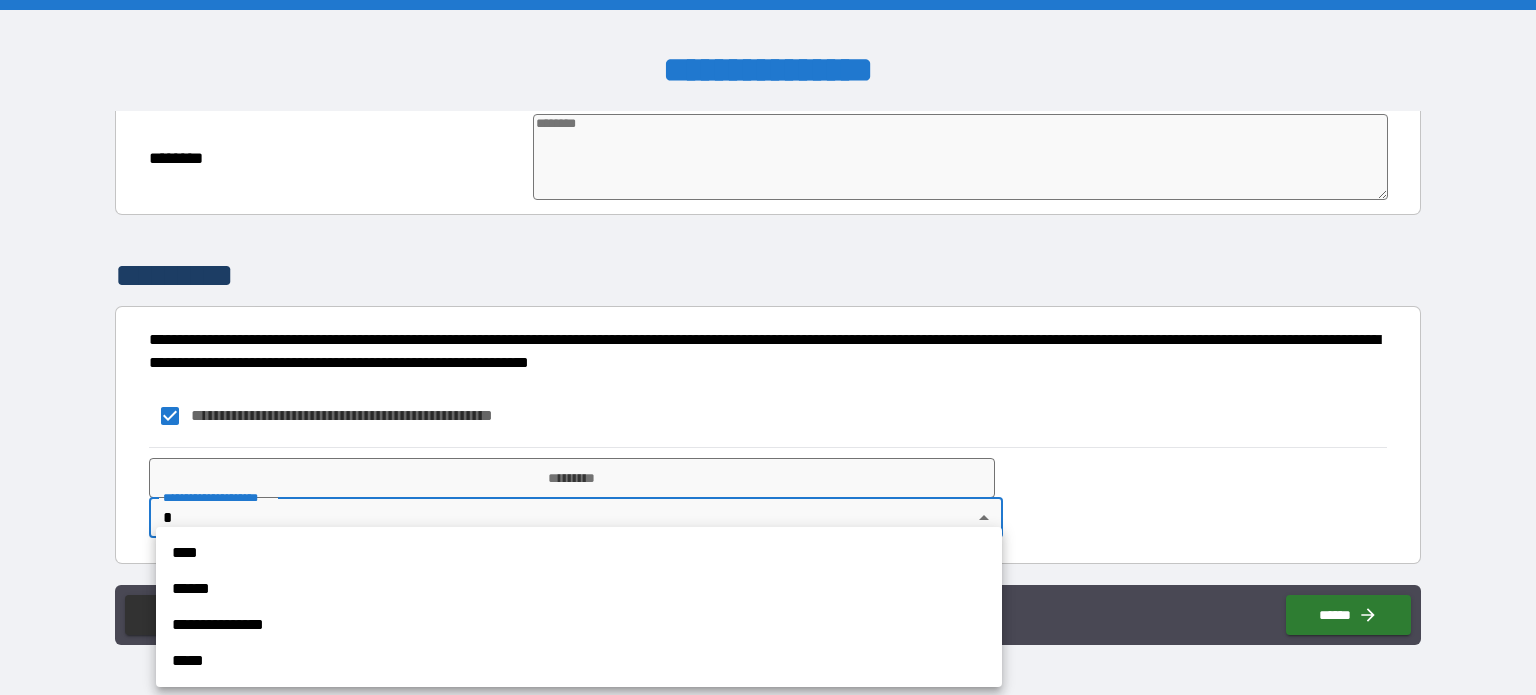 click on "[REDACTED]" at bounding box center (768, 347) 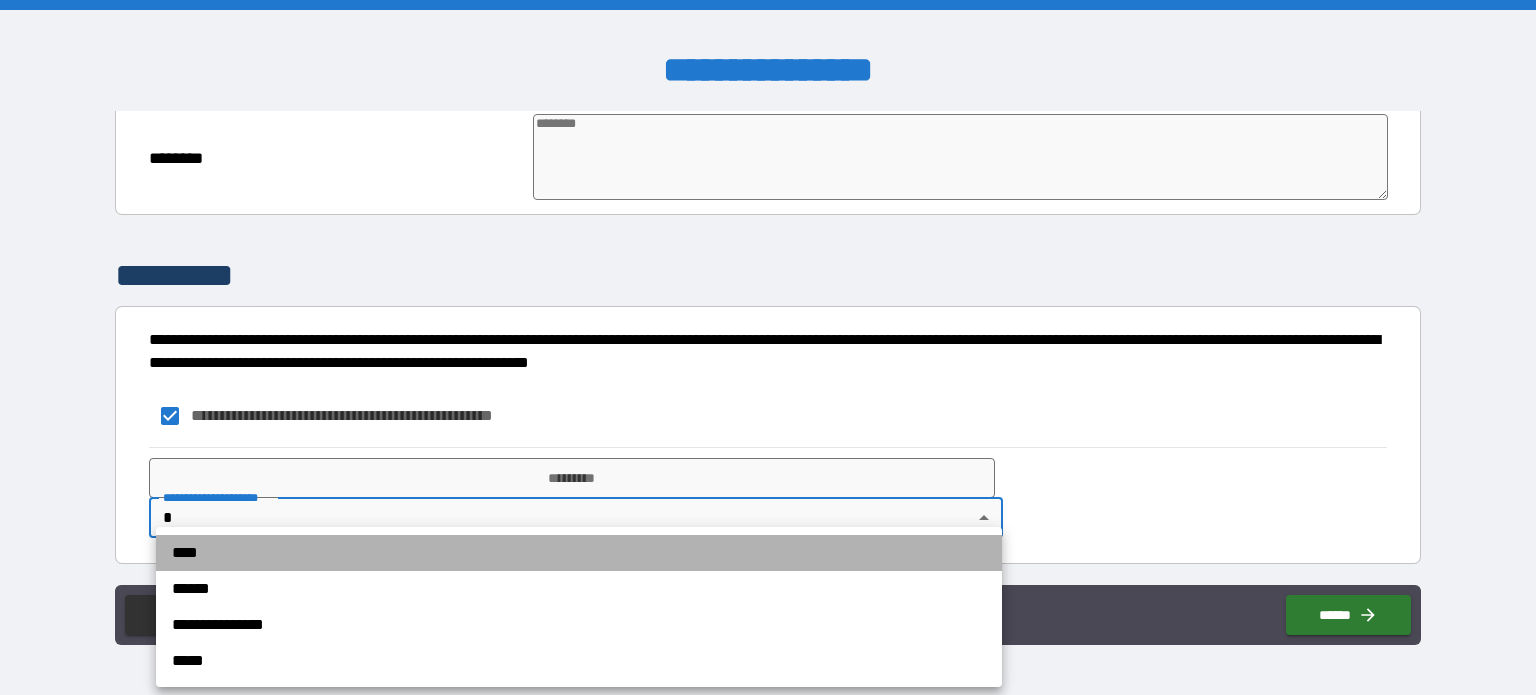 click on "****" at bounding box center (579, 553) 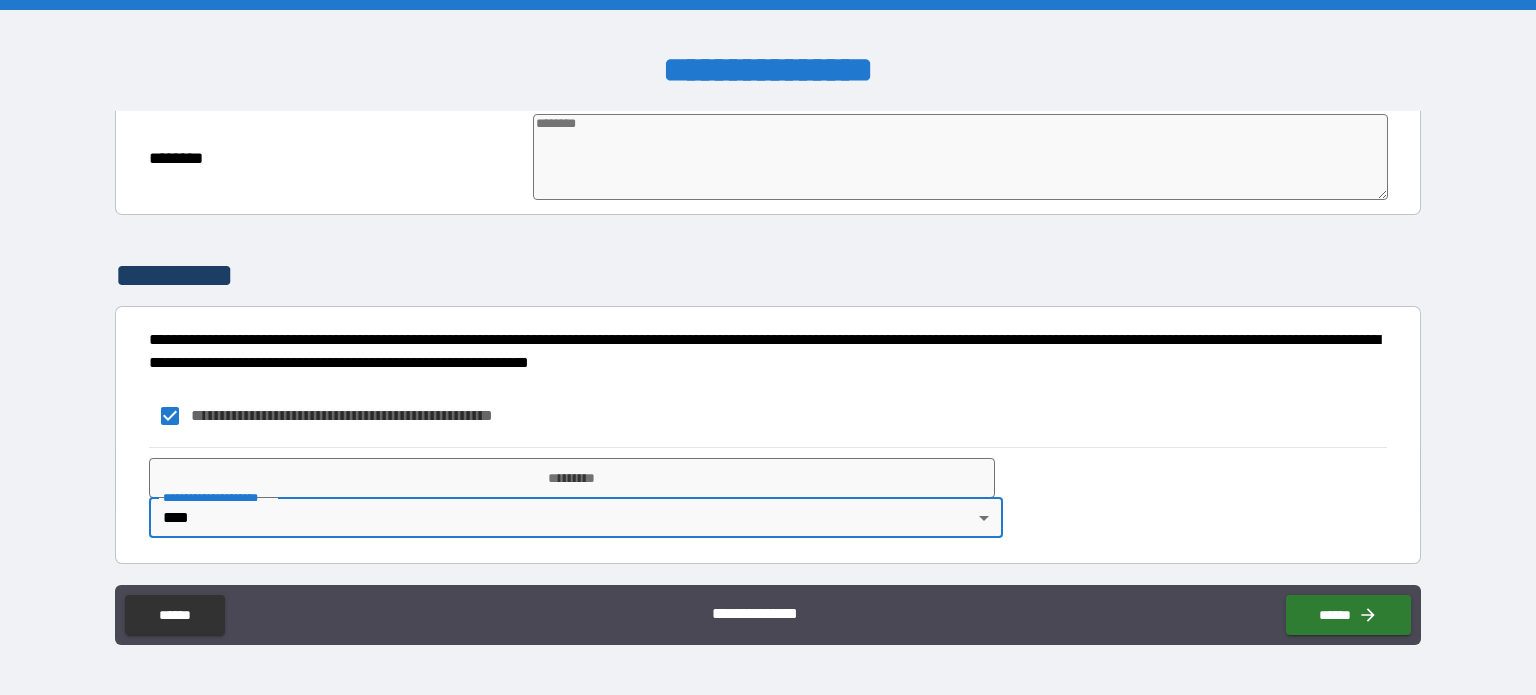 type on "*" 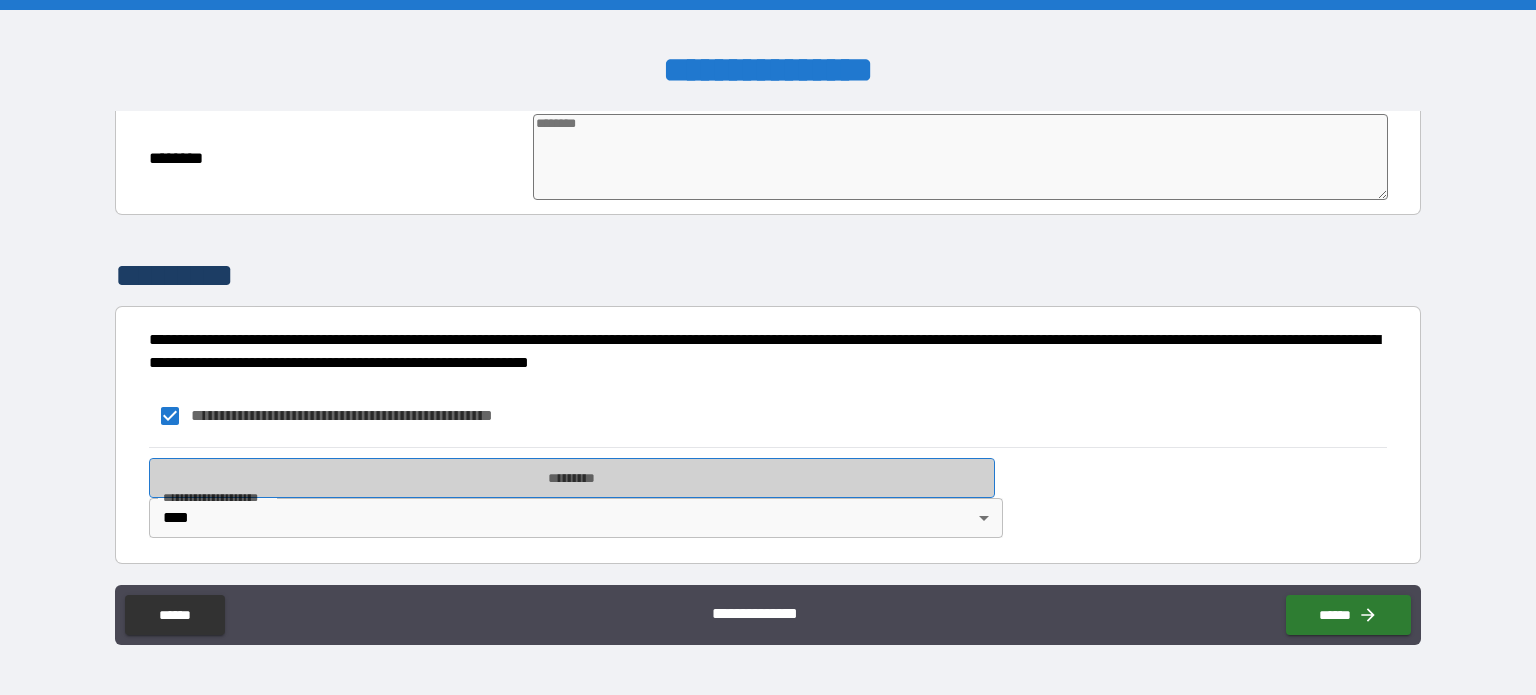 click on "*********" at bounding box center (572, 478) 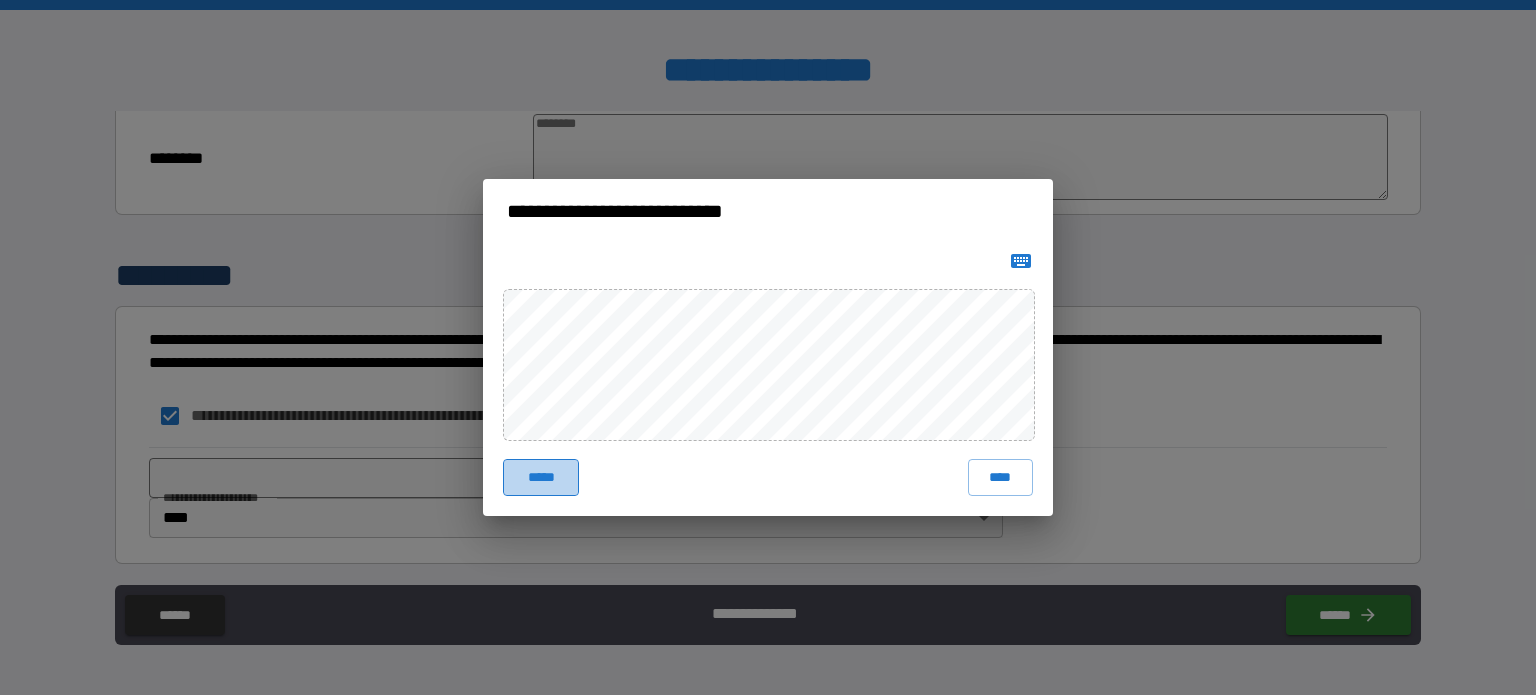 click on "*****" at bounding box center (541, 477) 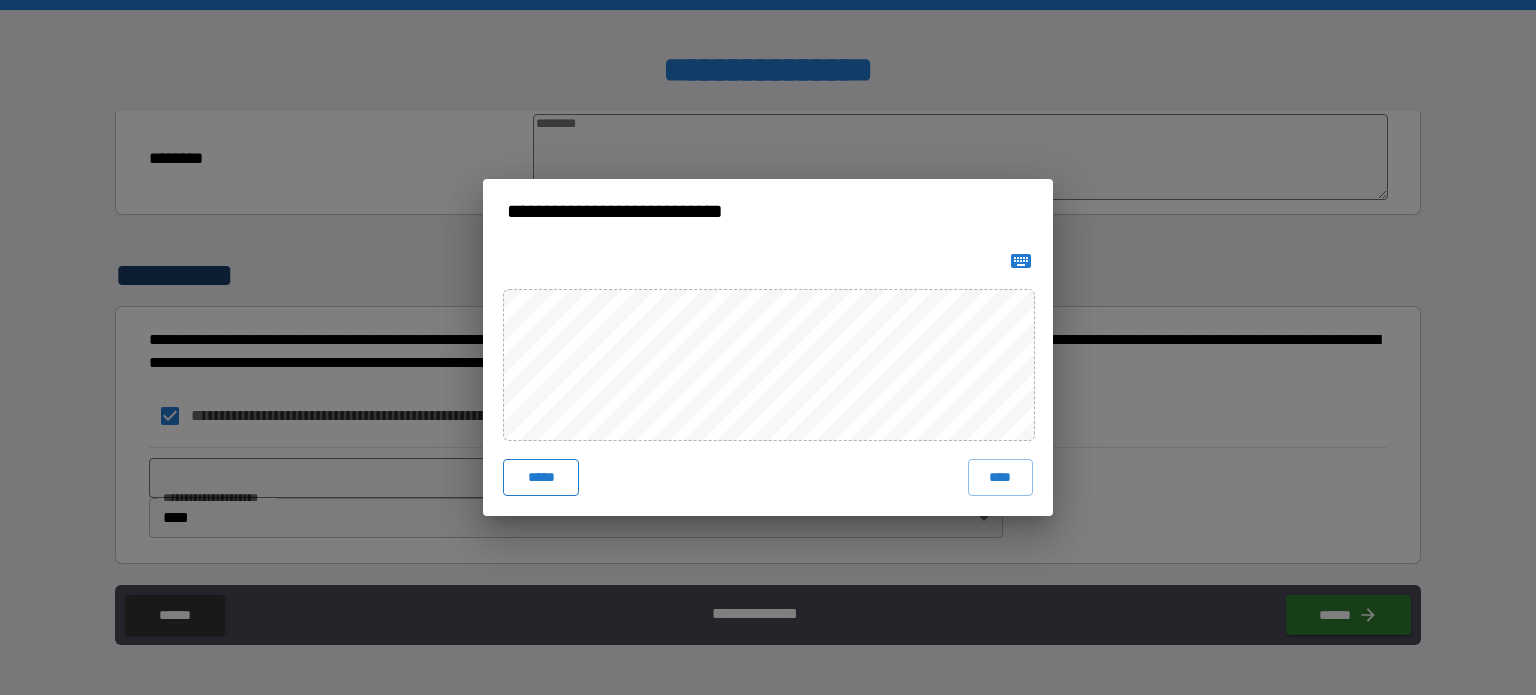 click on "*****" at bounding box center [541, 477] 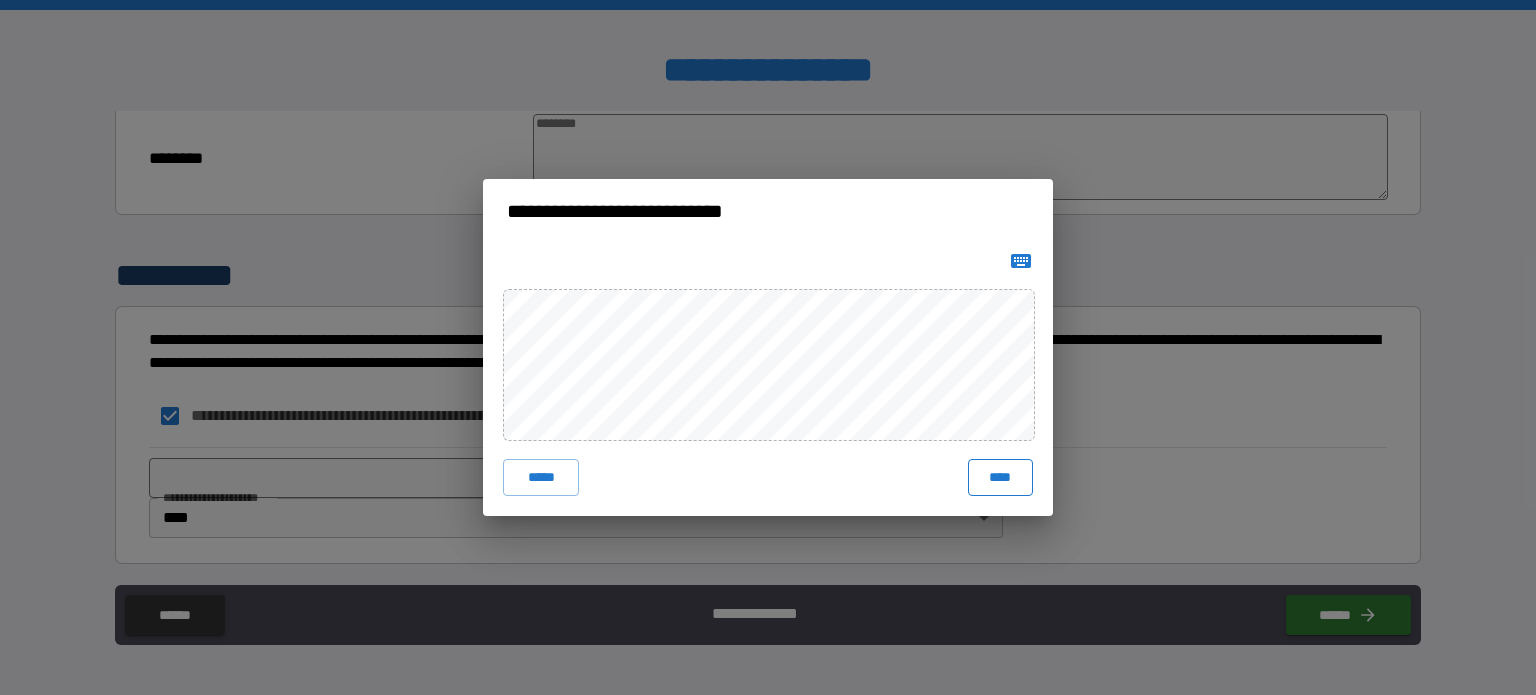 click on "****" at bounding box center [1000, 477] 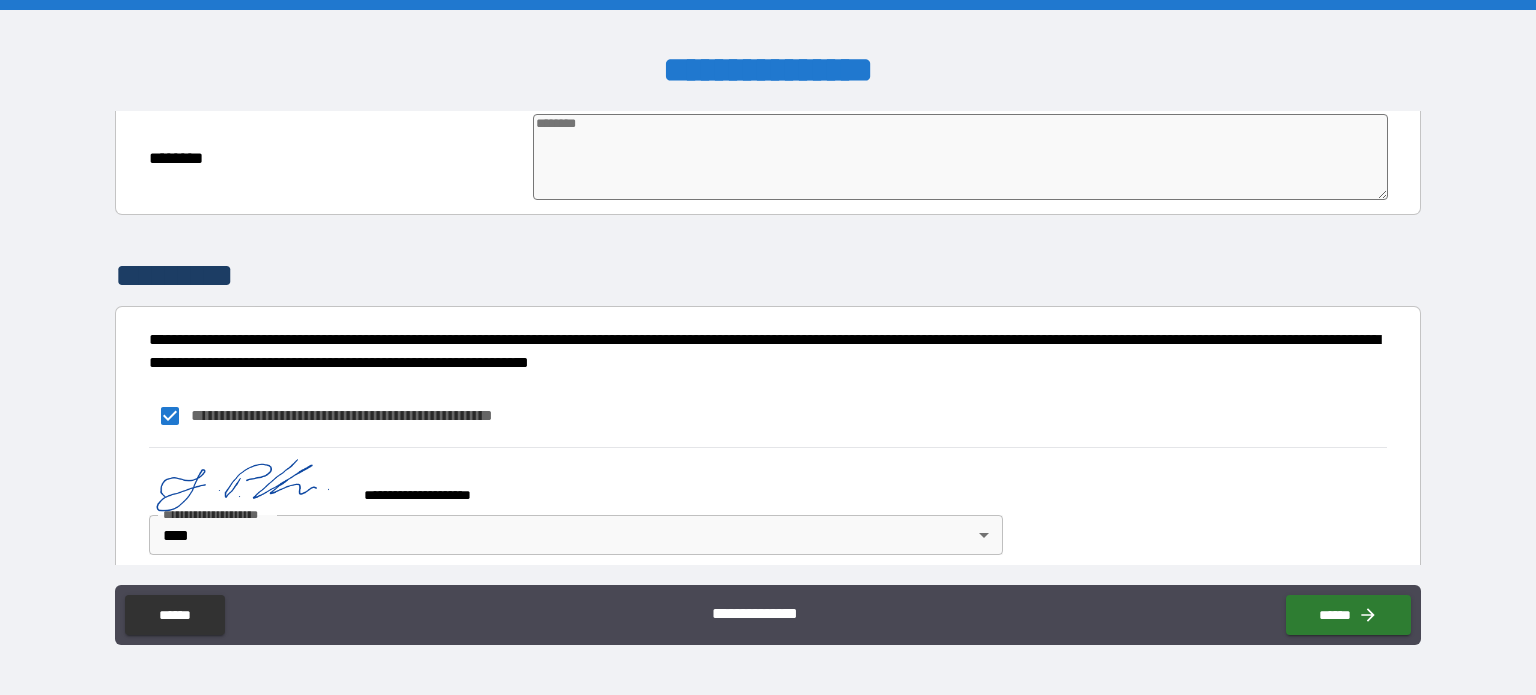 type on "*" 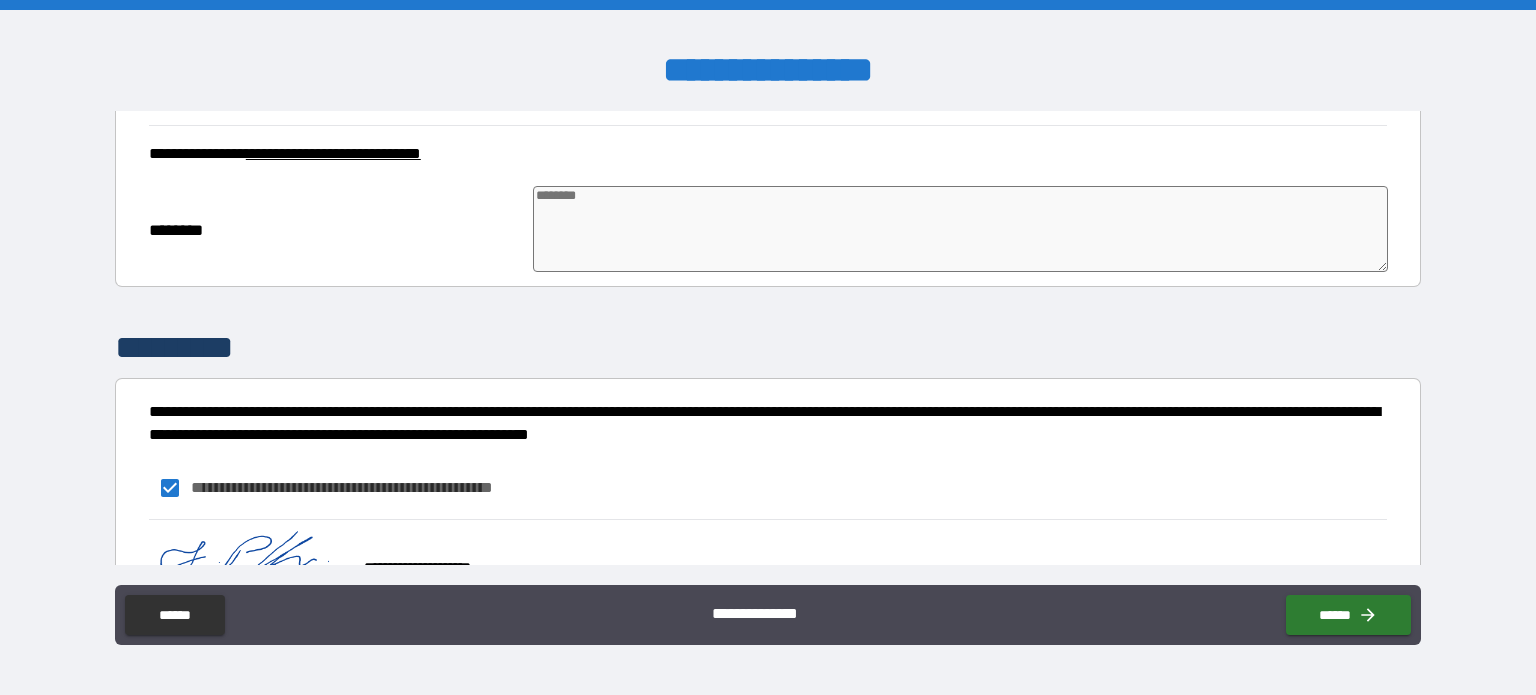 scroll, scrollTop: 757, scrollLeft: 0, axis: vertical 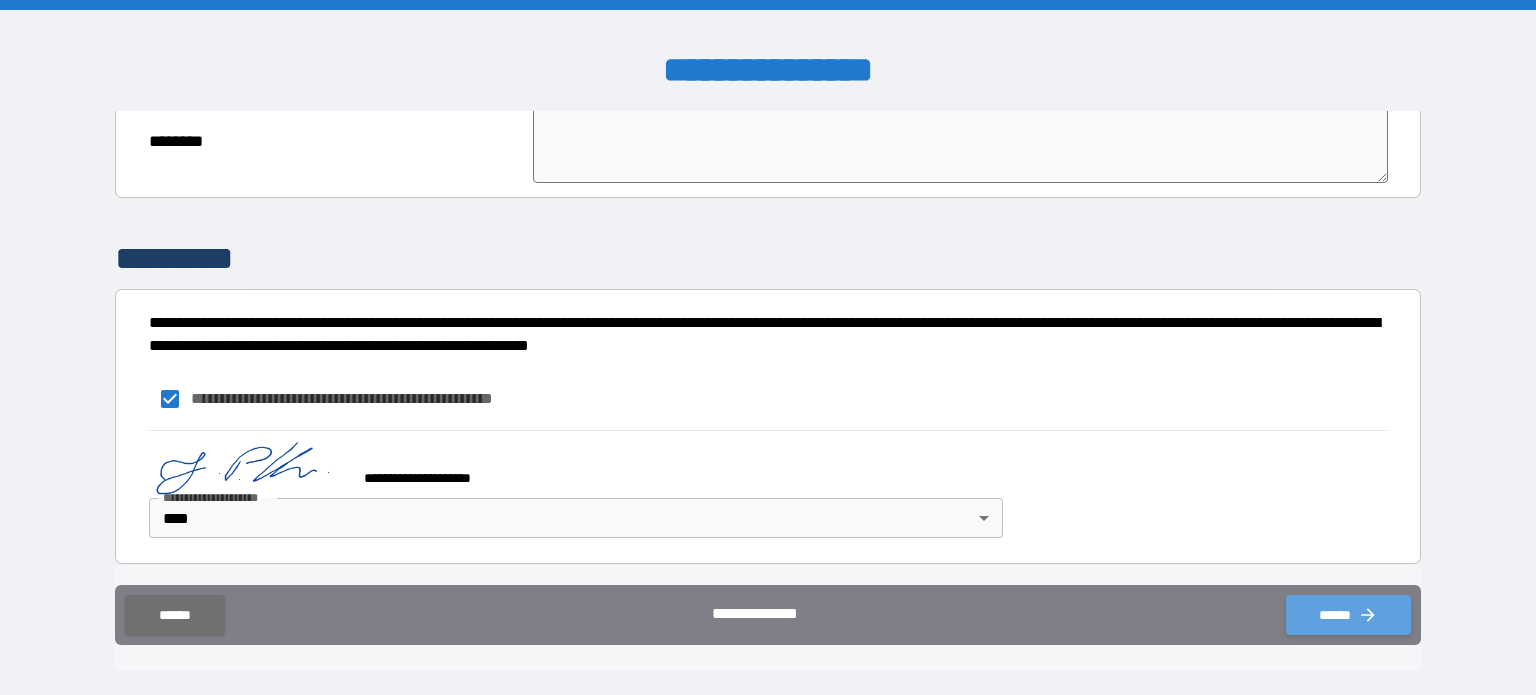 click 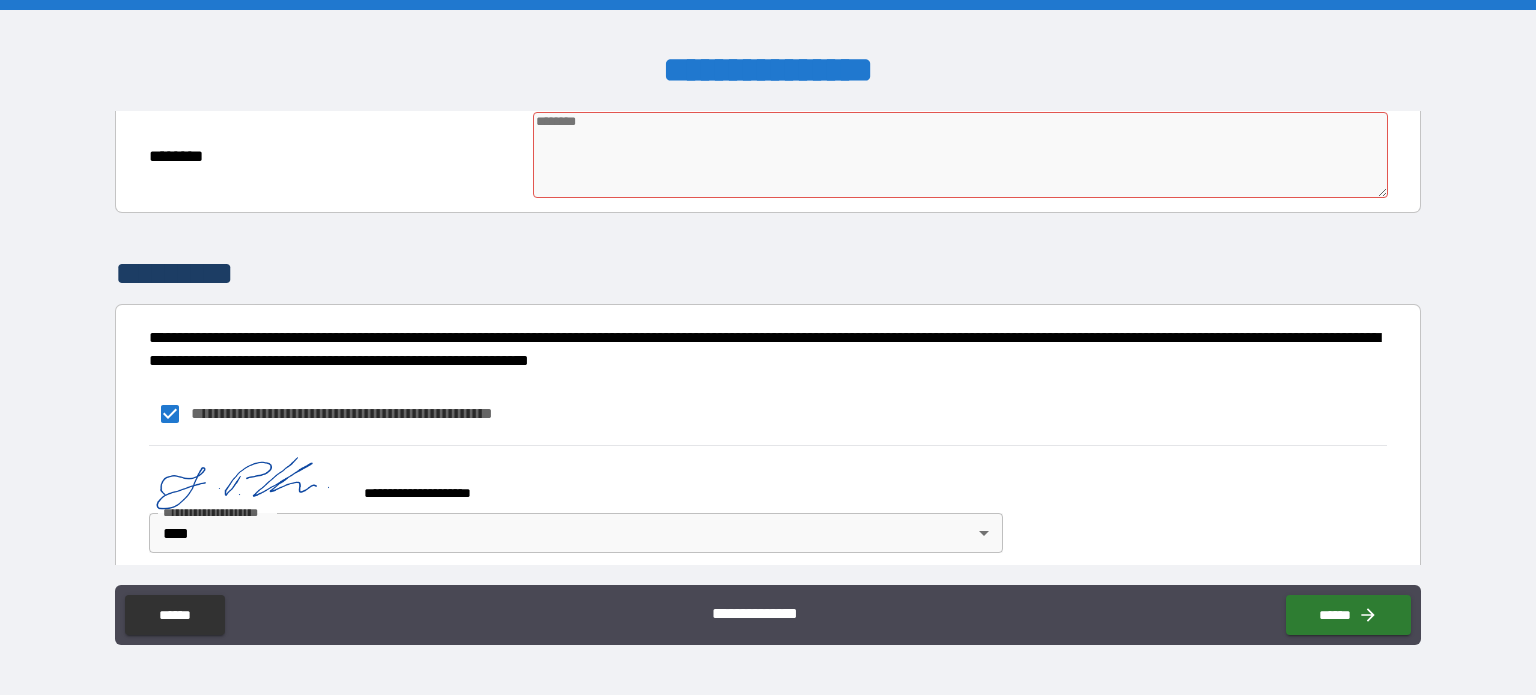 scroll, scrollTop: 757, scrollLeft: 0, axis: vertical 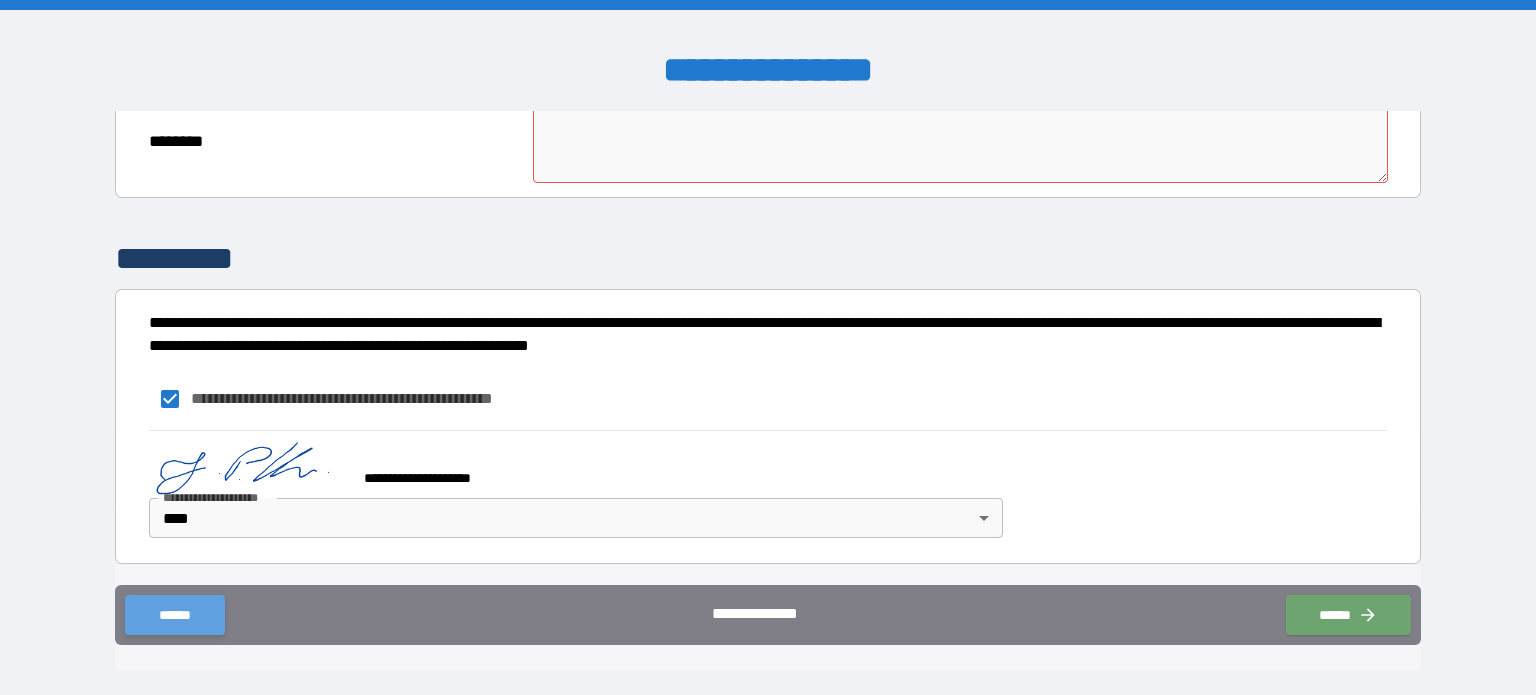 click on "******" at bounding box center (174, 615) 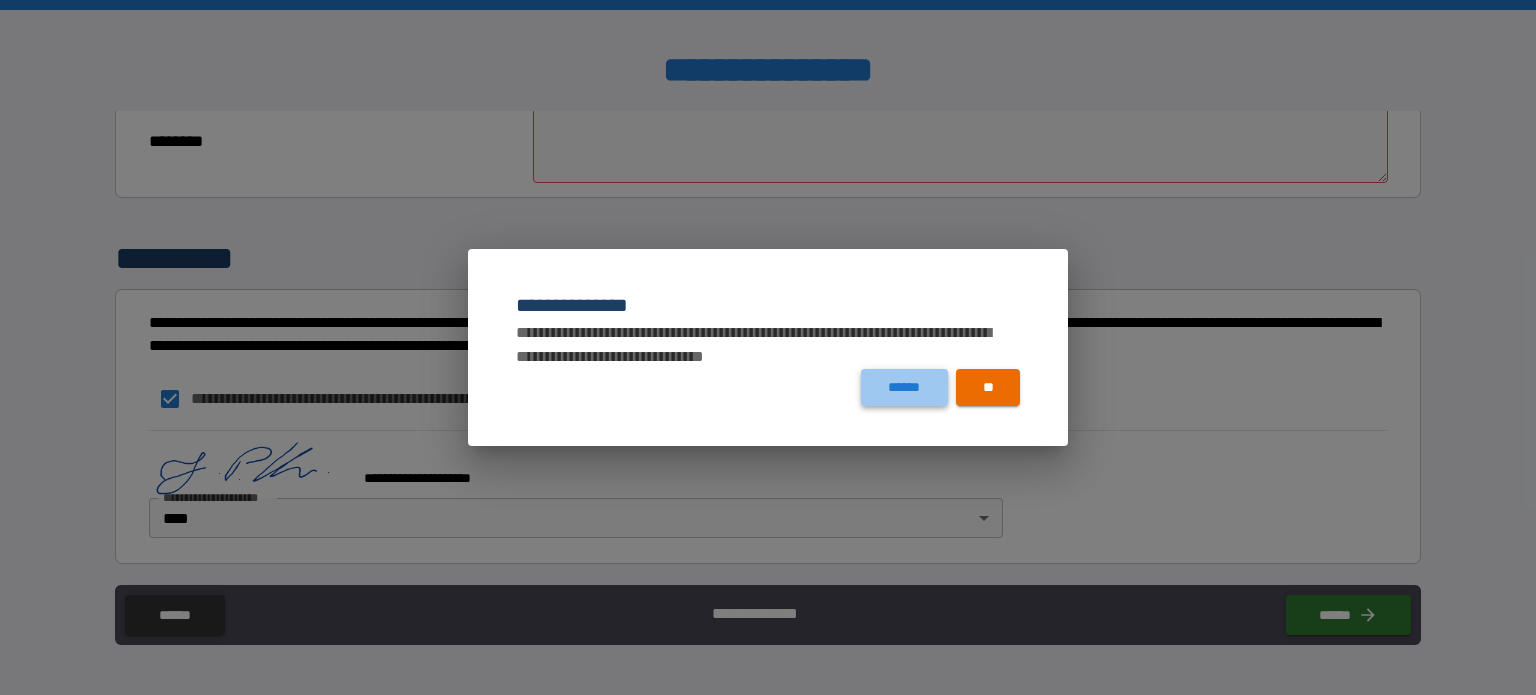 click on "******" at bounding box center [904, 387] 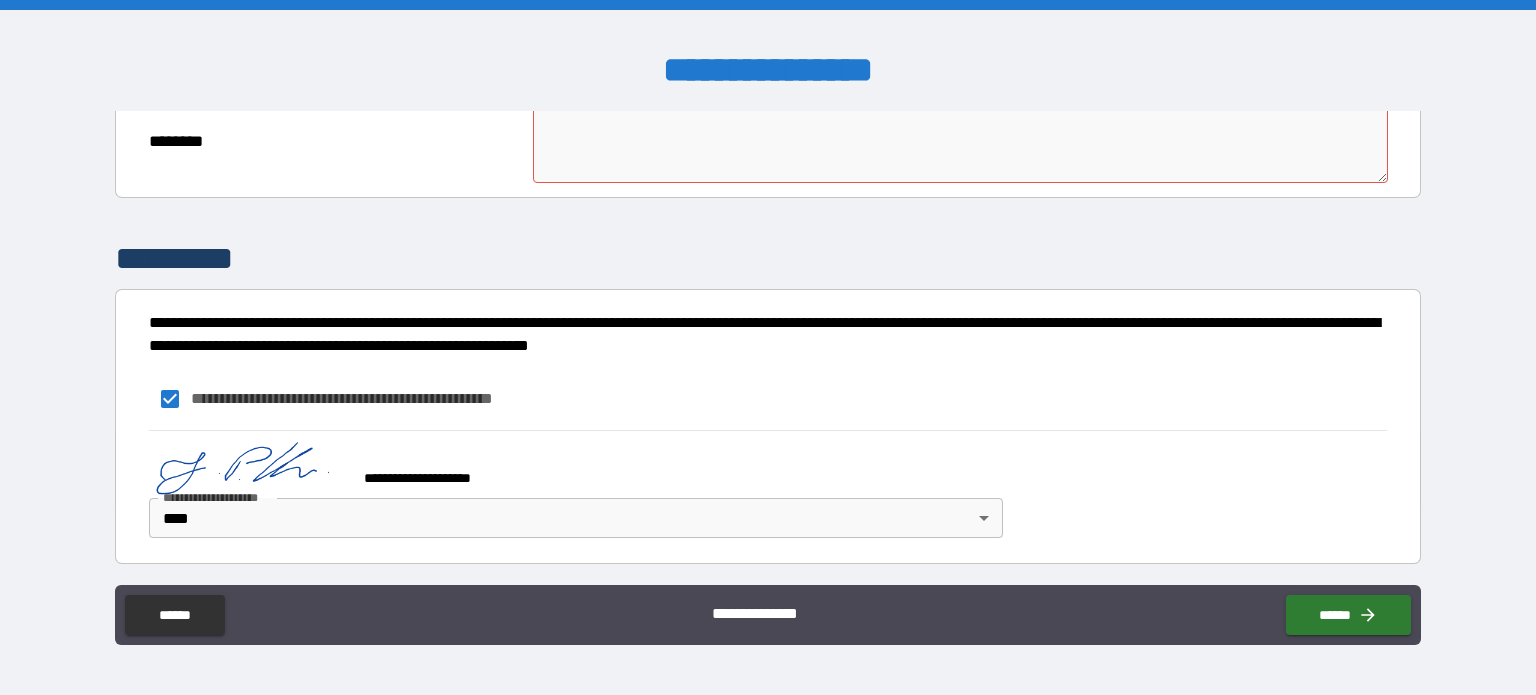 type on "*" 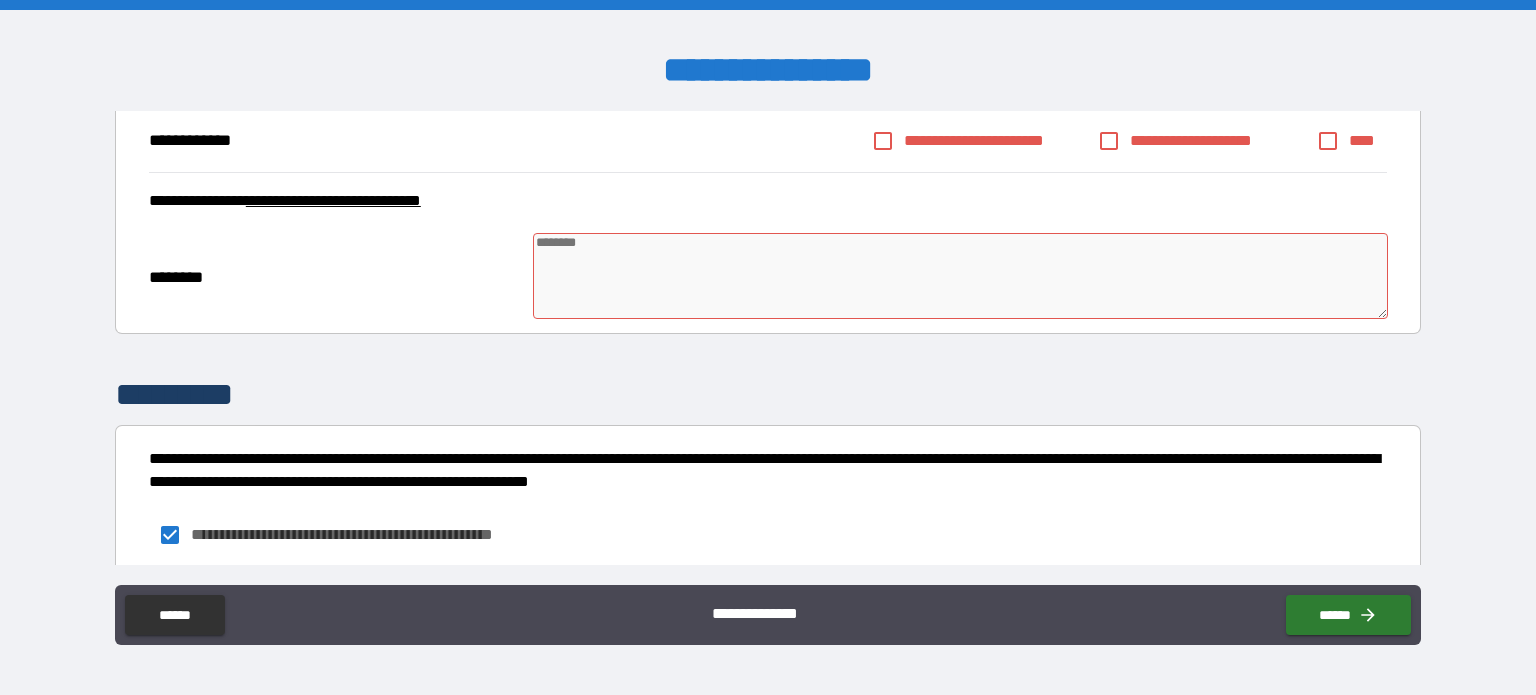 scroll, scrollTop: 757, scrollLeft: 0, axis: vertical 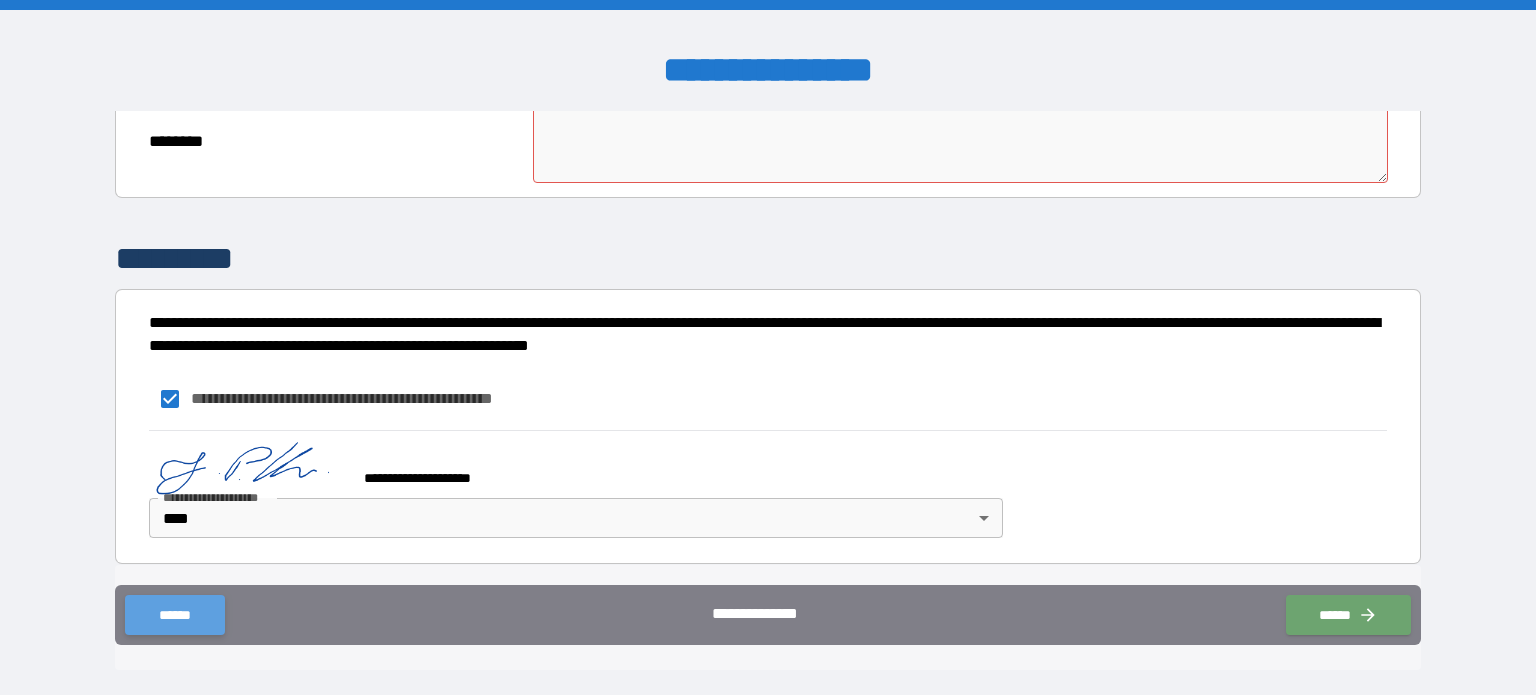click on "******" at bounding box center (174, 615) 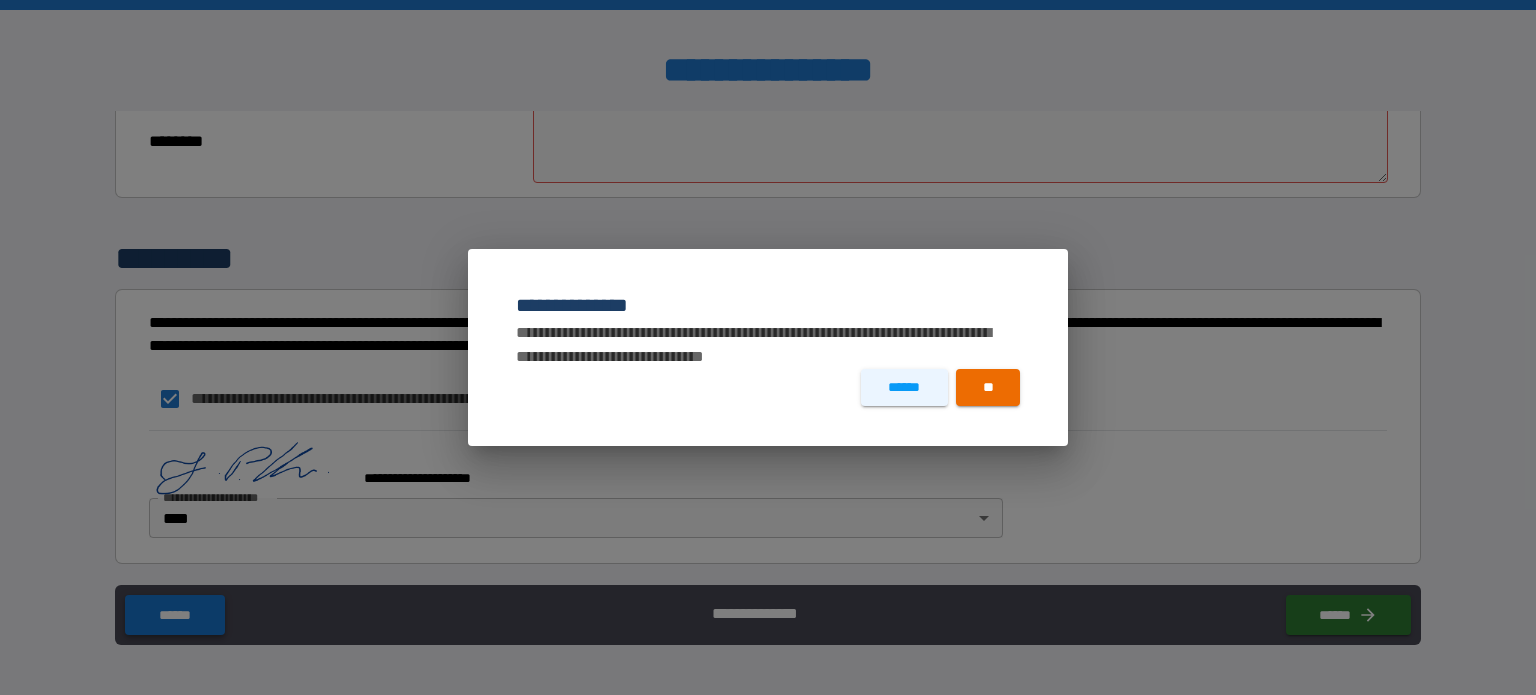 type on "*" 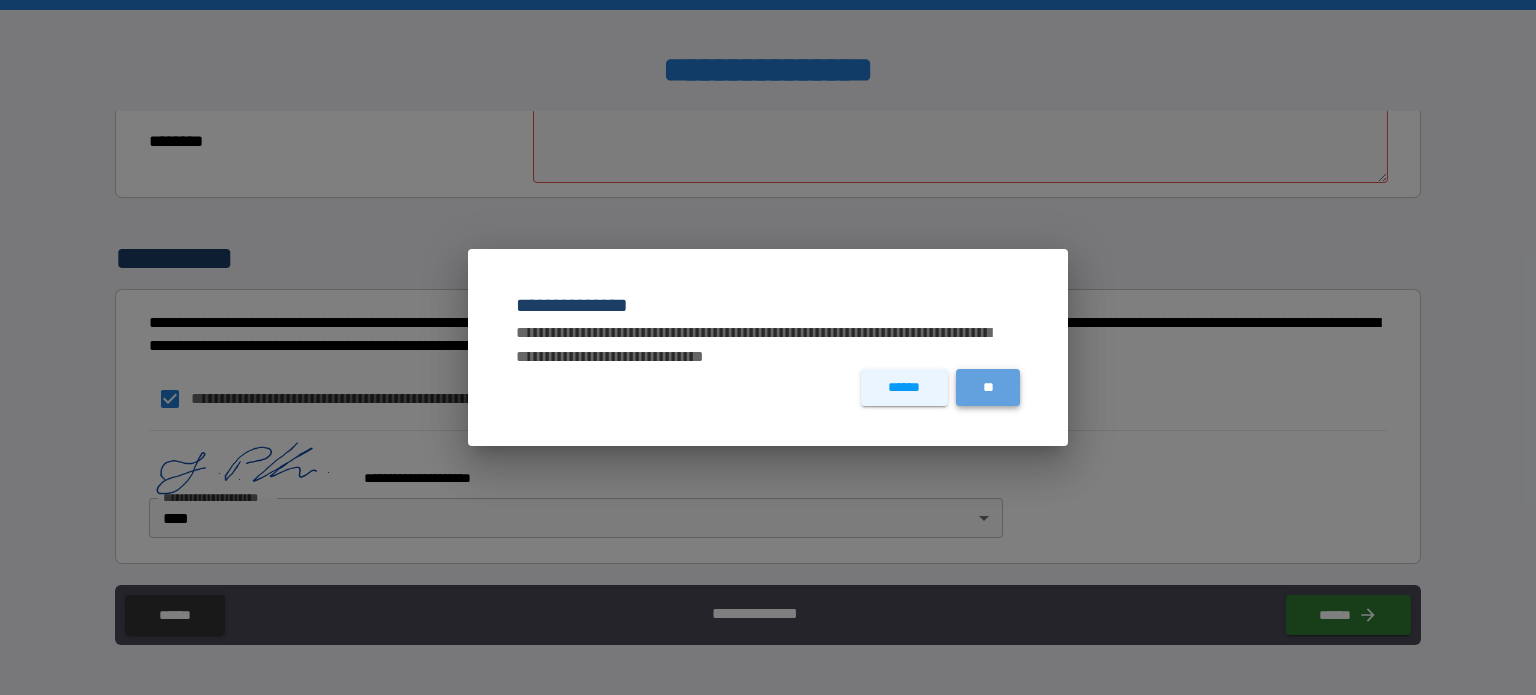 click on "**" at bounding box center (988, 387) 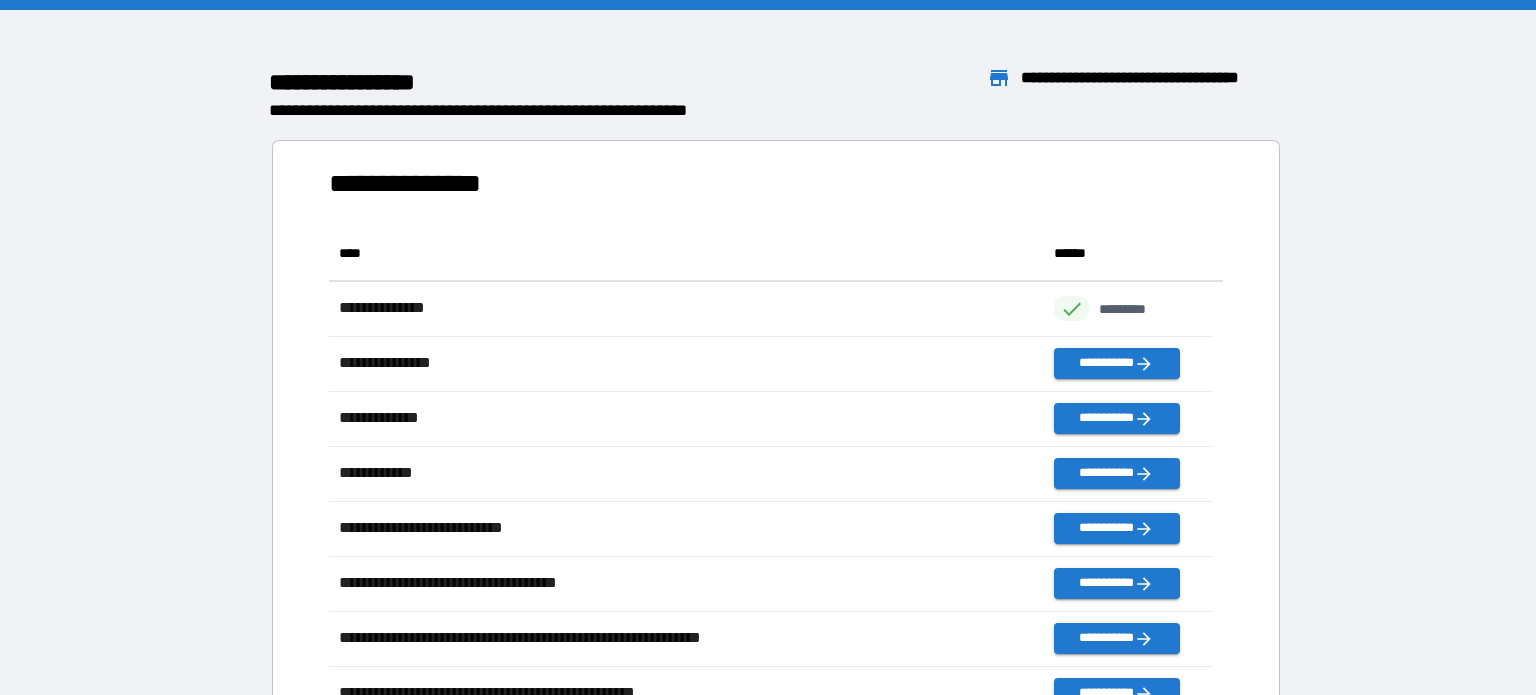 scroll, scrollTop: 16, scrollLeft: 16, axis: both 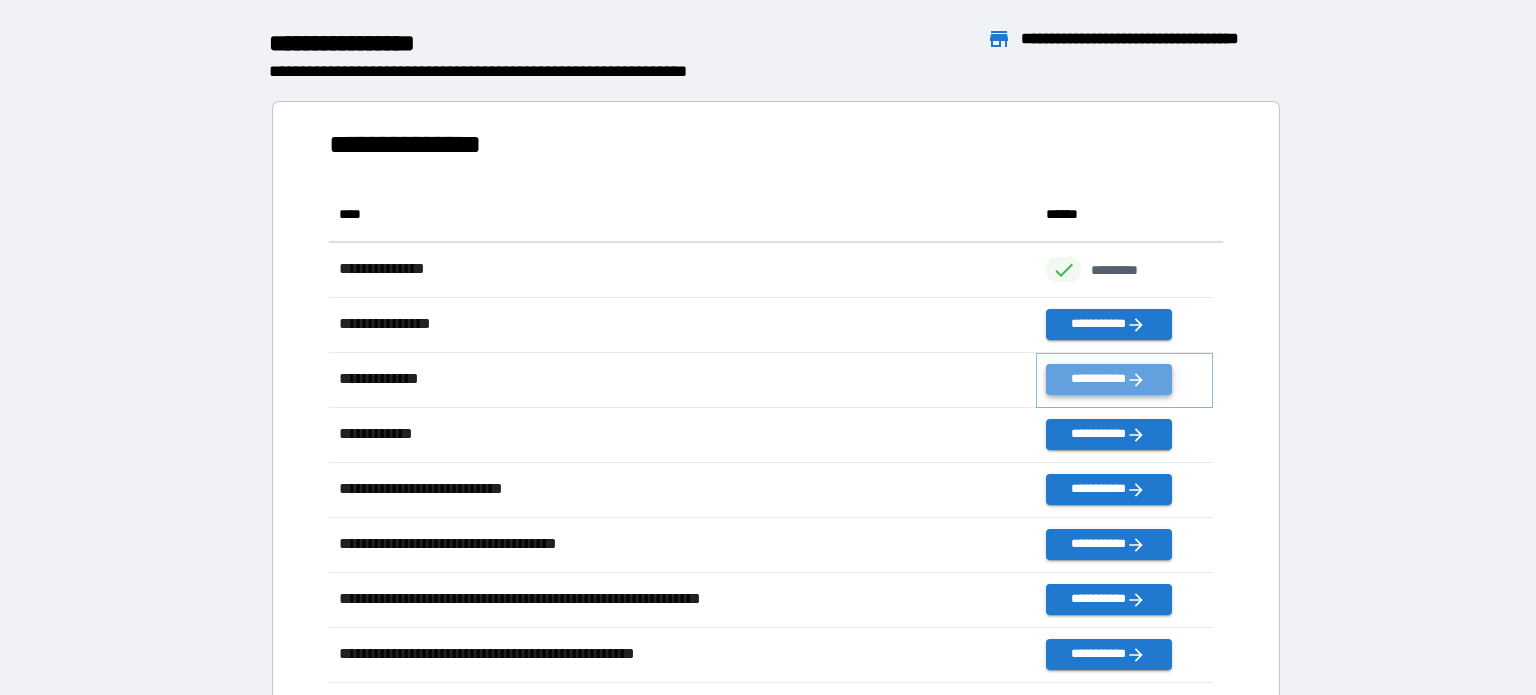 click on "**********" at bounding box center [1108, 379] 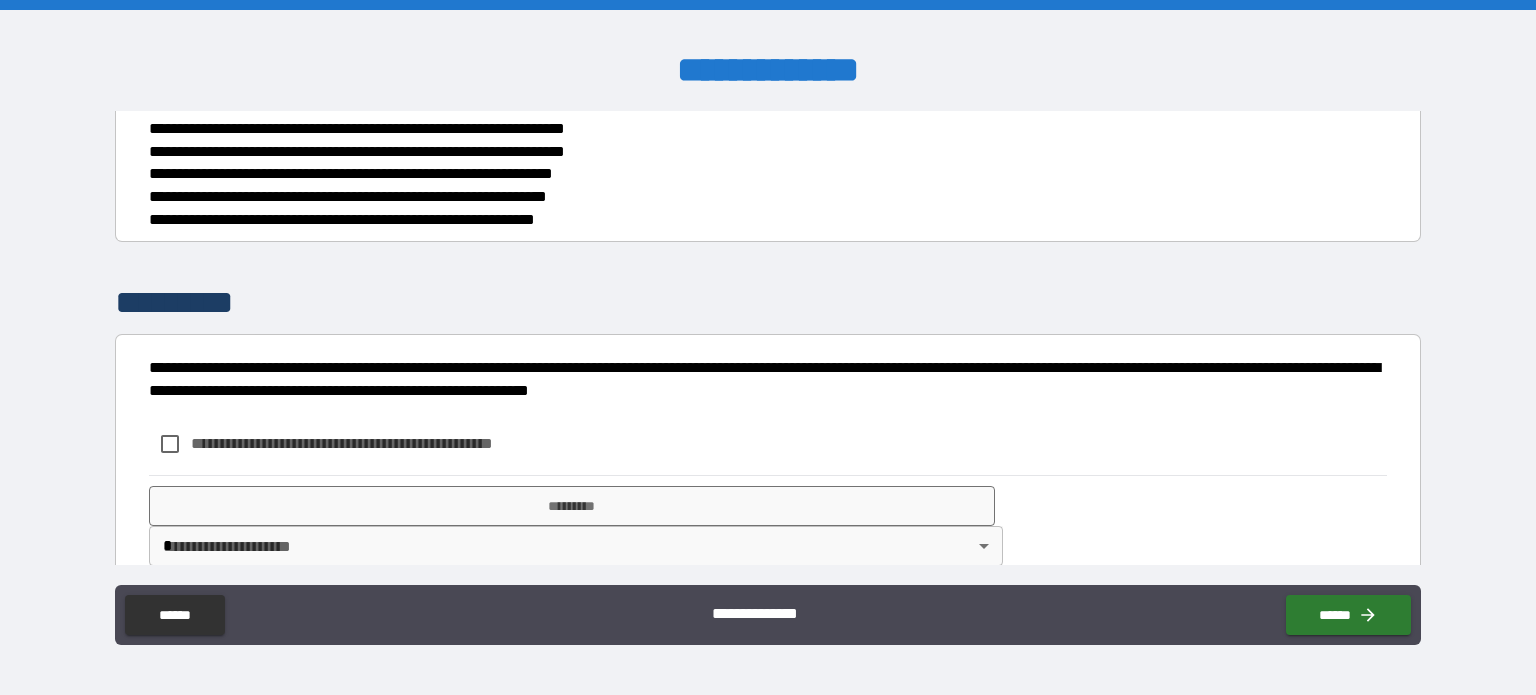 scroll, scrollTop: 1186, scrollLeft: 0, axis: vertical 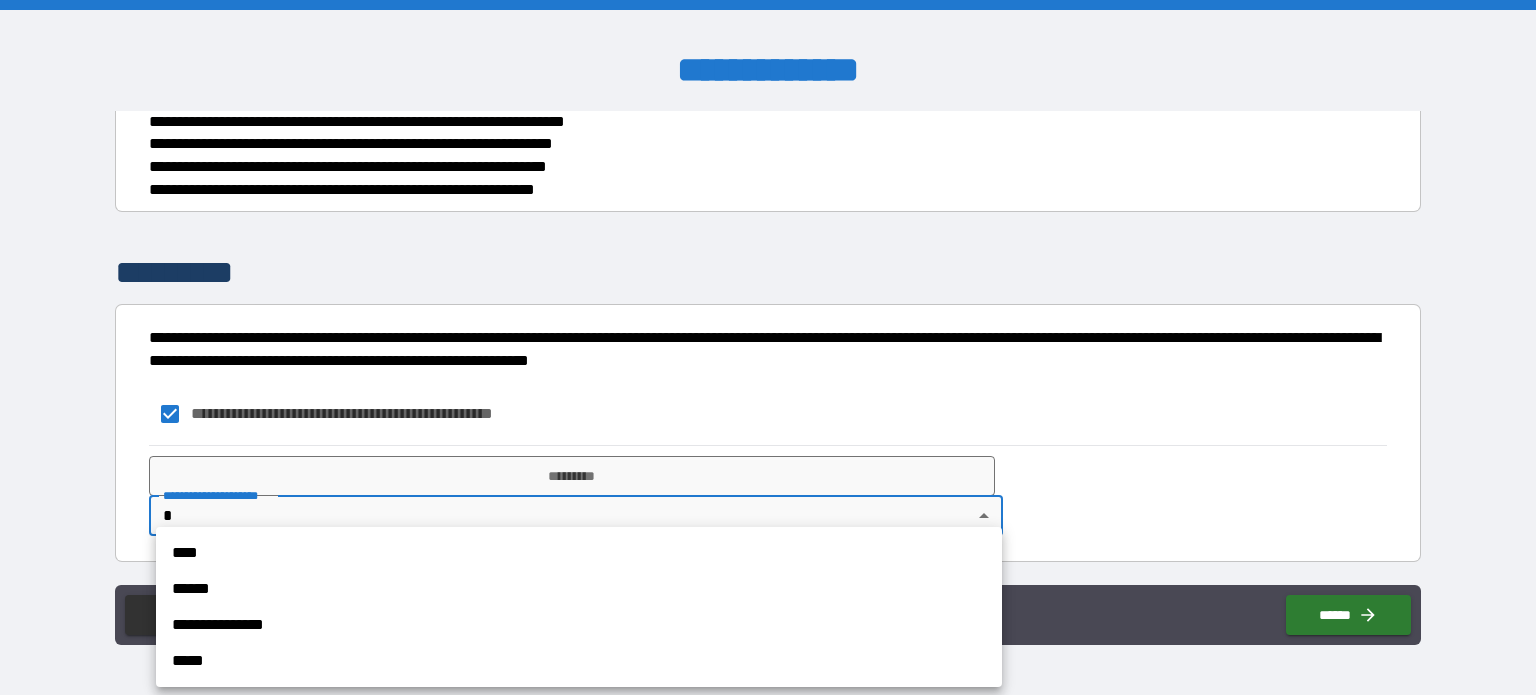 click on "[REDACTED]" at bounding box center [768, 347] 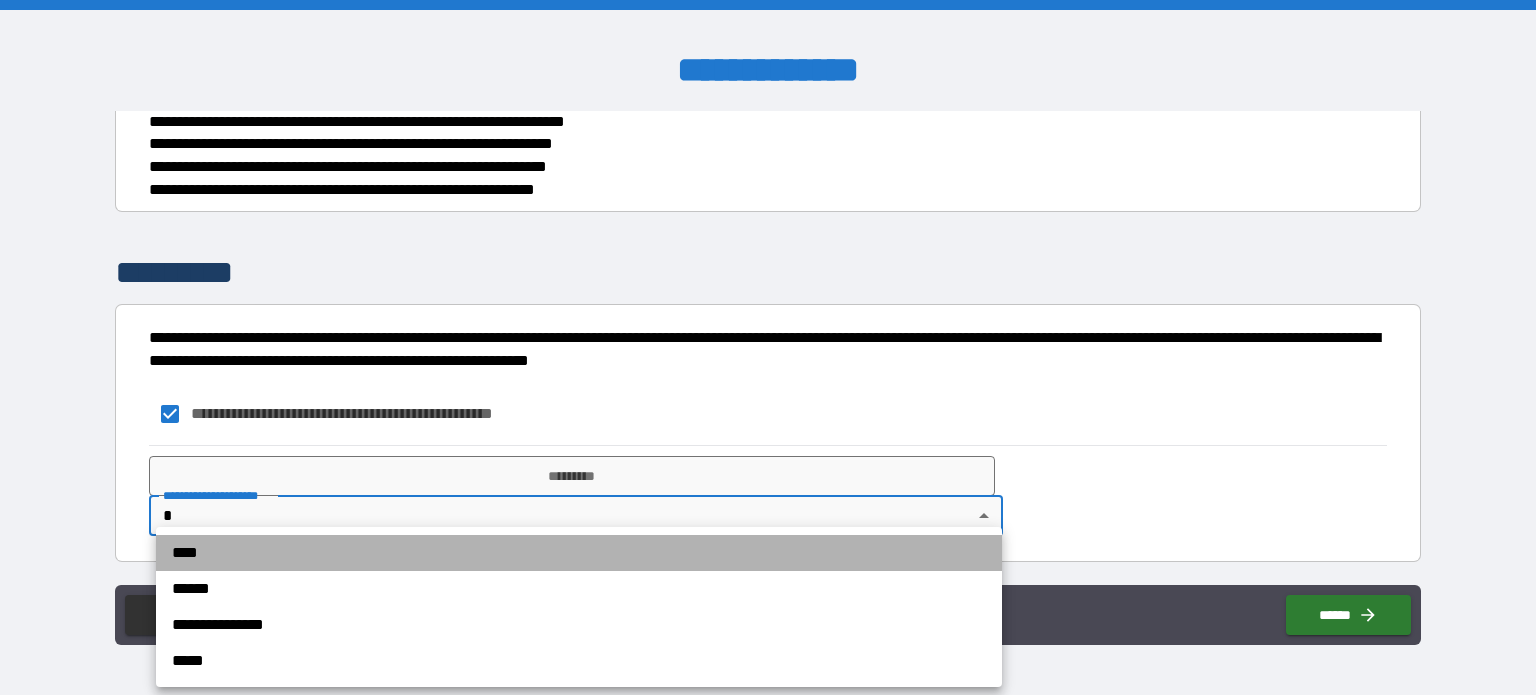 click on "****" at bounding box center (579, 553) 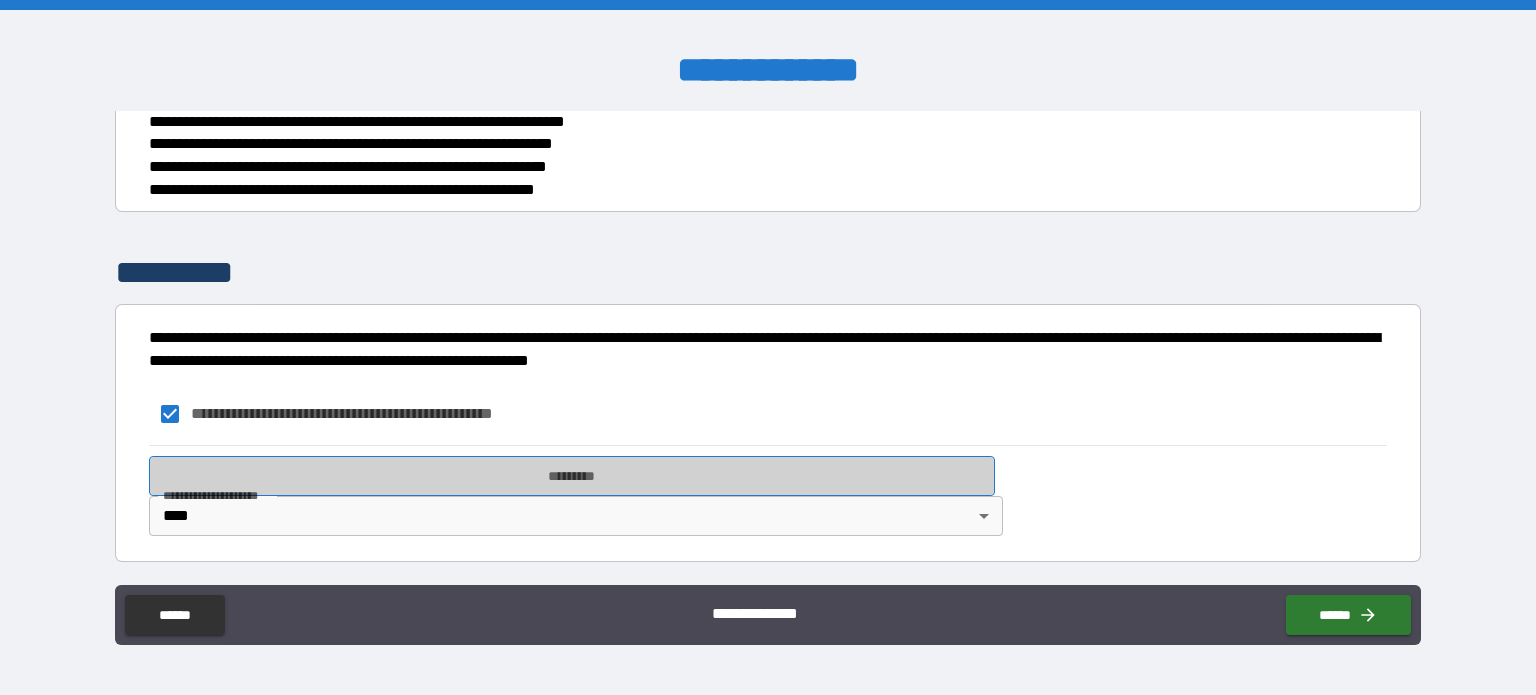 click on "*********" at bounding box center [572, 476] 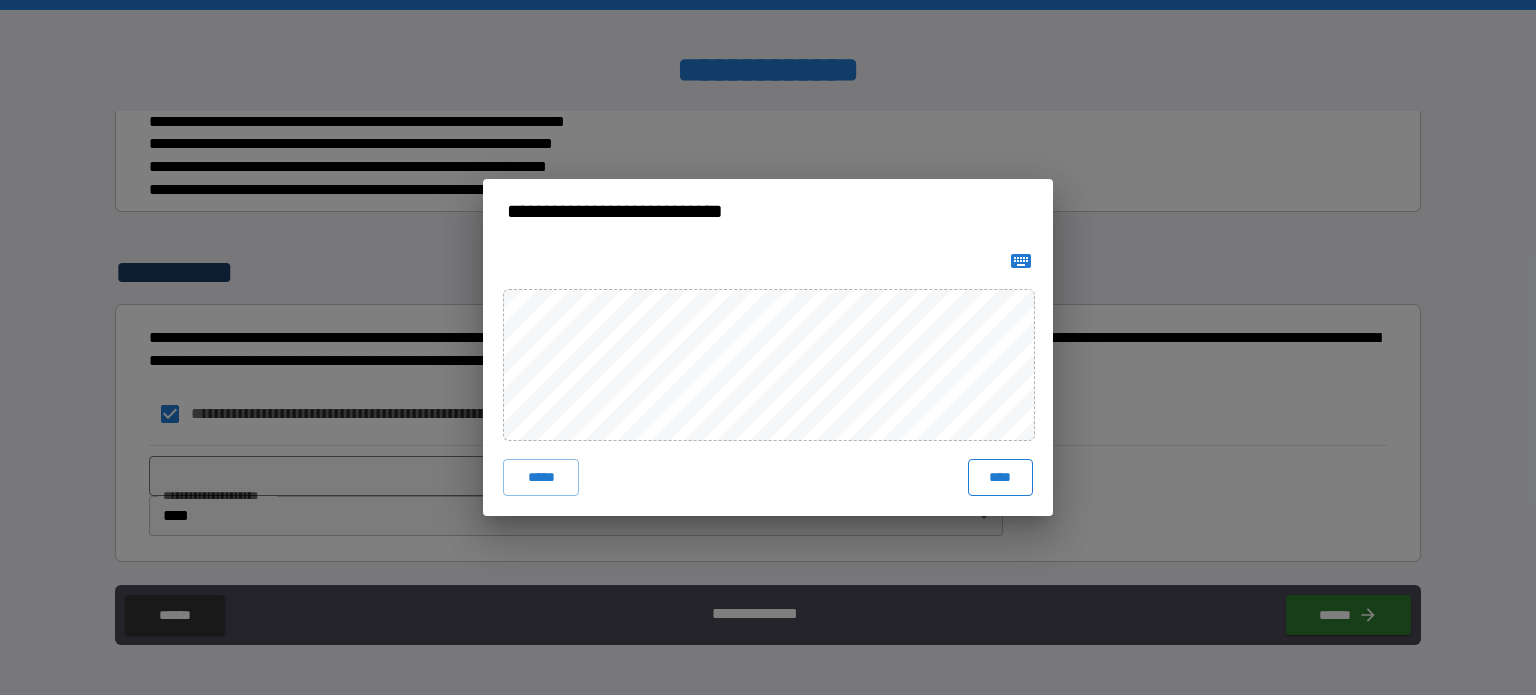 click on "****" at bounding box center [1000, 477] 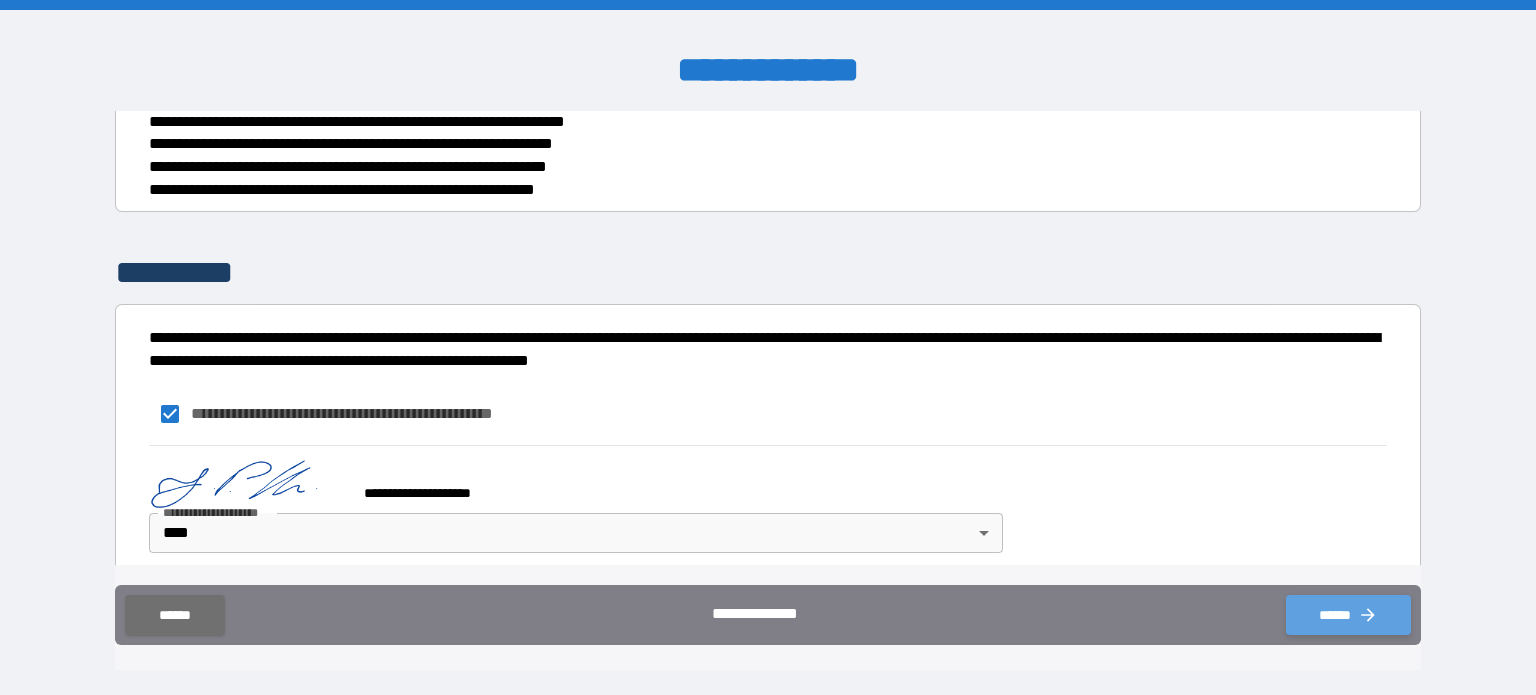 click on "******" at bounding box center (1348, 615) 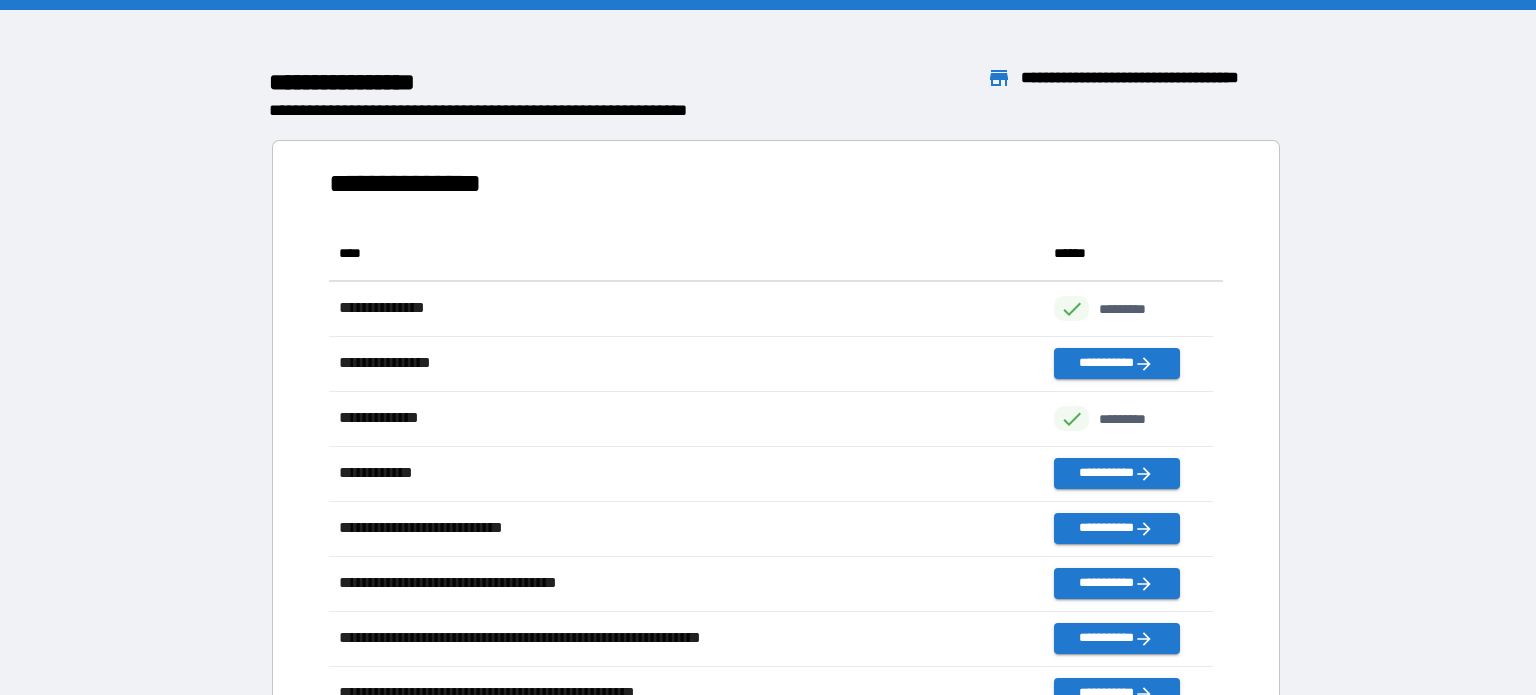 scroll, scrollTop: 480, scrollLeft: 868, axis: both 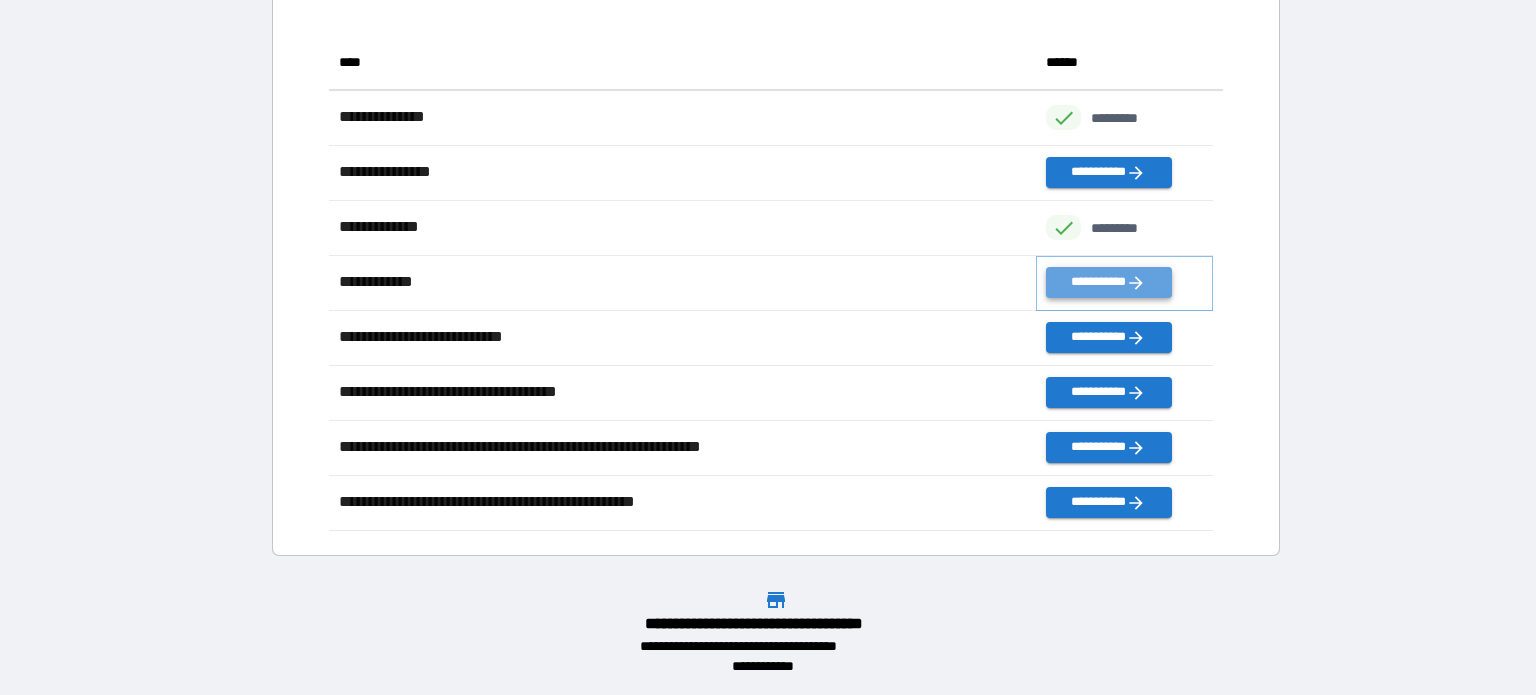 click on "**********" at bounding box center [1108, 282] 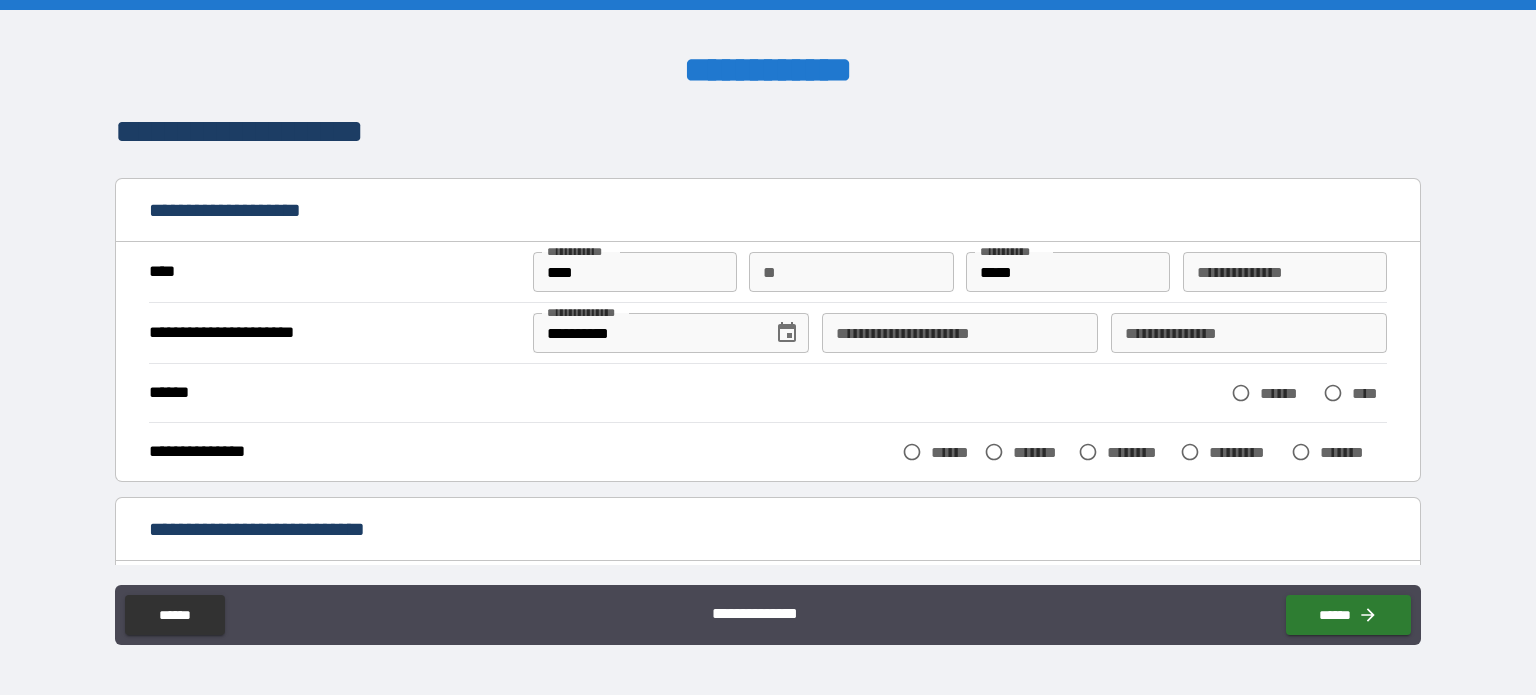 scroll, scrollTop: 0, scrollLeft: 0, axis: both 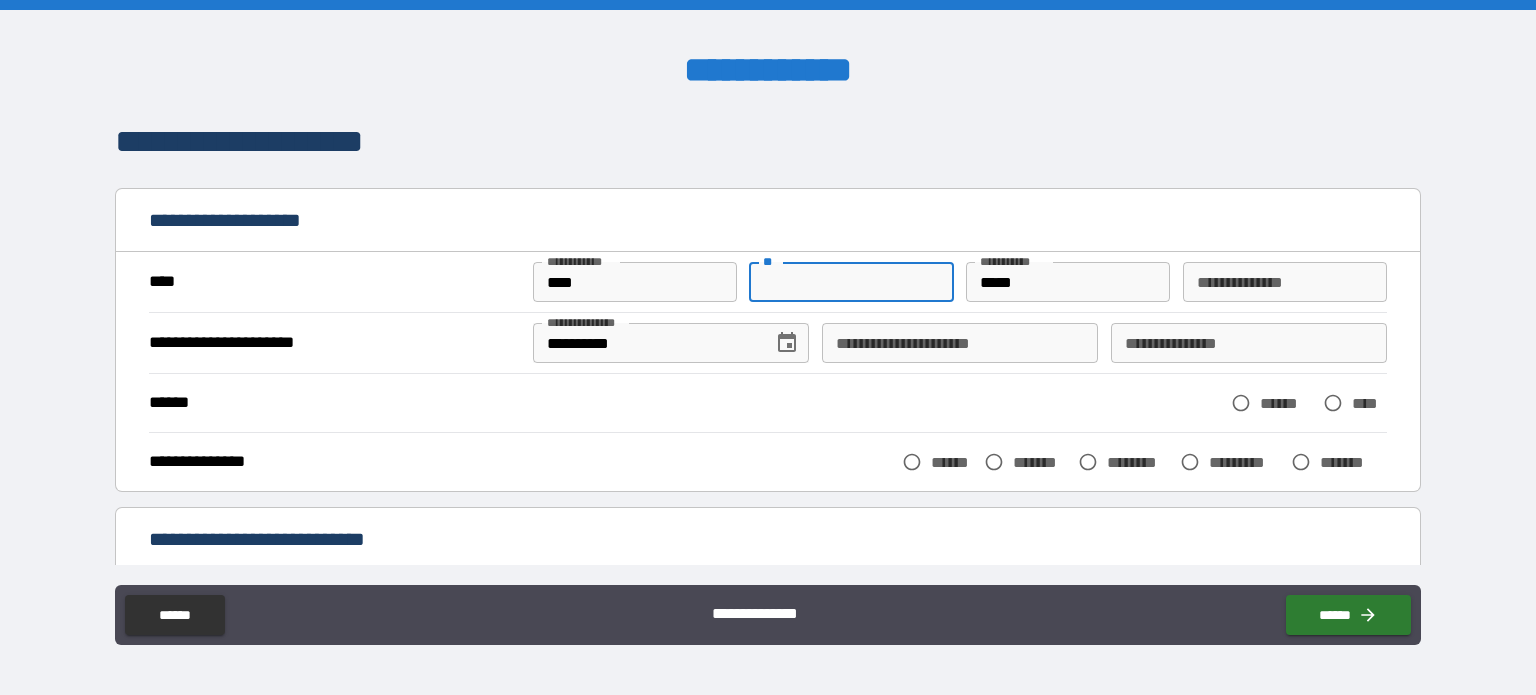 click on "**" at bounding box center [851, 282] 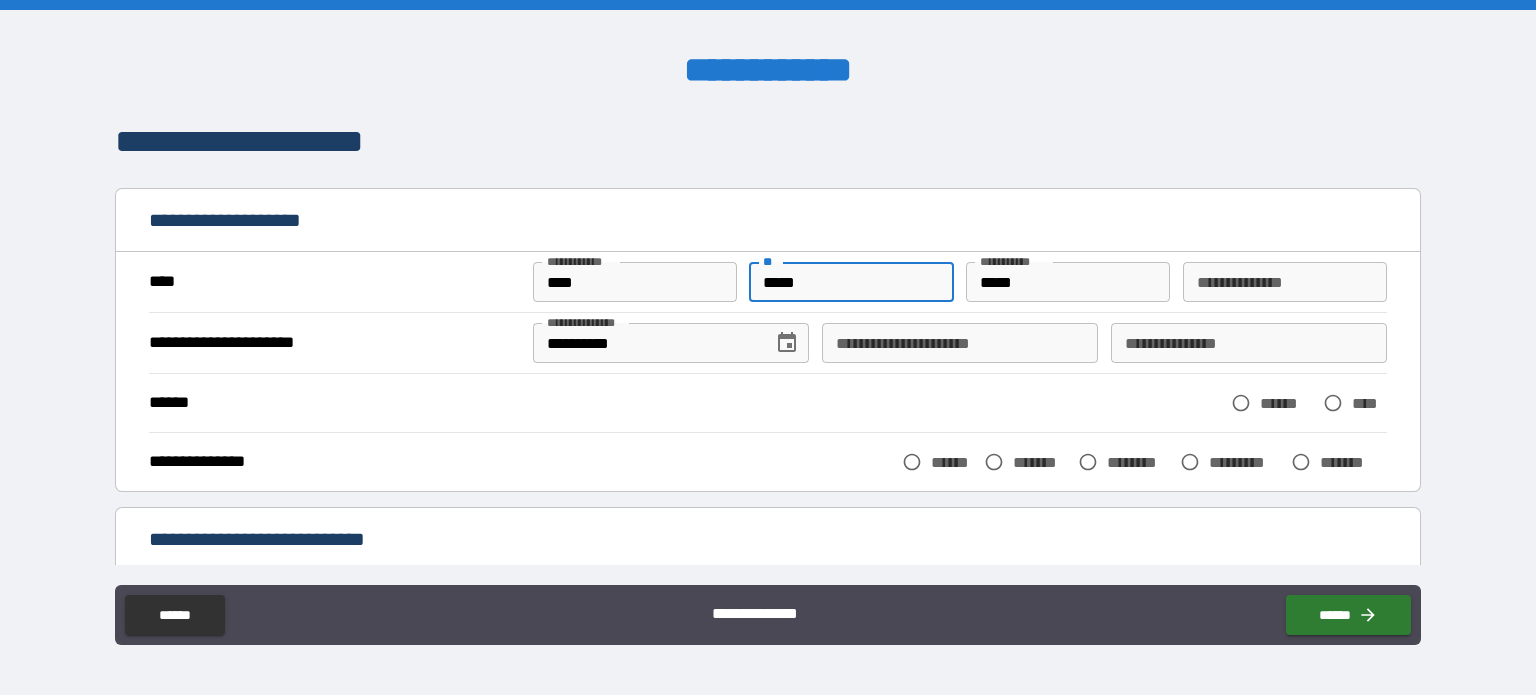 type on "*****" 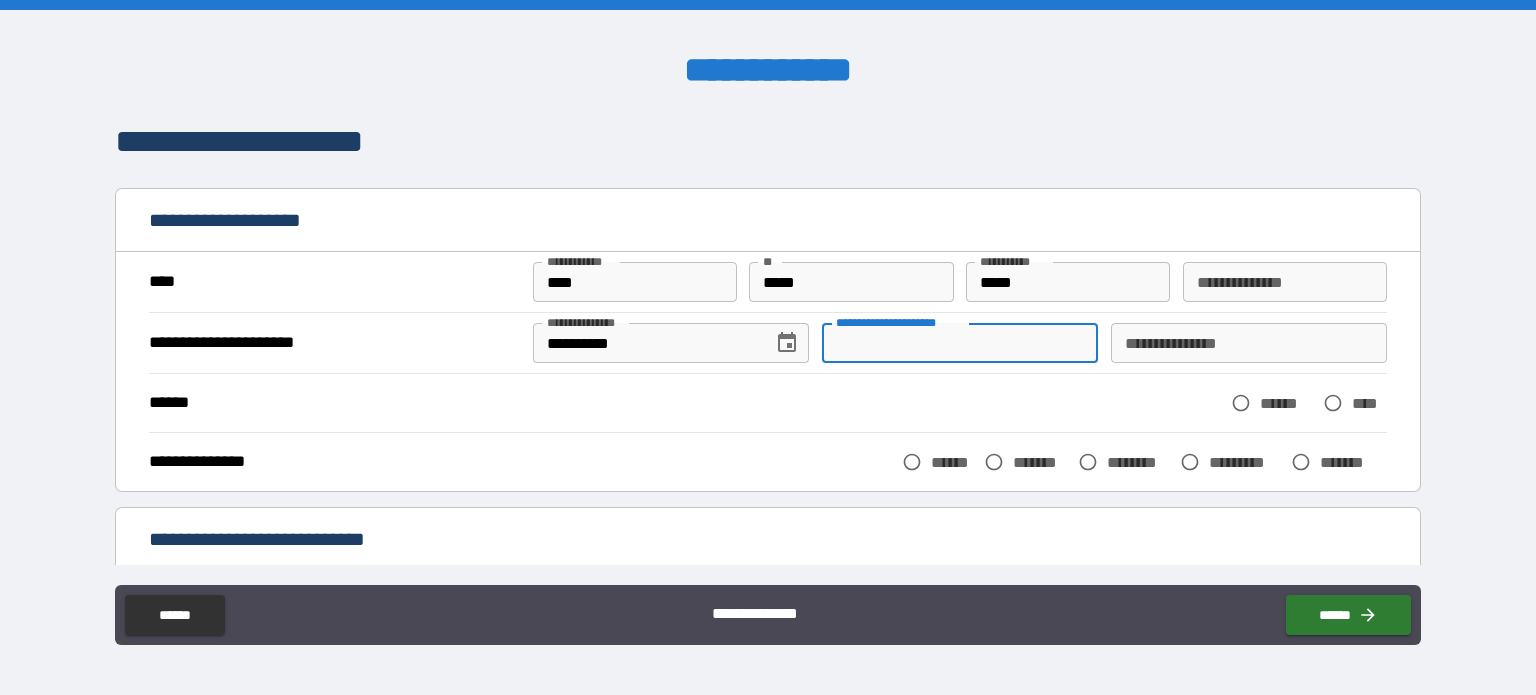 click on "**********" at bounding box center (960, 343) 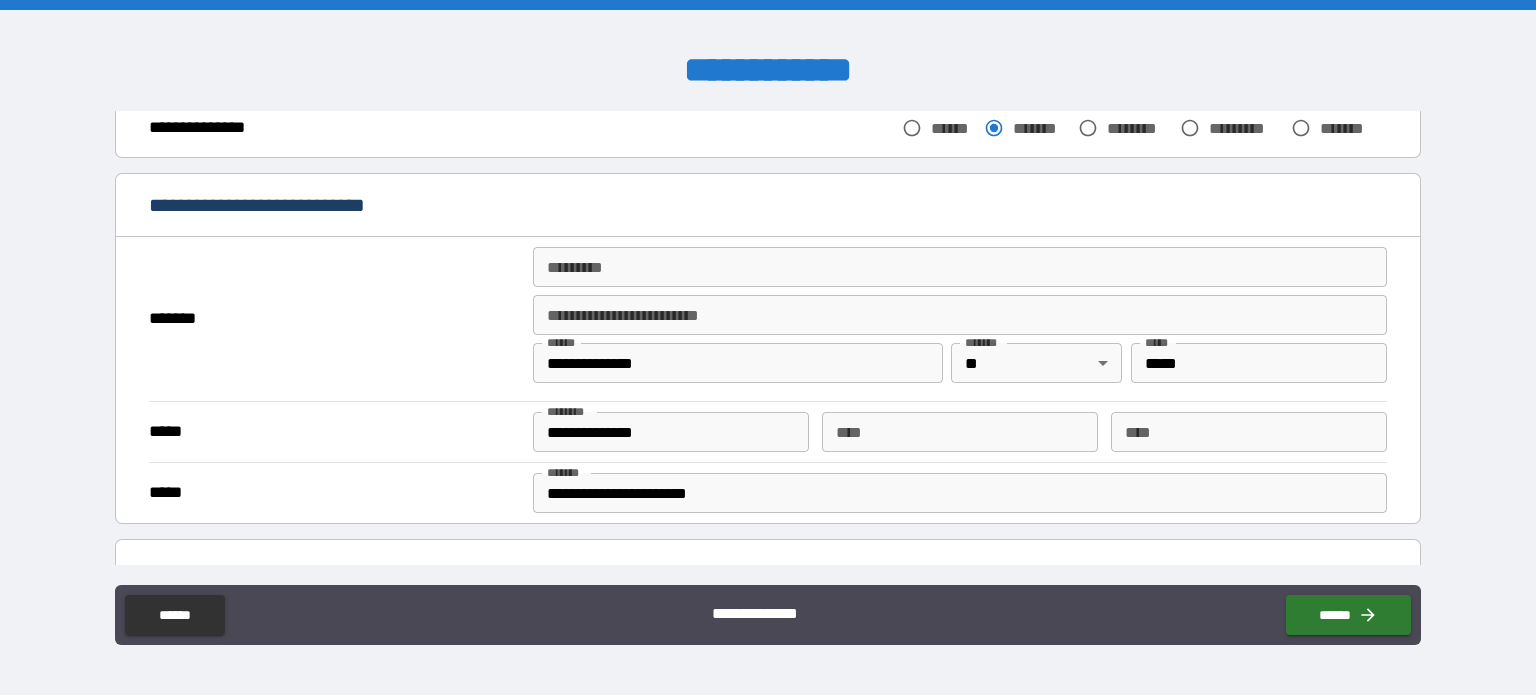 scroll, scrollTop: 369, scrollLeft: 0, axis: vertical 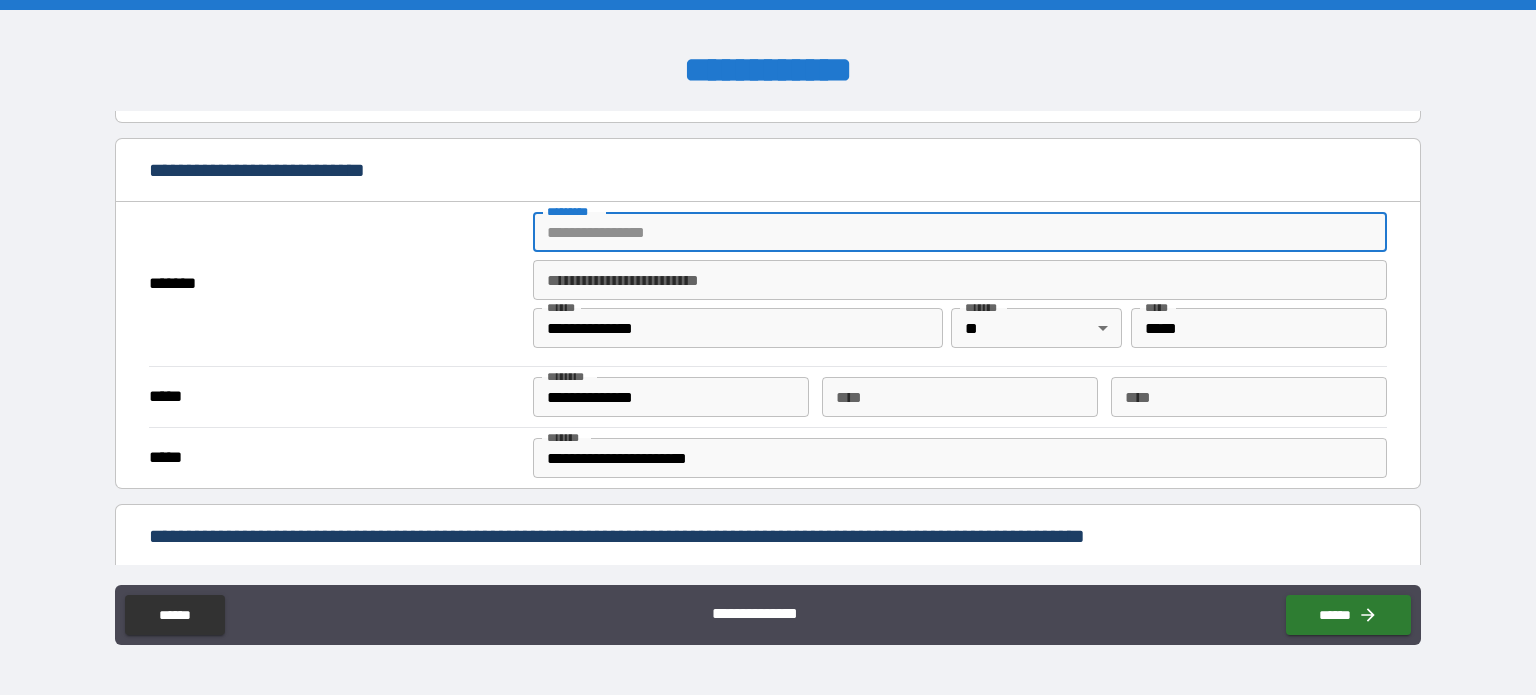 click on "*******   *" at bounding box center [960, 232] 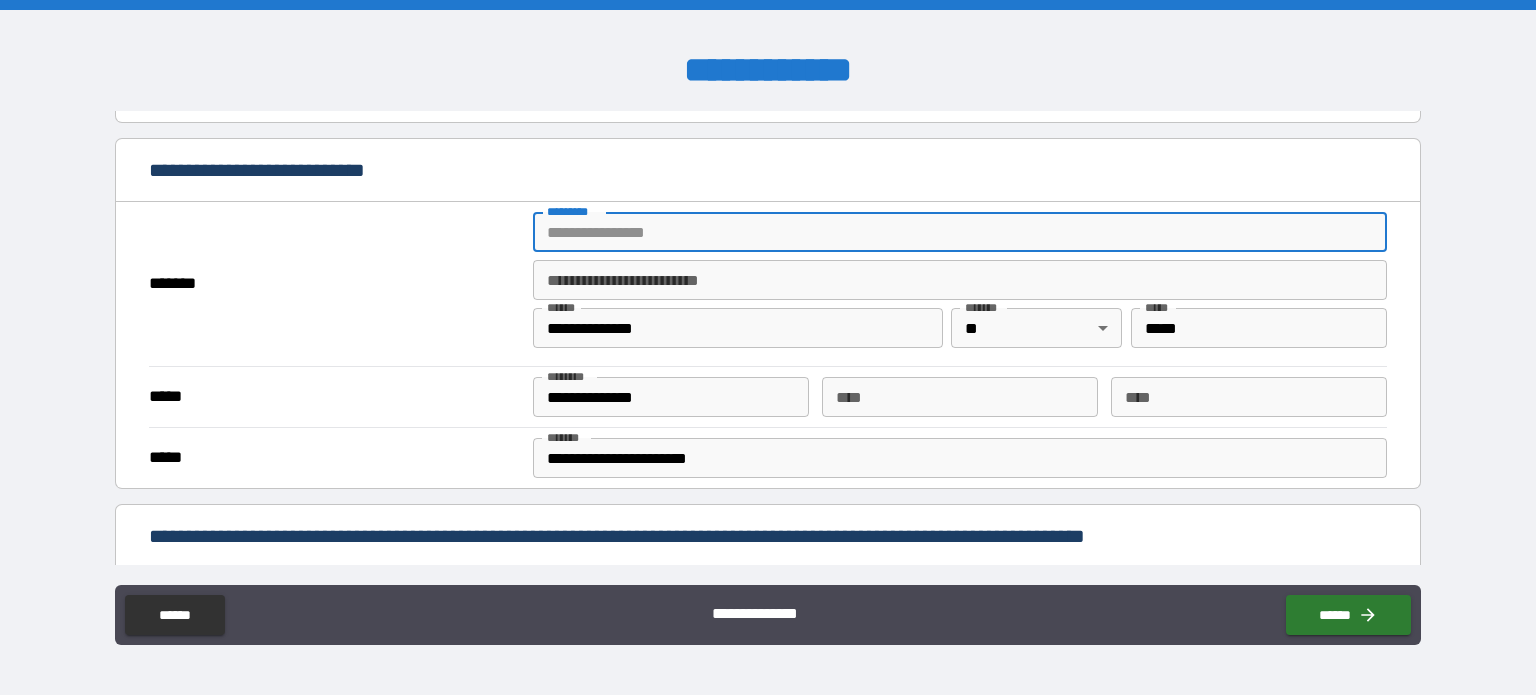 type on "**********" 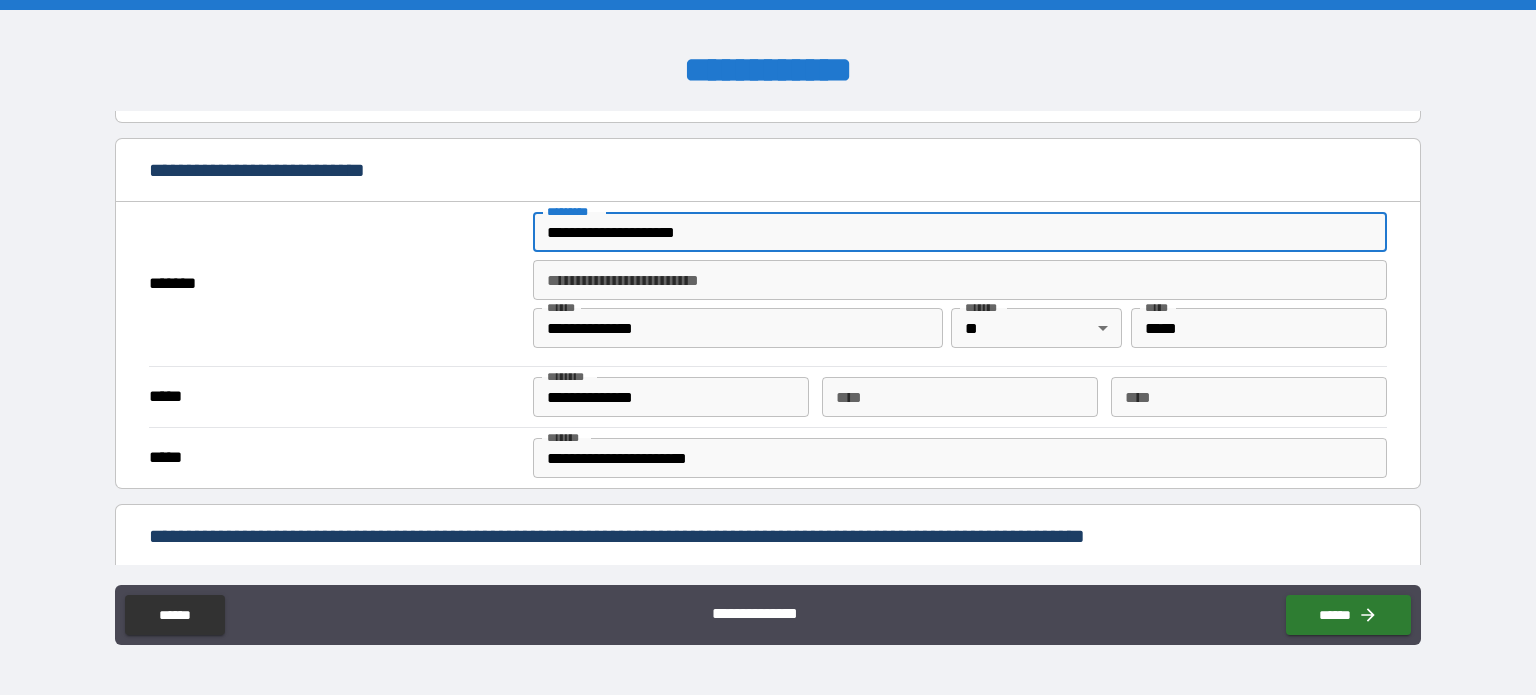 type on "****" 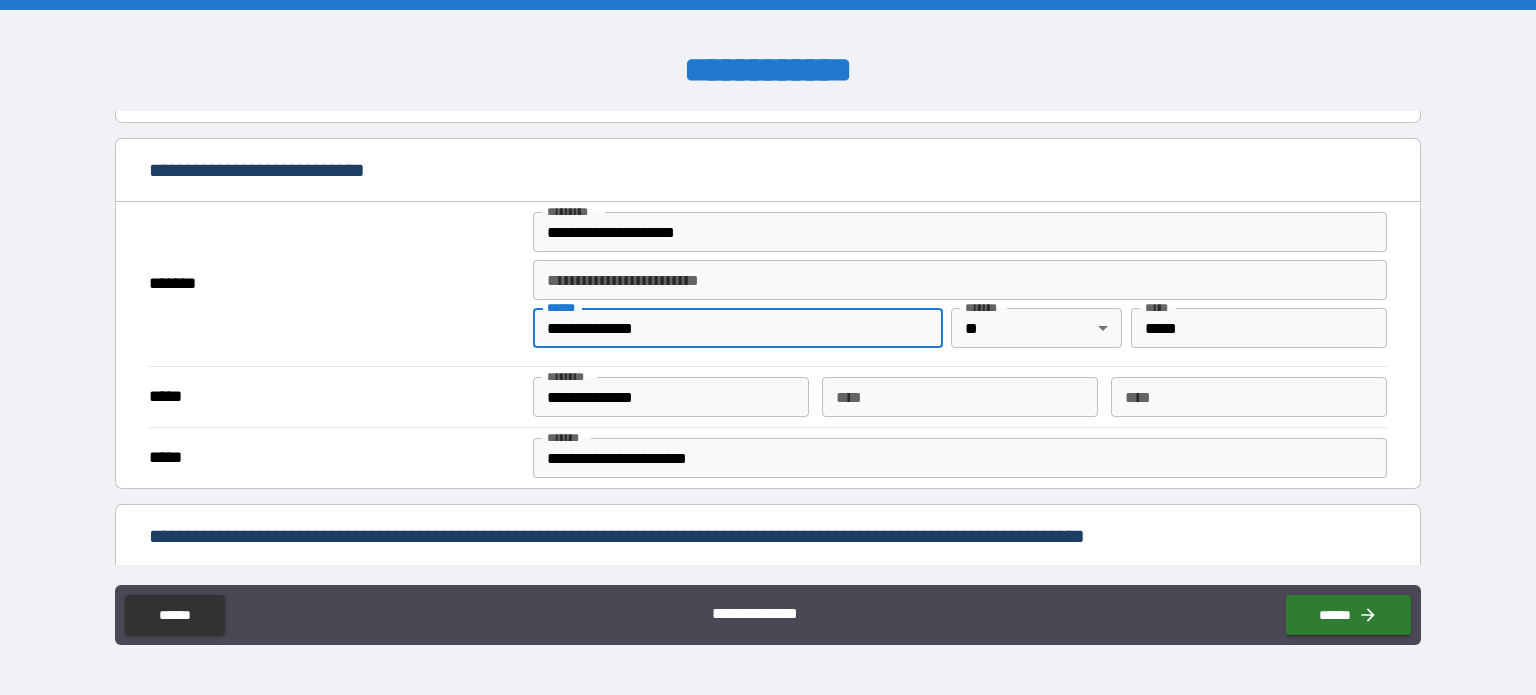 click on "**********" at bounding box center [738, 328] 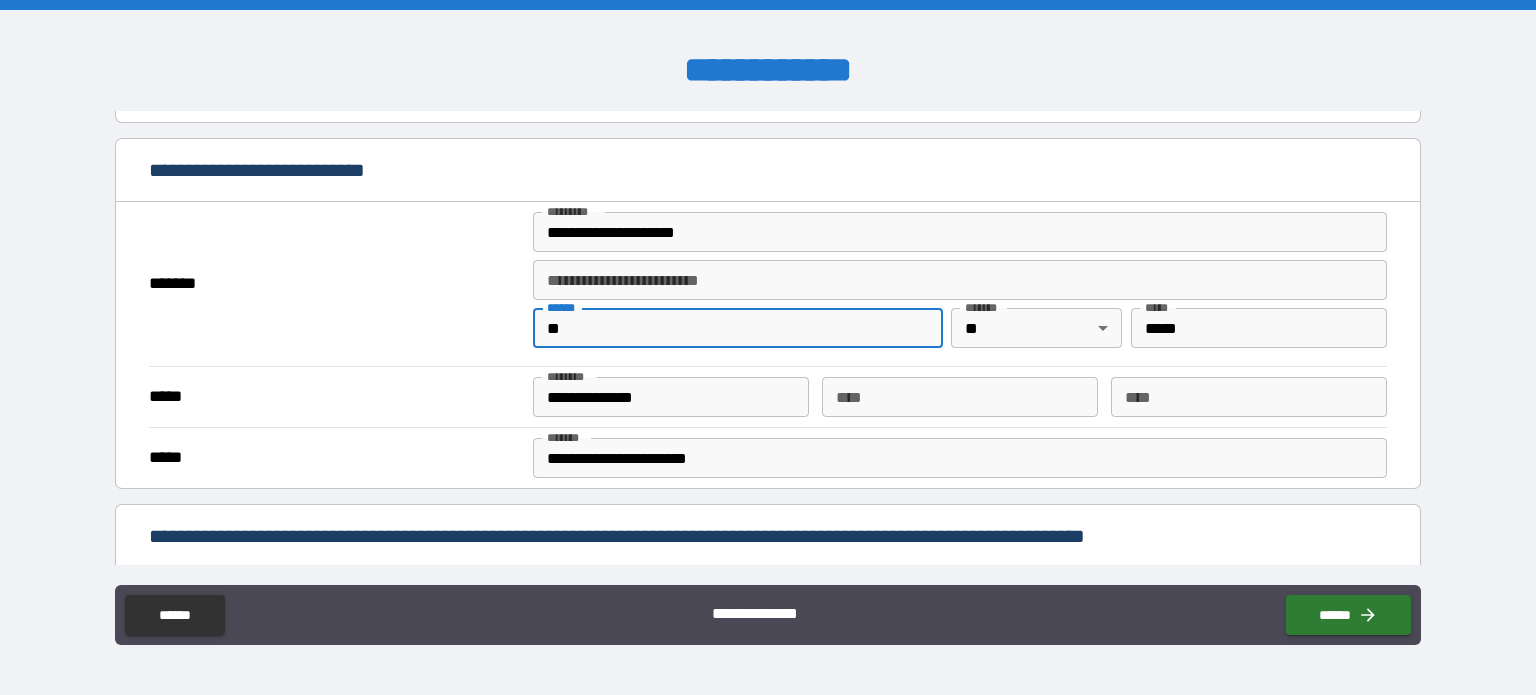 type on "*" 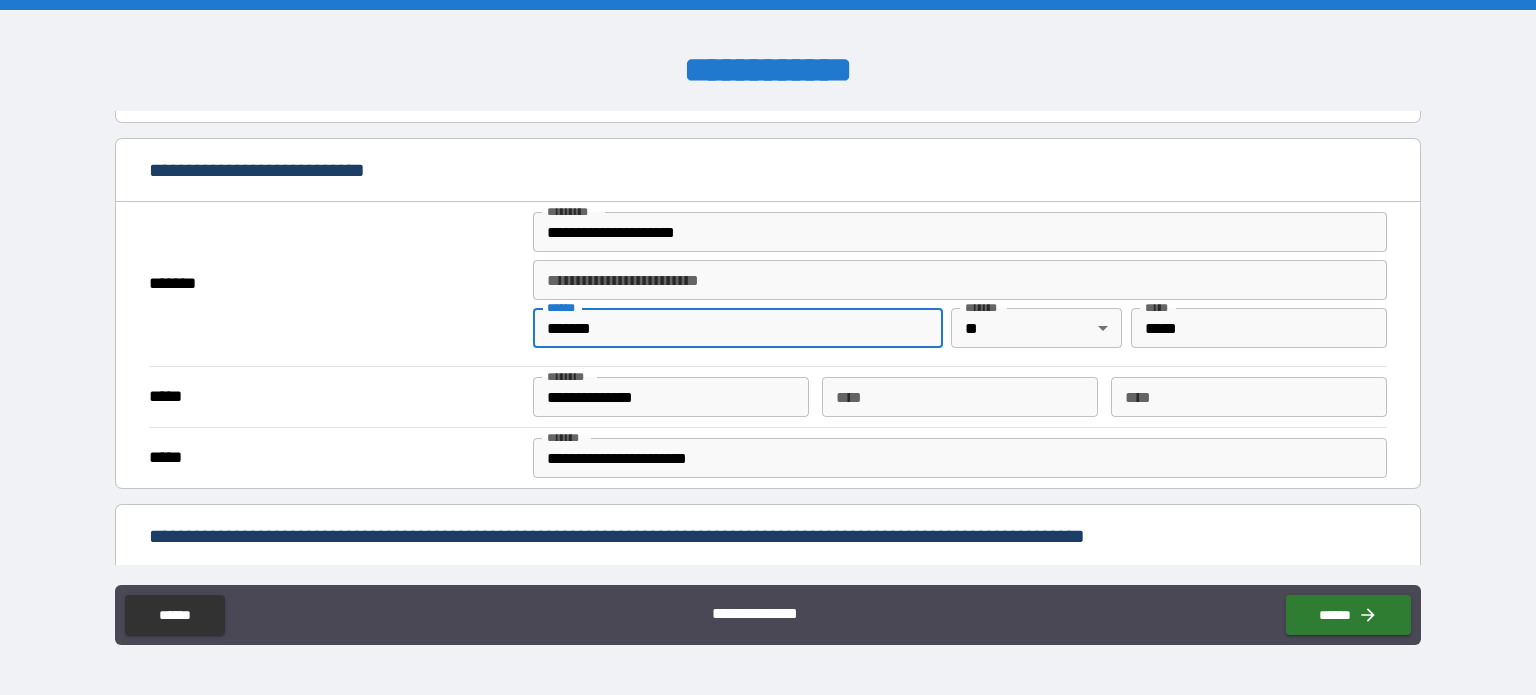 type on "**********" 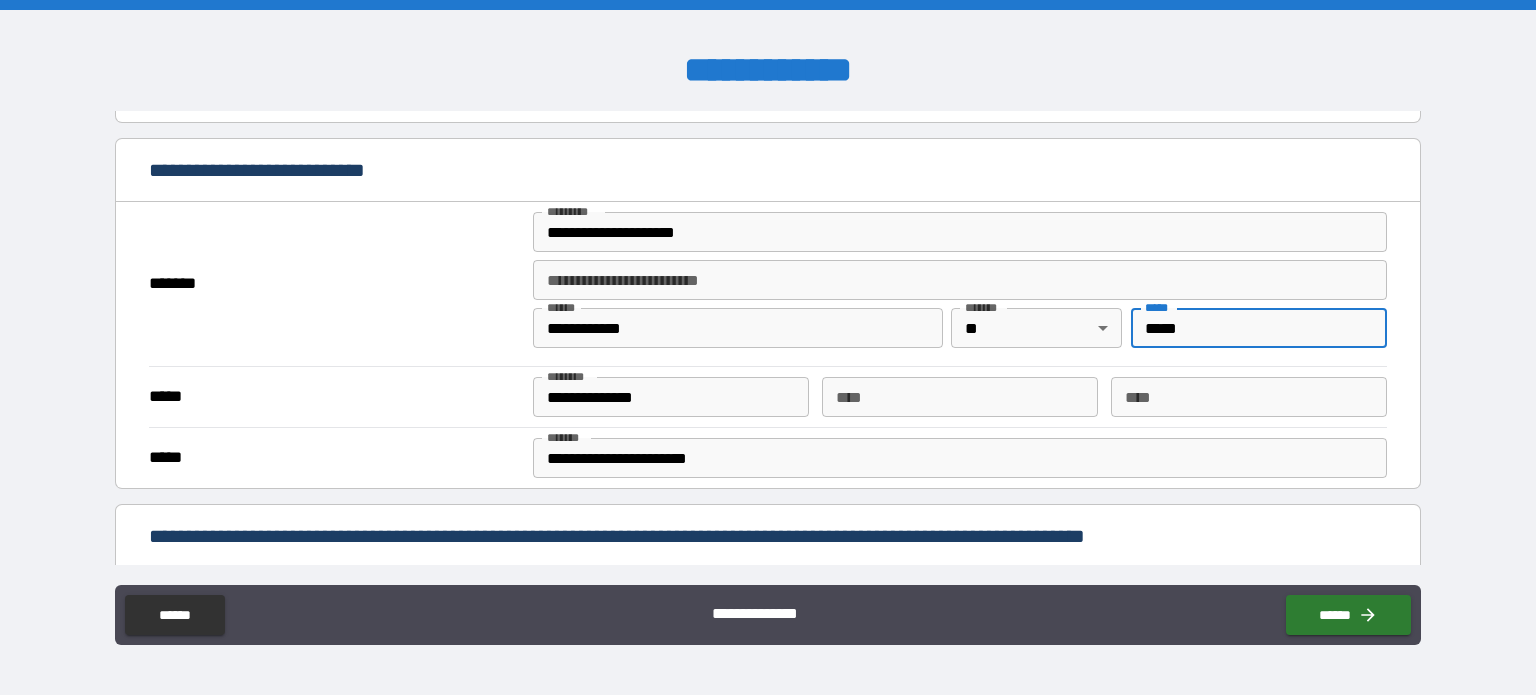 click on "*****" at bounding box center [1259, 328] 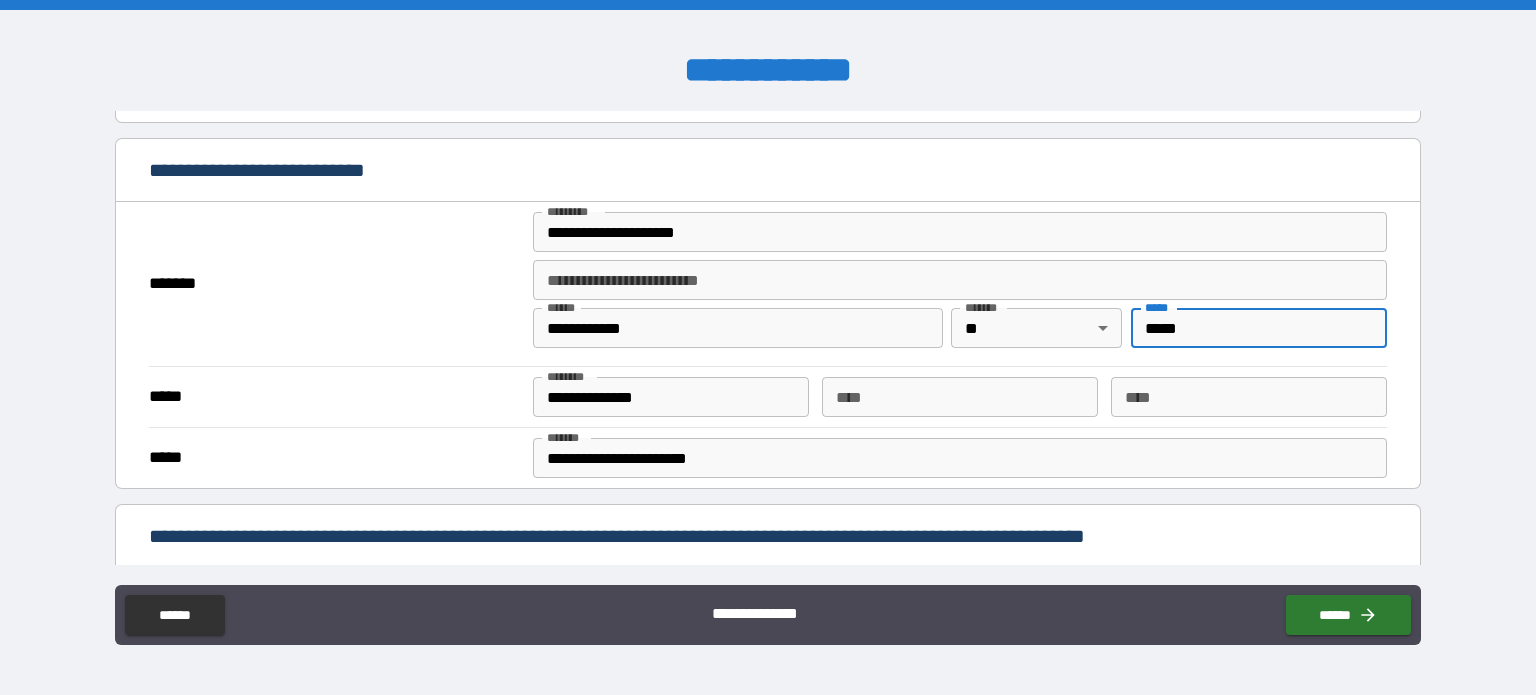 type on "*****" 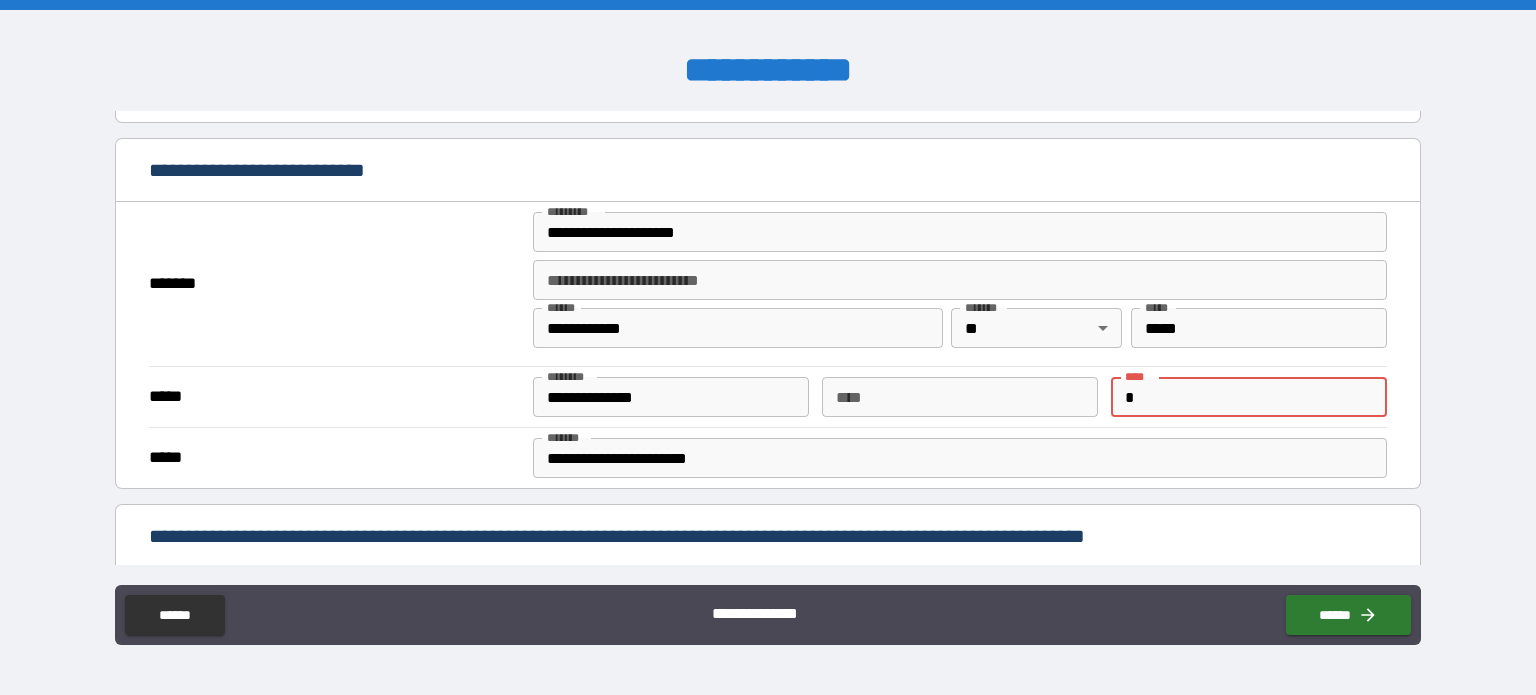 click on "*" at bounding box center [1249, 397] 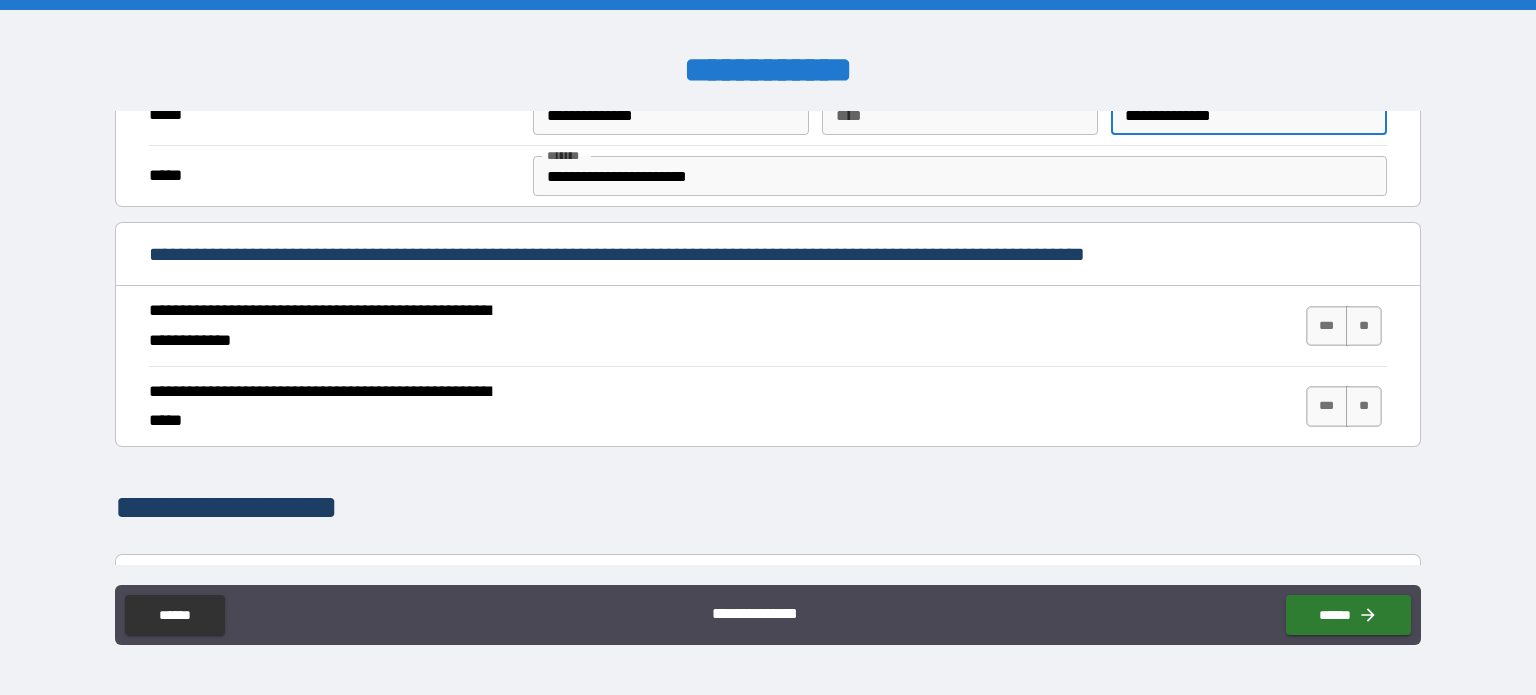 scroll, scrollTop: 655, scrollLeft: 0, axis: vertical 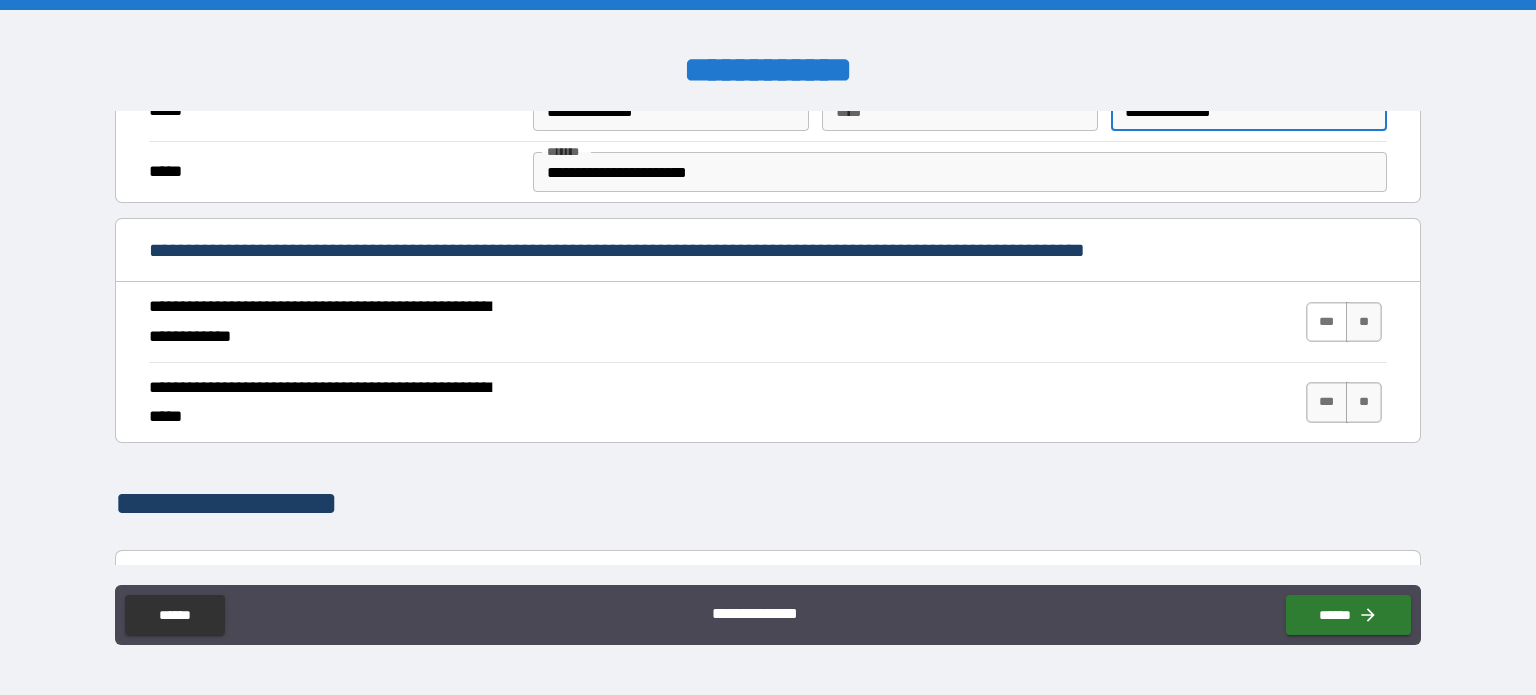 type on "**********" 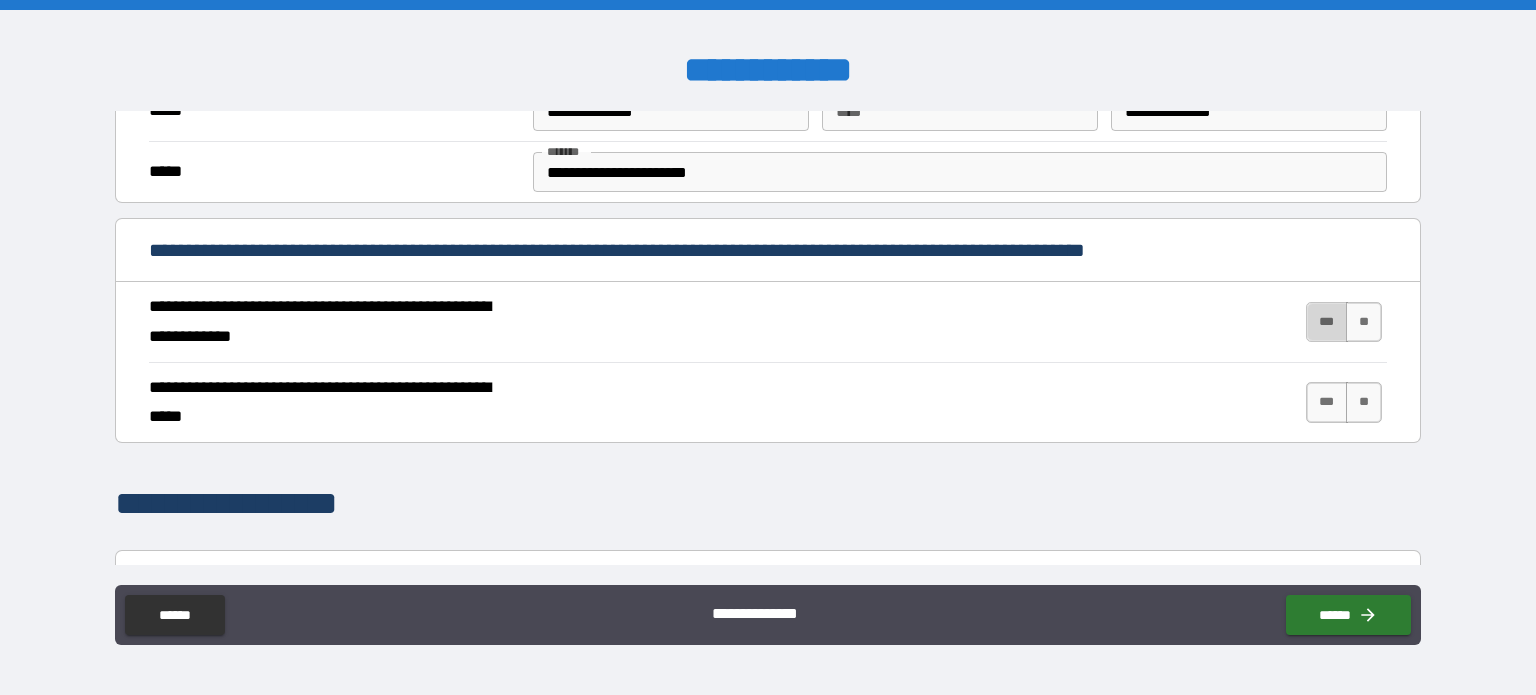 click on "***" at bounding box center (1327, 322) 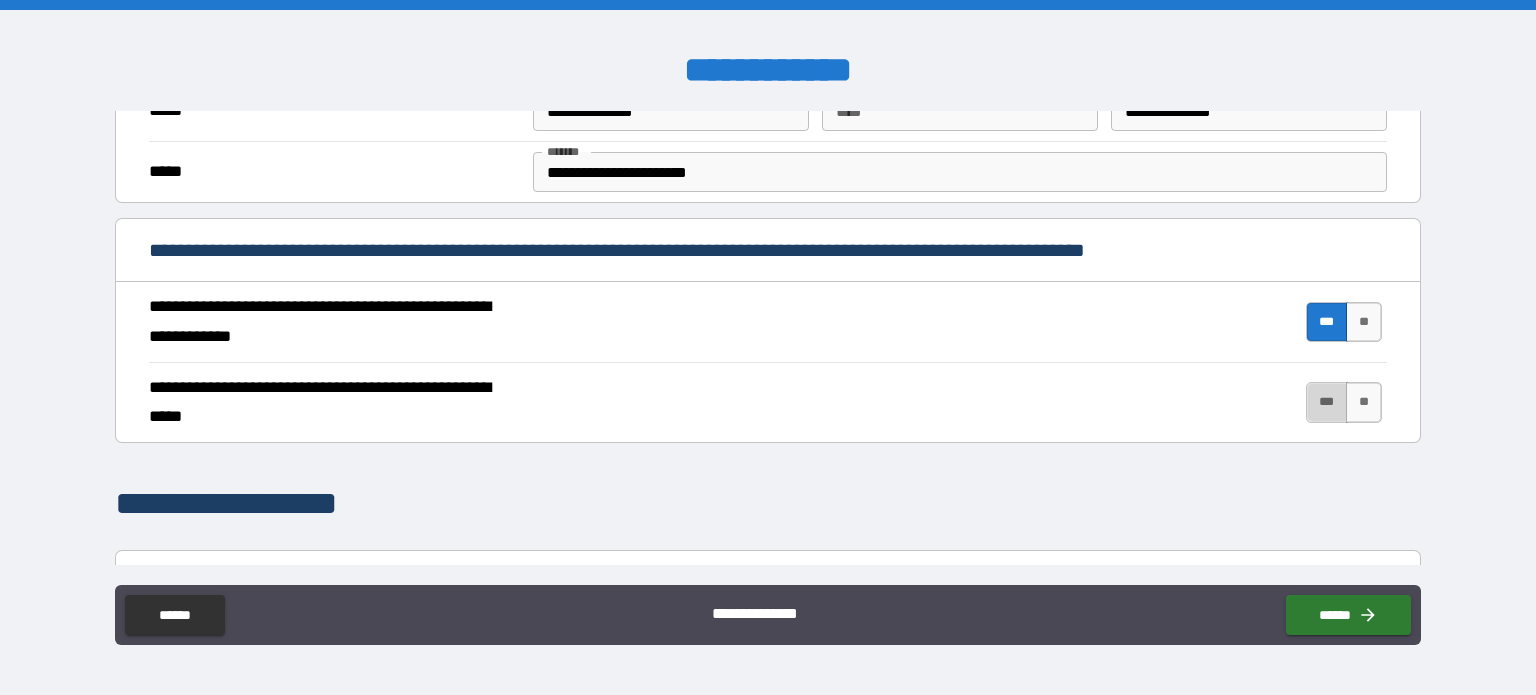 click on "***" at bounding box center (1327, 402) 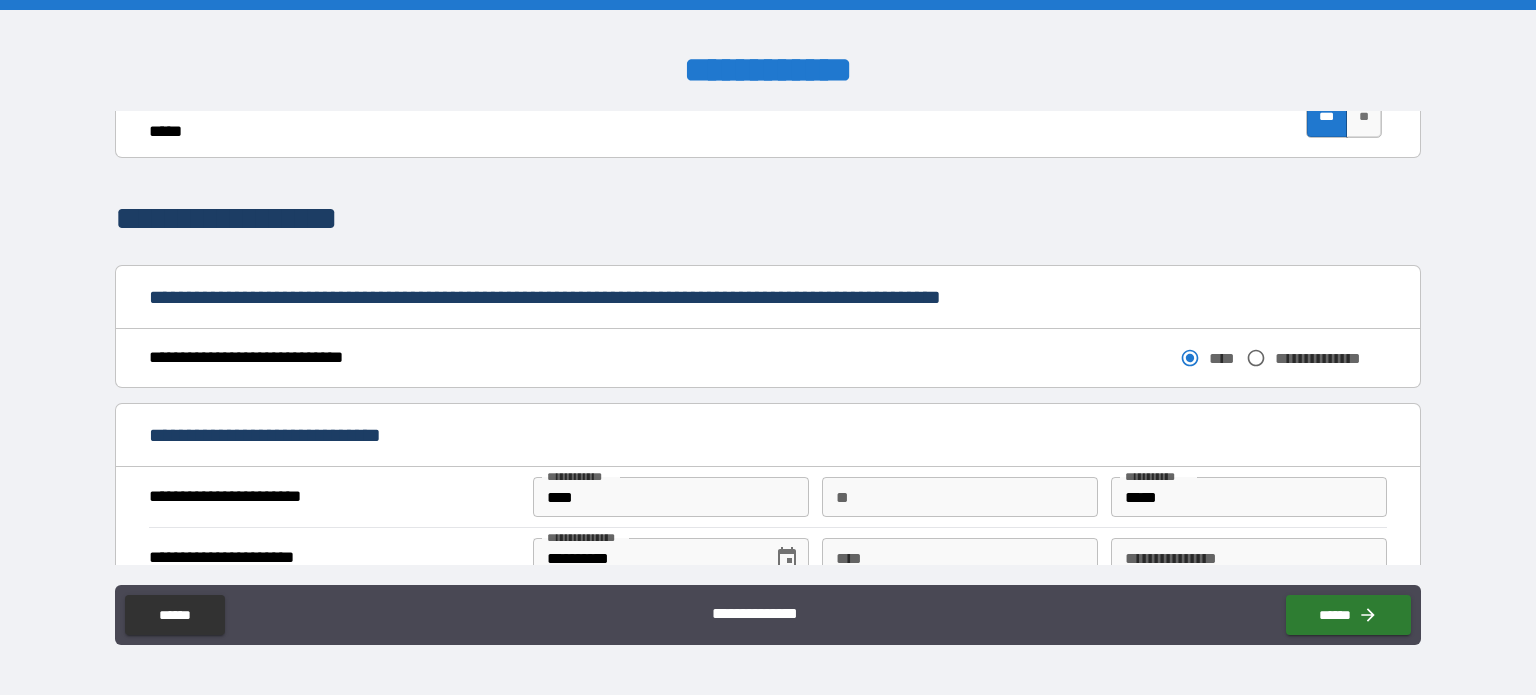 scroll, scrollTop: 969, scrollLeft: 0, axis: vertical 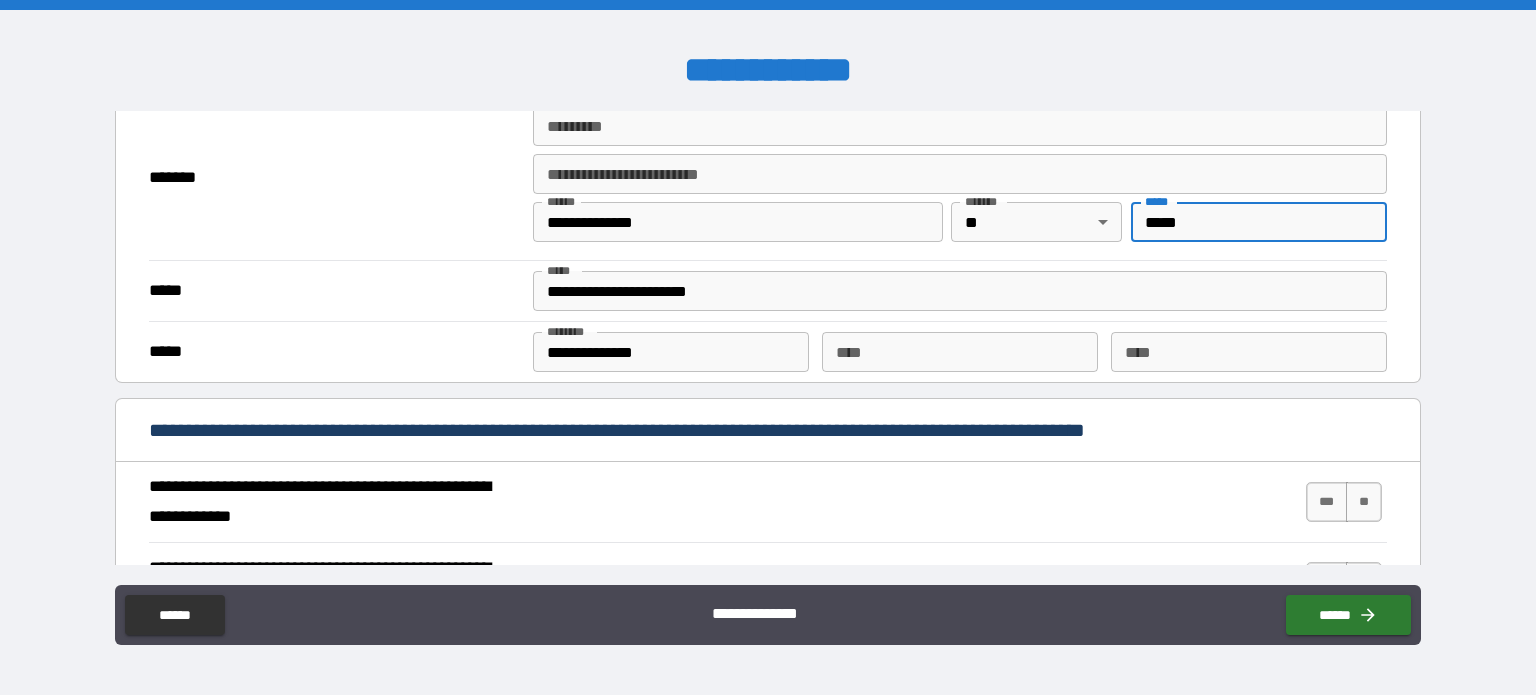 click on "*****" at bounding box center [1259, 222] 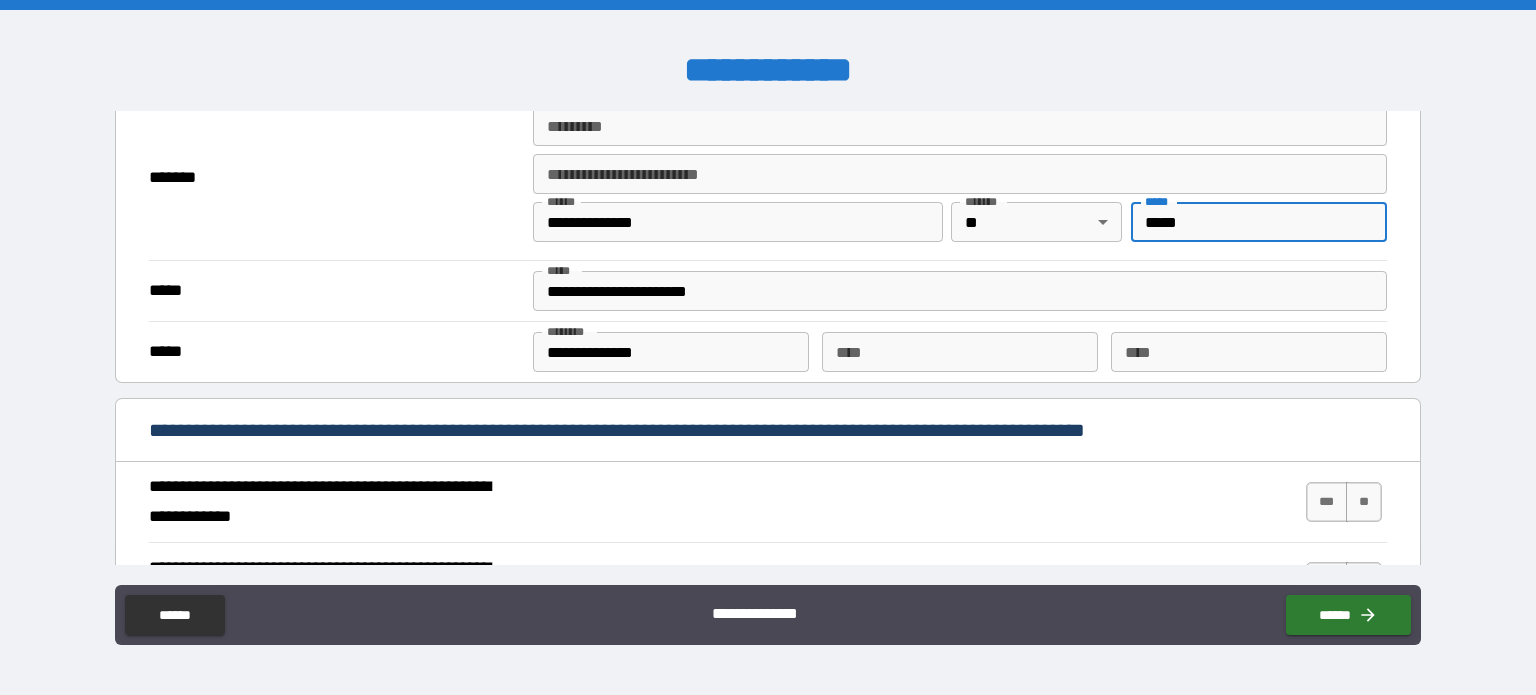 type on "*****" 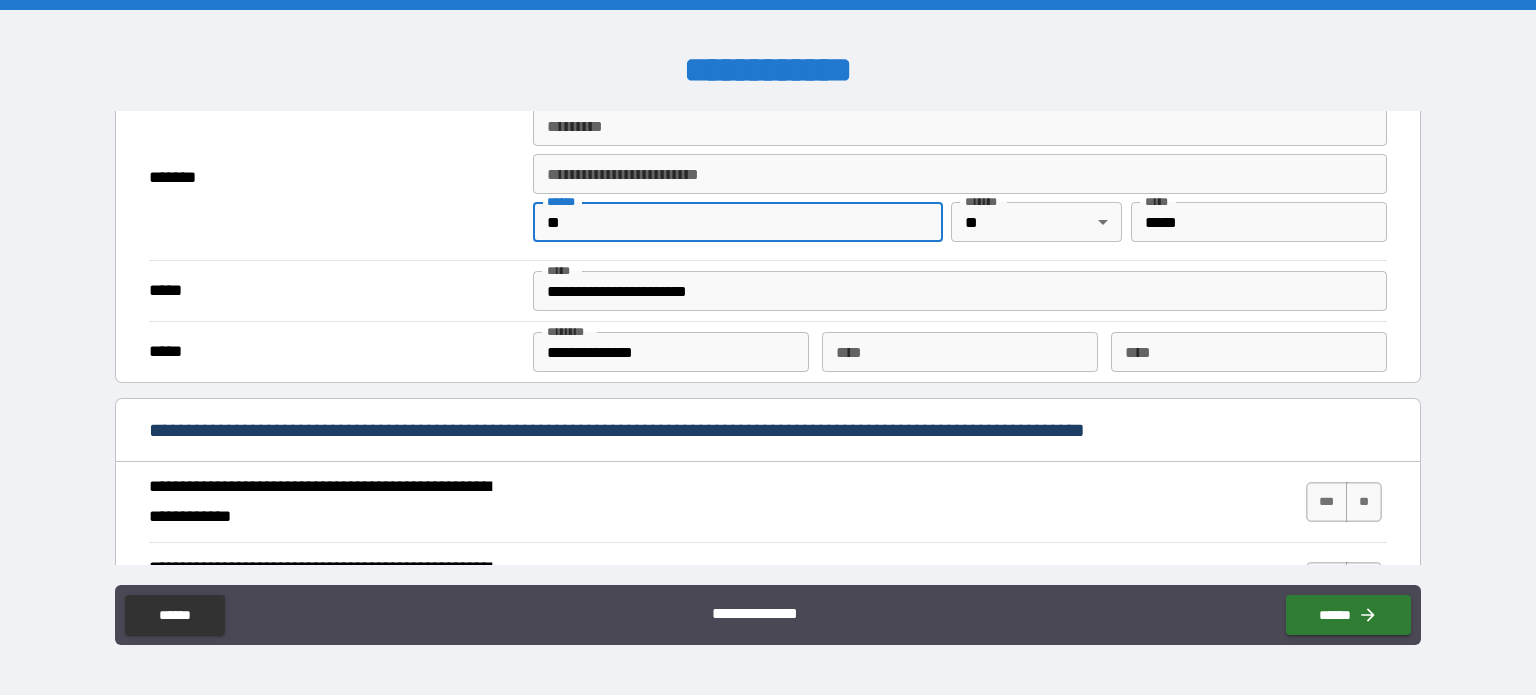 type on "*" 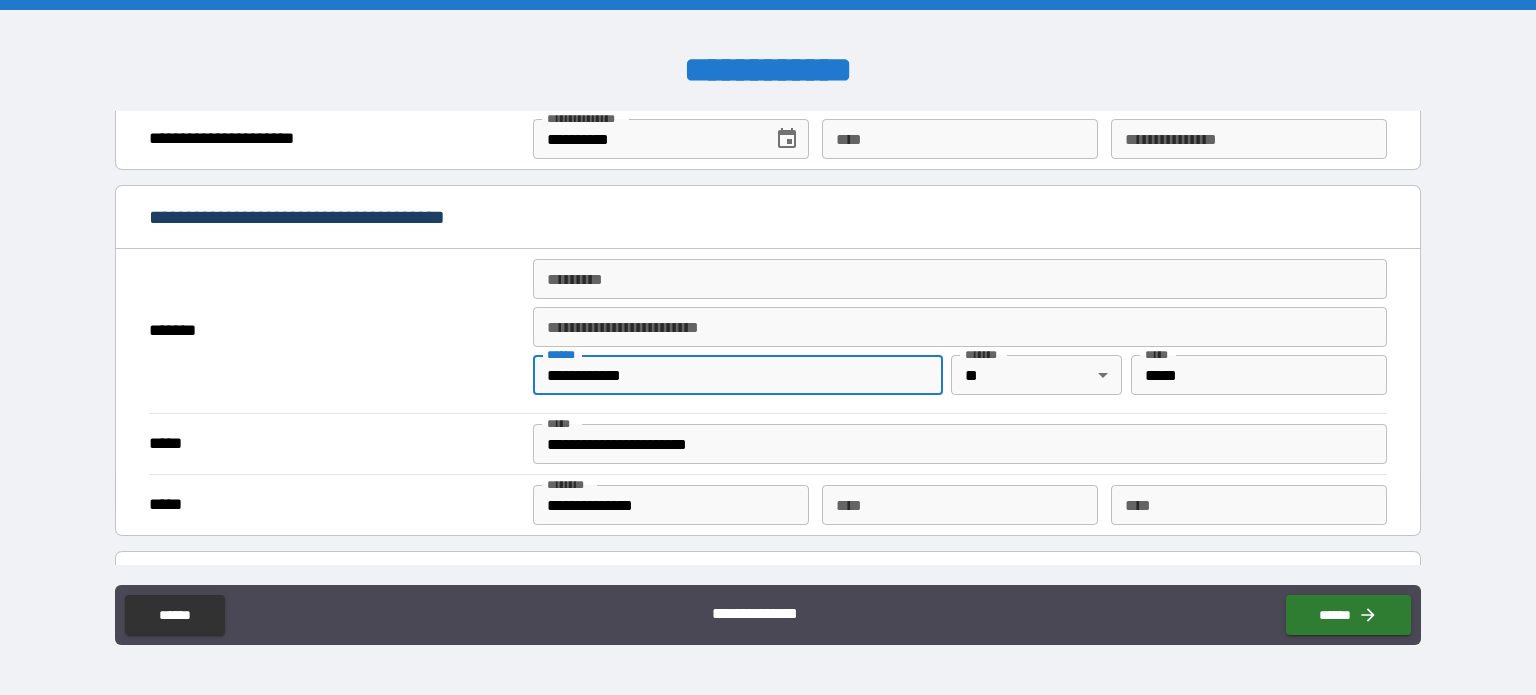 scroll, scrollTop: 1353, scrollLeft: 0, axis: vertical 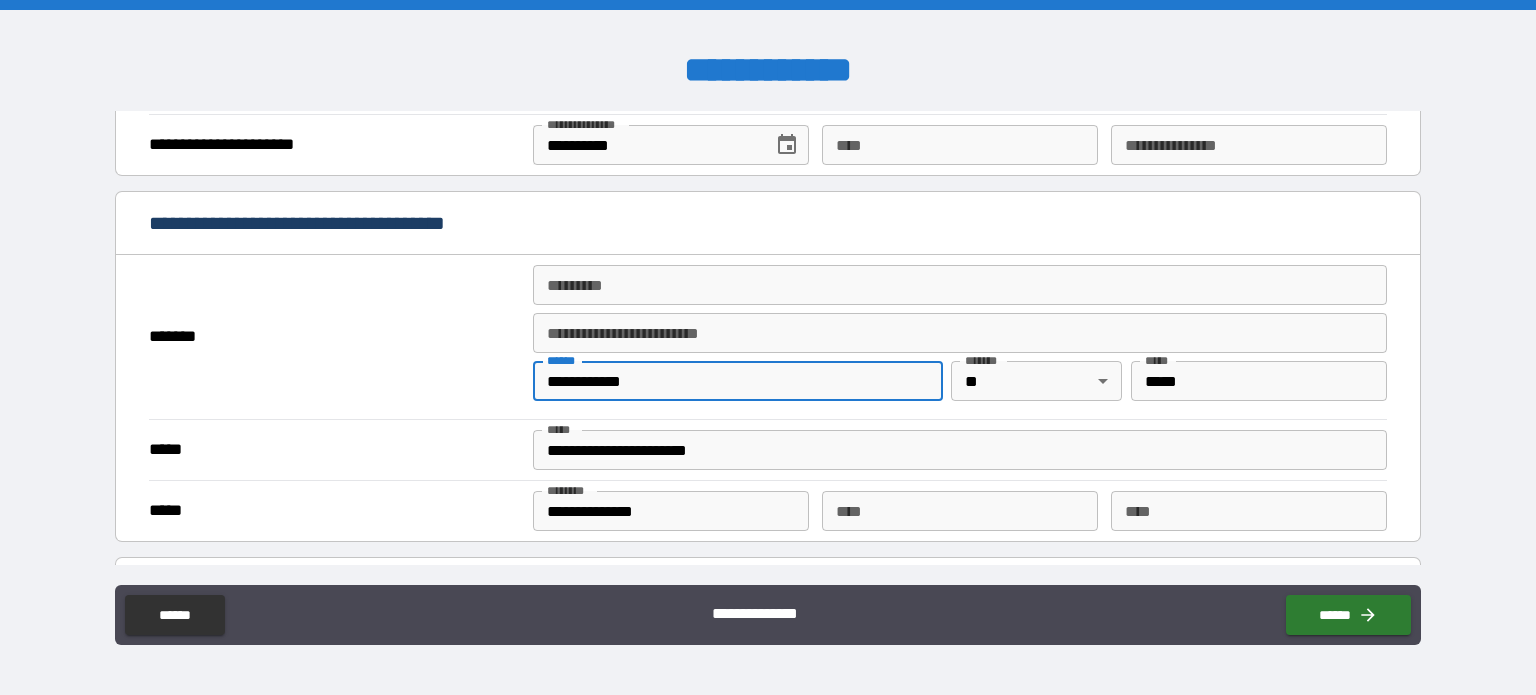 type on "**********" 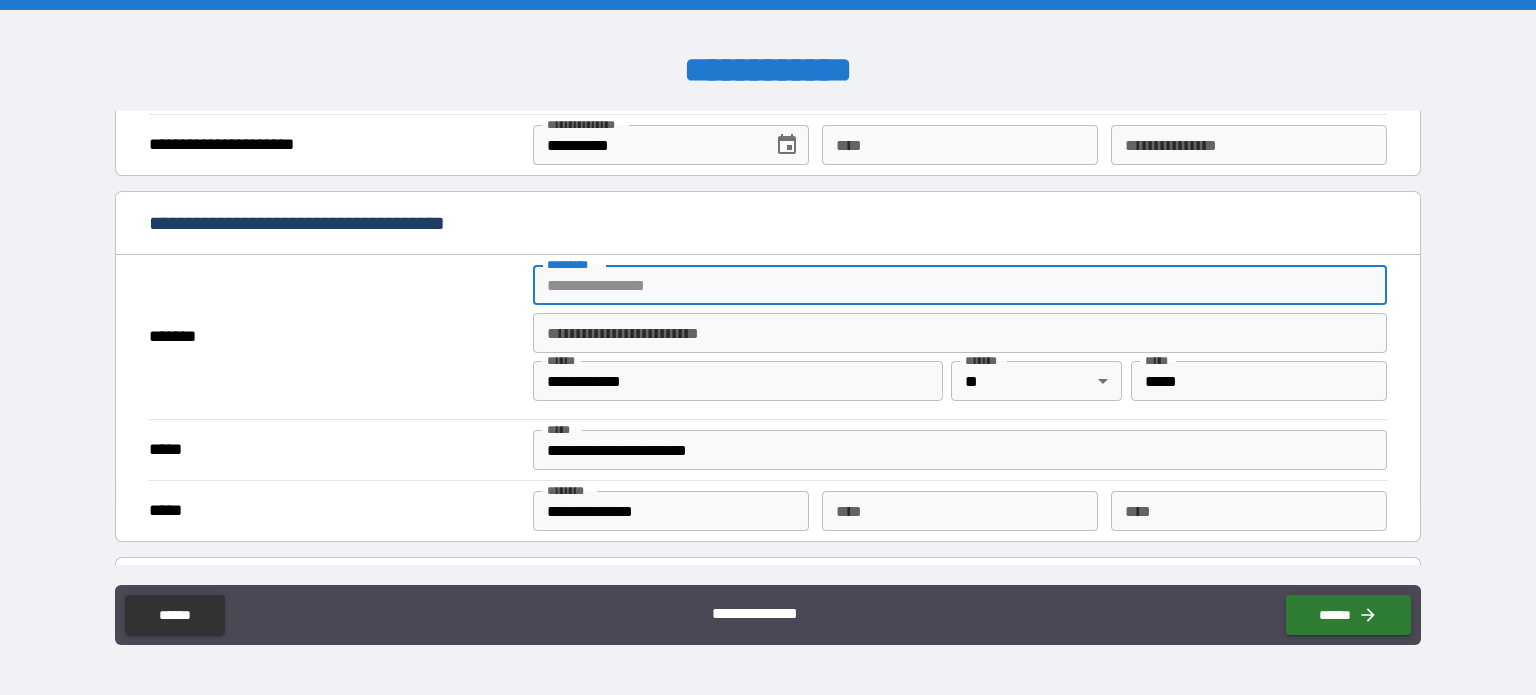 click on "*******   *" at bounding box center [960, 285] 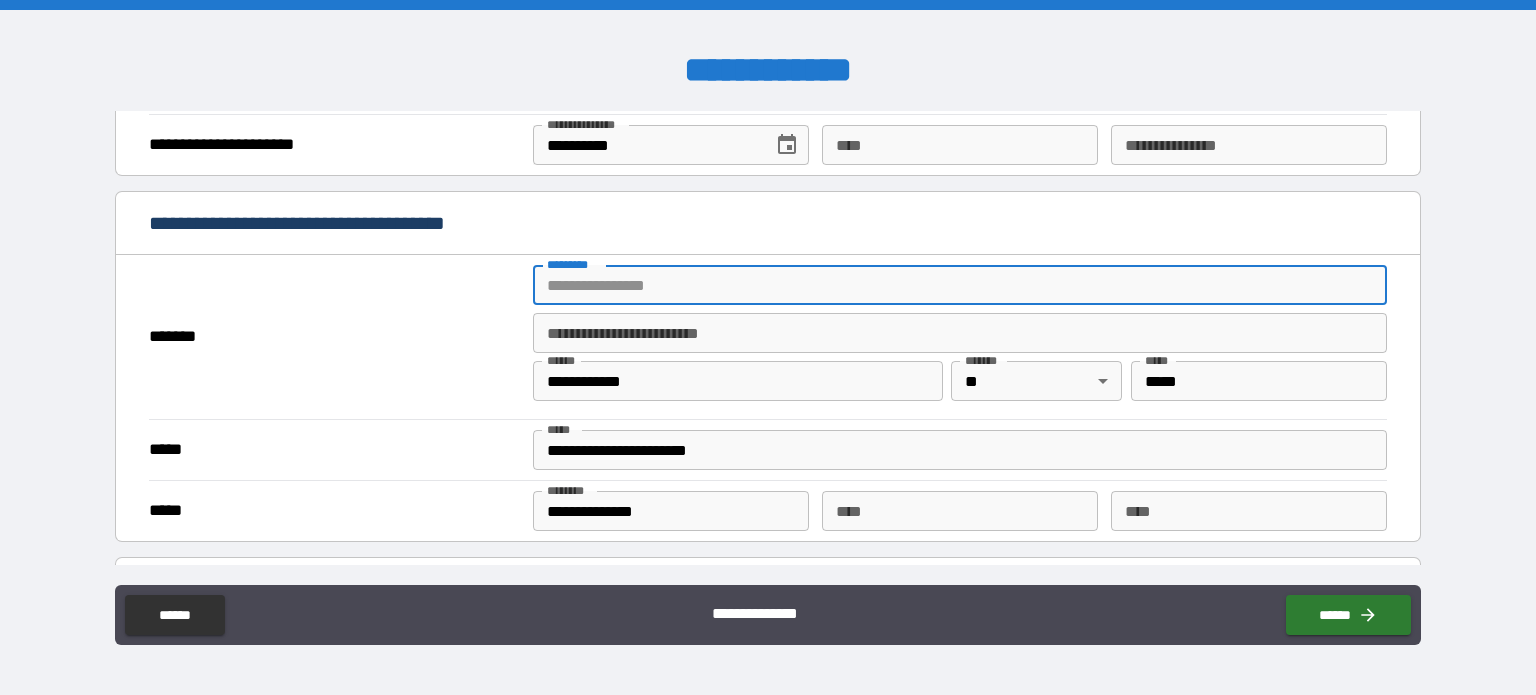 type on "**********" 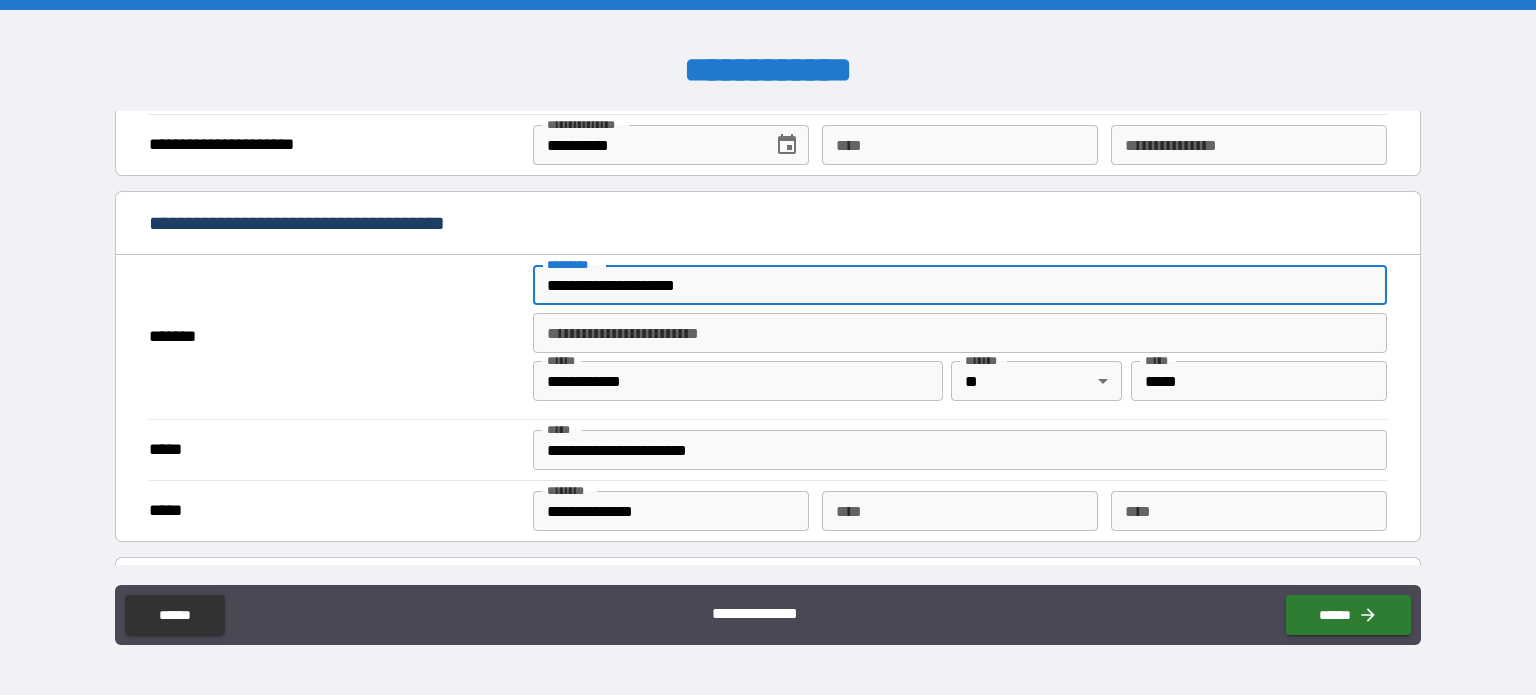 type on "*" 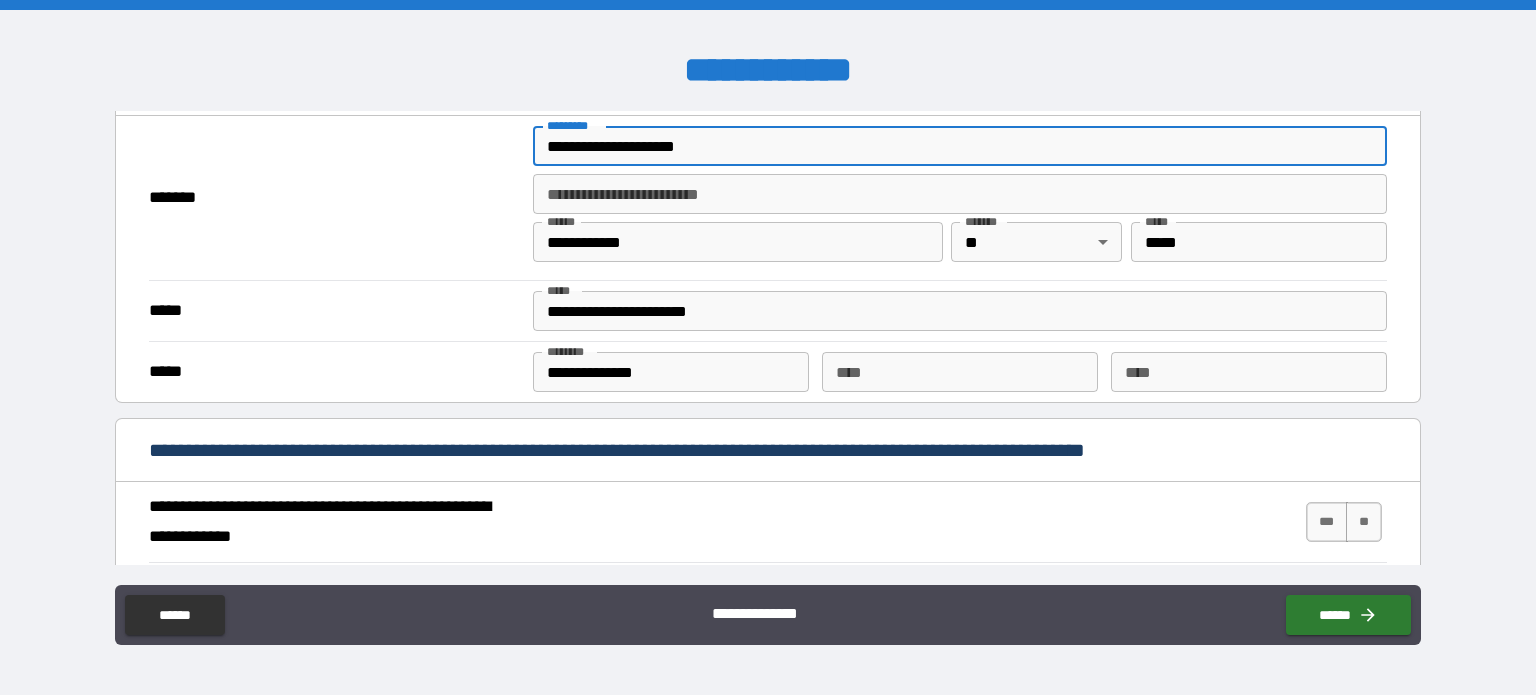 scroll, scrollTop: 1506, scrollLeft: 0, axis: vertical 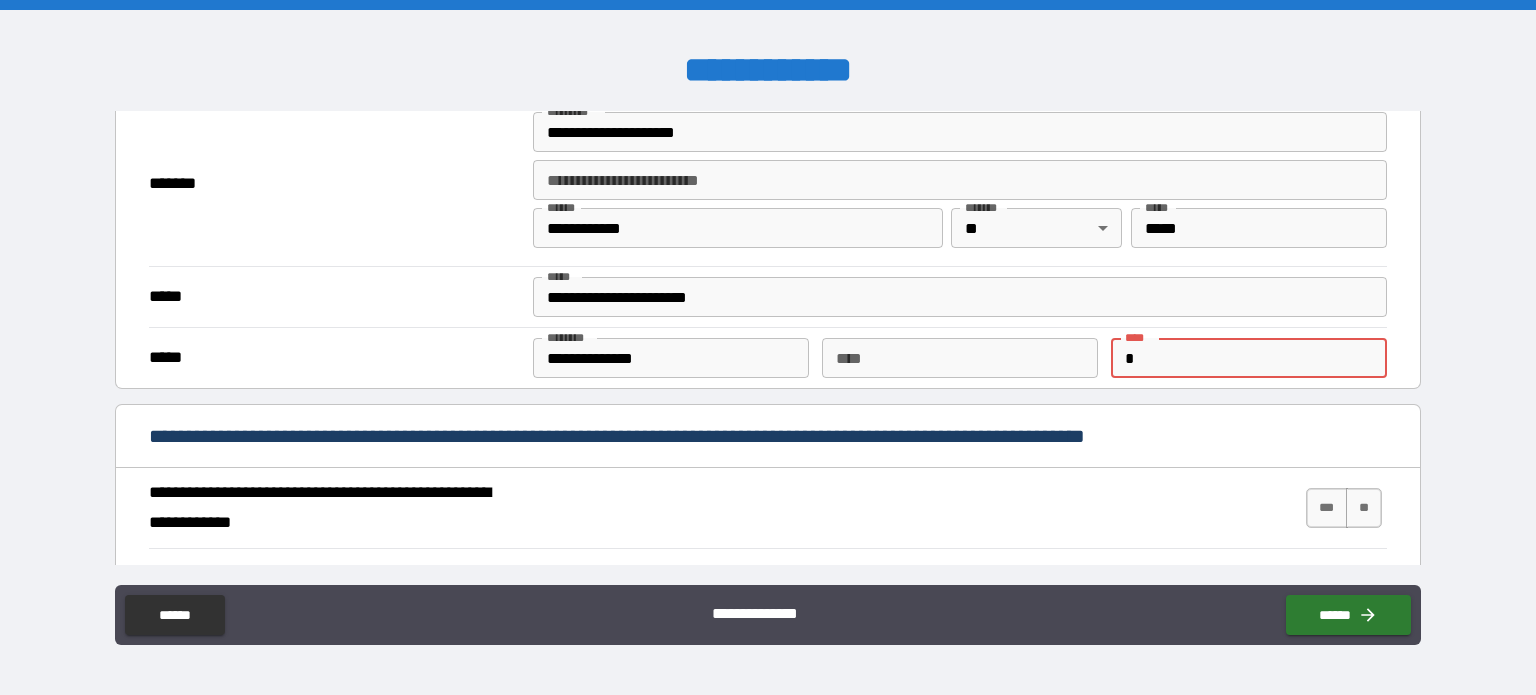 click on "*" at bounding box center [1249, 358] 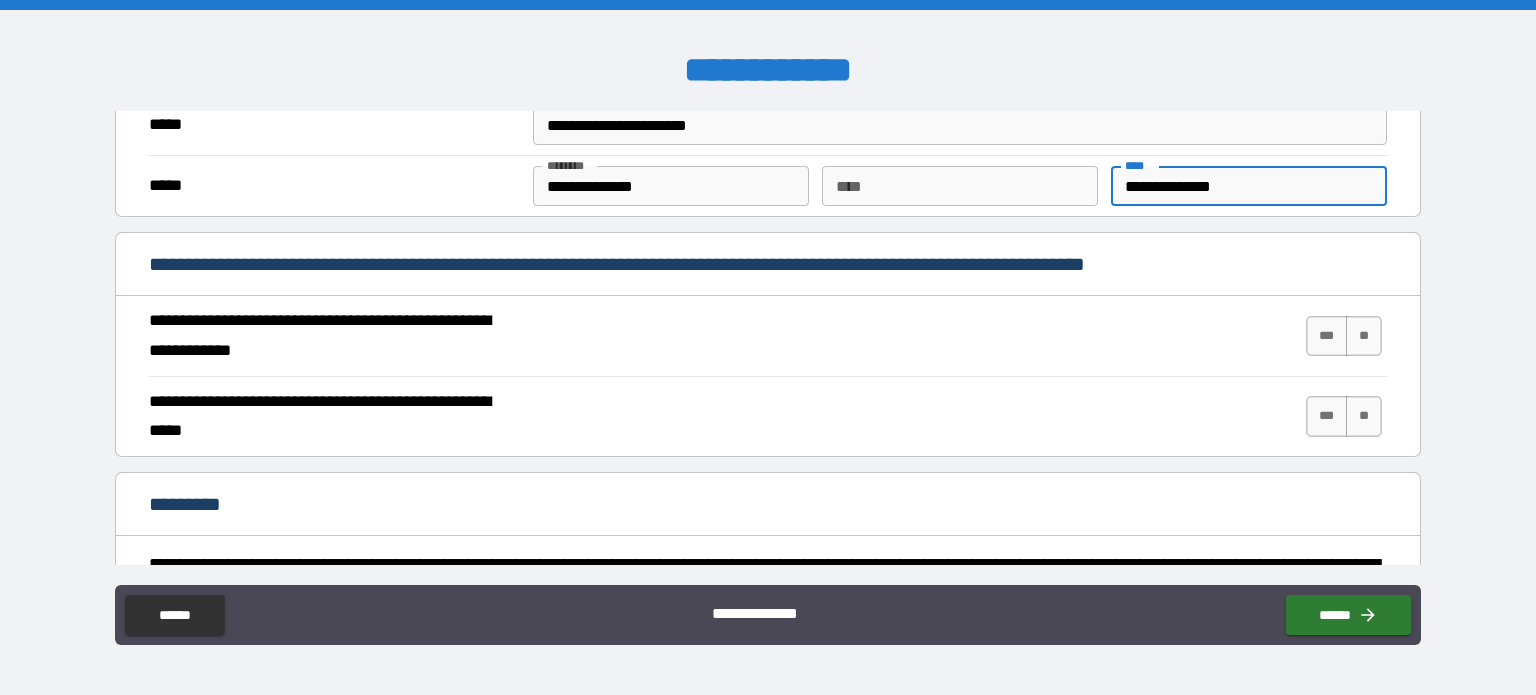 scroll, scrollTop: 1680, scrollLeft: 0, axis: vertical 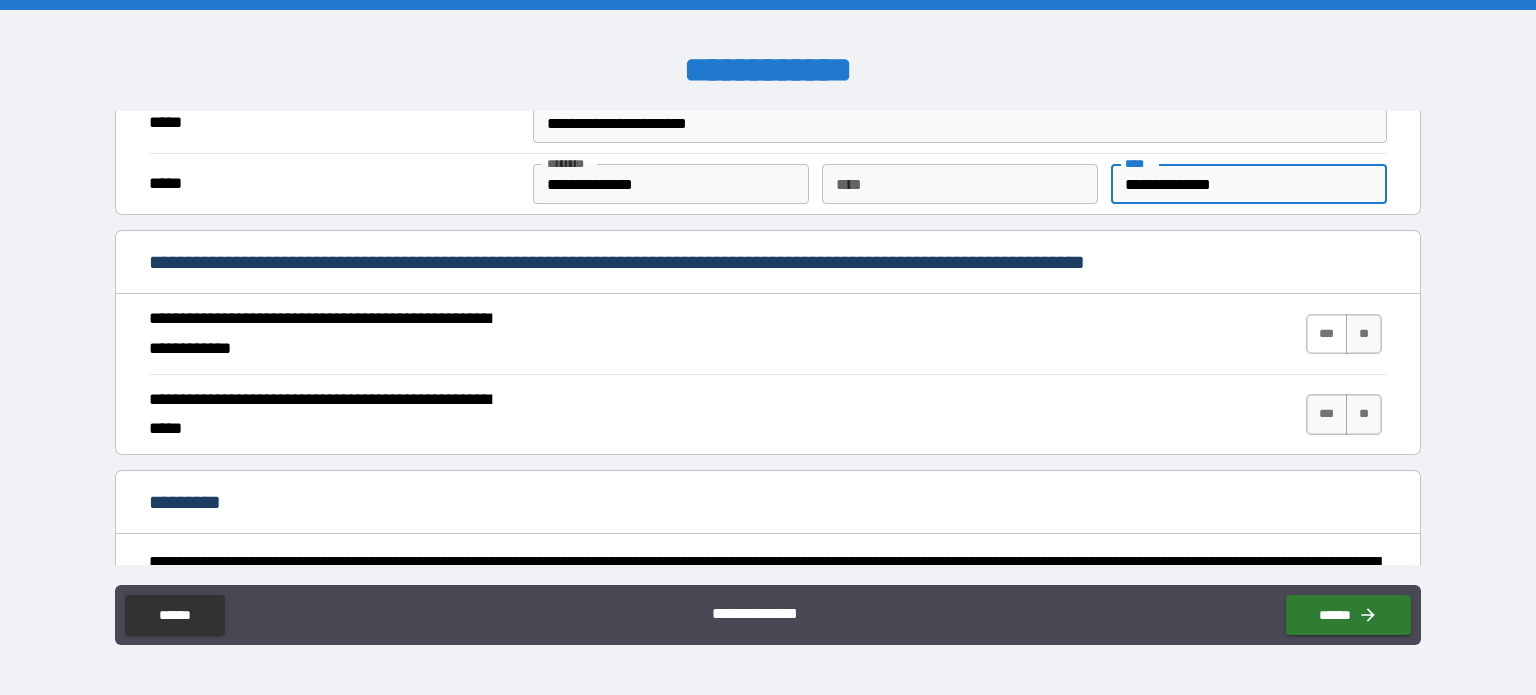type on "**********" 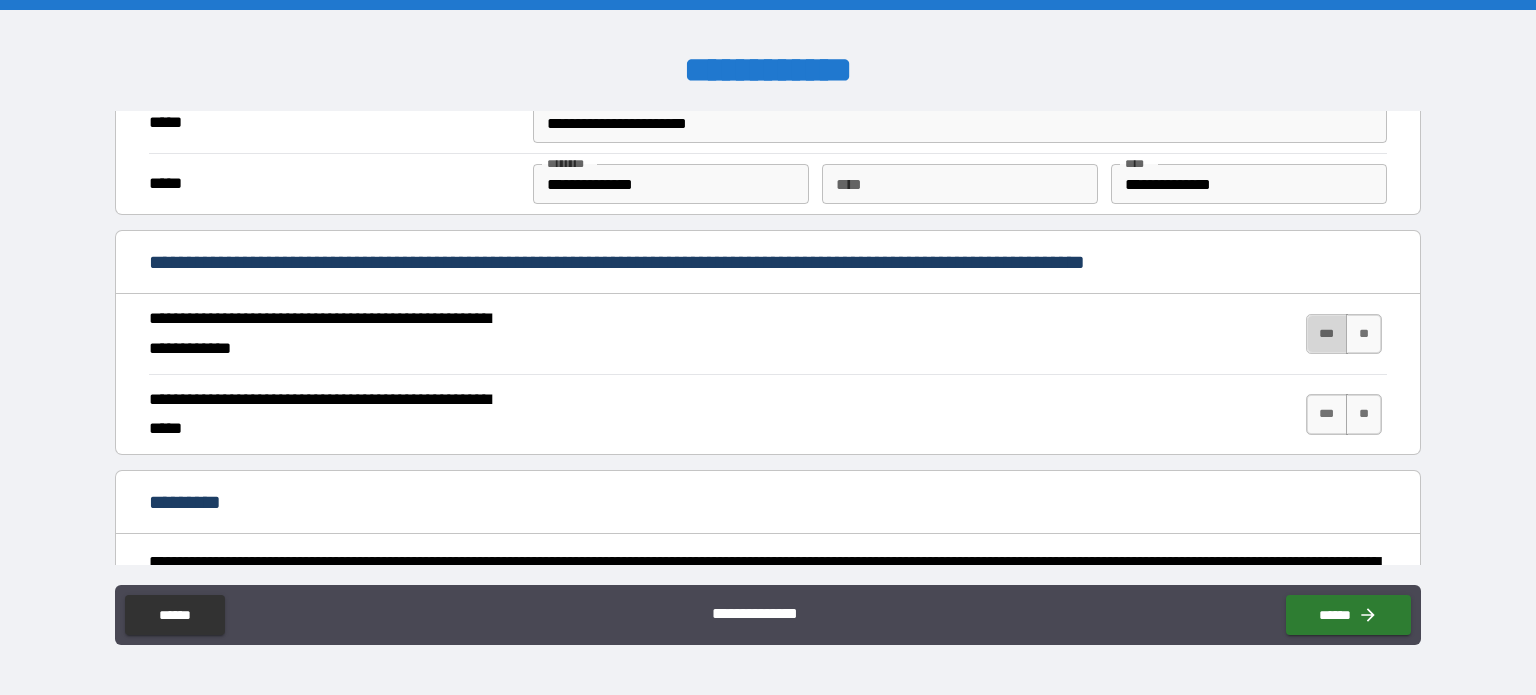 click on "***" at bounding box center (1327, 334) 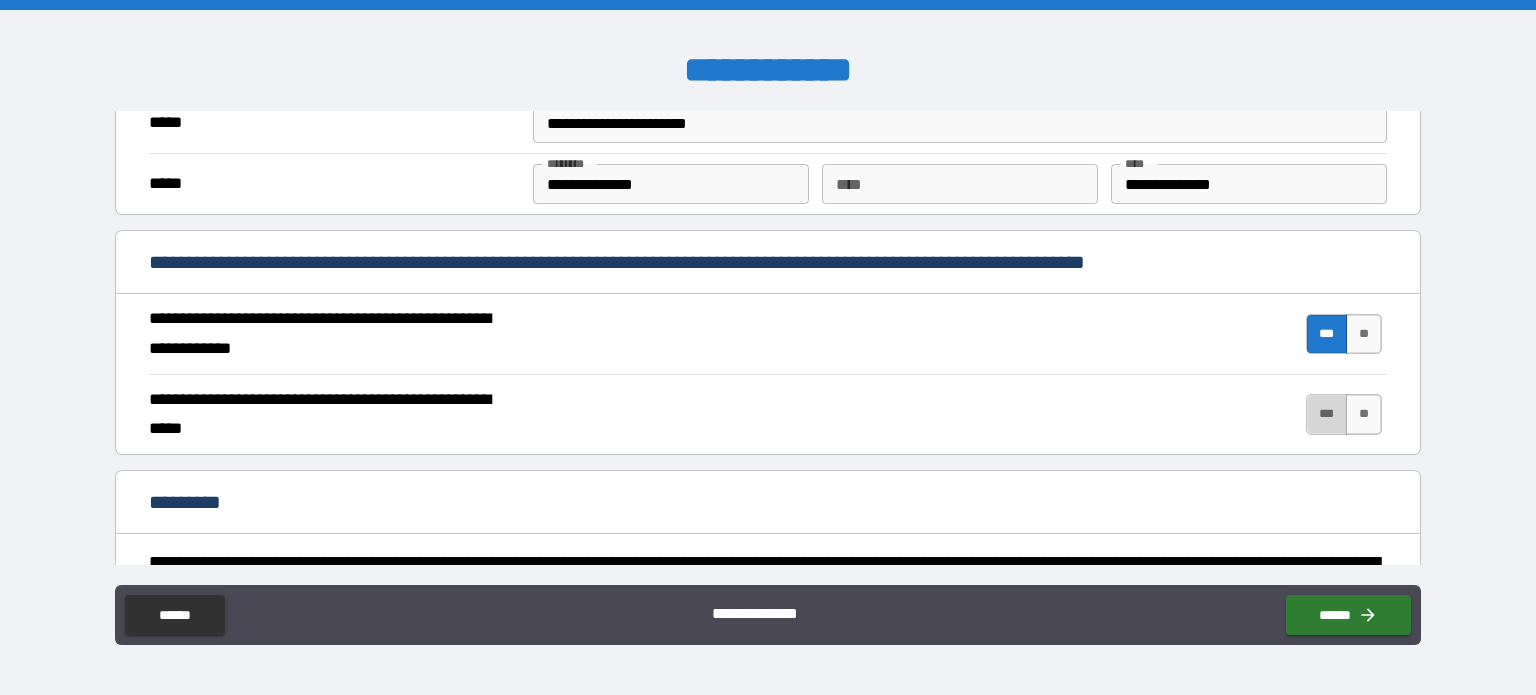 click on "***" at bounding box center [1327, 414] 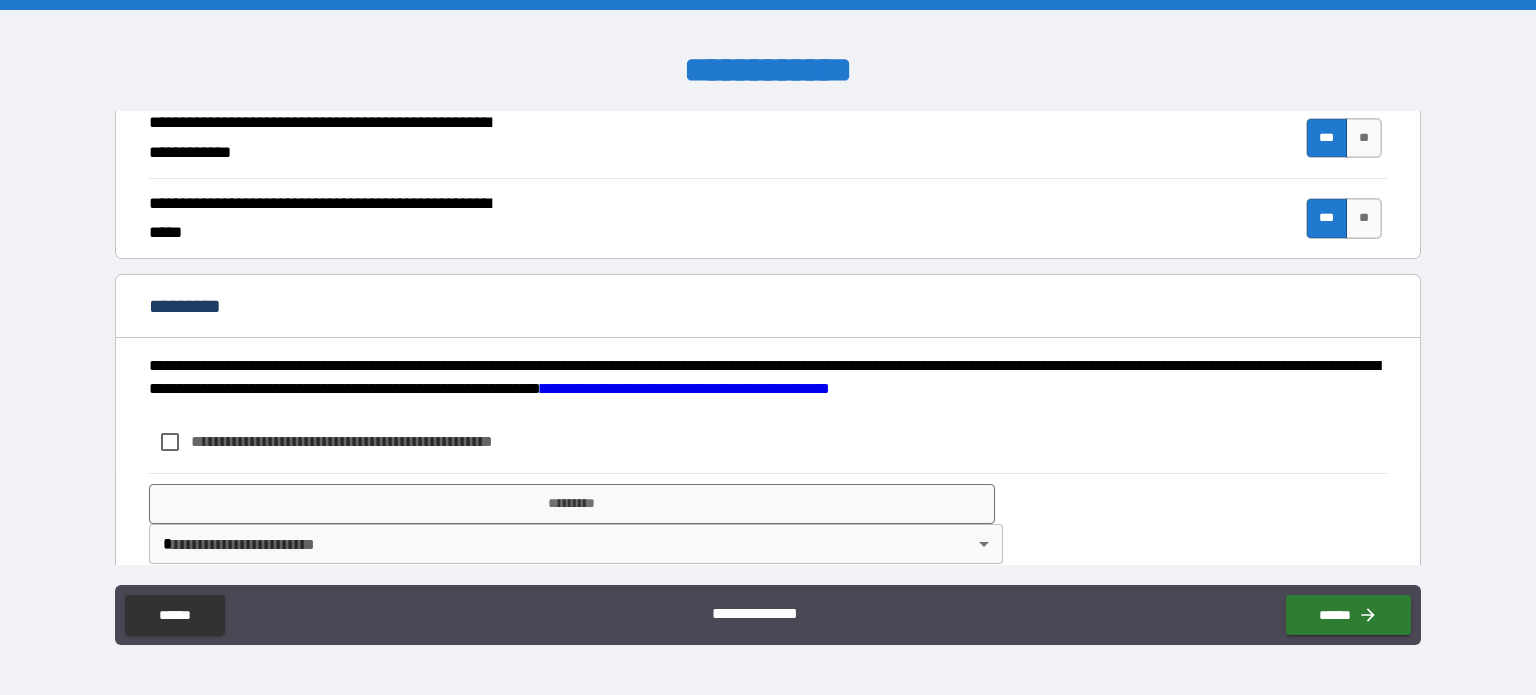 scroll, scrollTop: 1898, scrollLeft: 0, axis: vertical 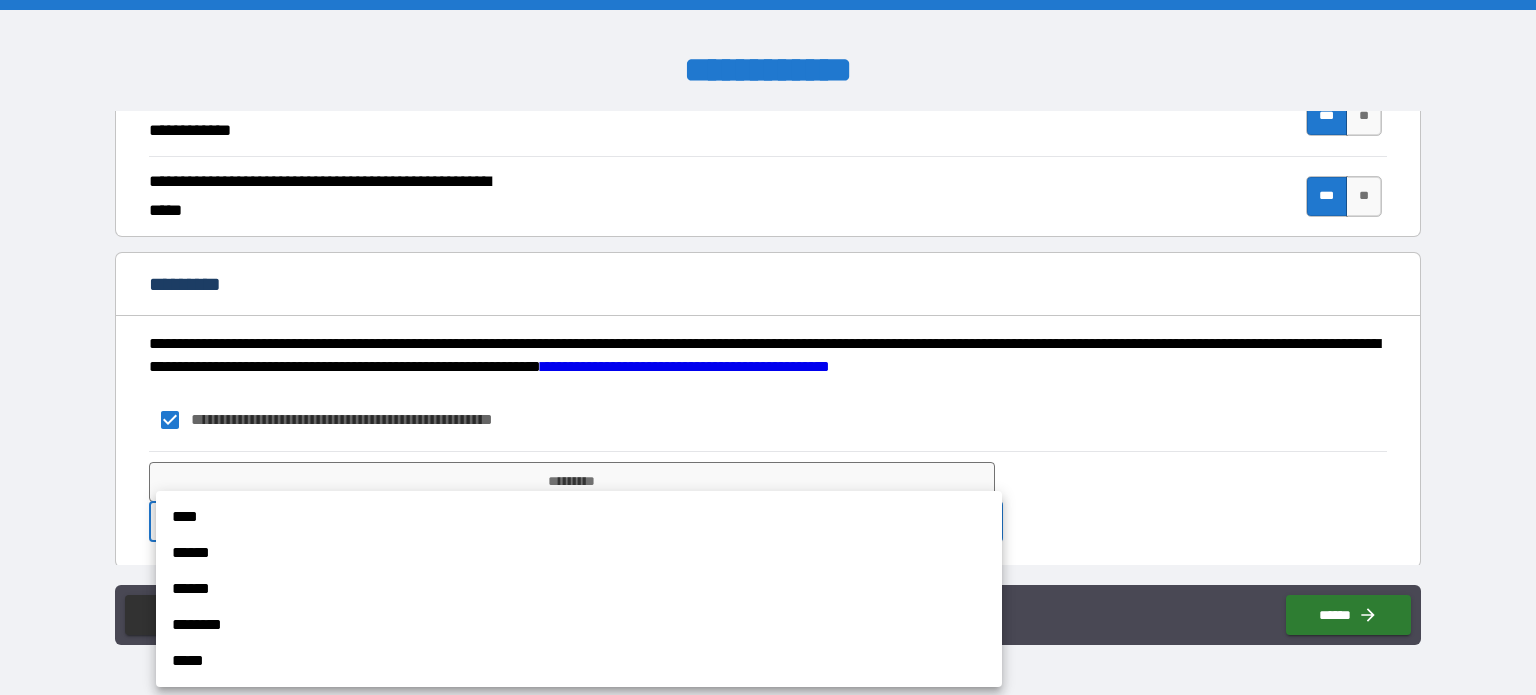 click on "[REDACTED]" at bounding box center (768, 347) 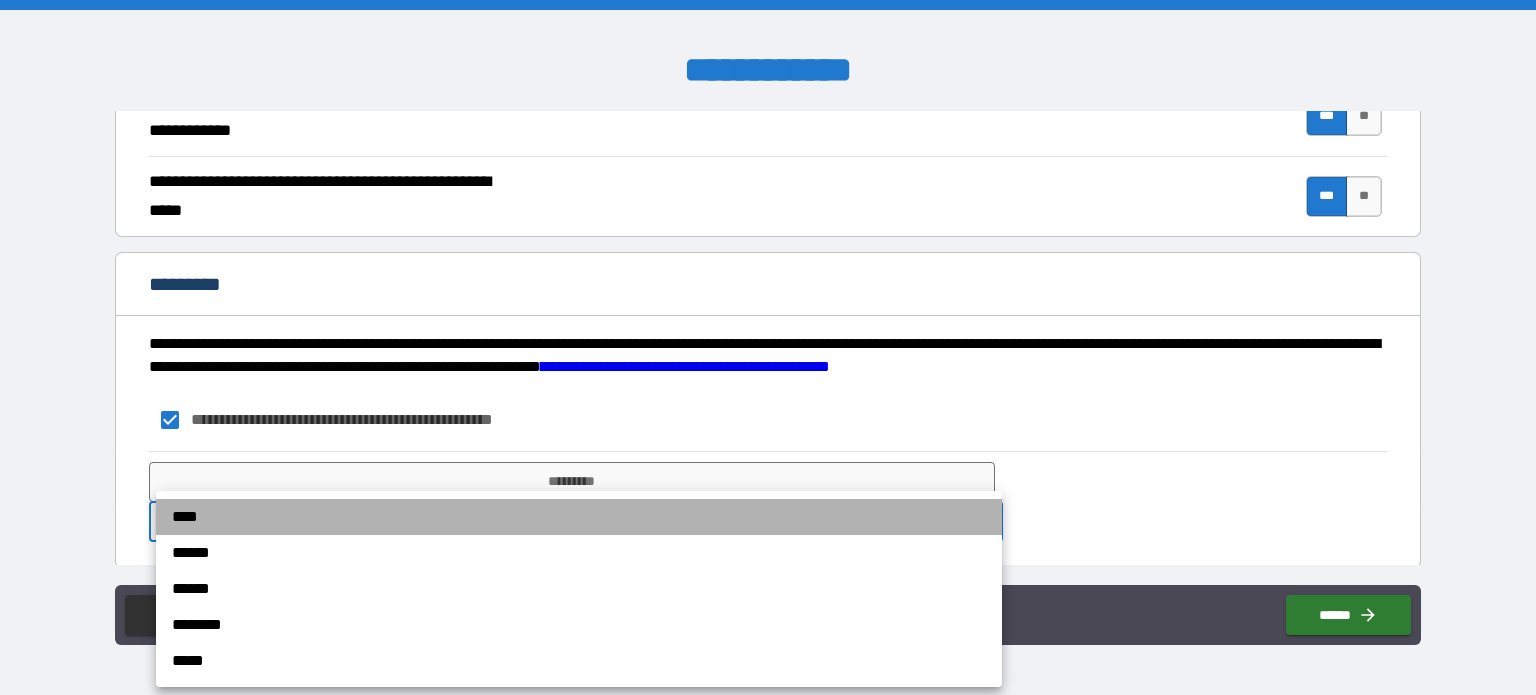 click on "****" at bounding box center [579, 517] 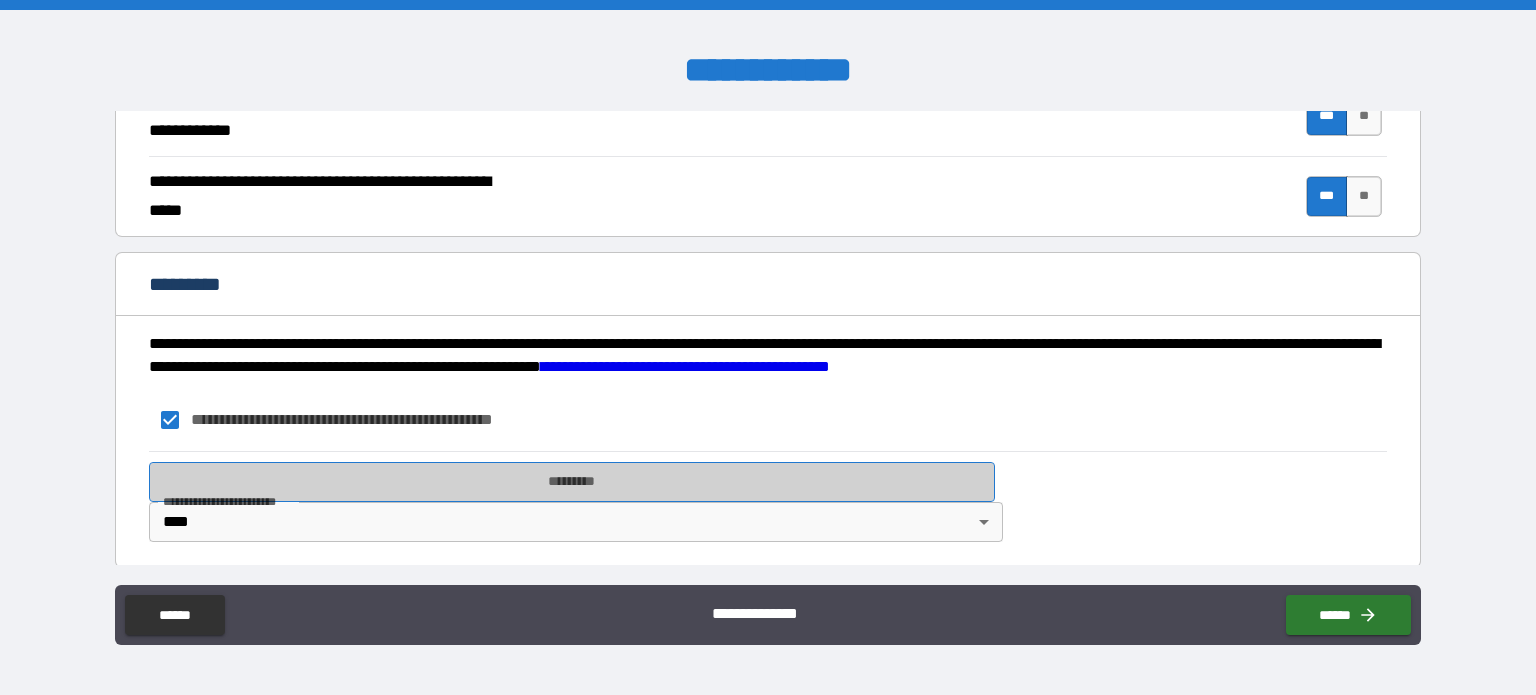 click on "*********" at bounding box center (572, 482) 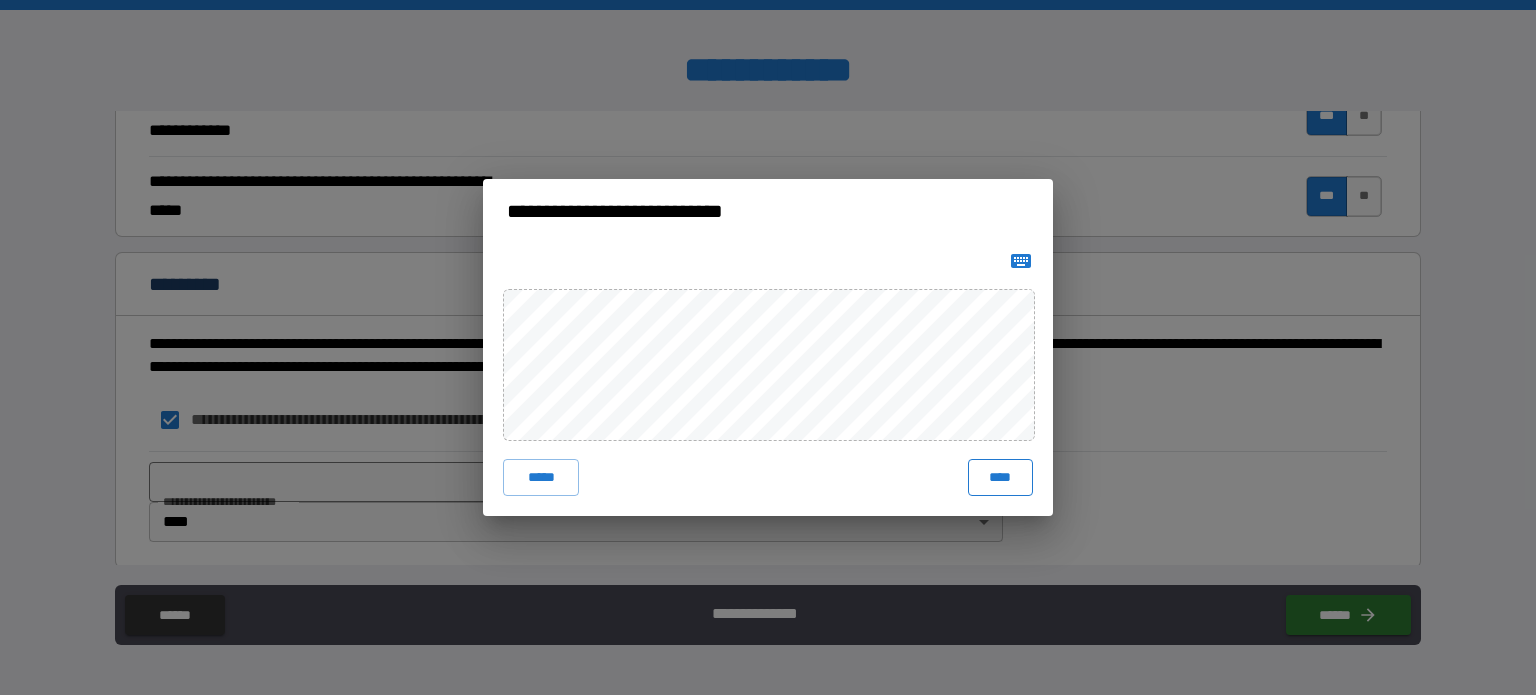 click on "****" at bounding box center (1000, 477) 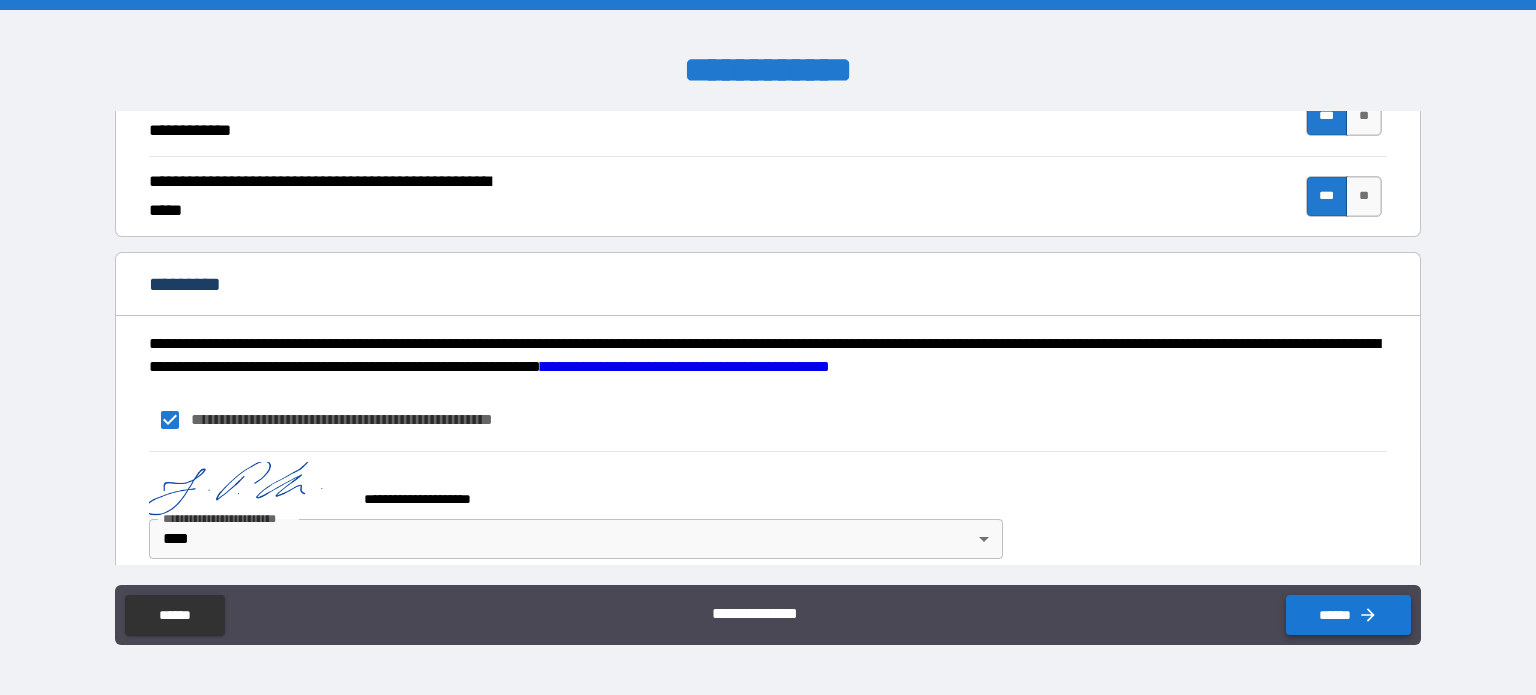 click on "******" at bounding box center [1348, 615] 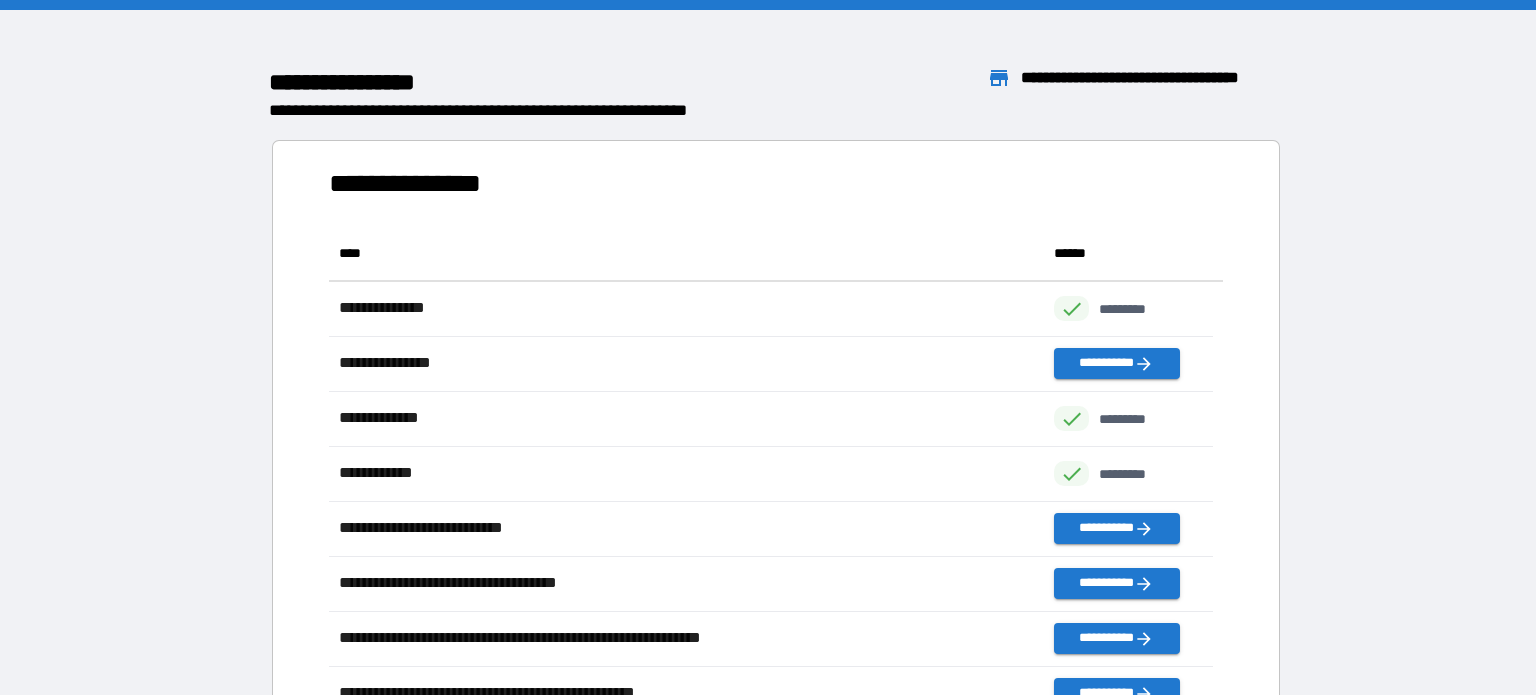scroll, scrollTop: 480, scrollLeft: 868, axis: both 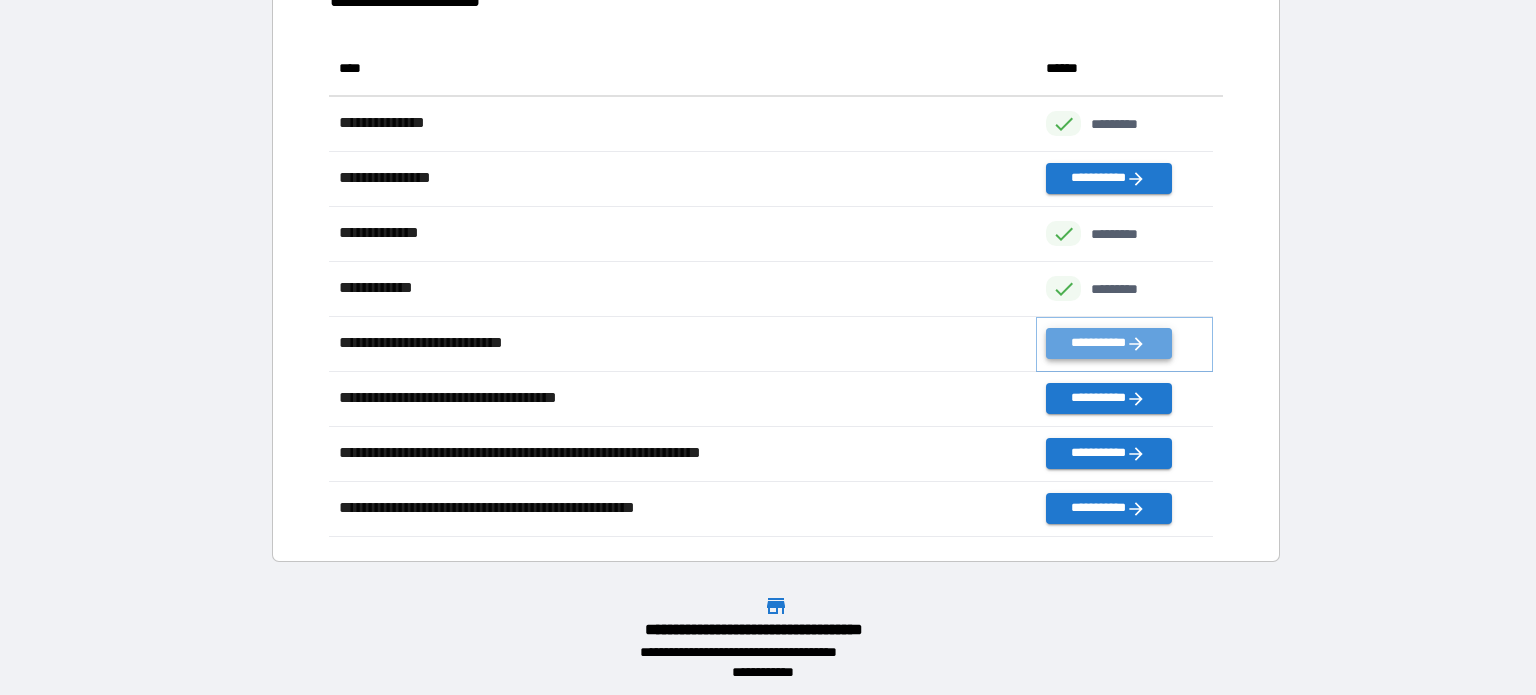 click on "**********" at bounding box center (1108, 343) 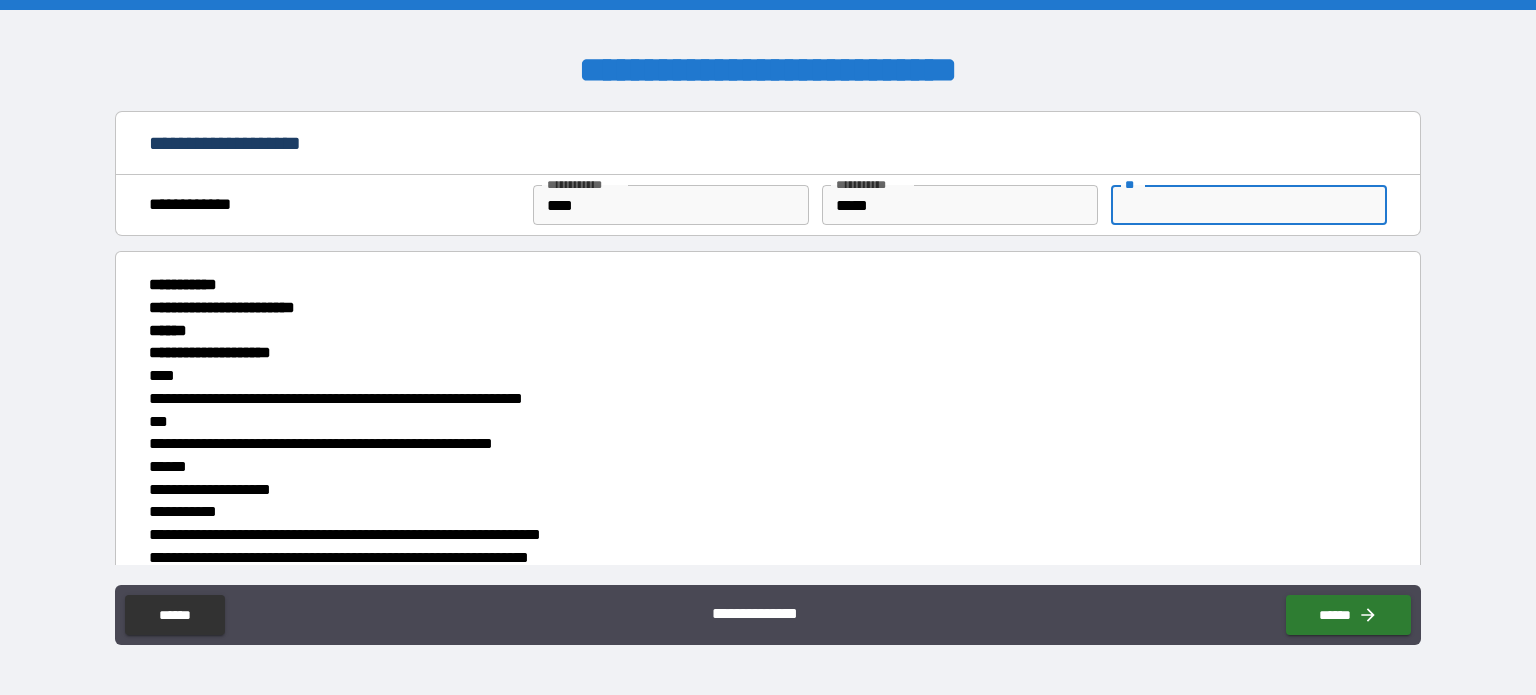 click on "**" at bounding box center (1249, 205) 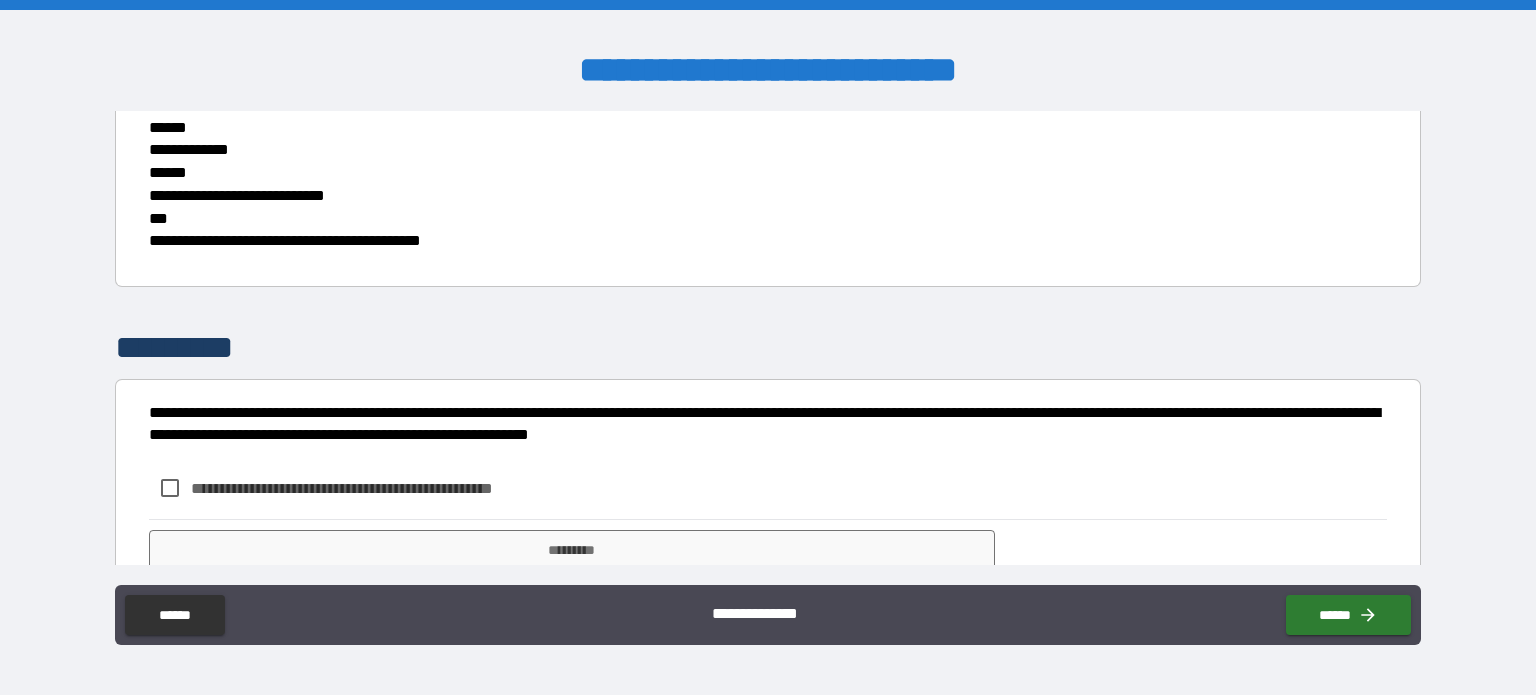 scroll, scrollTop: 5389, scrollLeft: 0, axis: vertical 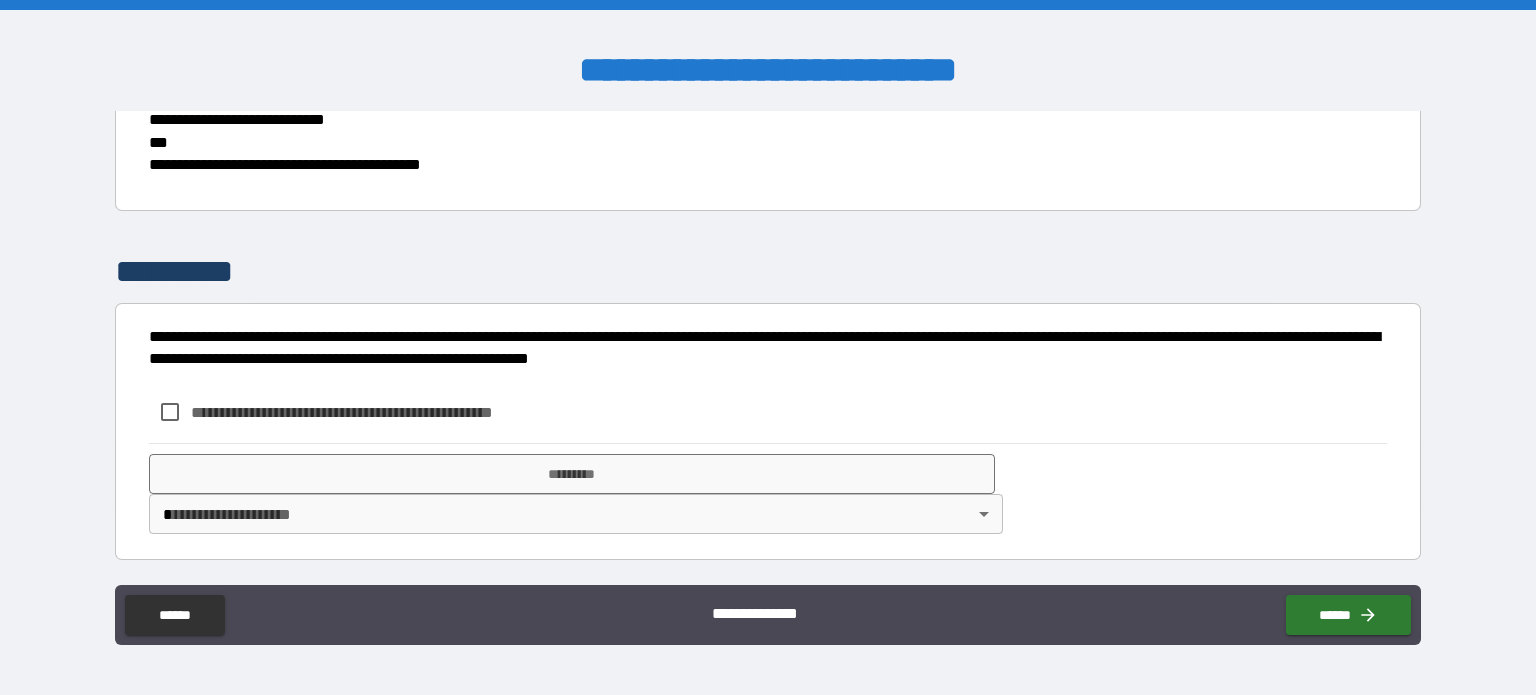 type on "*" 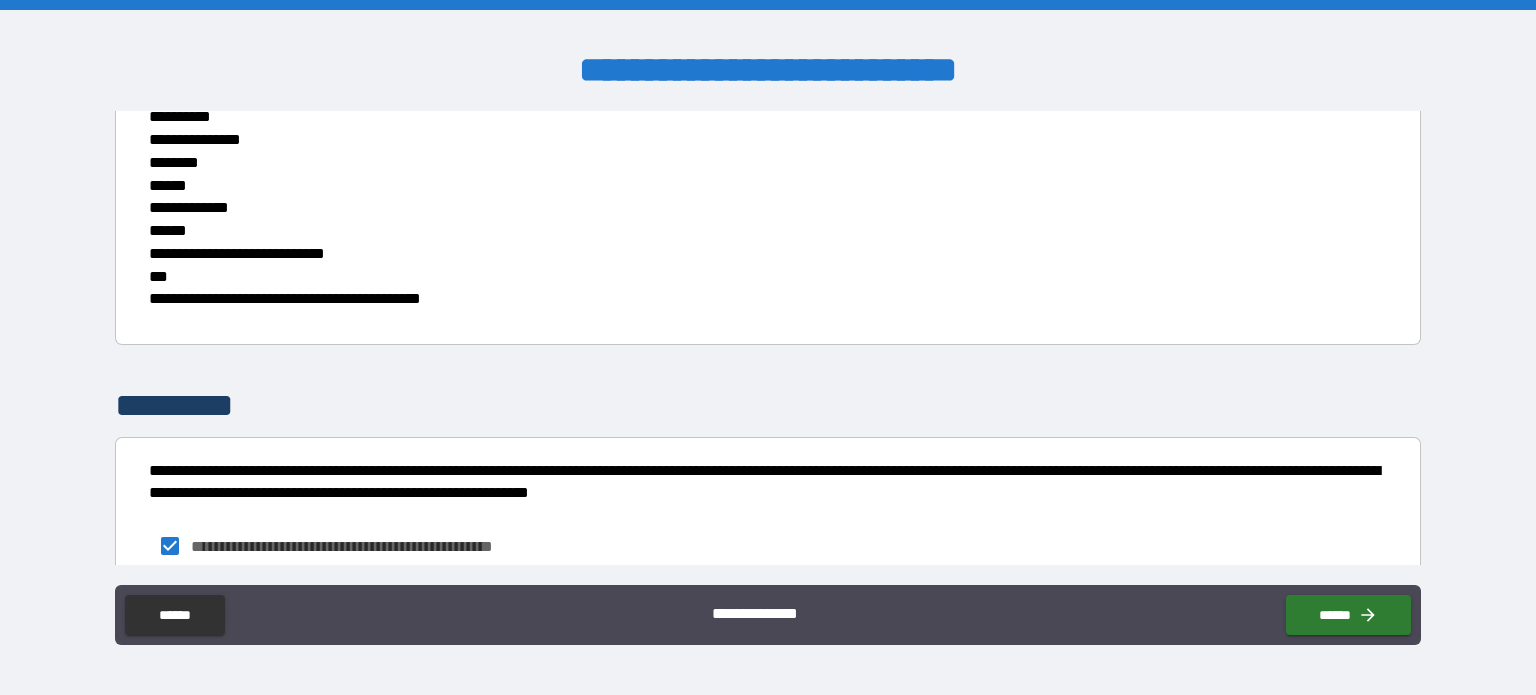 scroll, scrollTop: 5389, scrollLeft: 0, axis: vertical 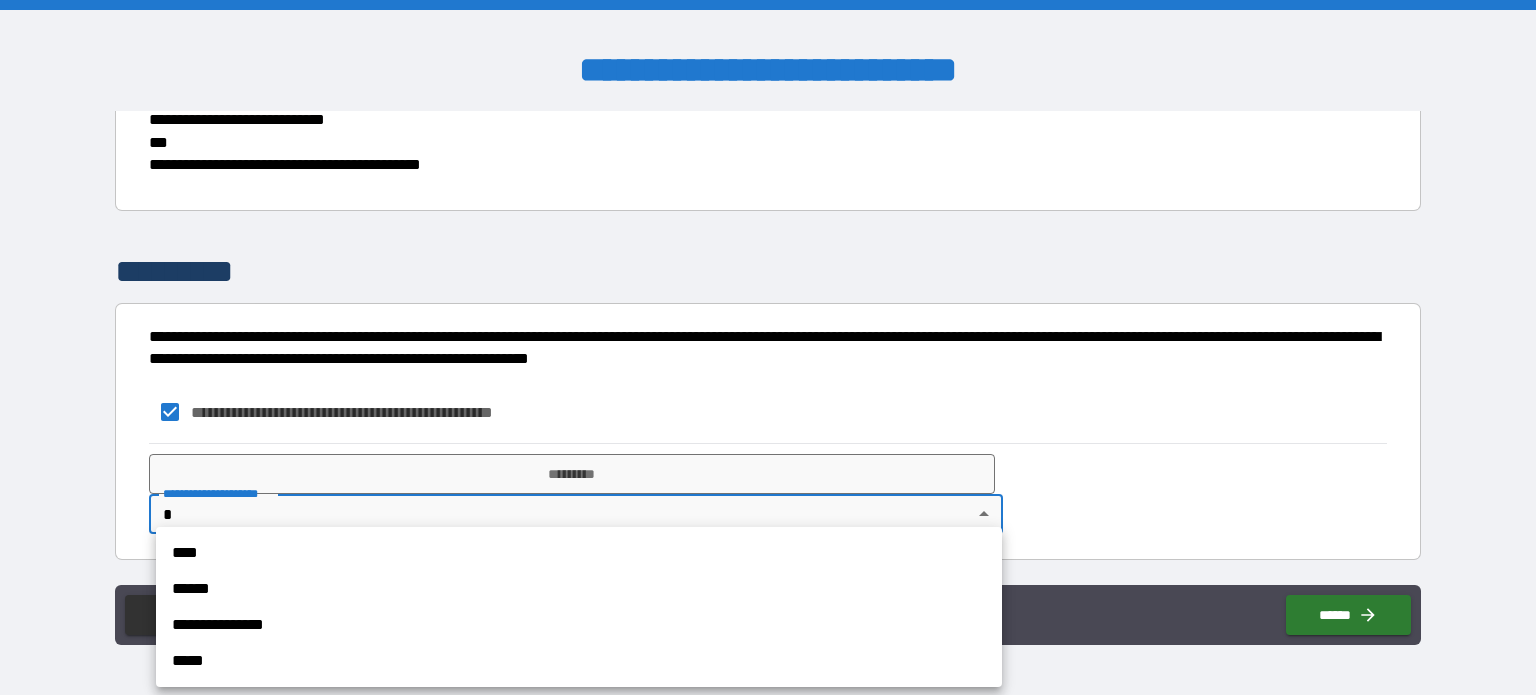 click on "[REDACTED]" at bounding box center (768, 347) 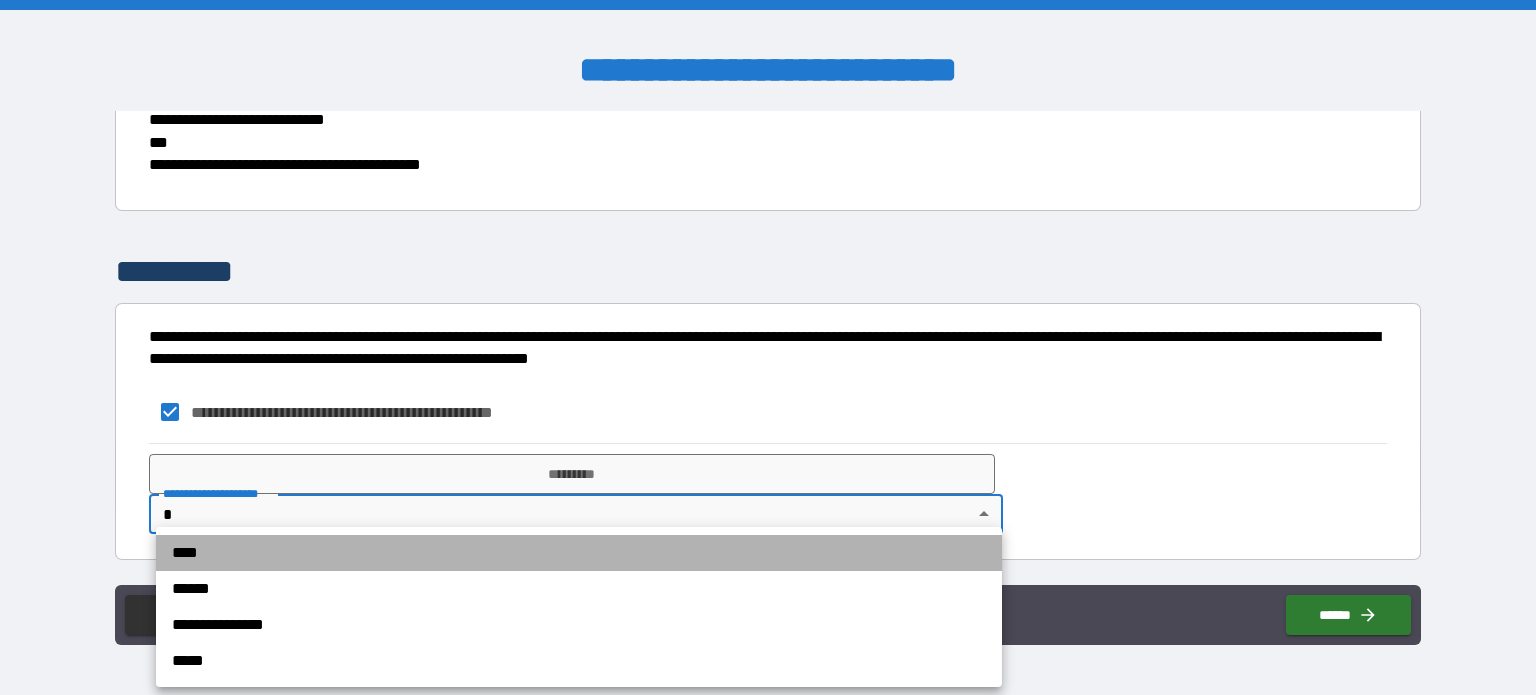 click on "****" at bounding box center (579, 553) 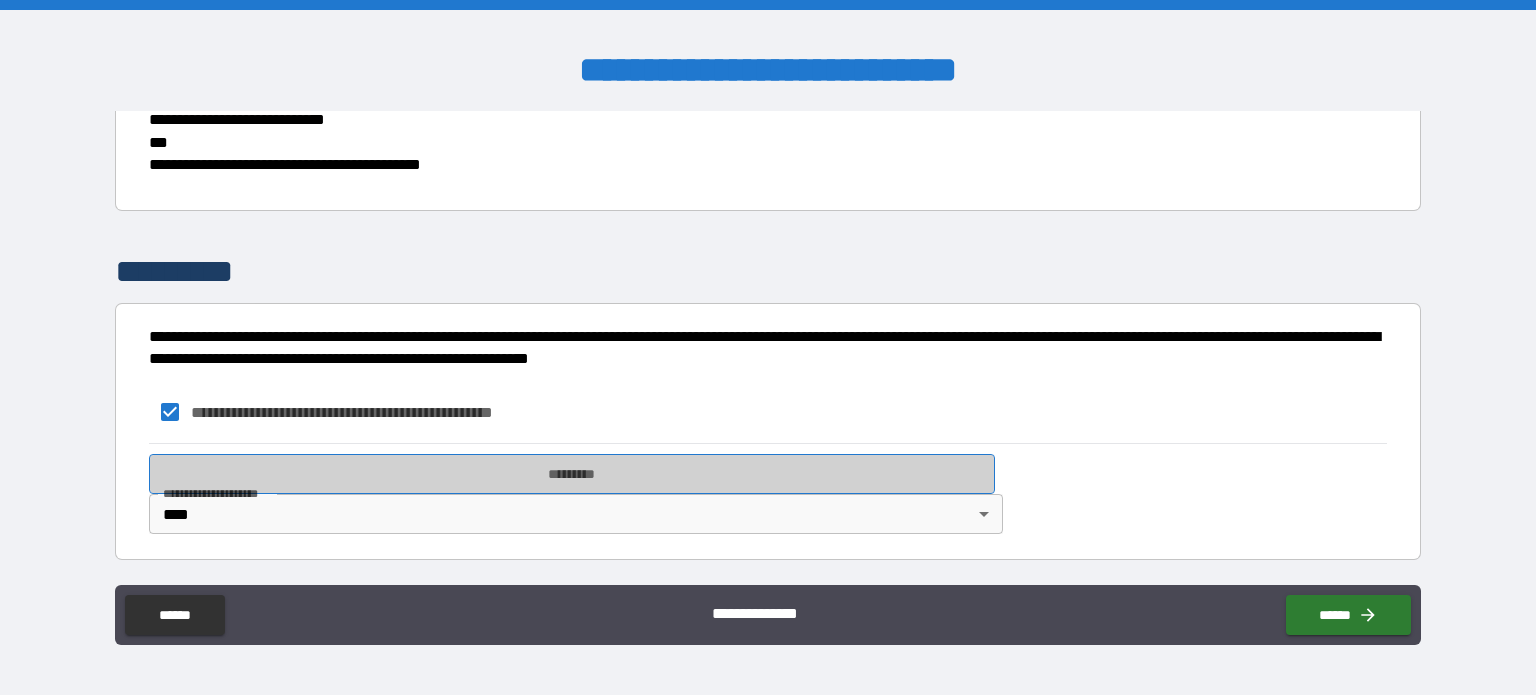 click on "*********" at bounding box center [572, 474] 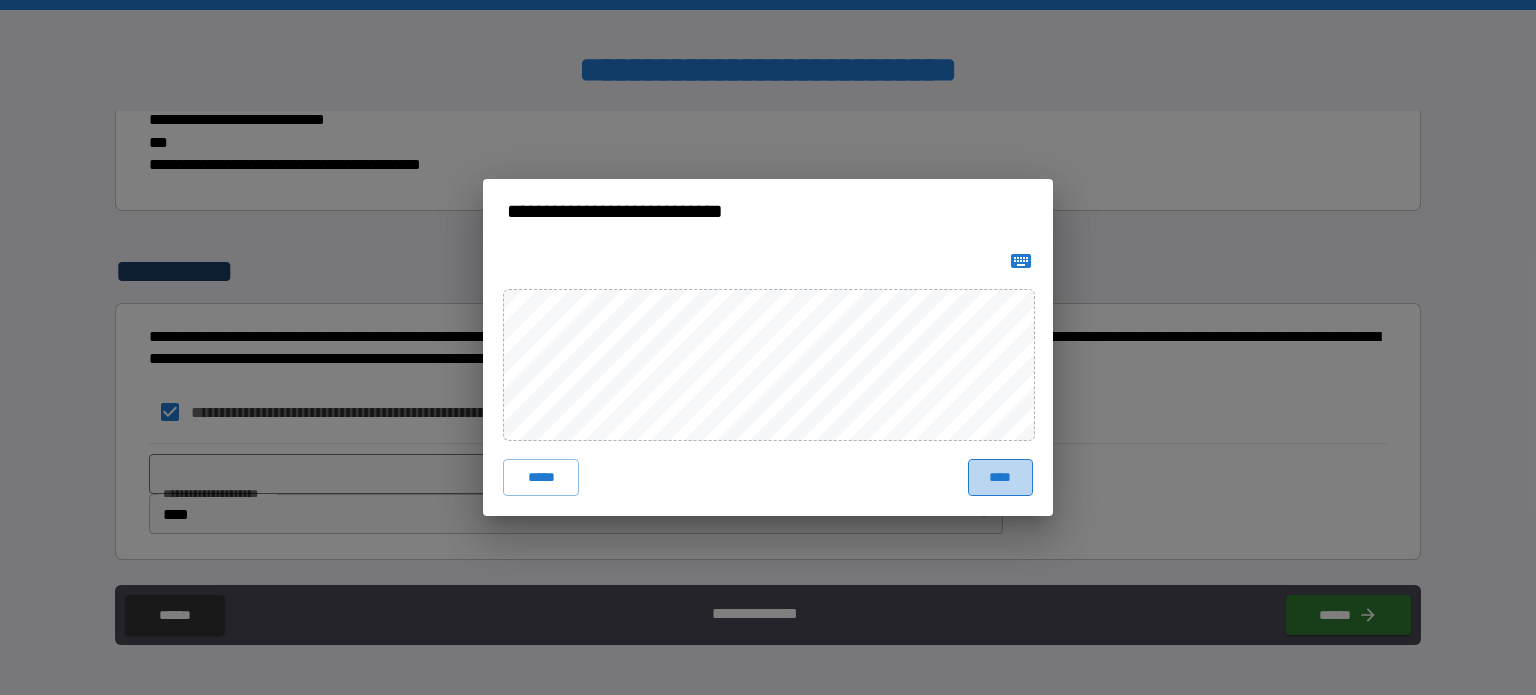 click on "****" at bounding box center (1000, 477) 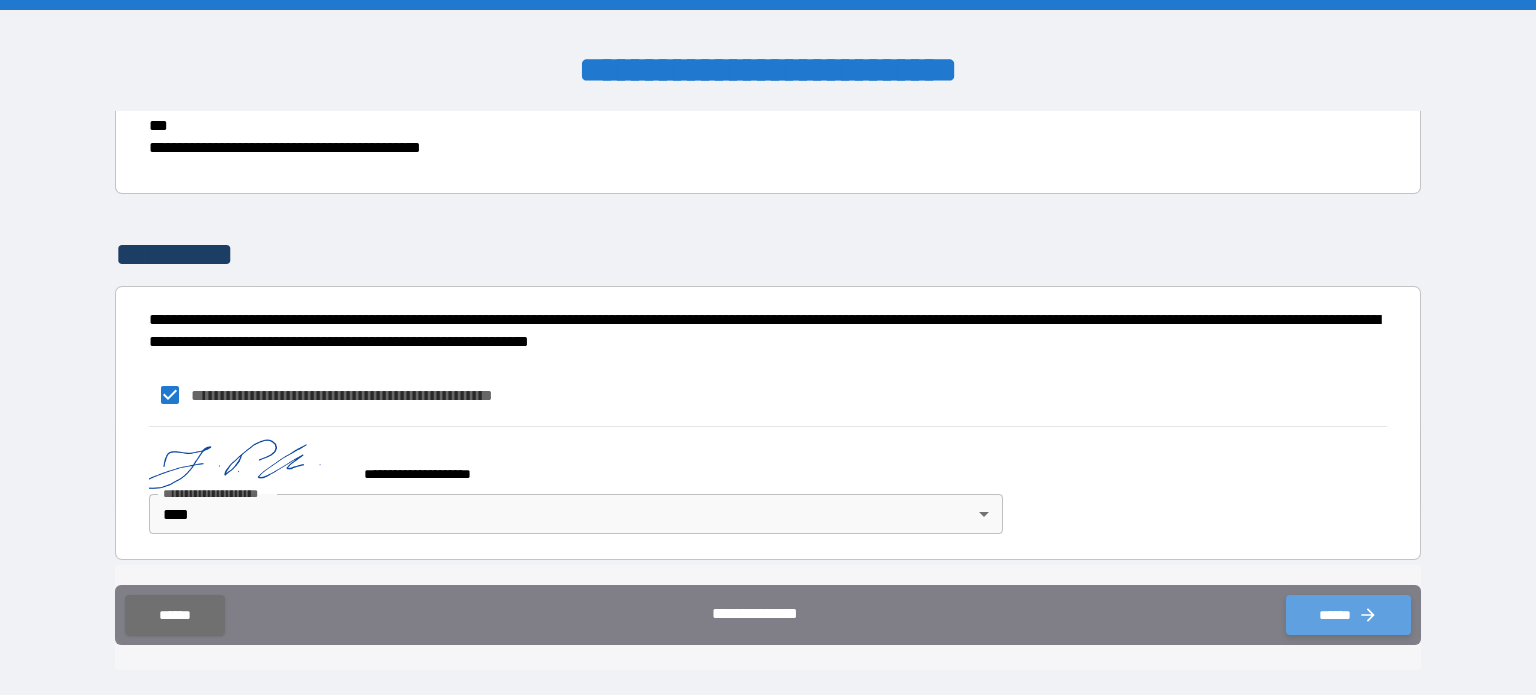 click on "******" at bounding box center [1348, 615] 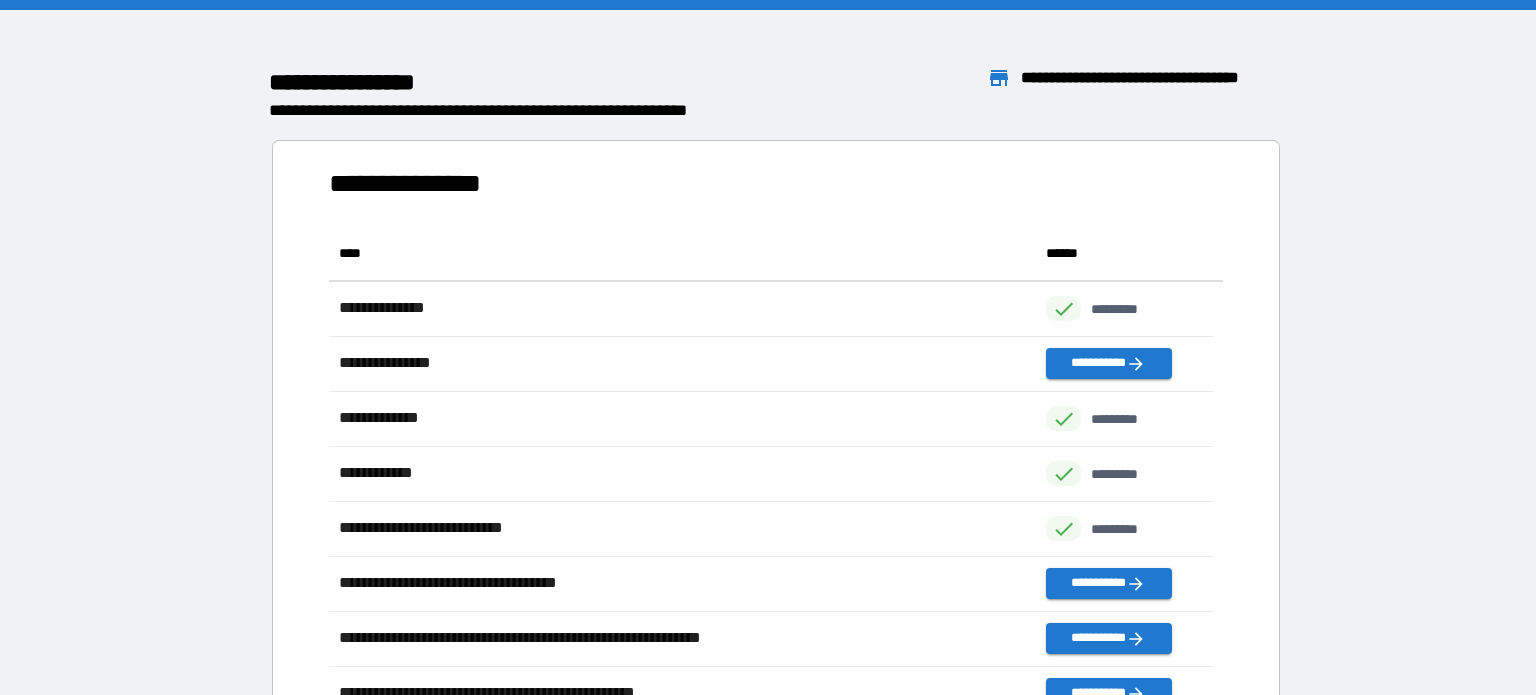 scroll, scrollTop: 16, scrollLeft: 16, axis: both 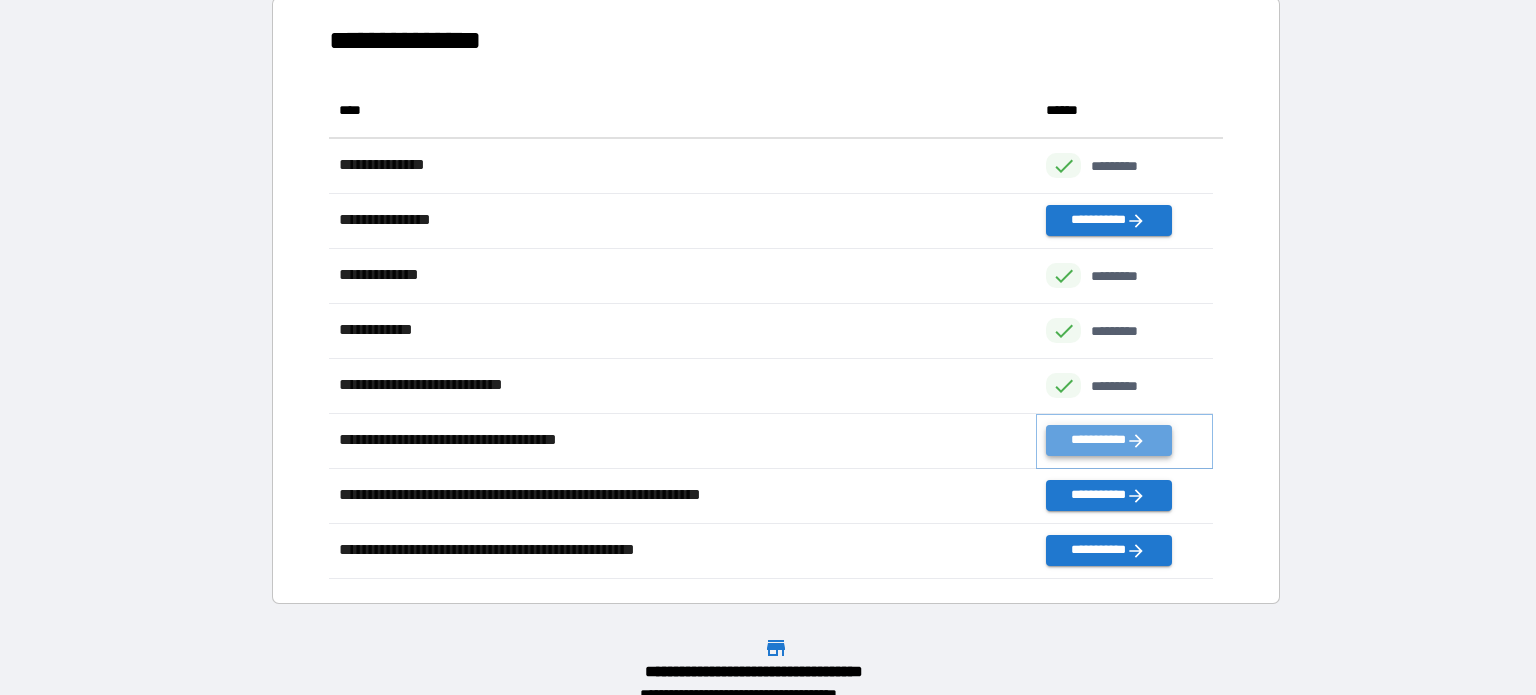 click on "**********" at bounding box center [1108, 440] 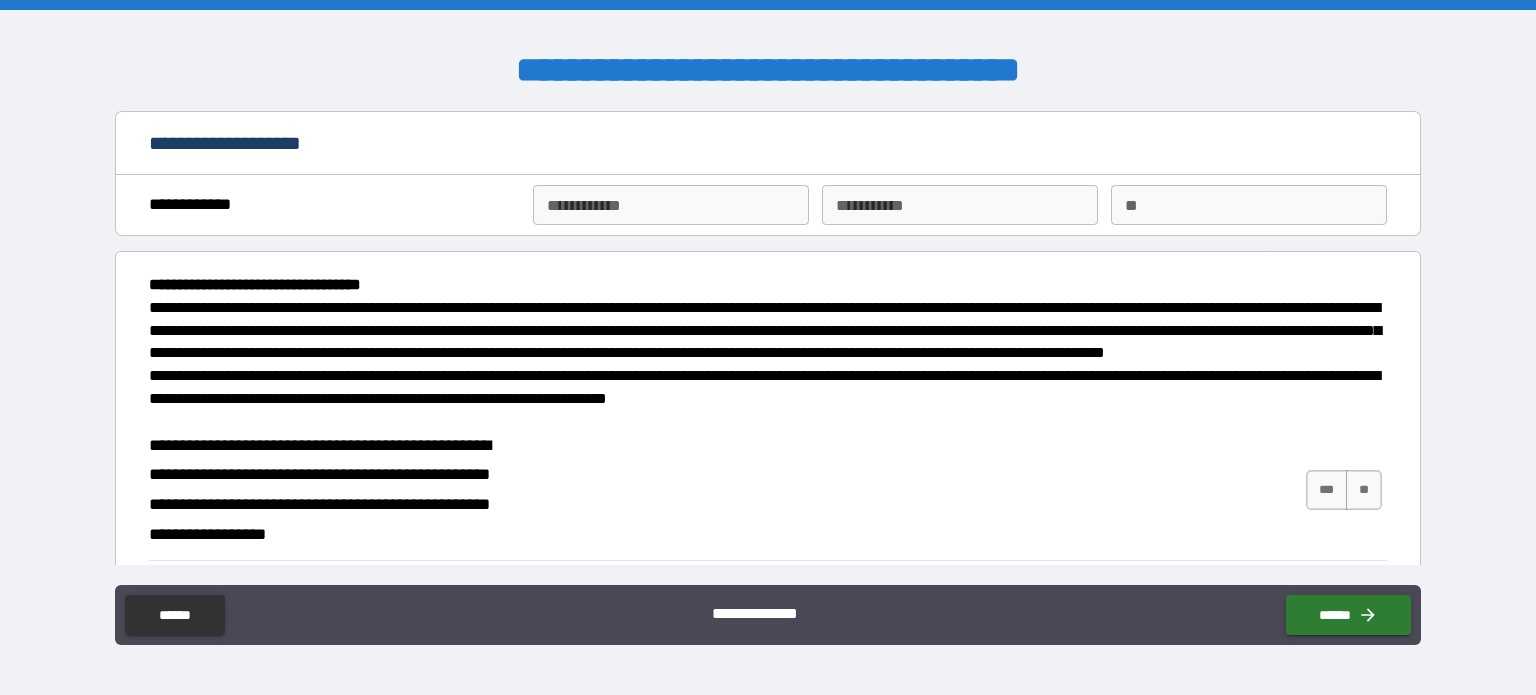 click on "**" at bounding box center (1249, 205) 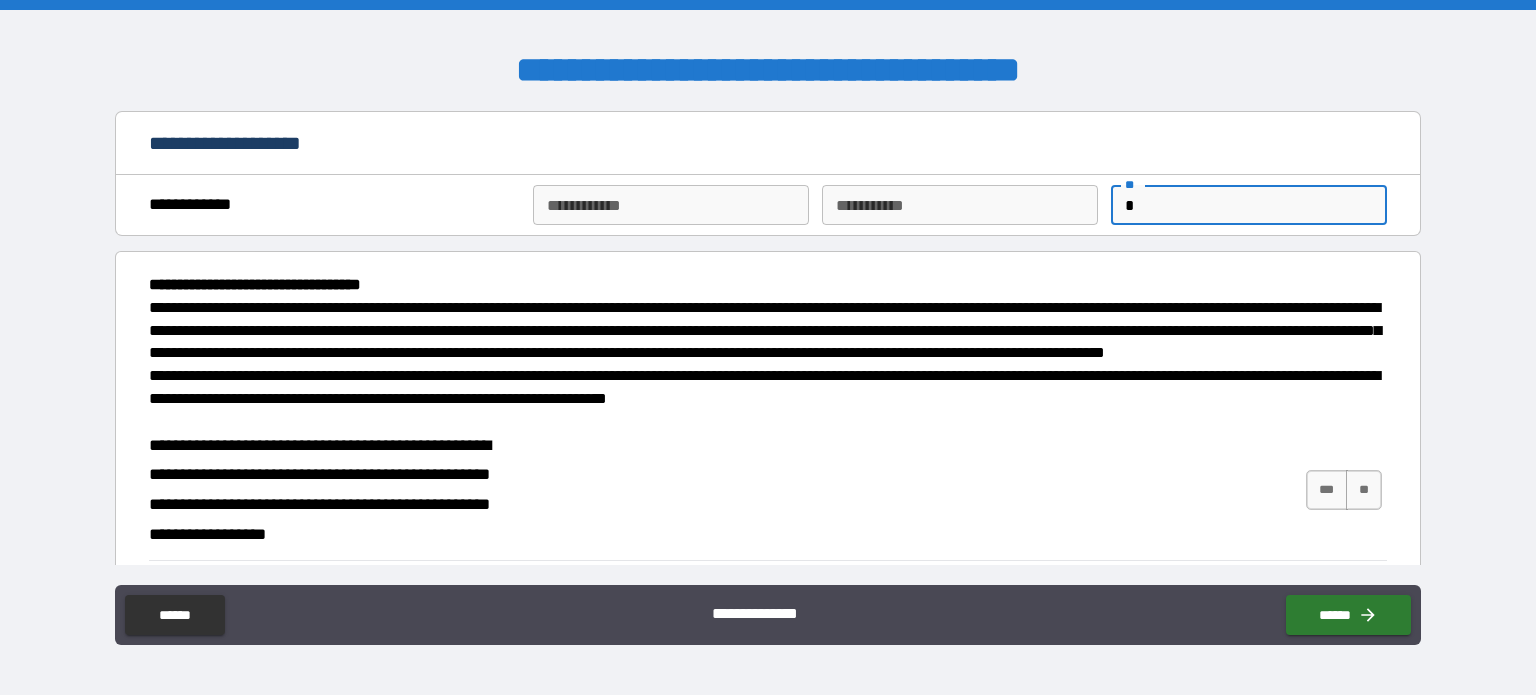 type on "*" 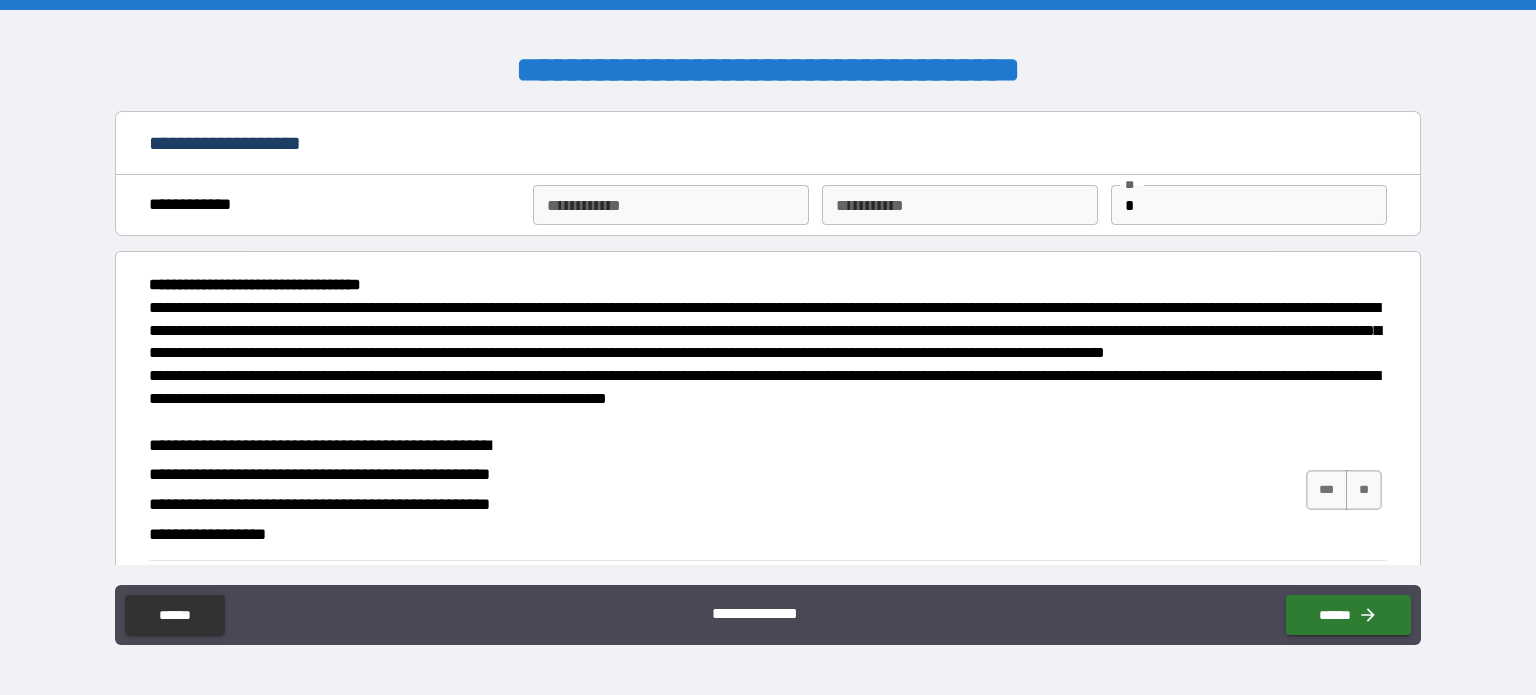 click on "[REDACTED]" at bounding box center (768, 490) 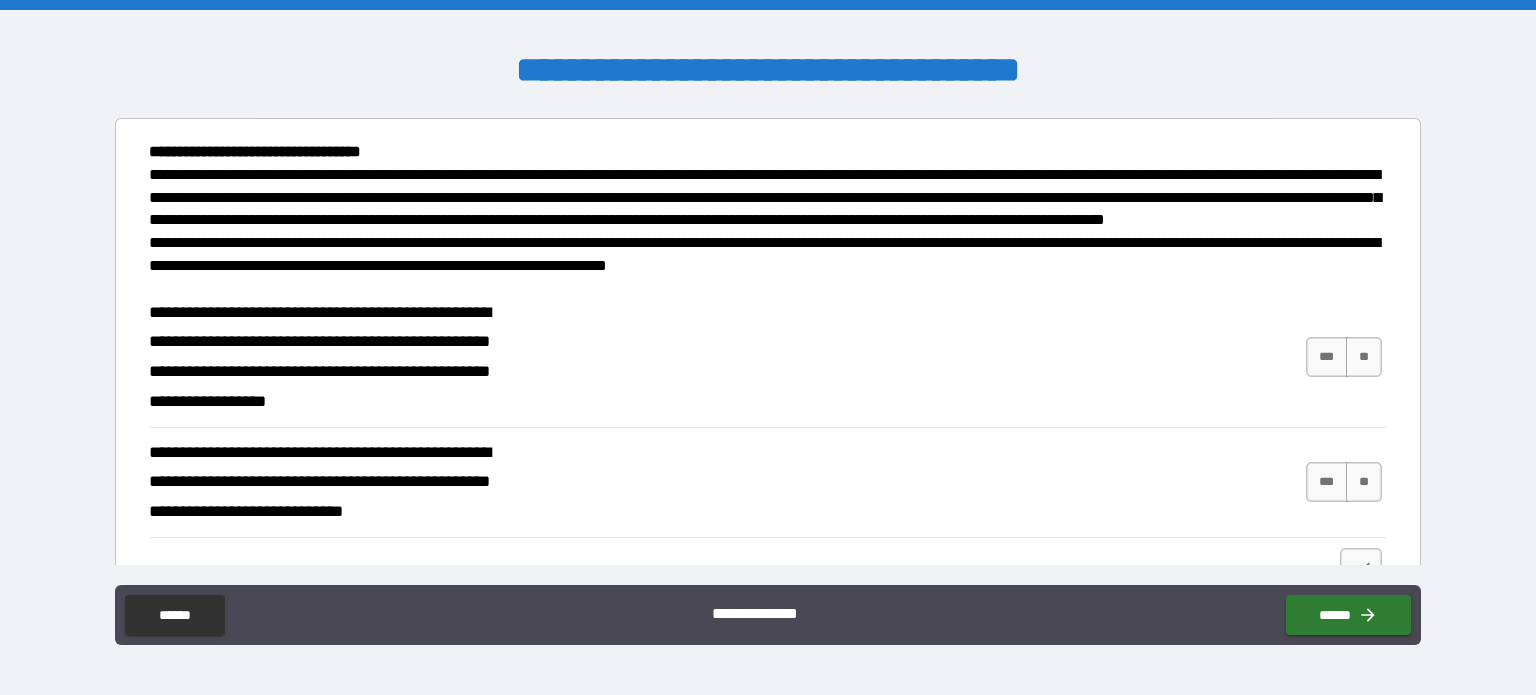 scroll, scrollTop: 180, scrollLeft: 0, axis: vertical 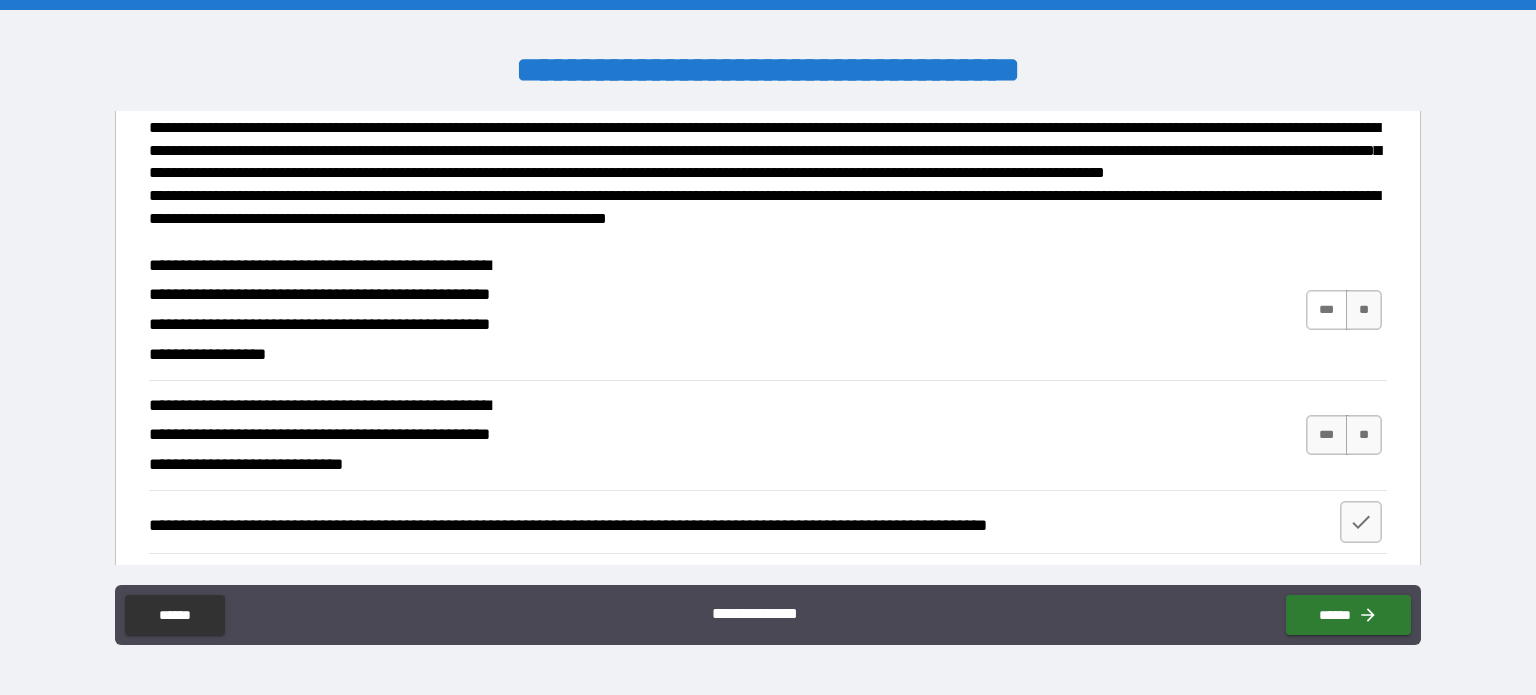 click on "***" at bounding box center (1327, 310) 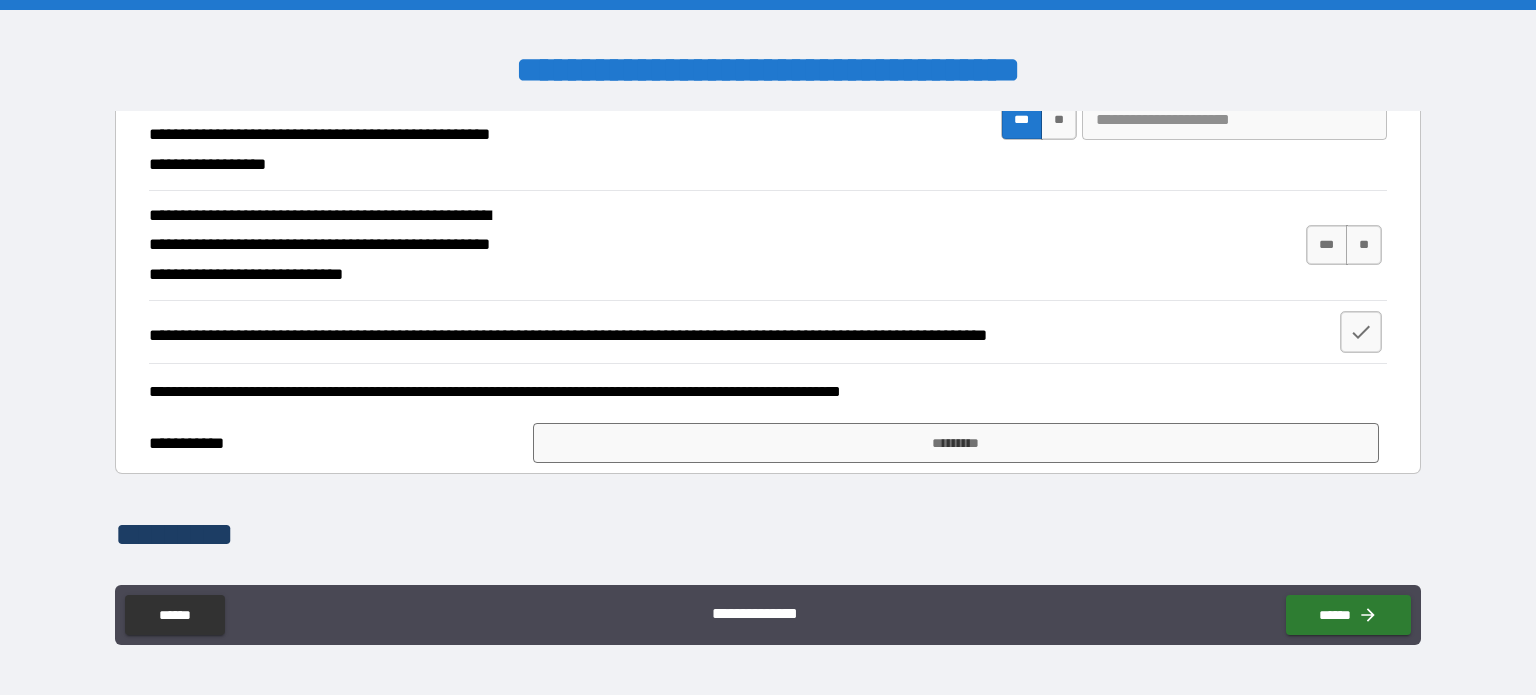 scroll, scrollTop: 292, scrollLeft: 0, axis: vertical 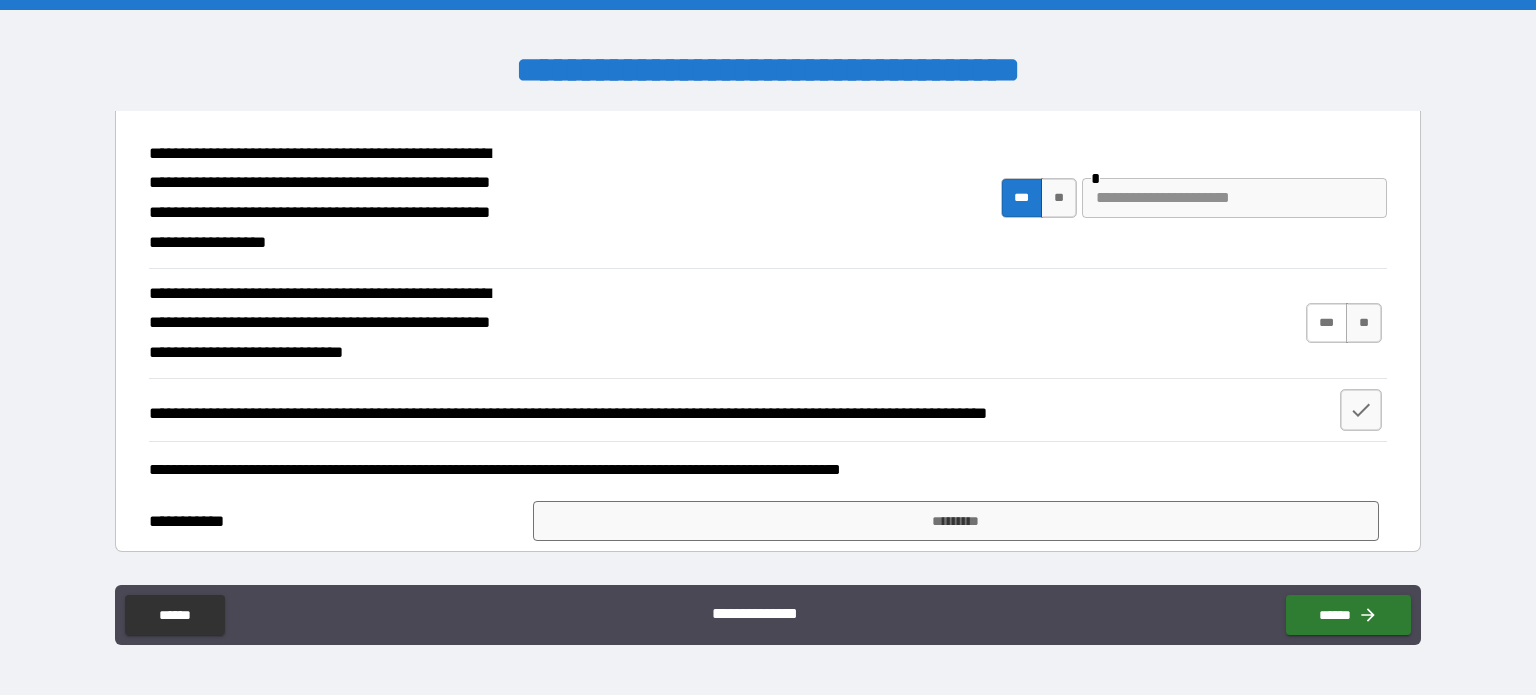 click on "***" at bounding box center (1327, 323) 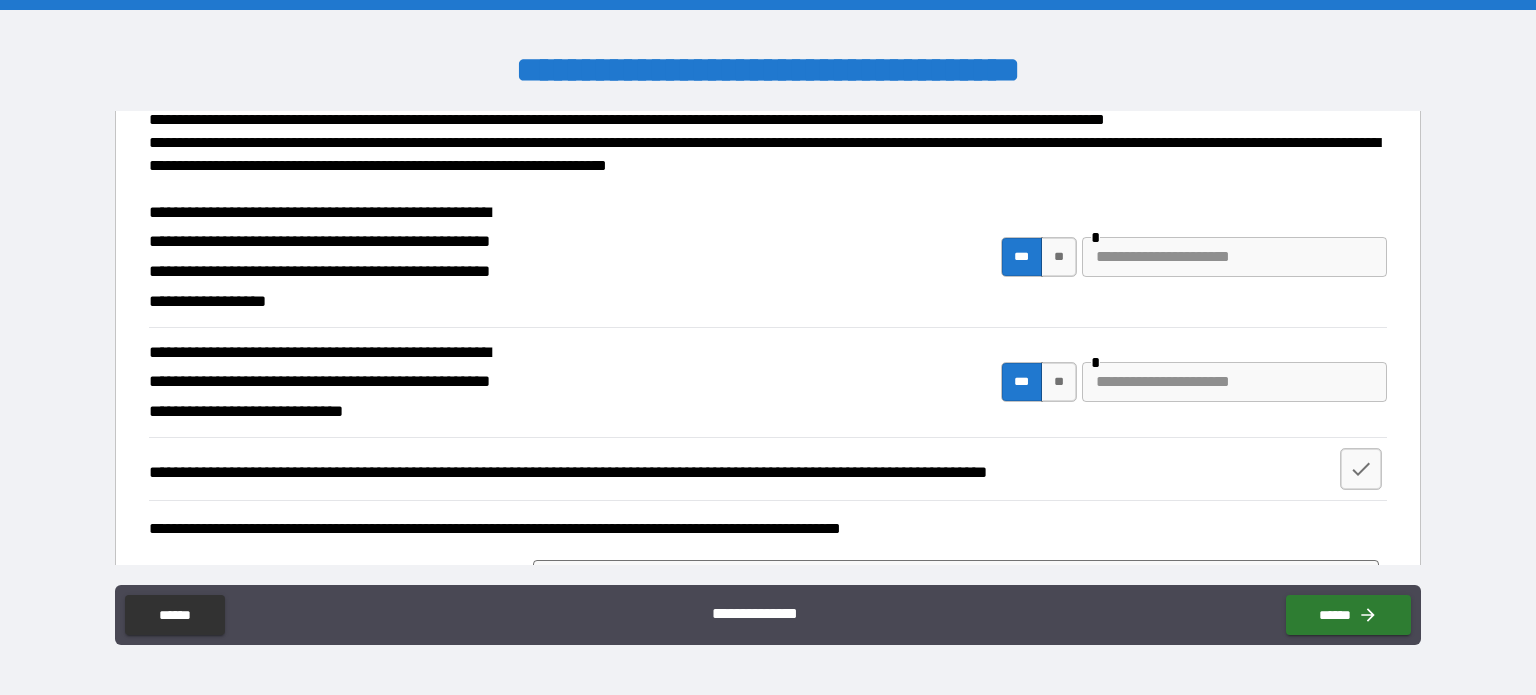 scroll, scrollTop: 226, scrollLeft: 0, axis: vertical 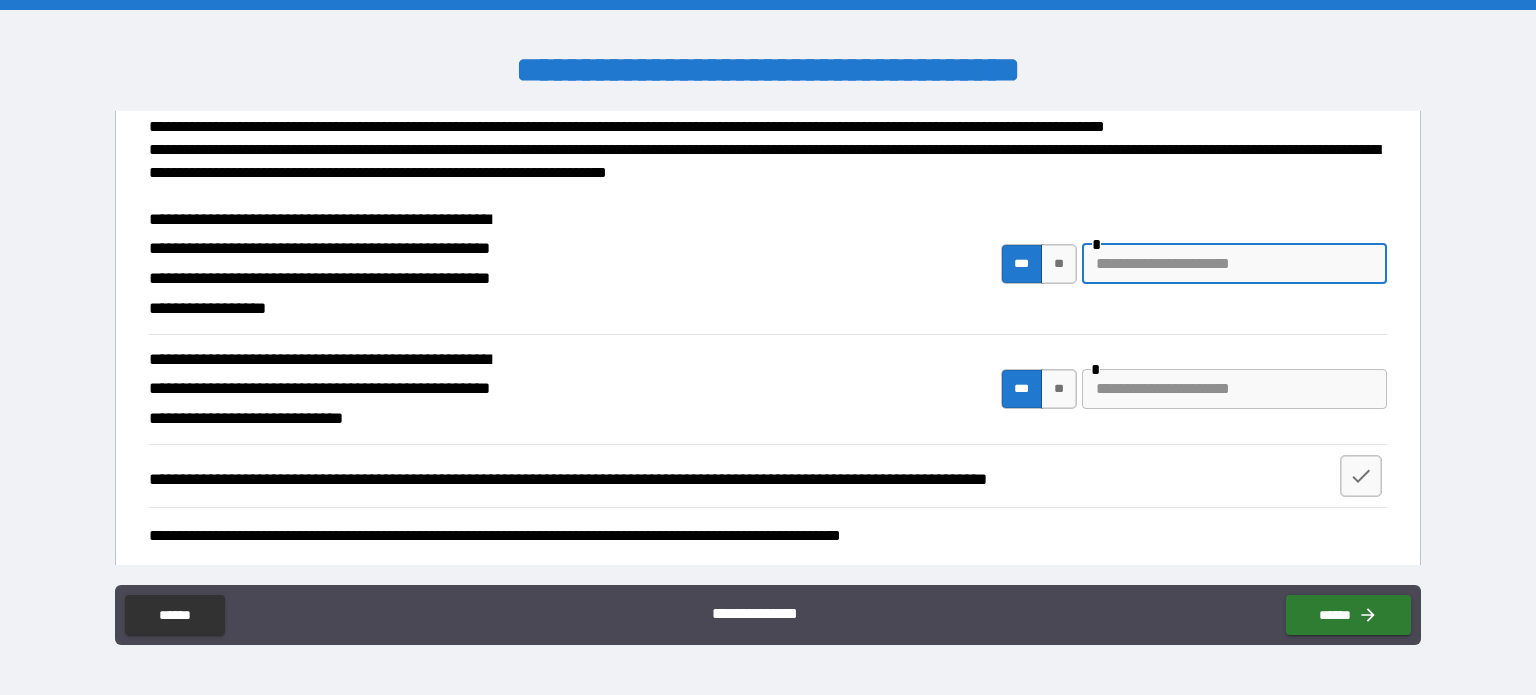 click at bounding box center [1234, 264] 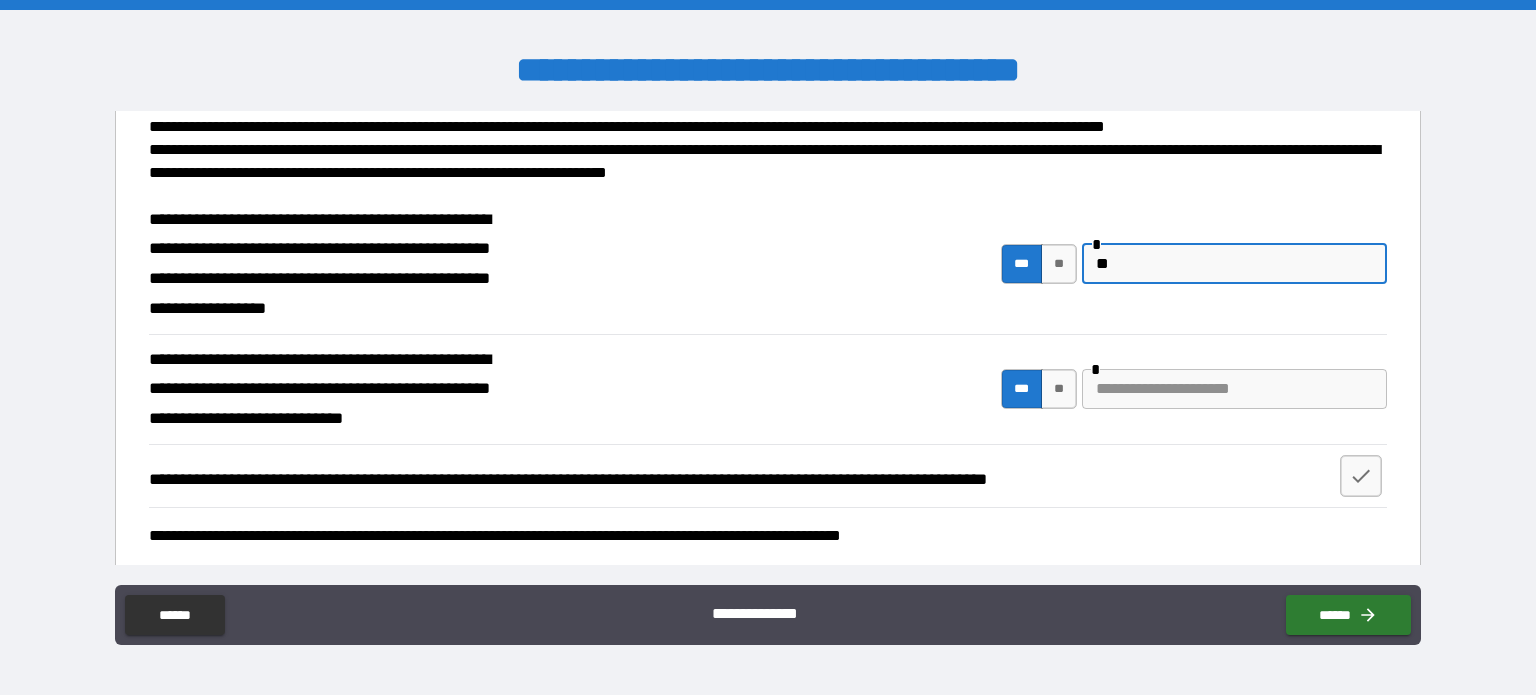 type on "*" 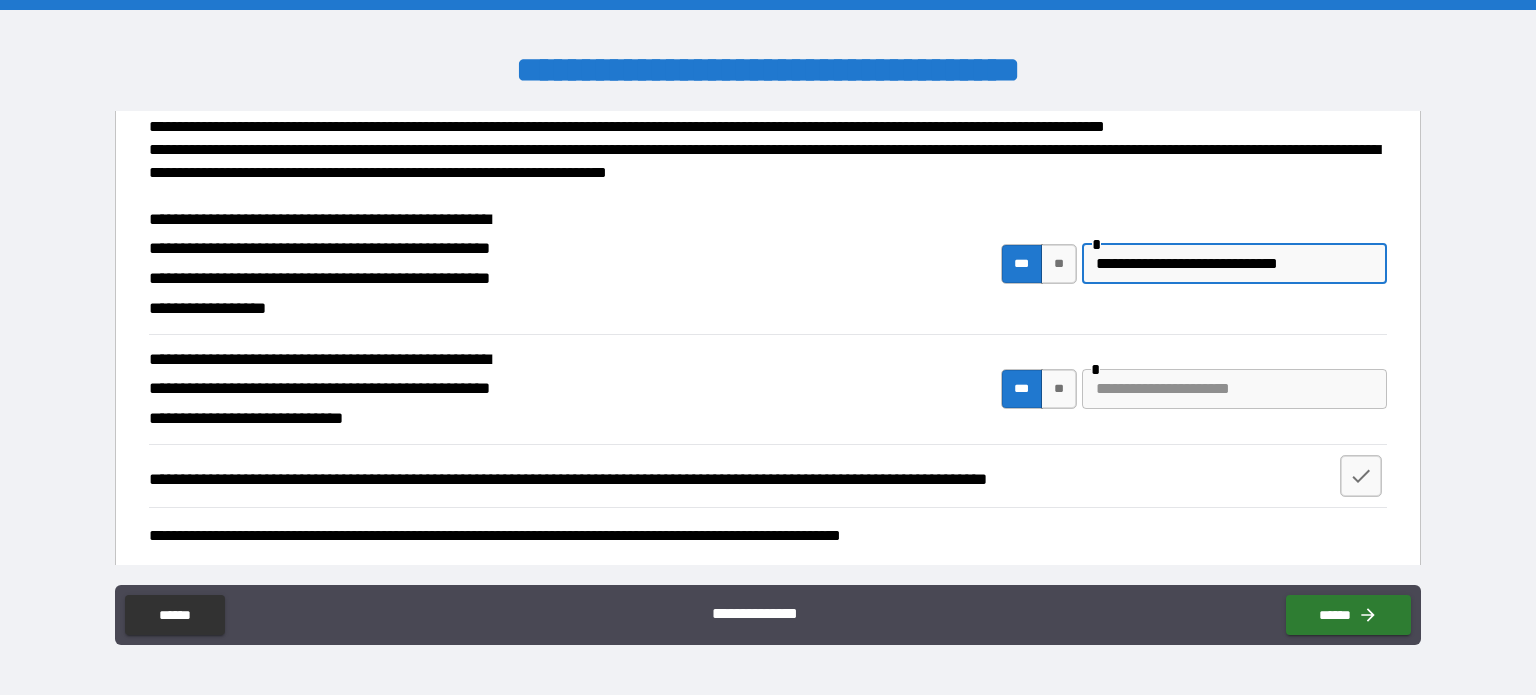 type on "**********" 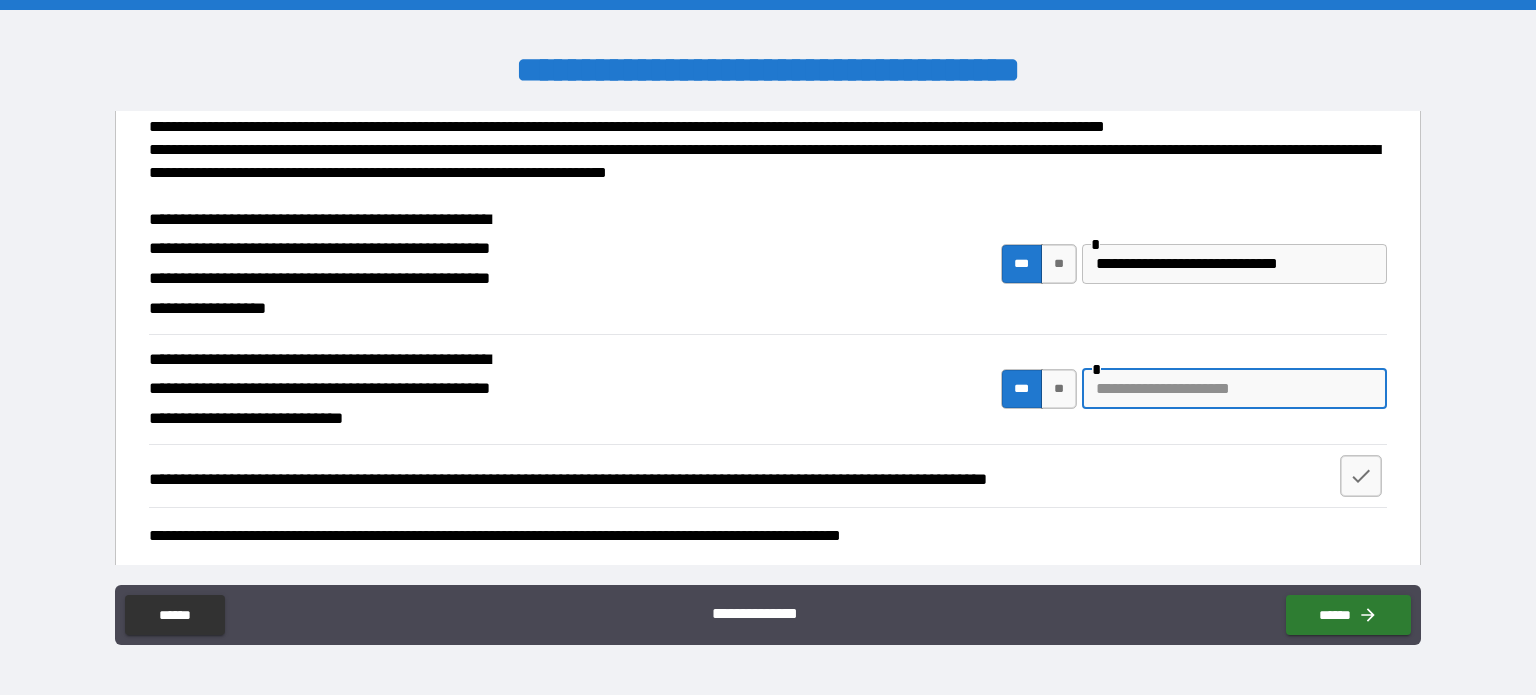 click at bounding box center [1234, 389] 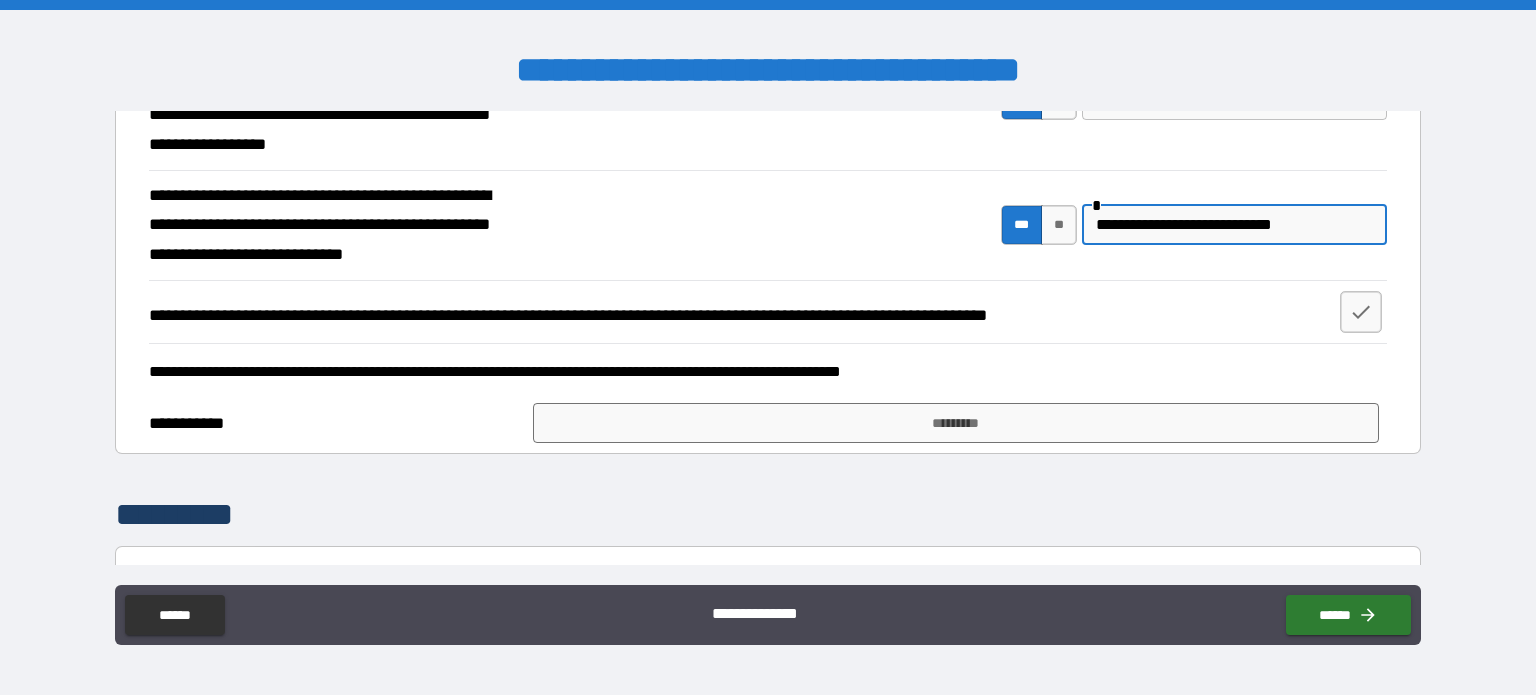 scroll, scrollTop: 411, scrollLeft: 0, axis: vertical 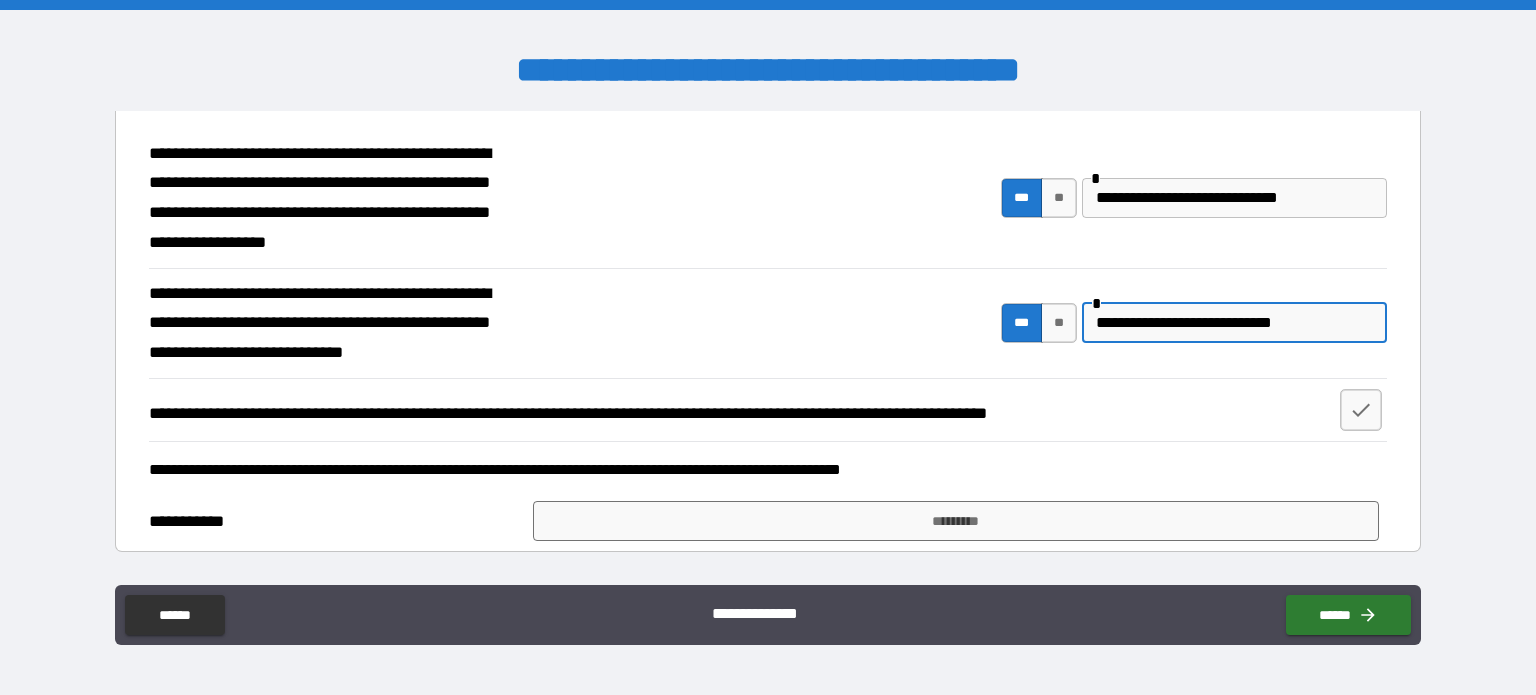 type on "**********" 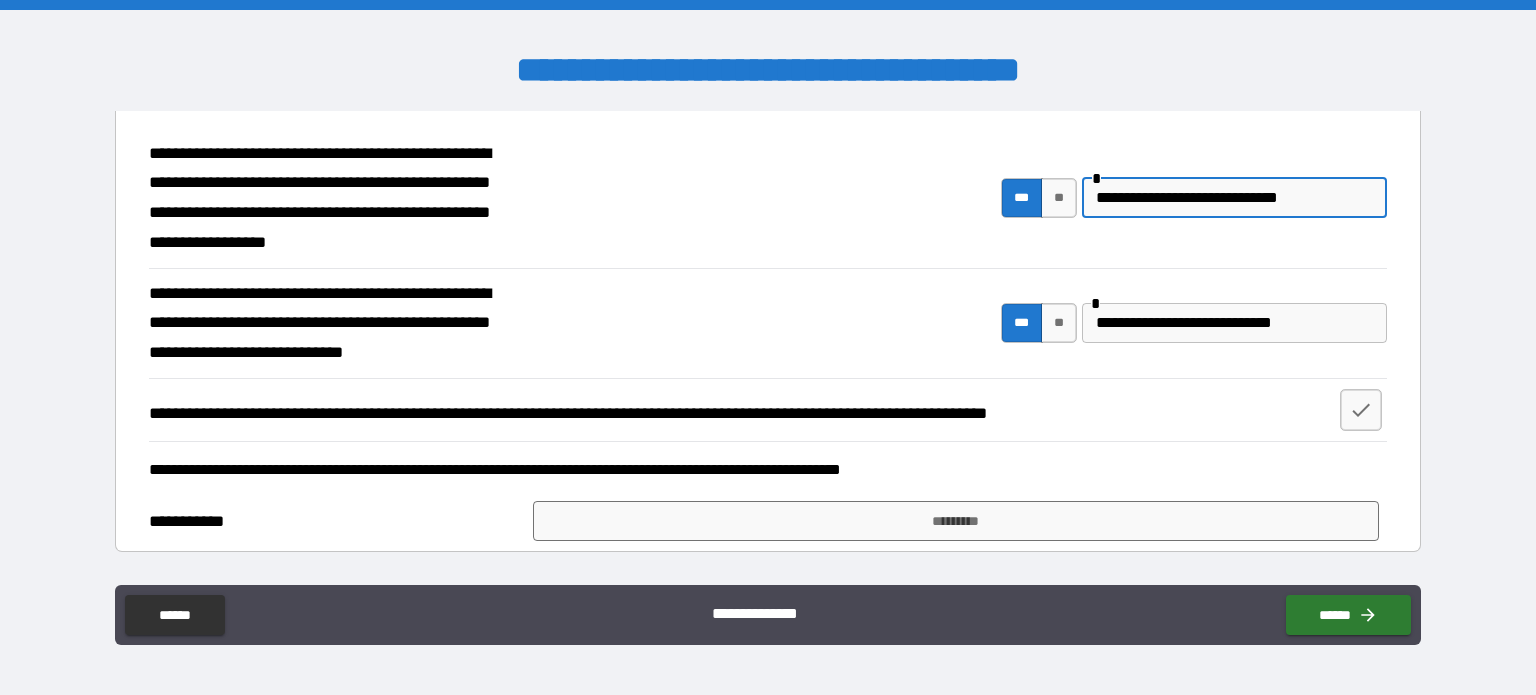click on "**********" at bounding box center (1234, 198) 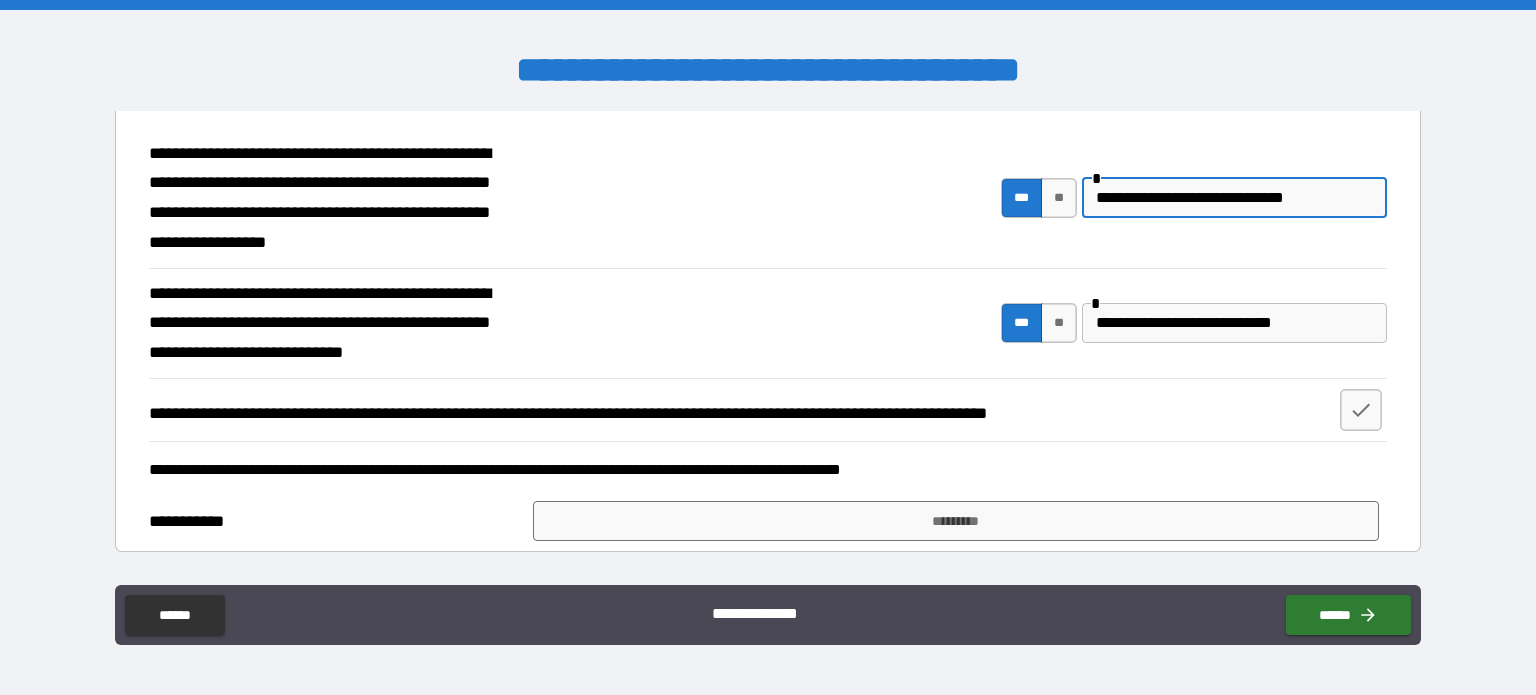 type on "**********" 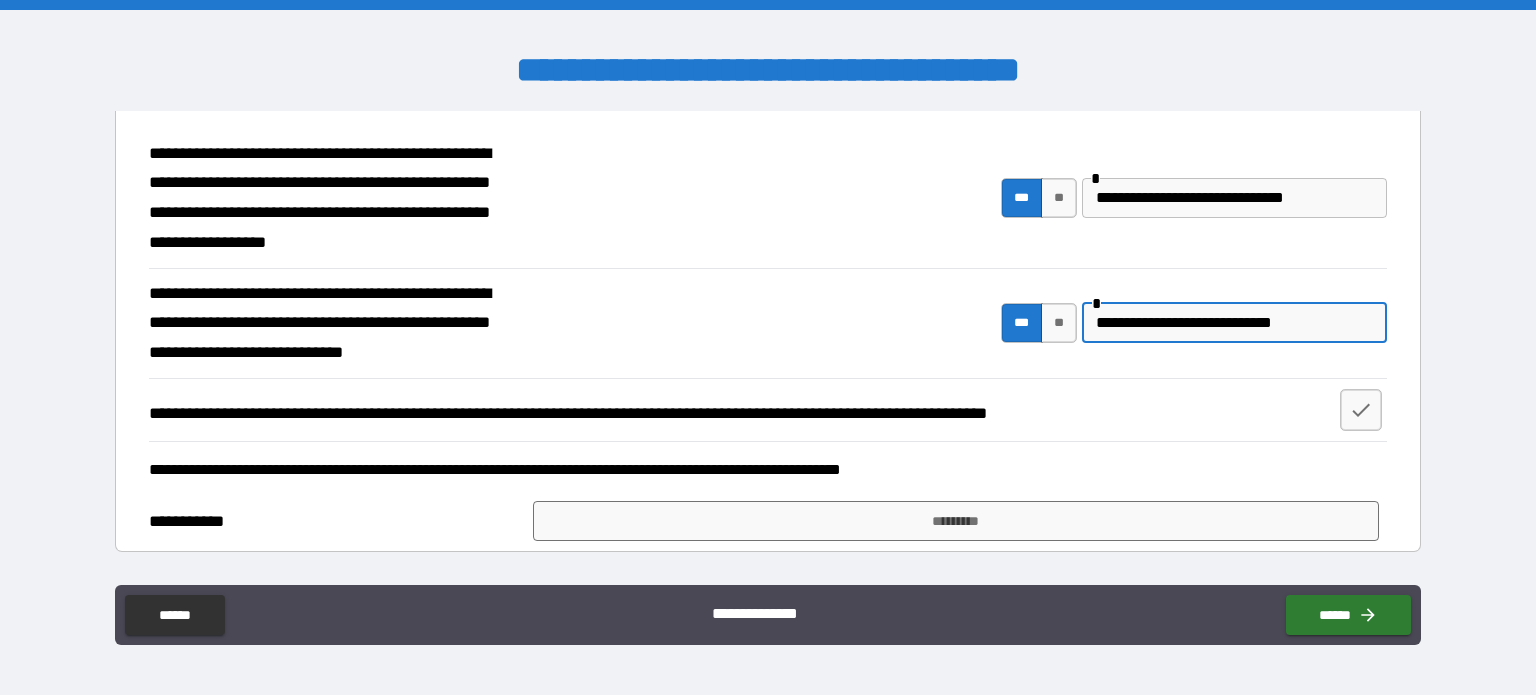 click on "**********" at bounding box center (1234, 323) 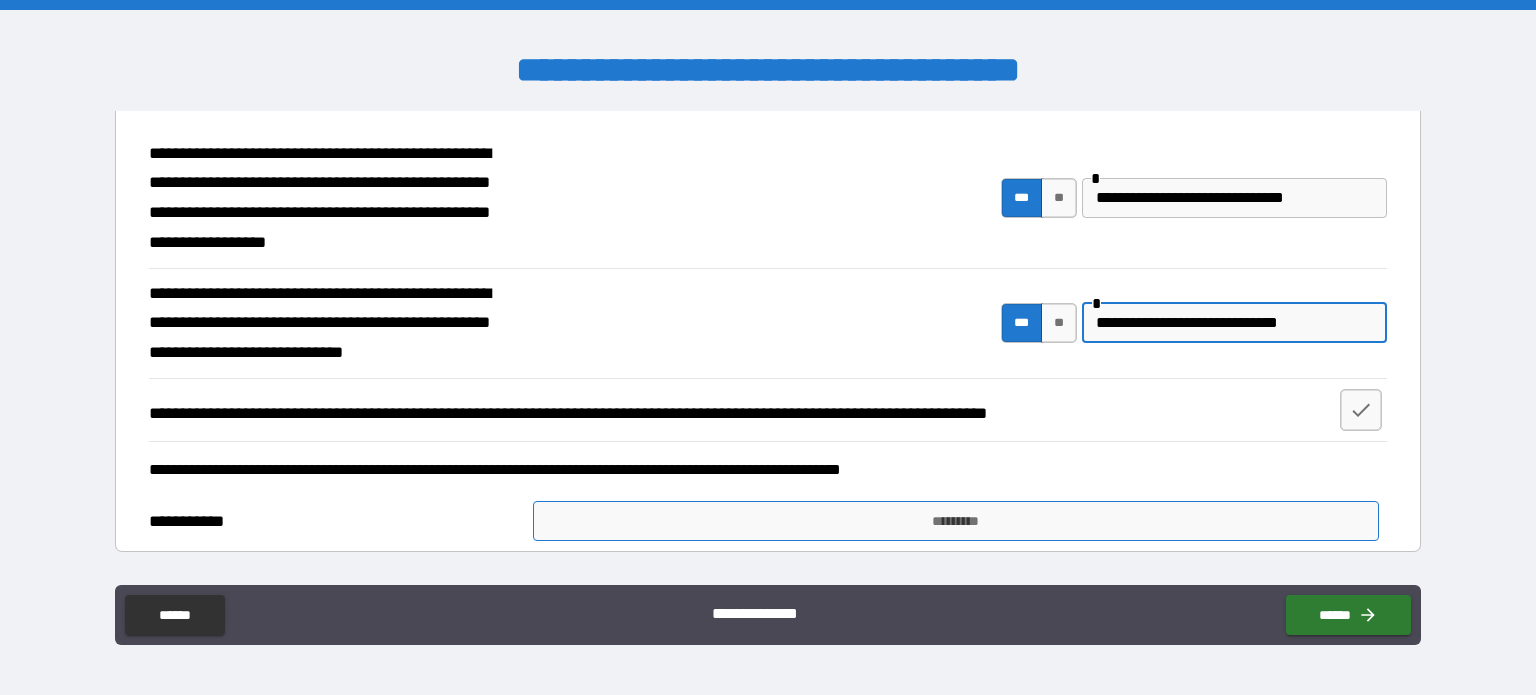 type on "**********" 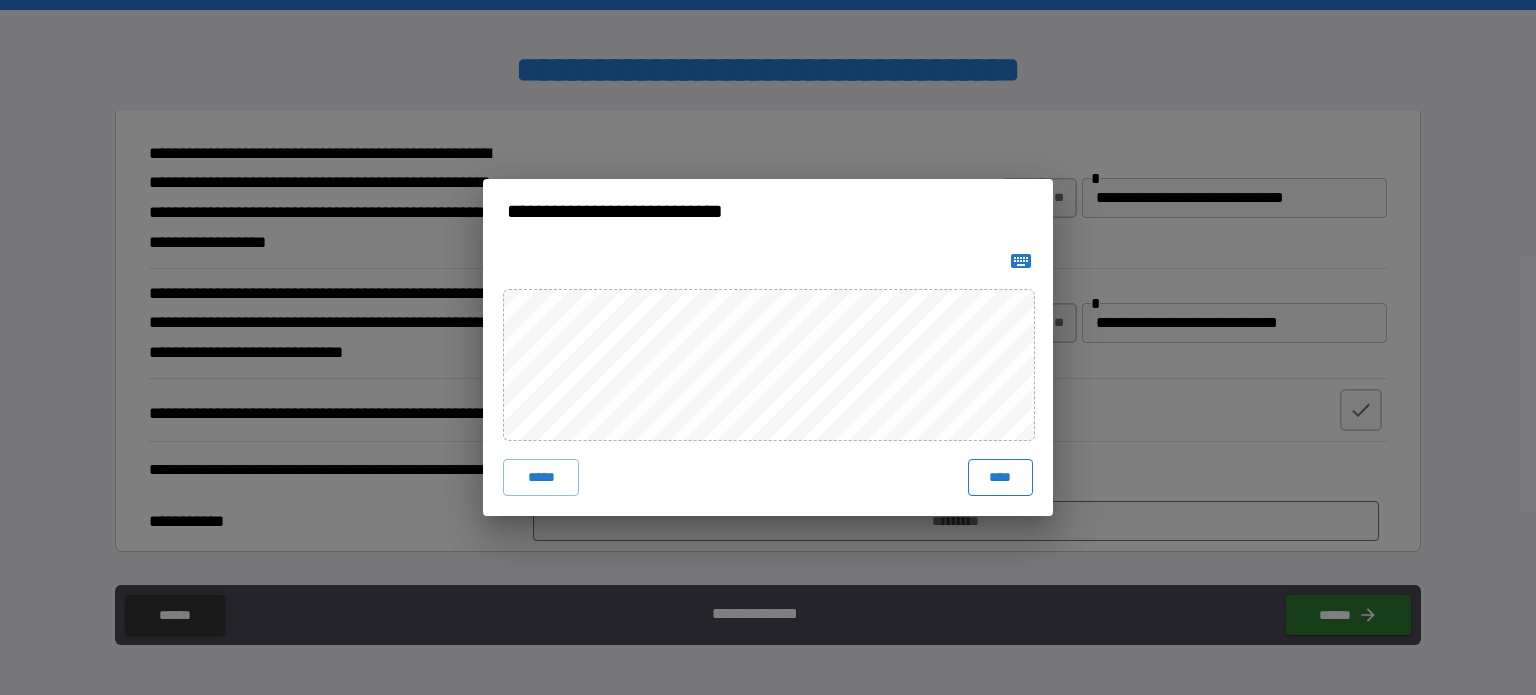 click on "****" at bounding box center [1000, 477] 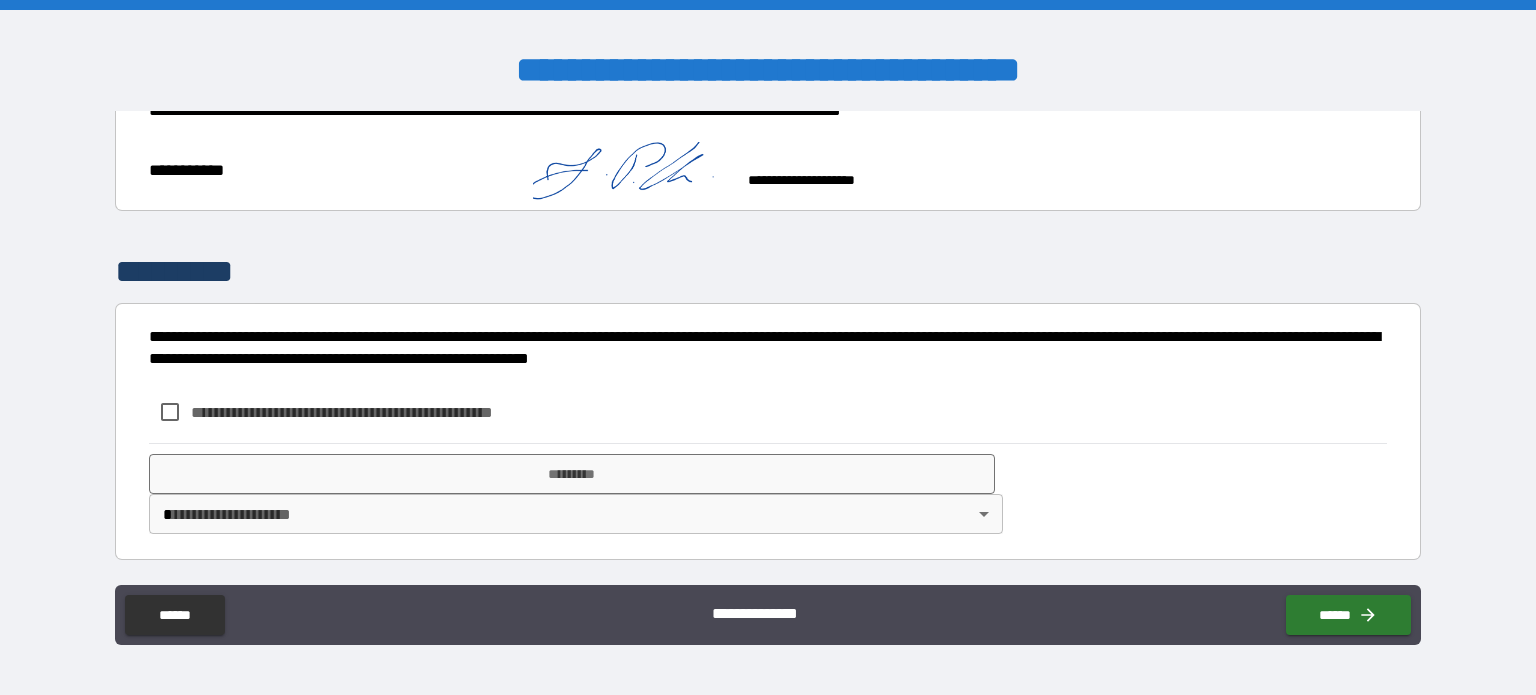 scroll, scrollTop: 671, scrollLeft: 0, axis: vertical 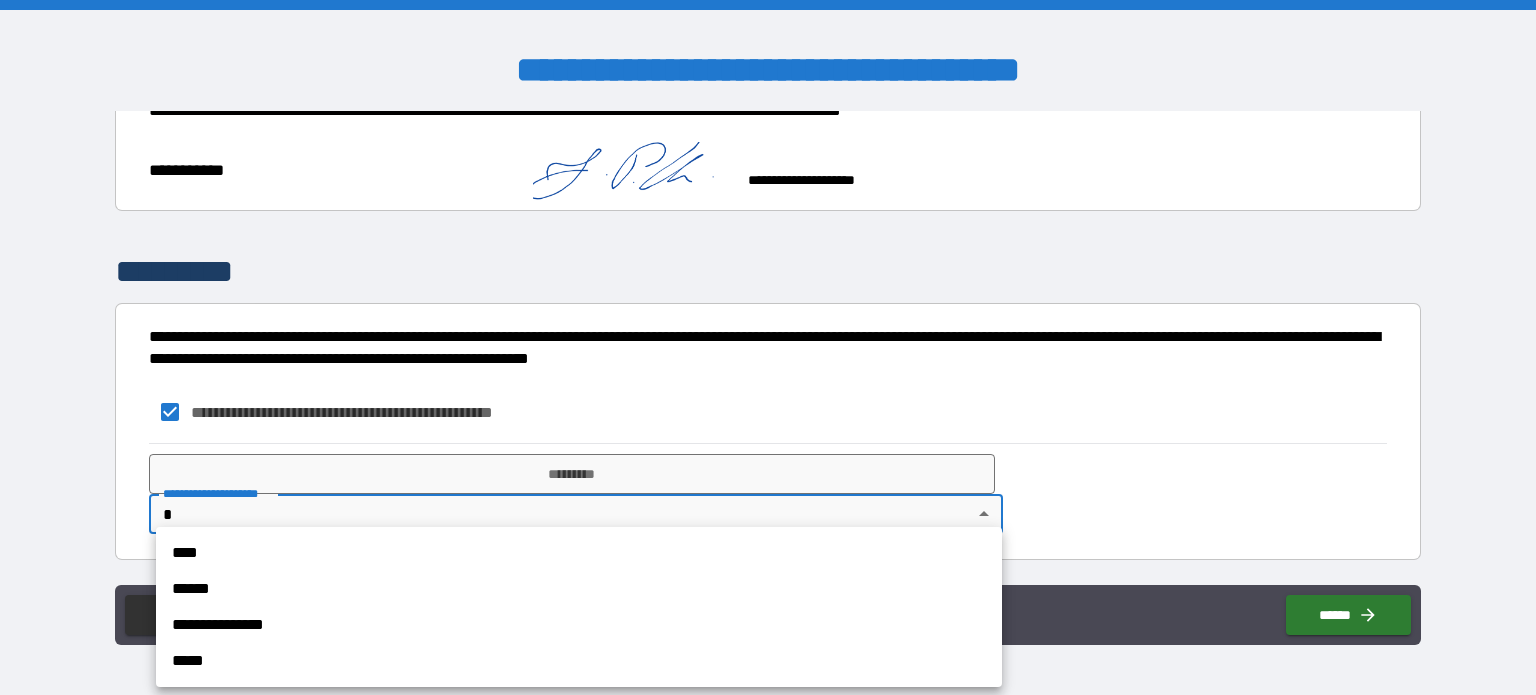click on "[REDACTED]" at bounding box center (768, 347) 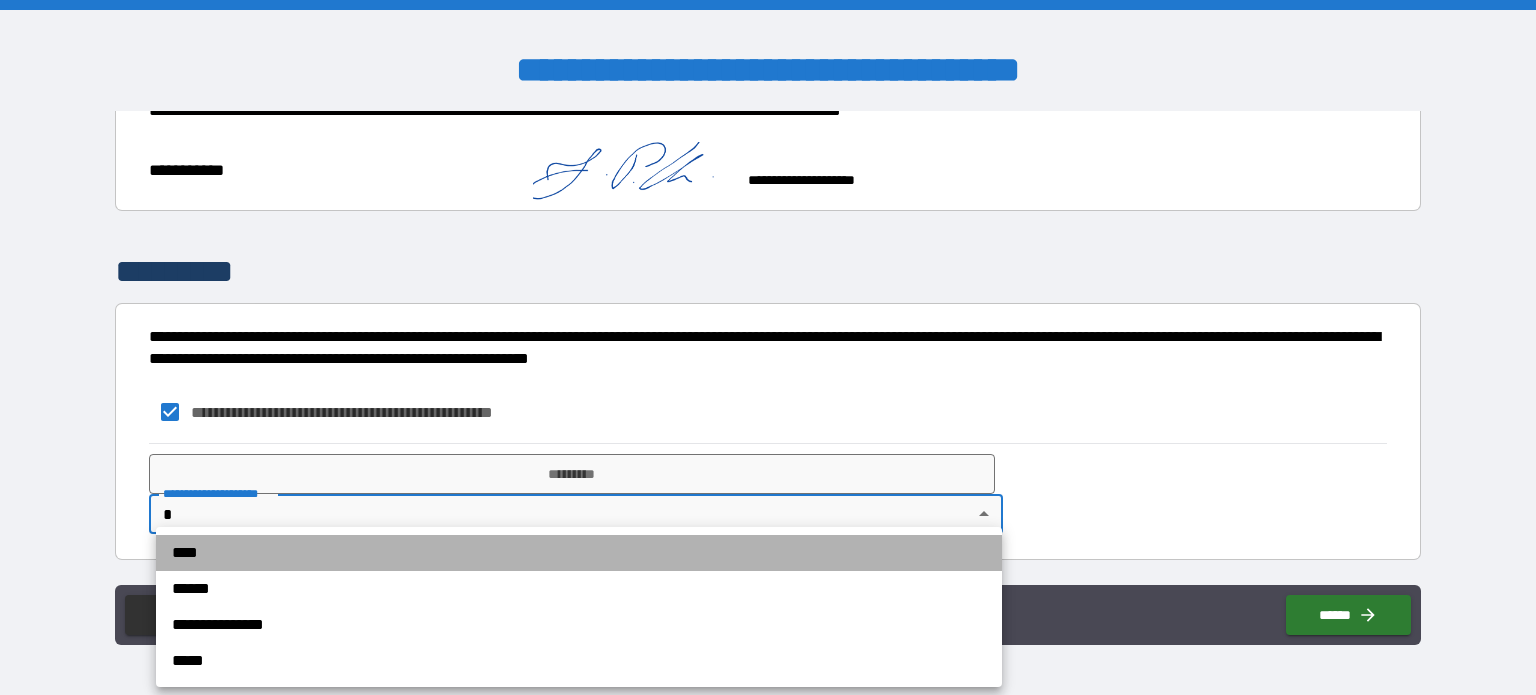 click on "****" at bounding box center [579, 553] 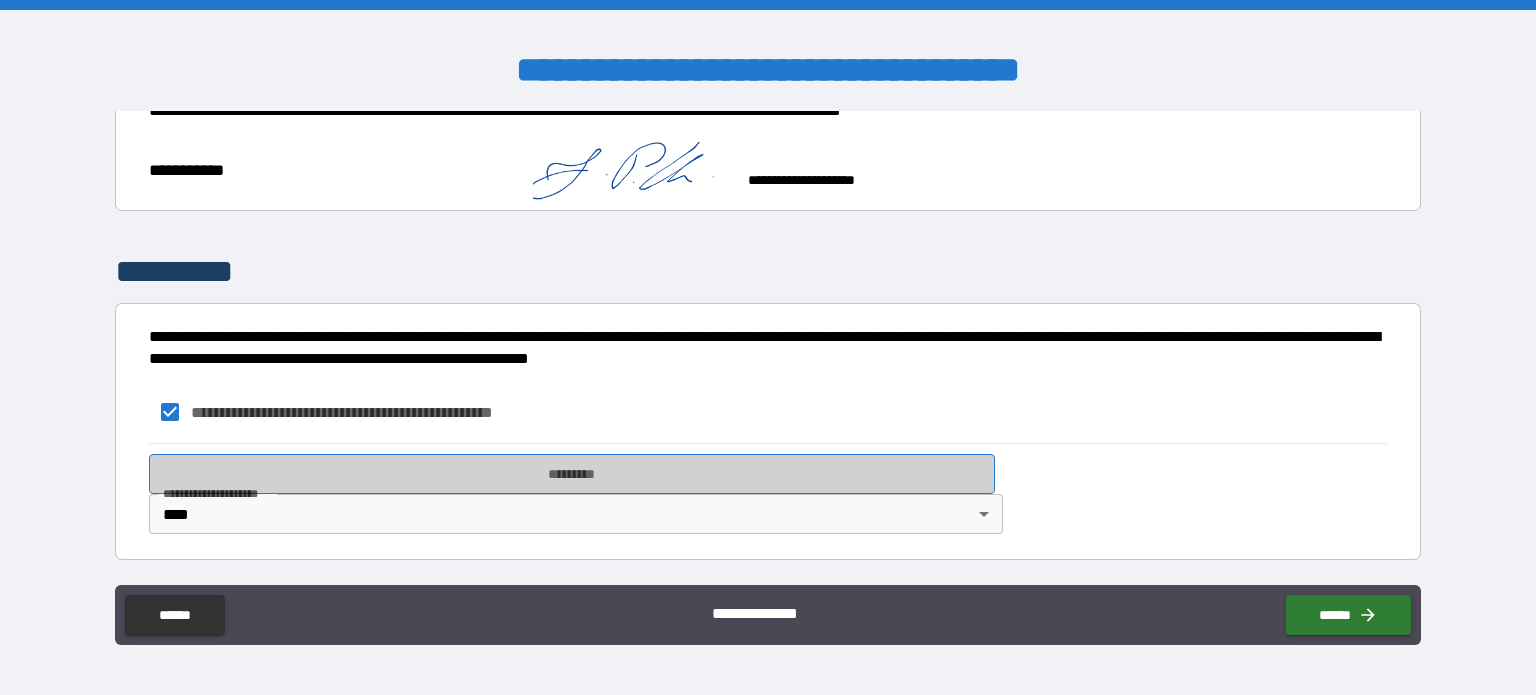 click on "*********" at bounding box center [572, 474] 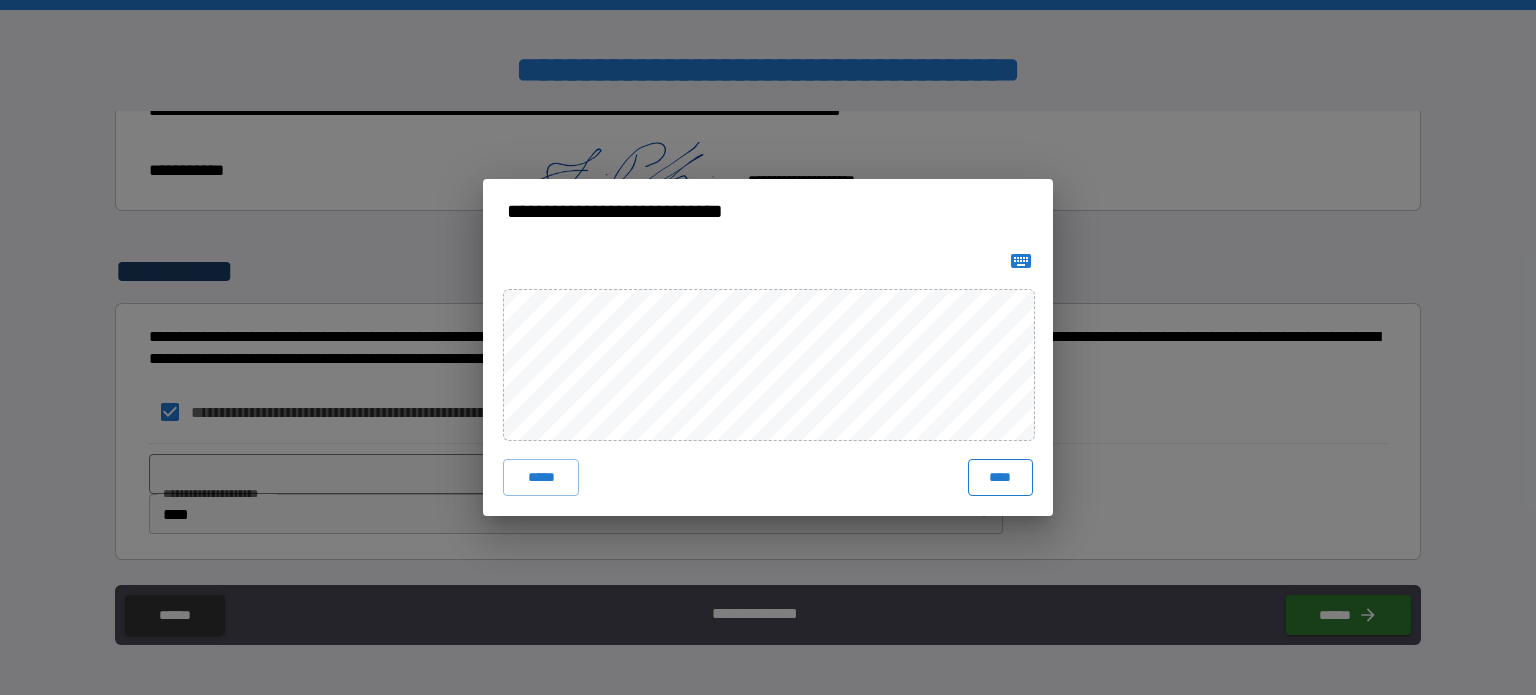 click on "****" at bounding box center (1000, 477) 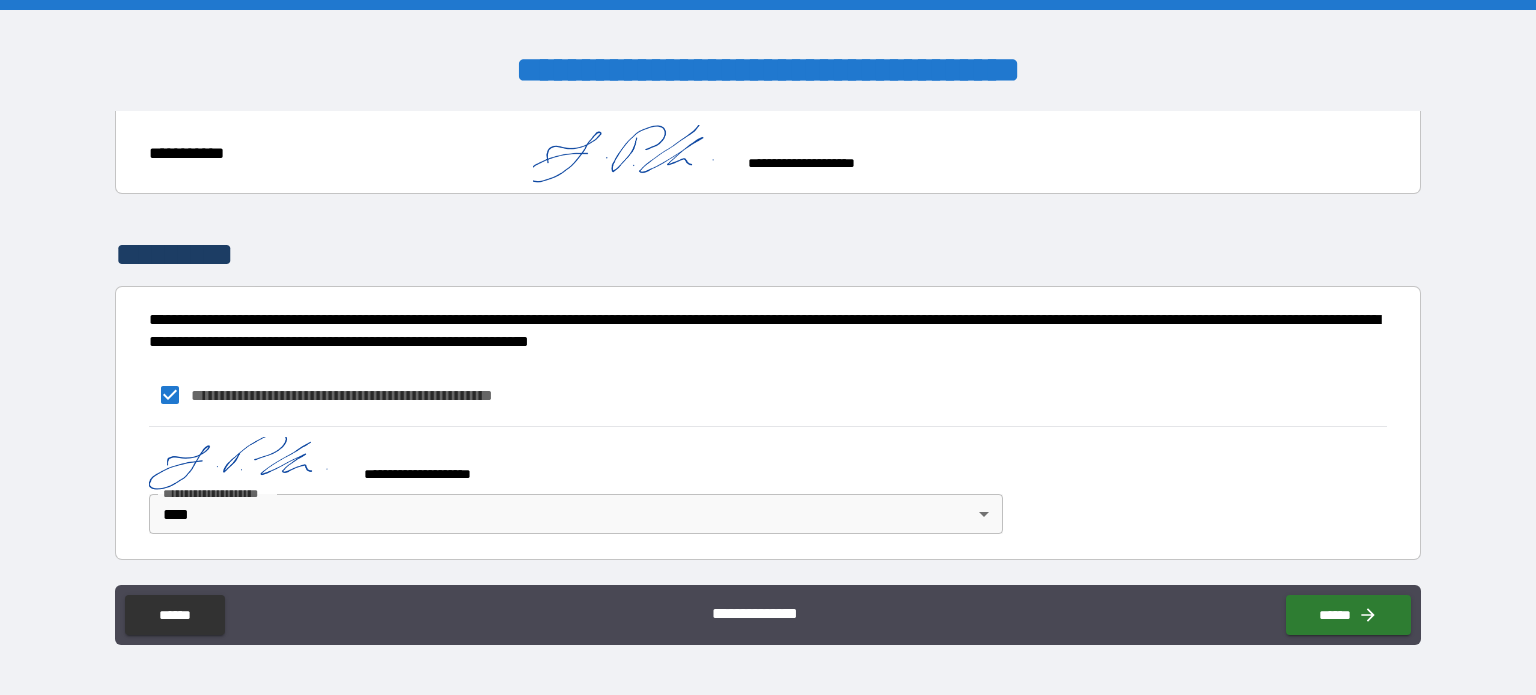 drag, startPoint x: 1407, startPoint y: 452, endPoint x: 1408, endPoint y: 503, distance: 51.009804 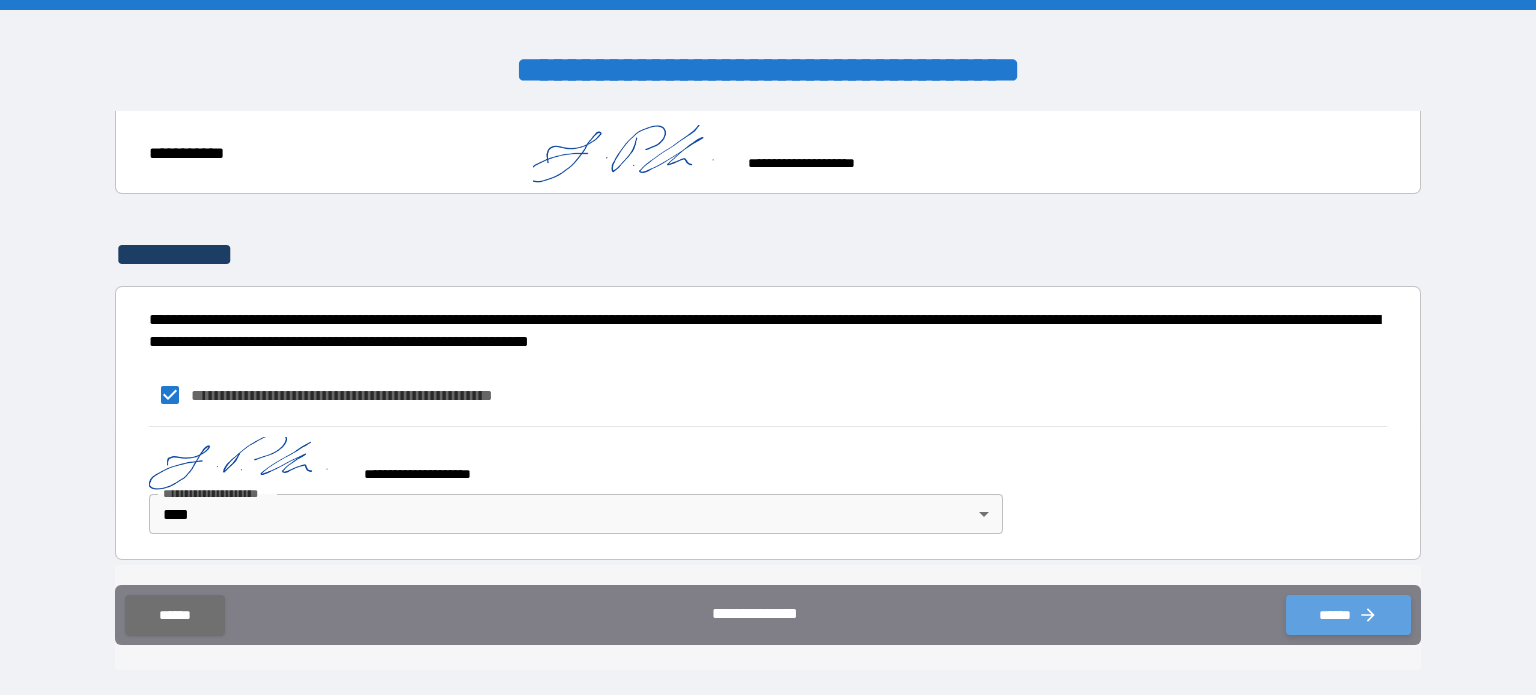click 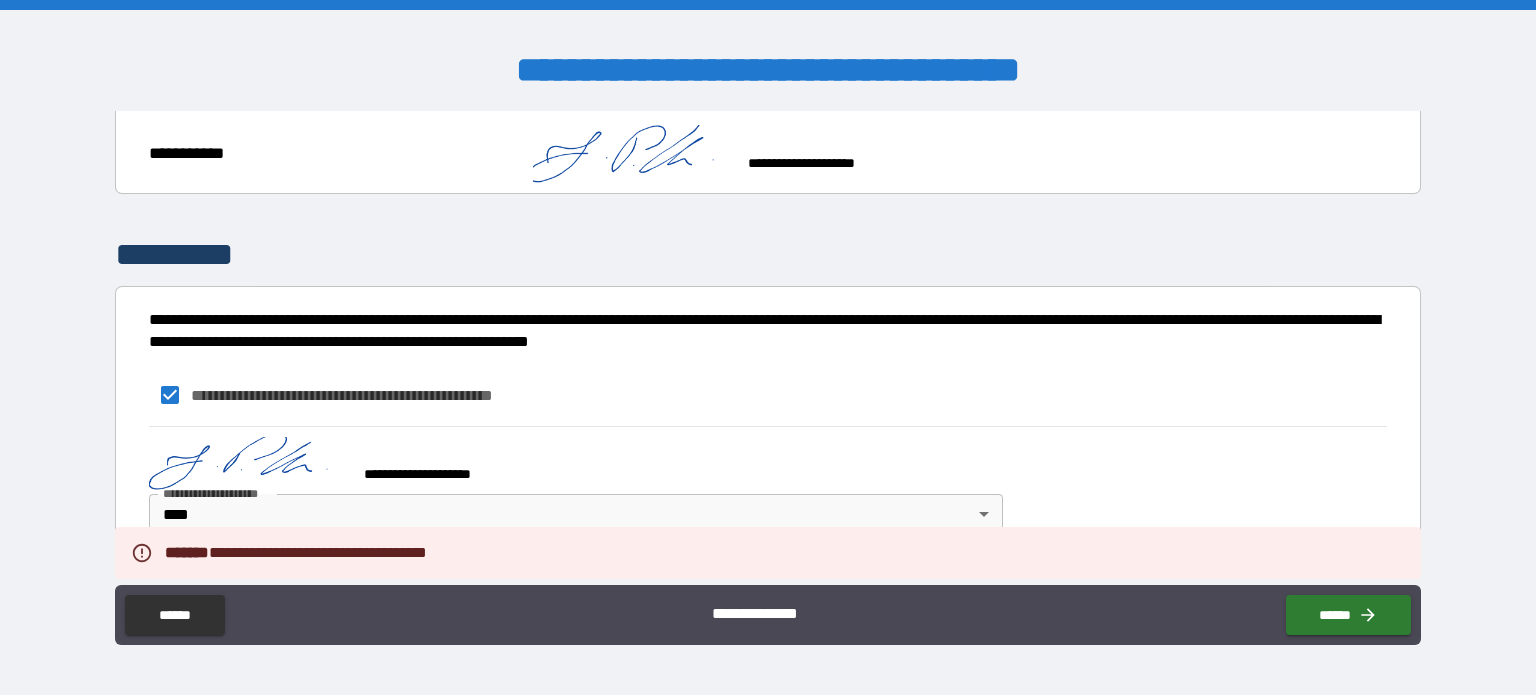 click on "**********" at bounding box center [768, 493] 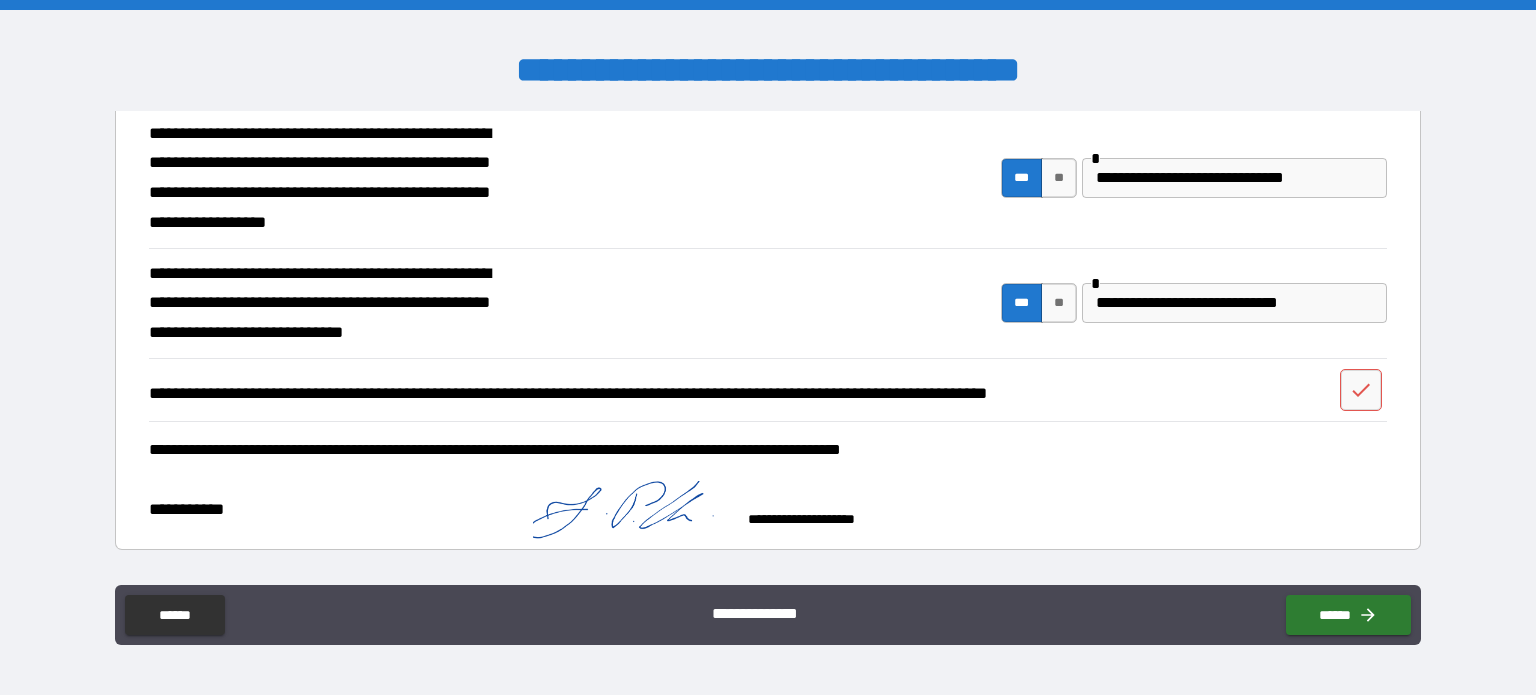 scroll, scrollTop: 342, scrollLeft: 0, axis: vertical 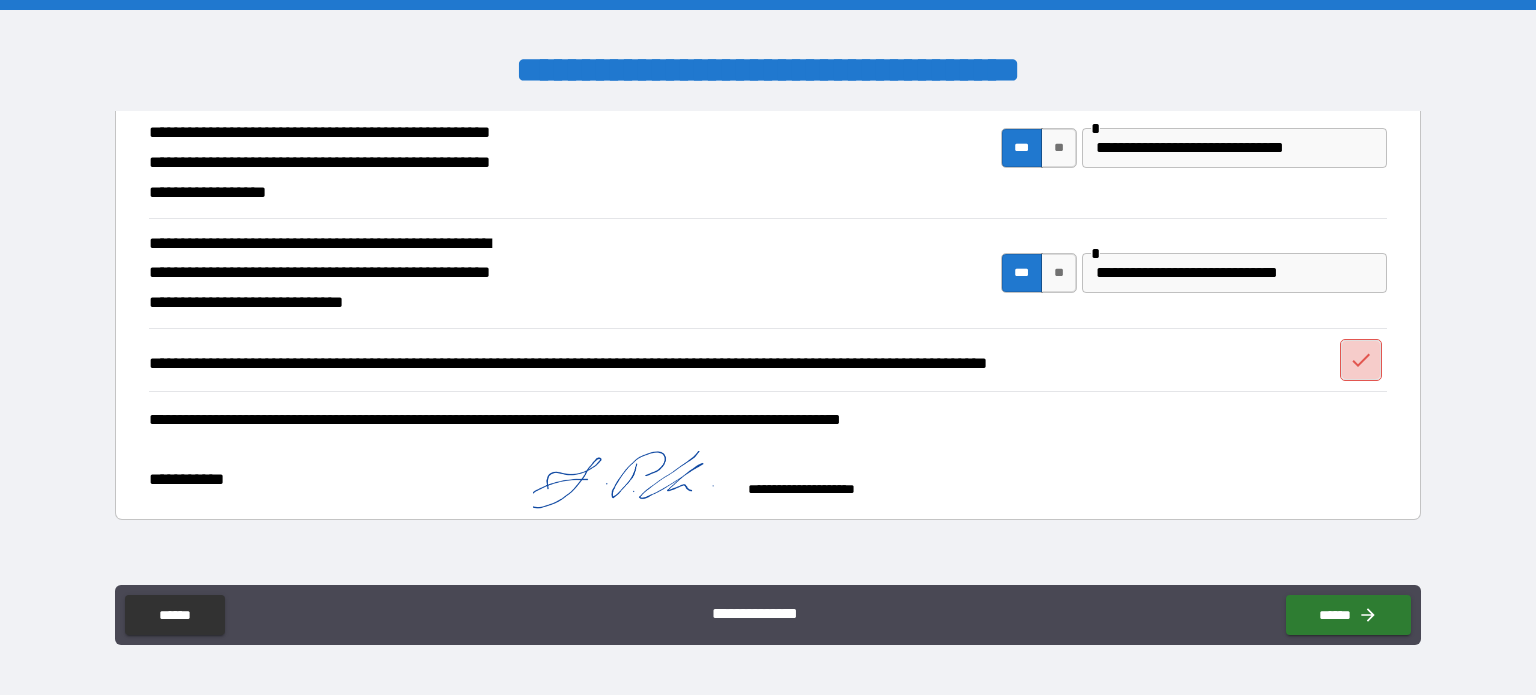 click 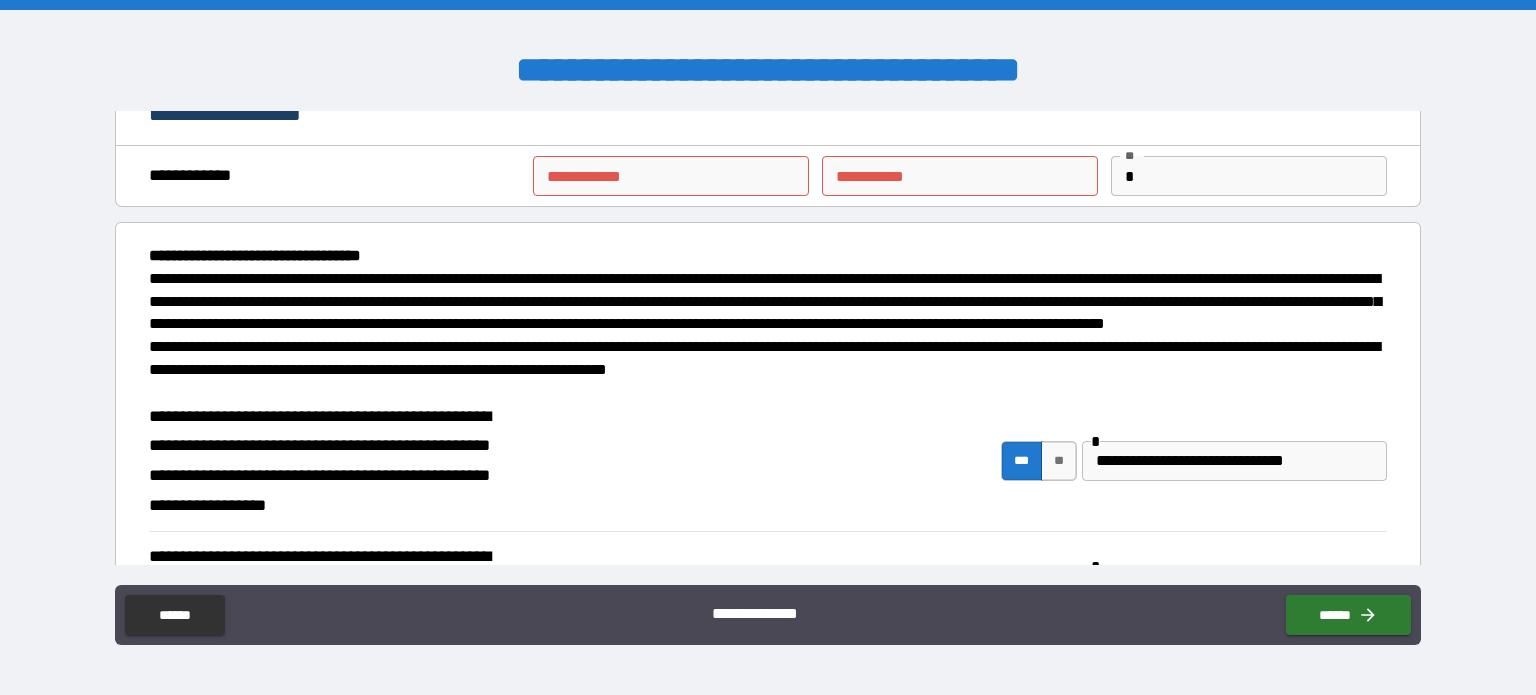 scroll, scrollTop: 14, scrollLeft: 0, axis: vertical 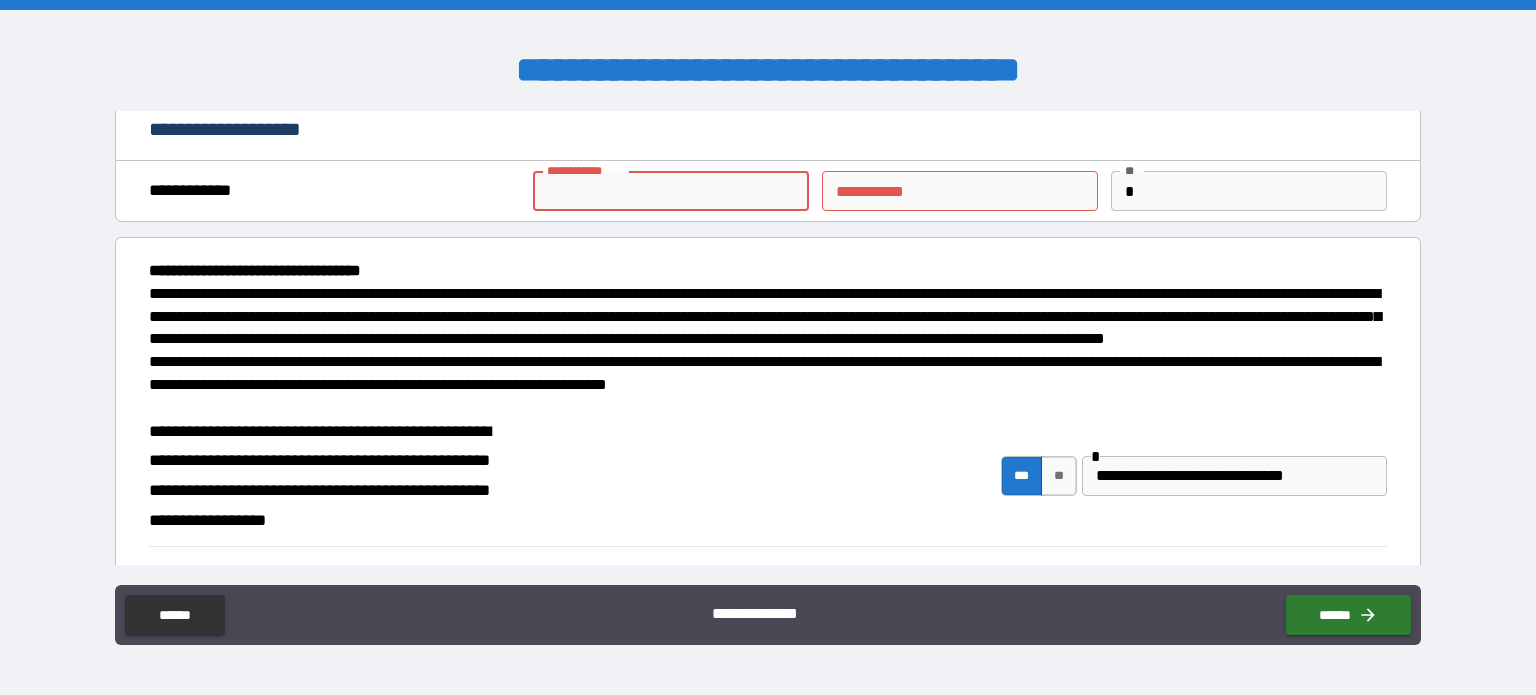 click on "**********" at bounding box center [671, 191] 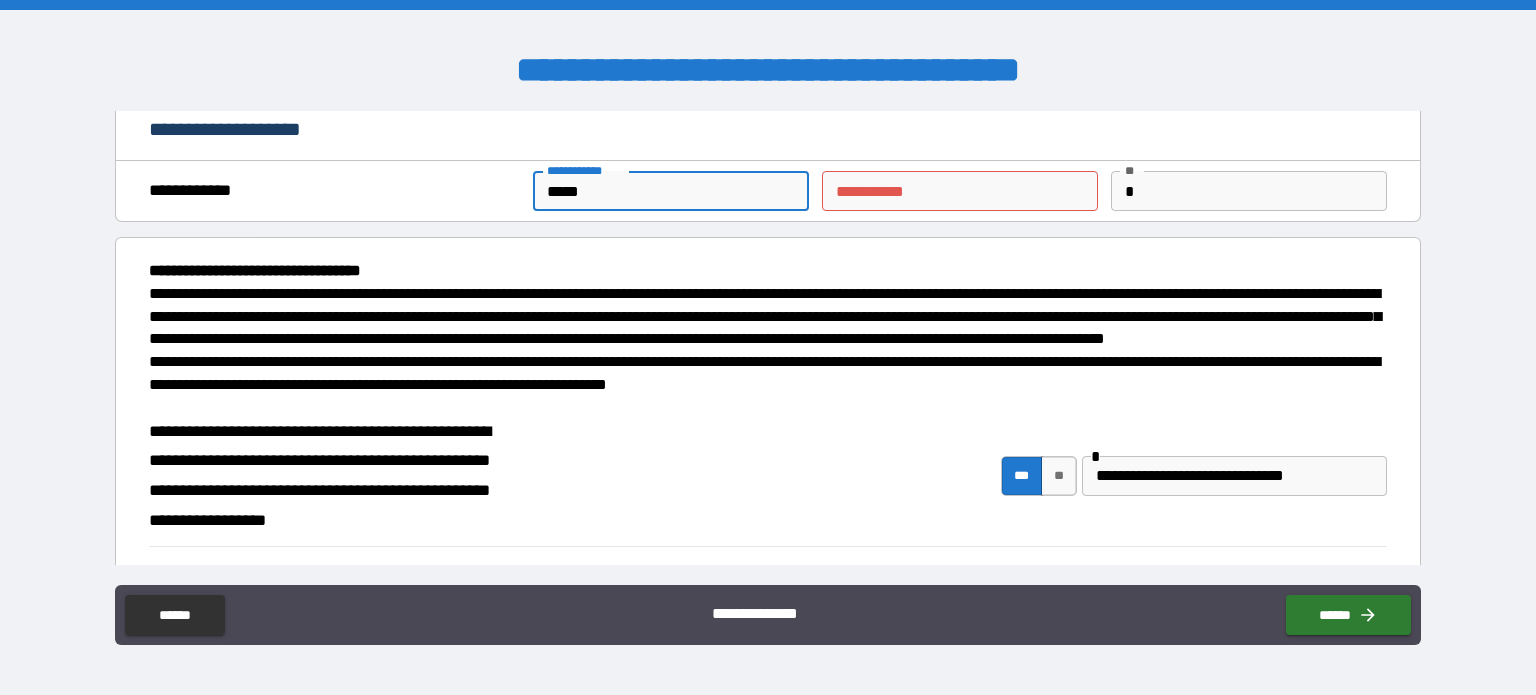 type on "****" 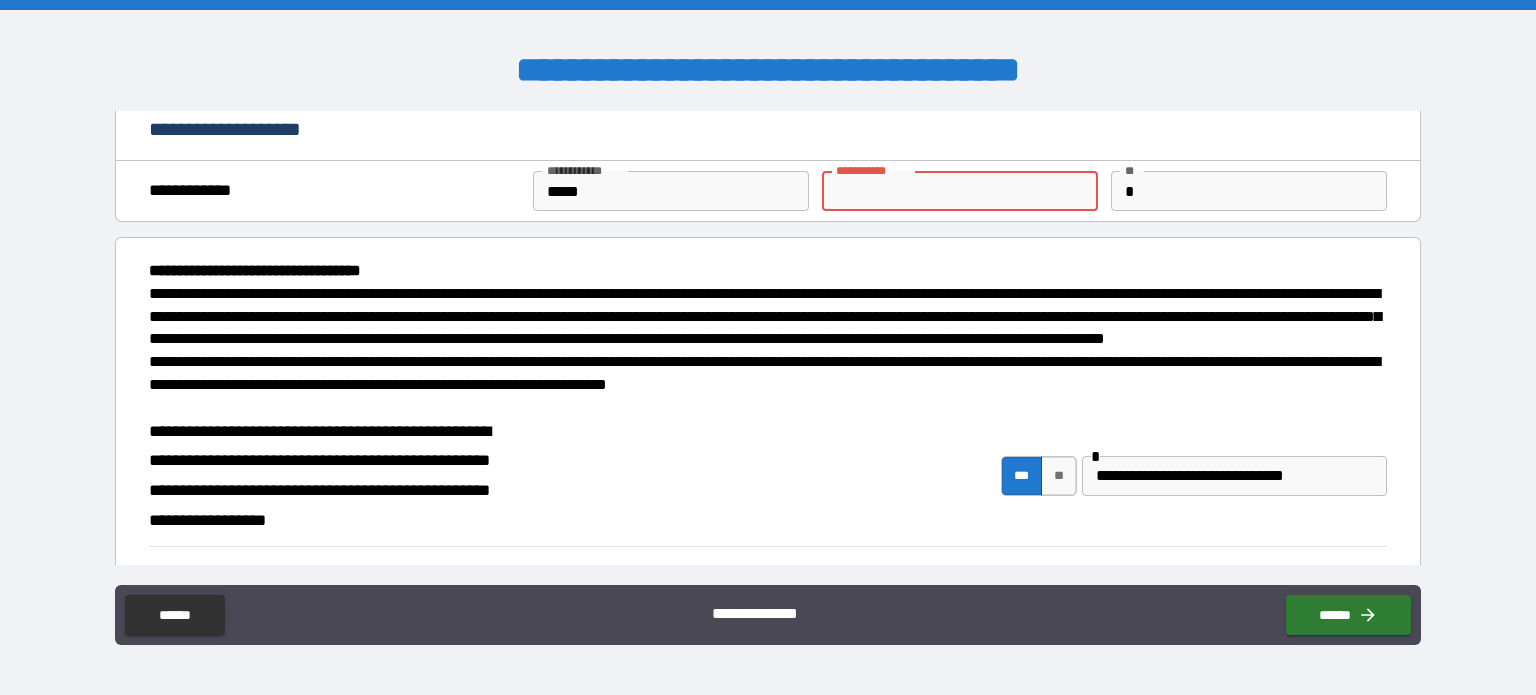 click on "*********   *" at bounding box center [960, 191] 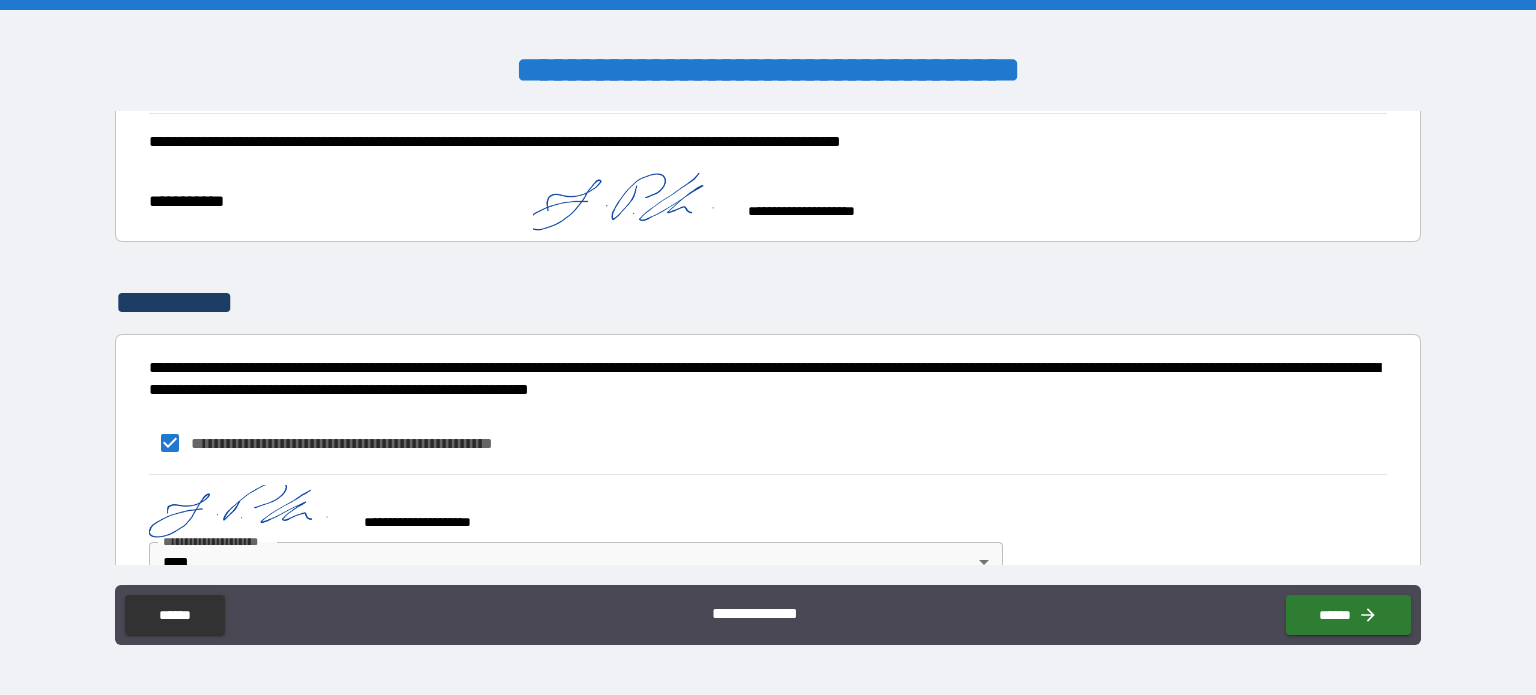 scroll, scrollTop: 688, scrollLeft: 0, axis: vertical 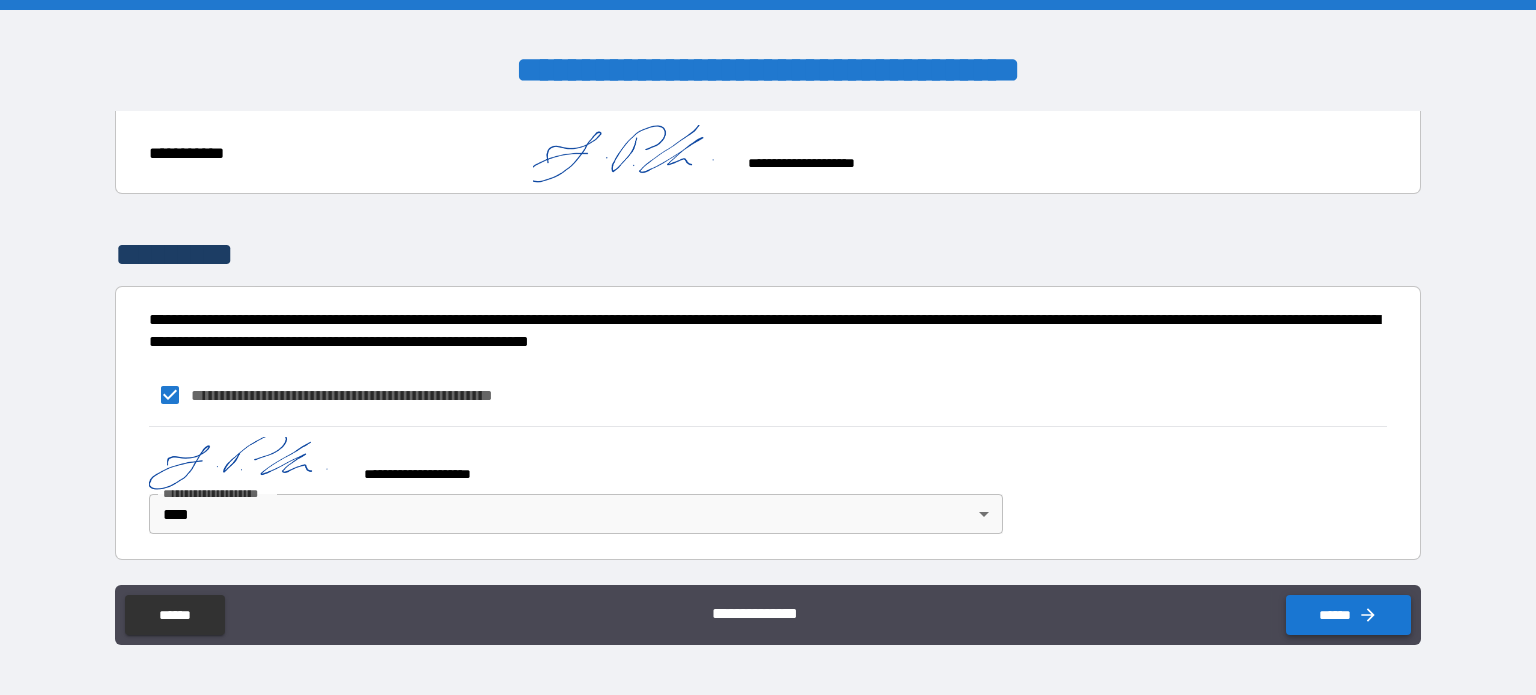 type on "*****" 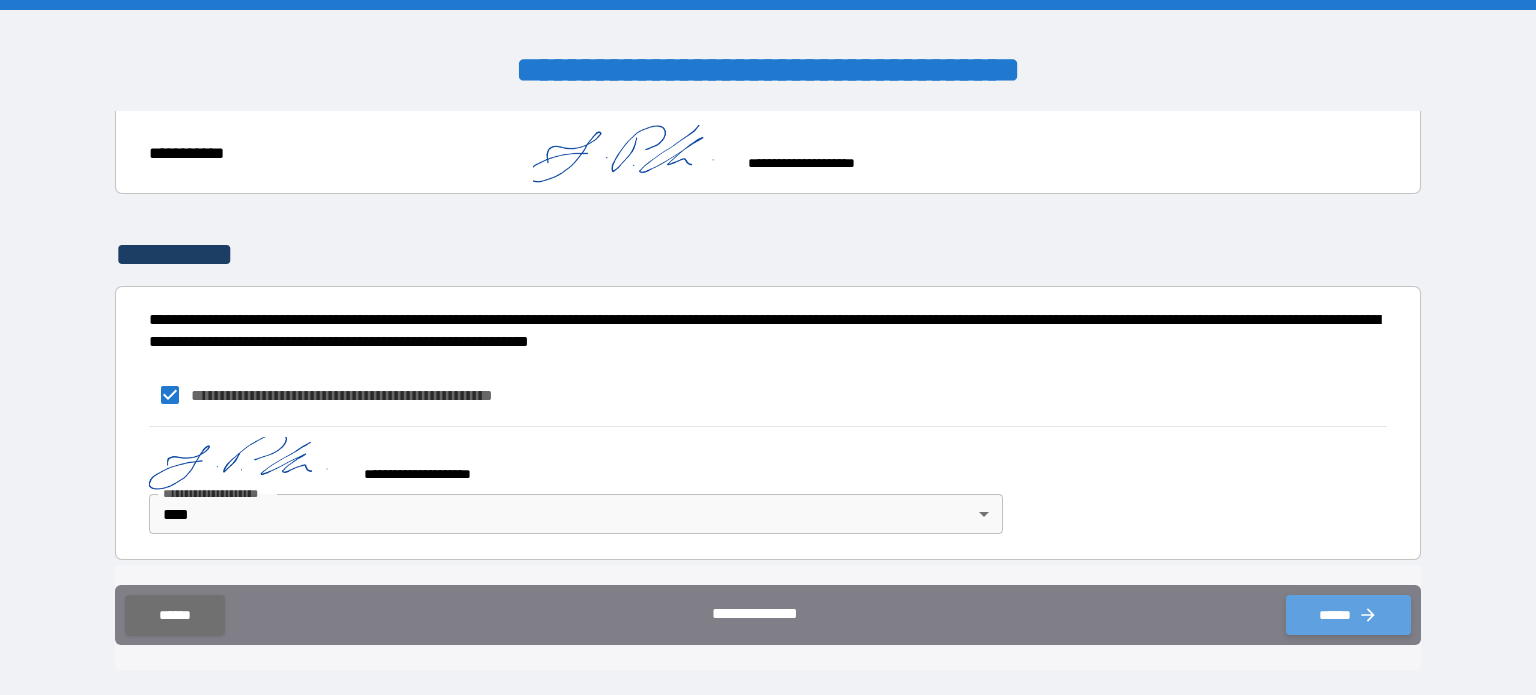 click on "******" at bounding box center [1348, 615] 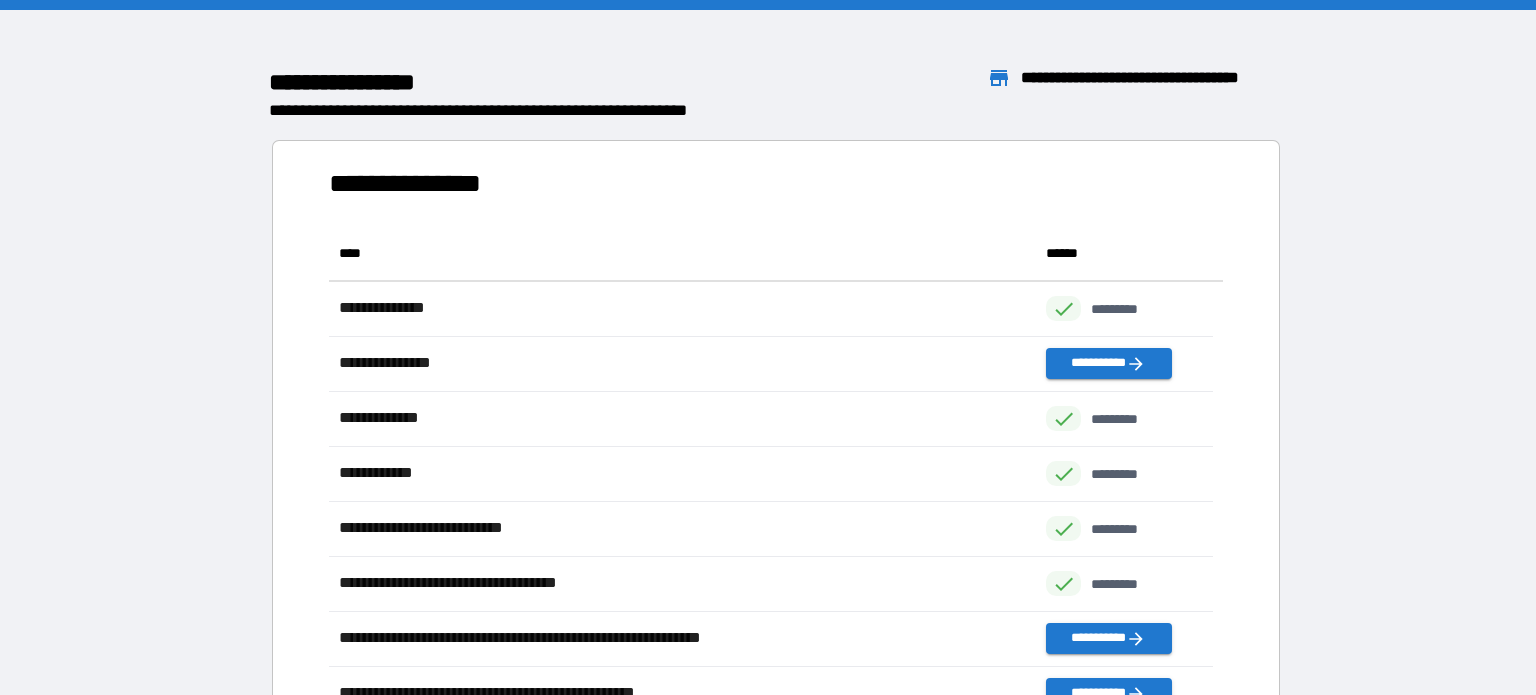 scroll, scrollTop: 16, scrollLeft: 16, axis: both 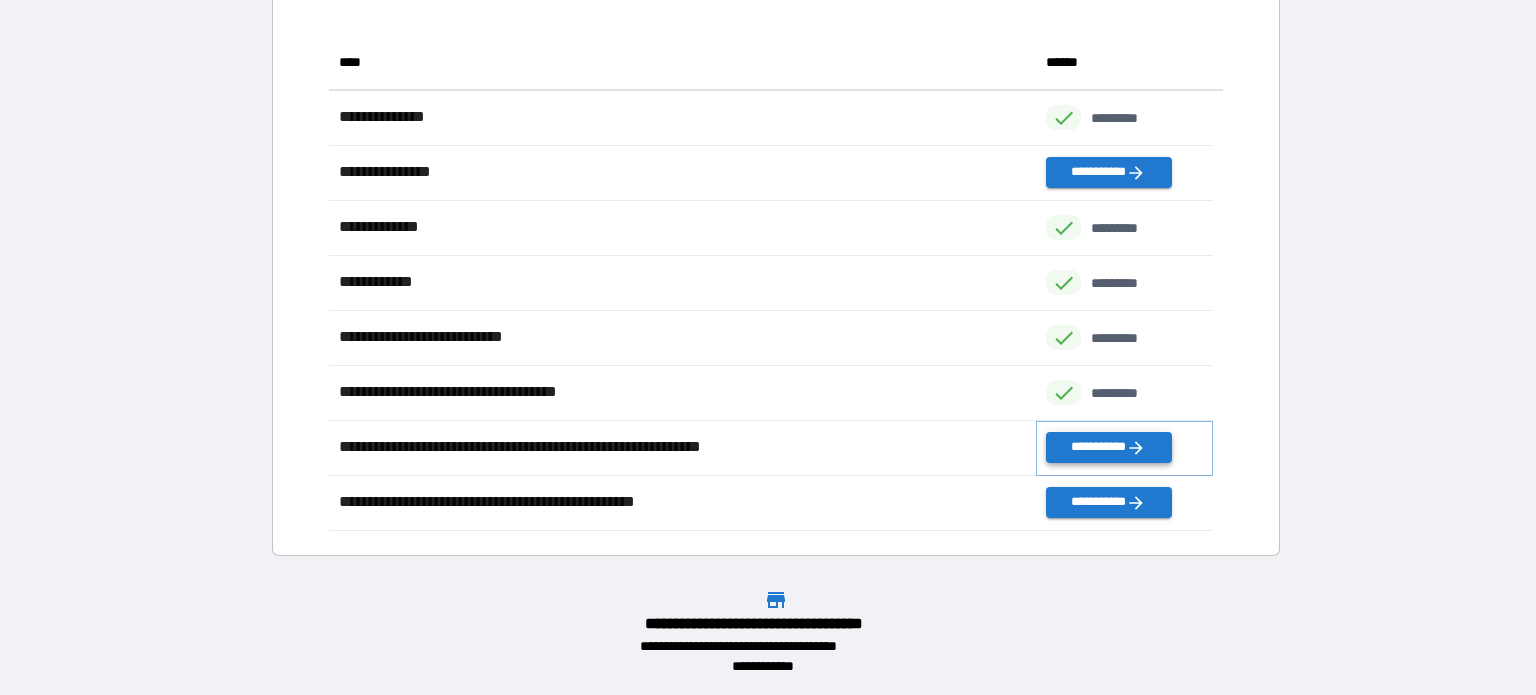 click on "**********" at bounding box center (1108, 447) 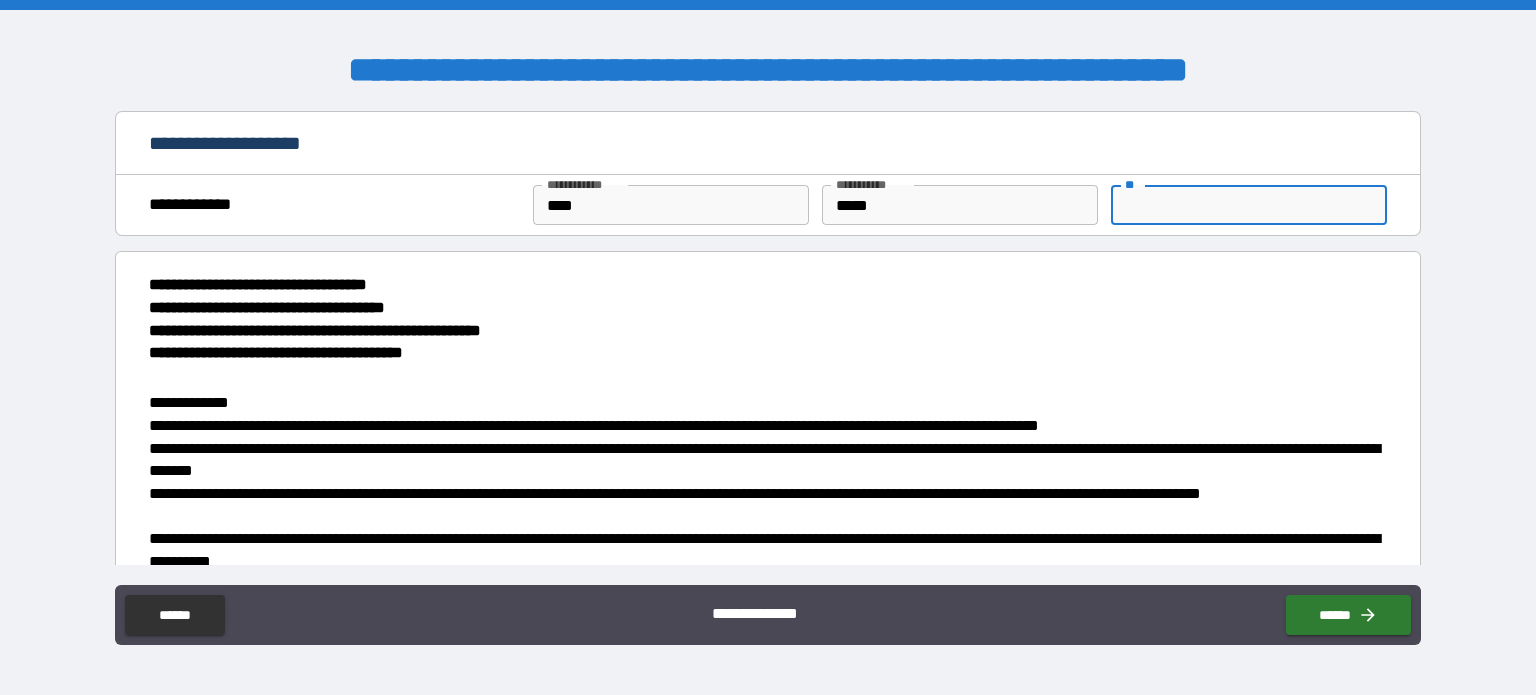 click on "**" at bounding box center (1249, 205) 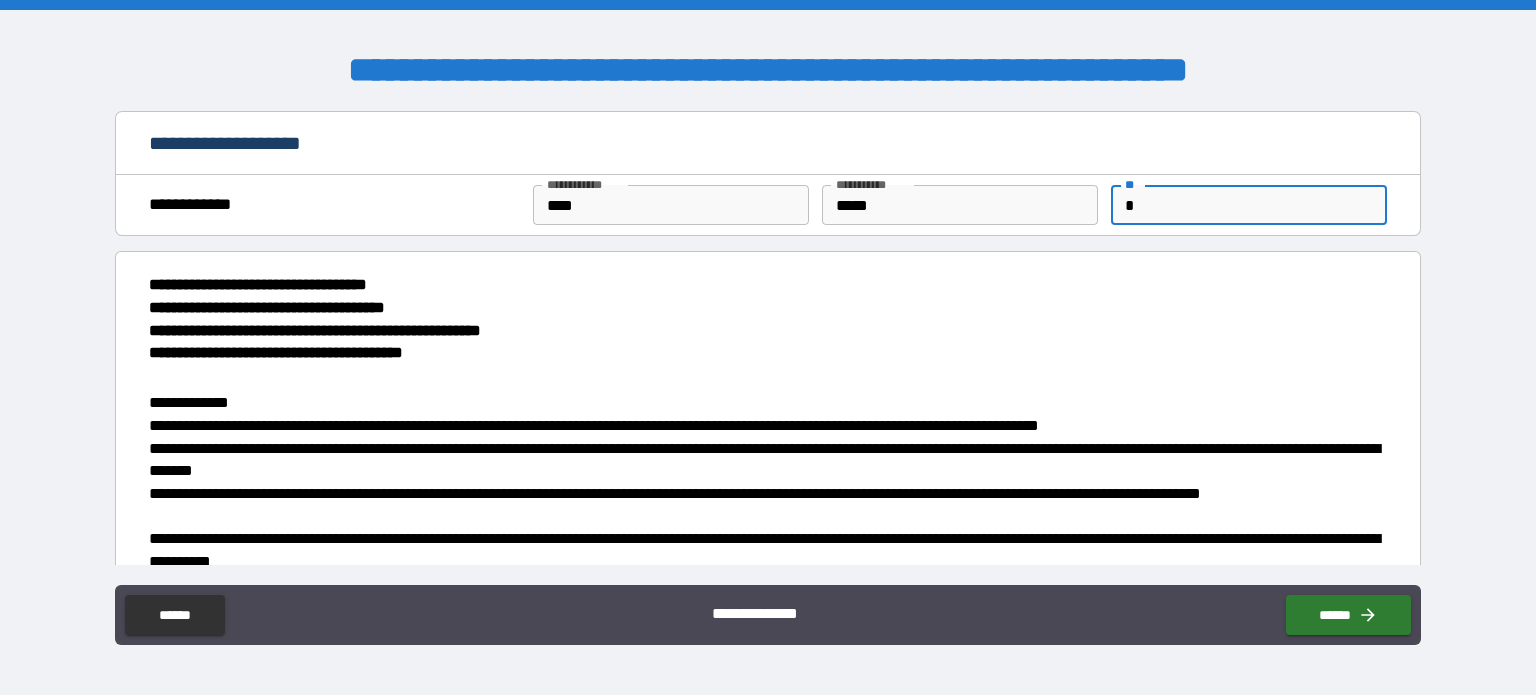 type on "*" 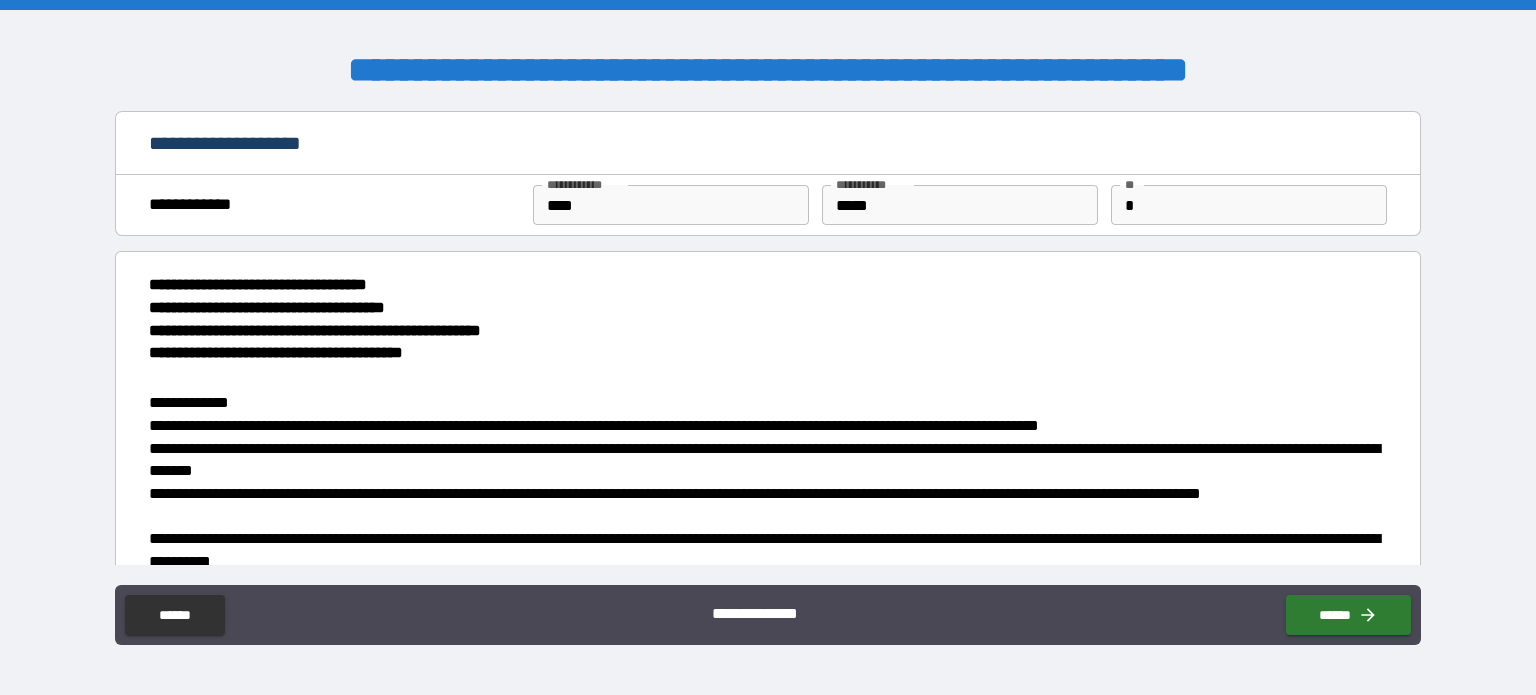 click on "**********" at bounding box center [762, 403] 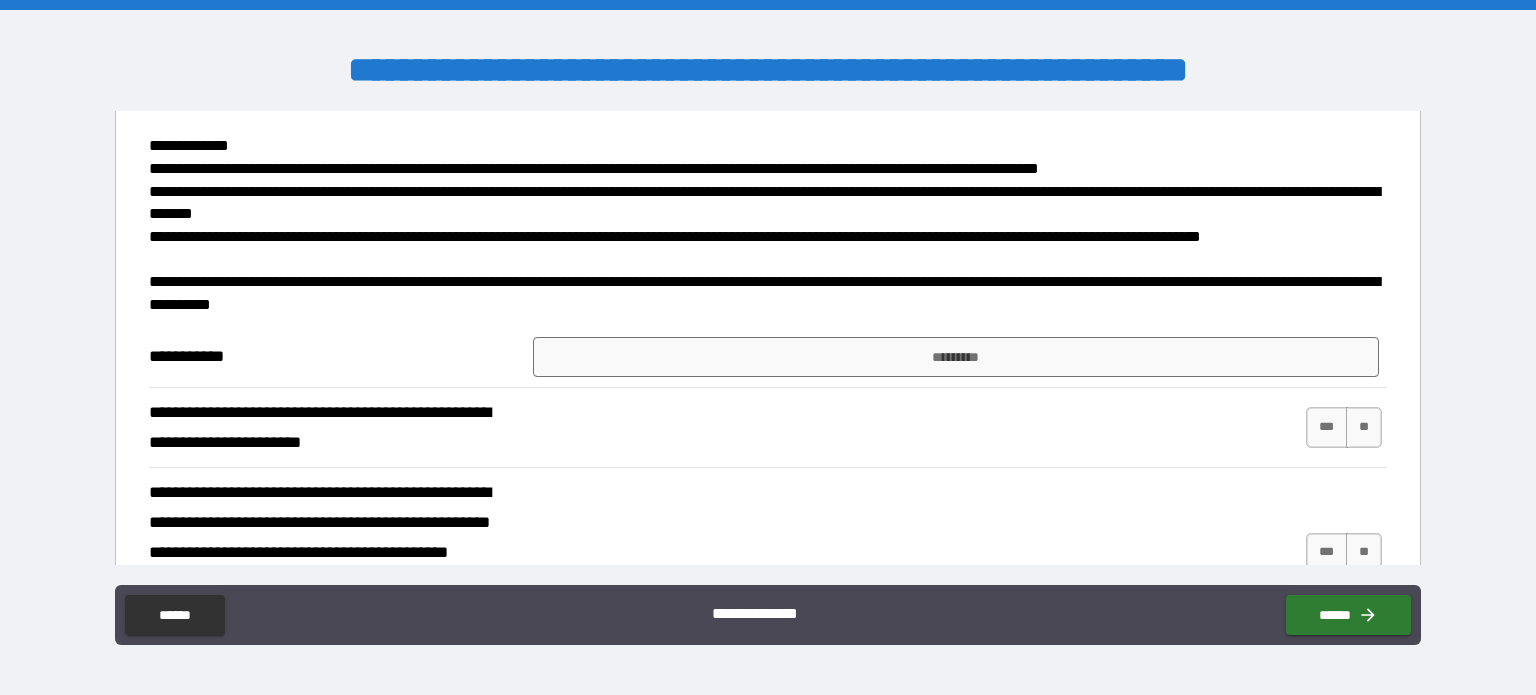 scroll, scrollTop: 253, scrollLeft: 0, axis: vertical 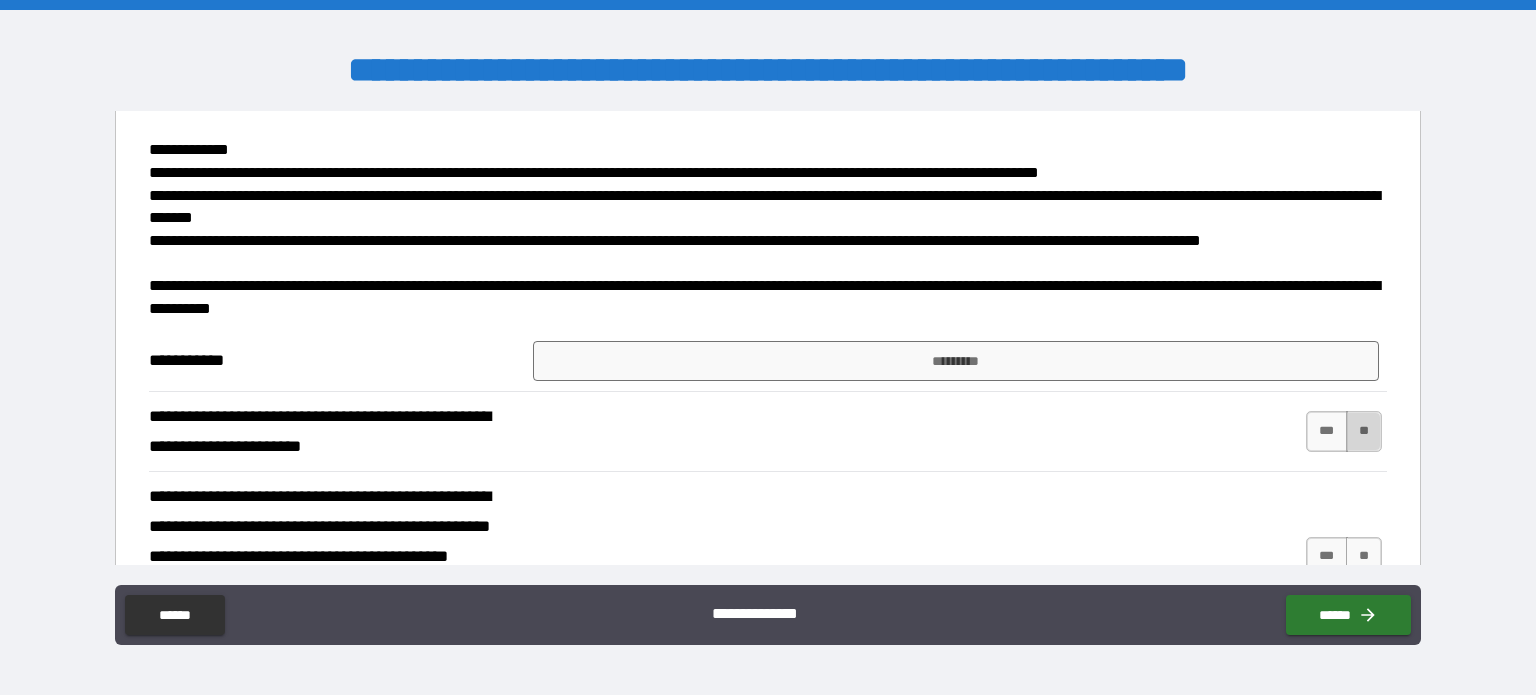 click on "**" at bounding box center [1364, 431] 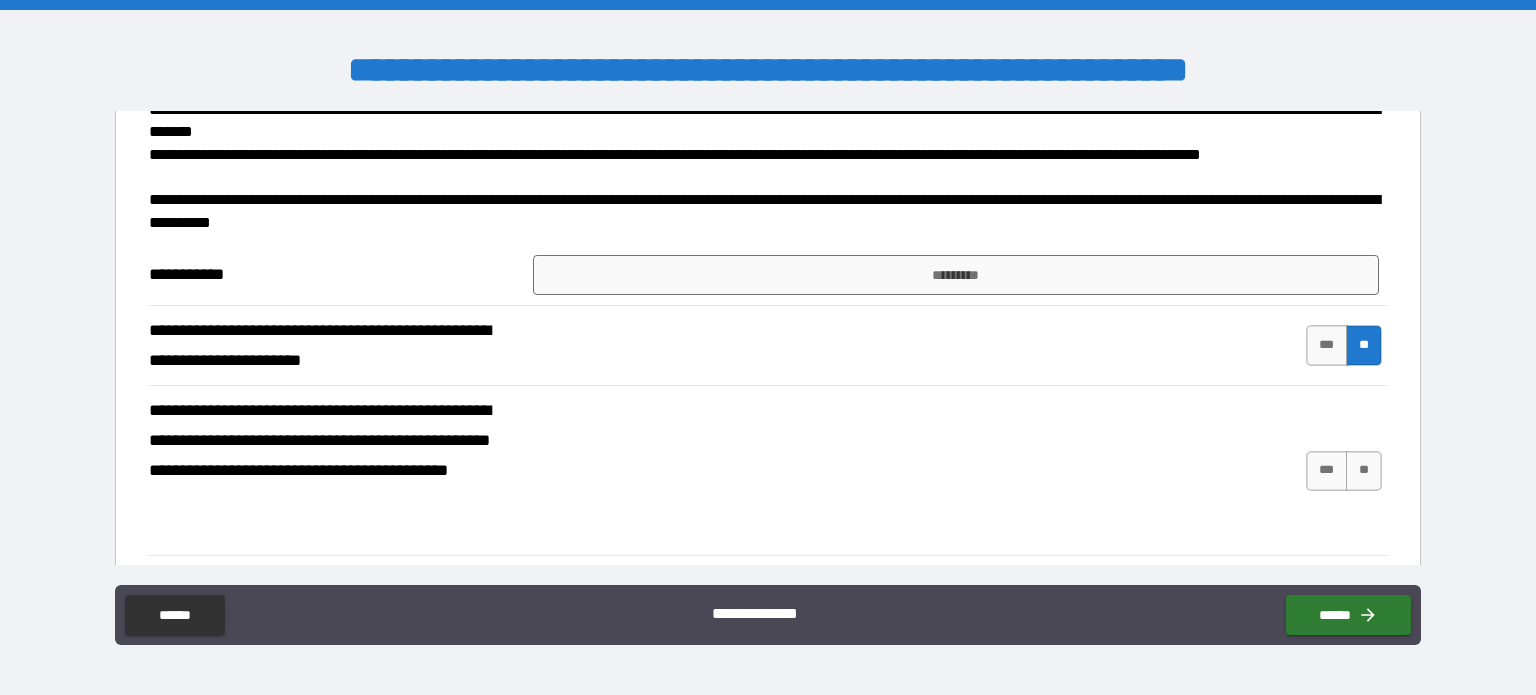 scroll, scrollTop: 344, scrollLeft: 0, axis: vertical 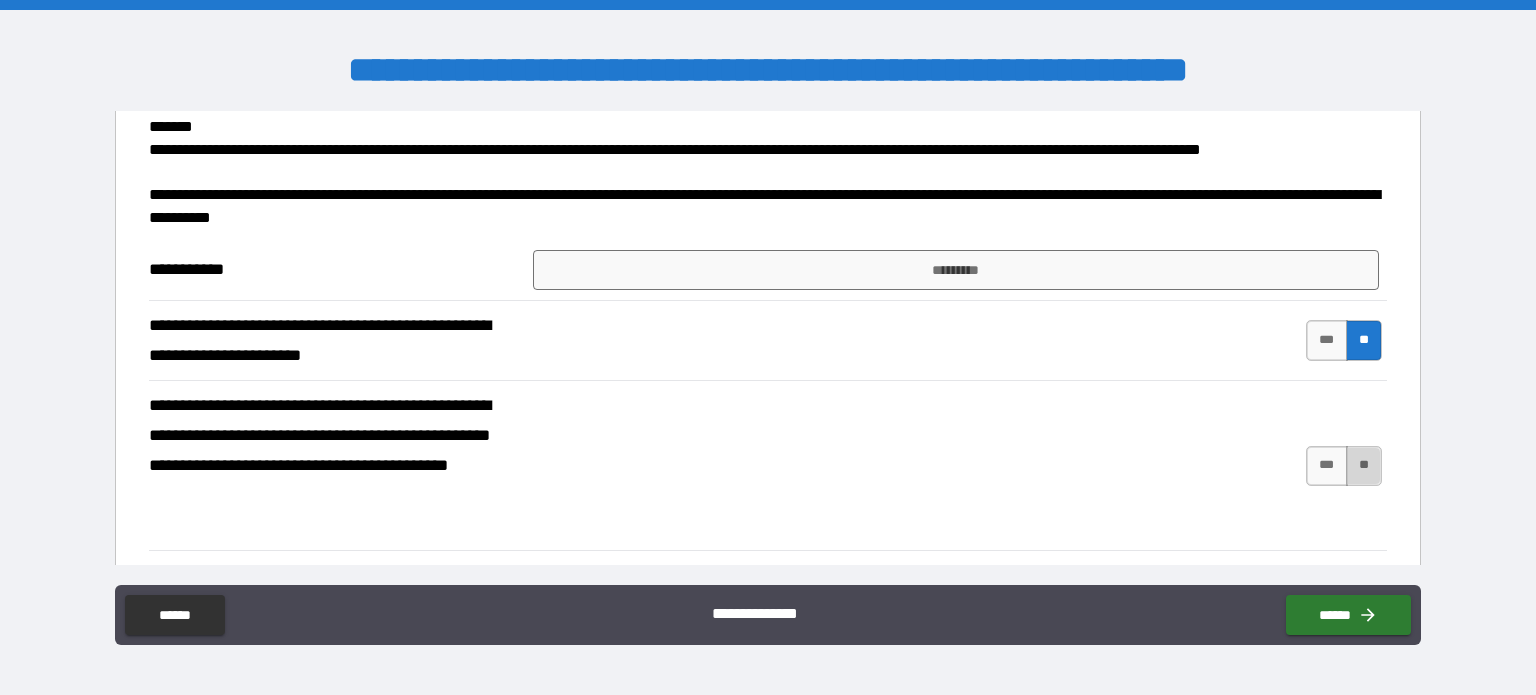 click on "**" at bounding box center (1364, 466) 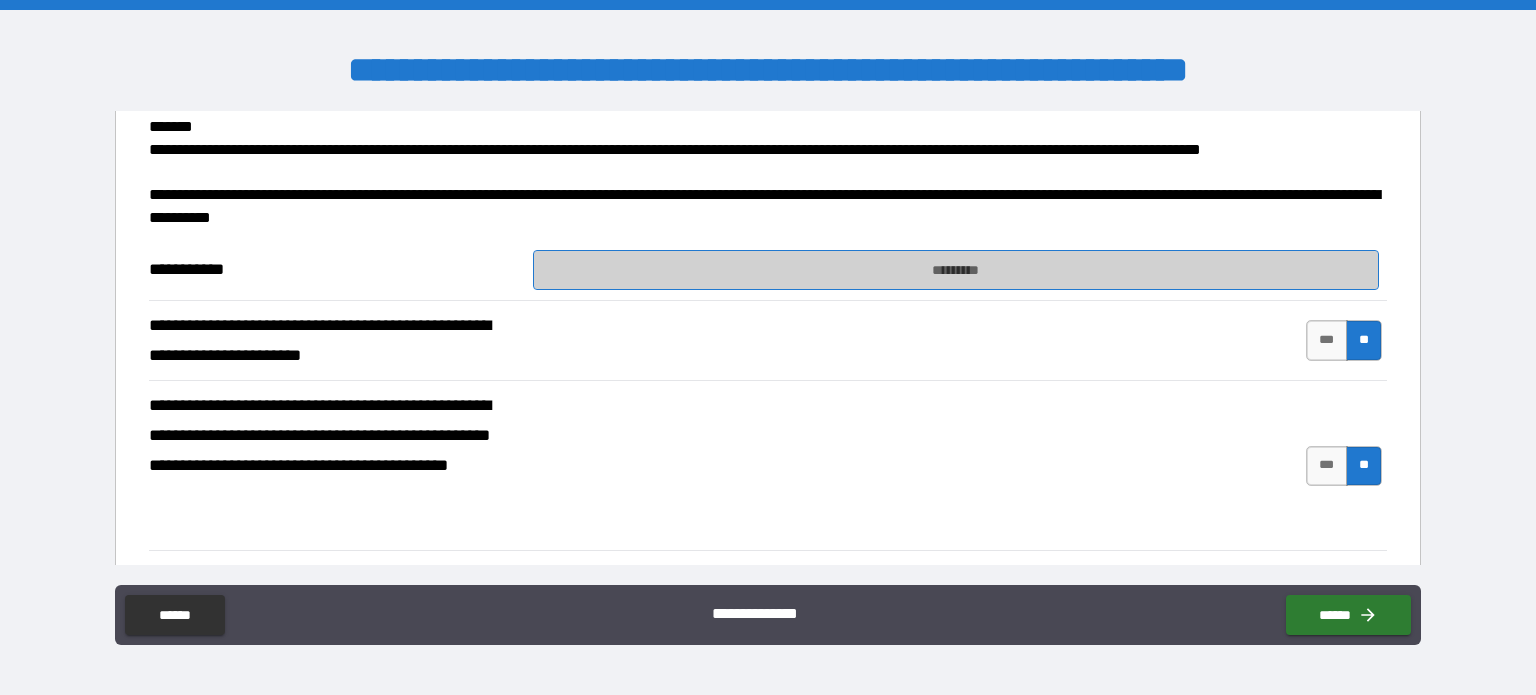 click on "*********" at bounding box center (956, 270) 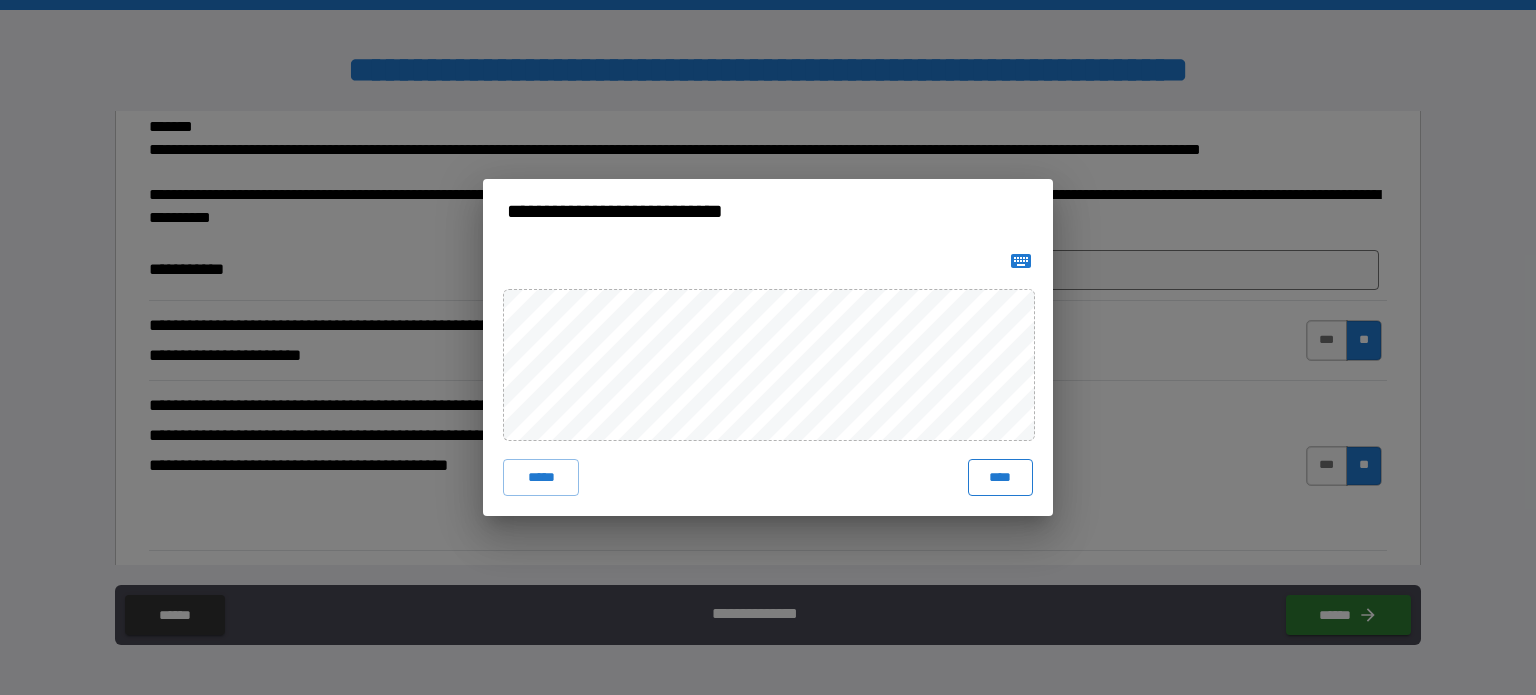 click on "****" at bounding box center [1000, 477] 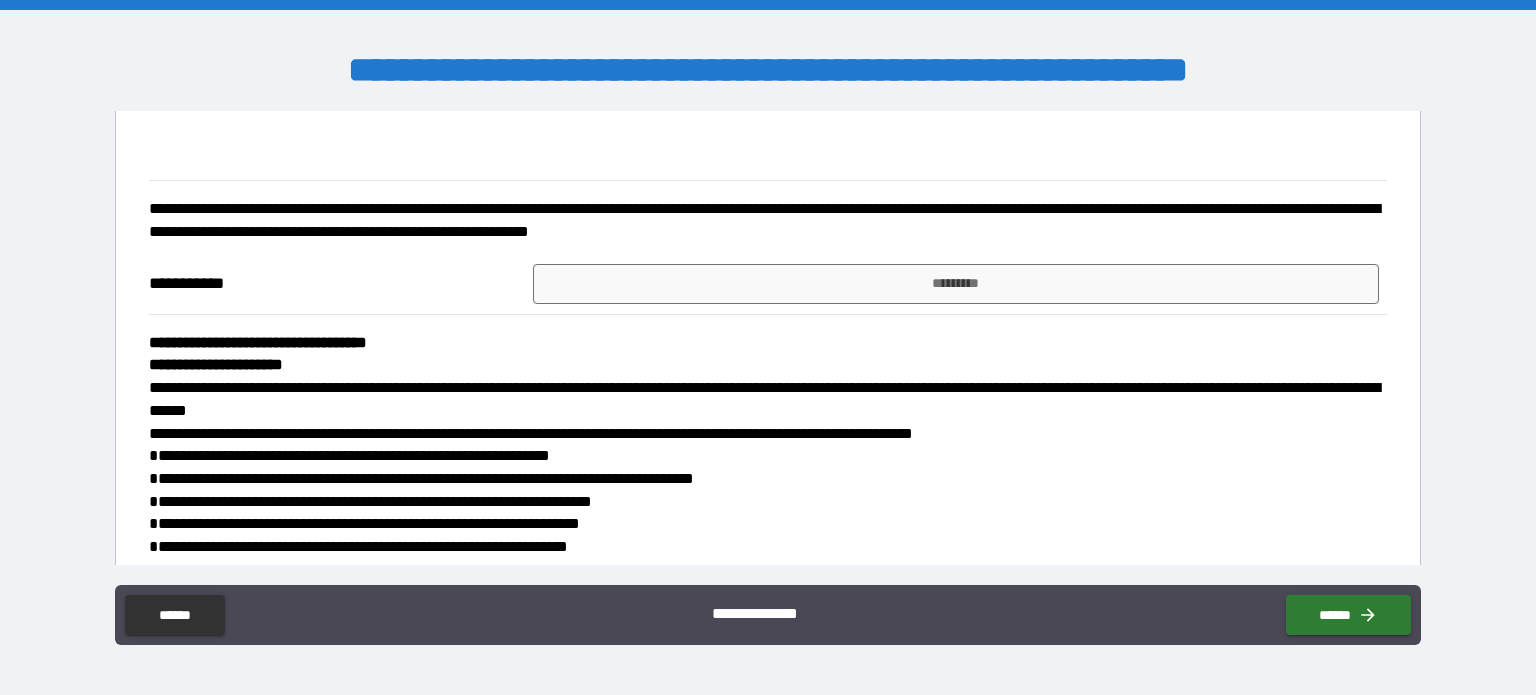 scroll, scrollTop: 984, scrollLeft: 0, axis: vertical 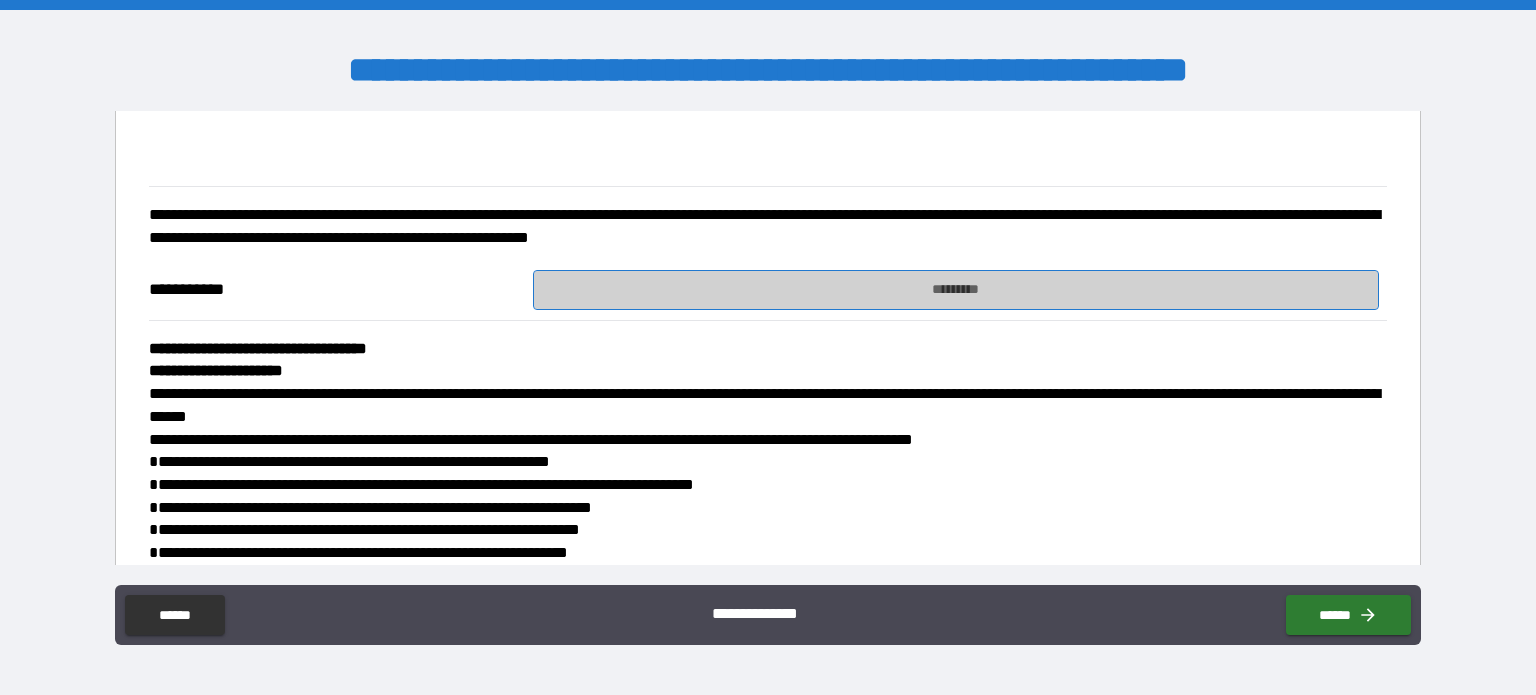 click on "*********" at bounding box center (956, 290) 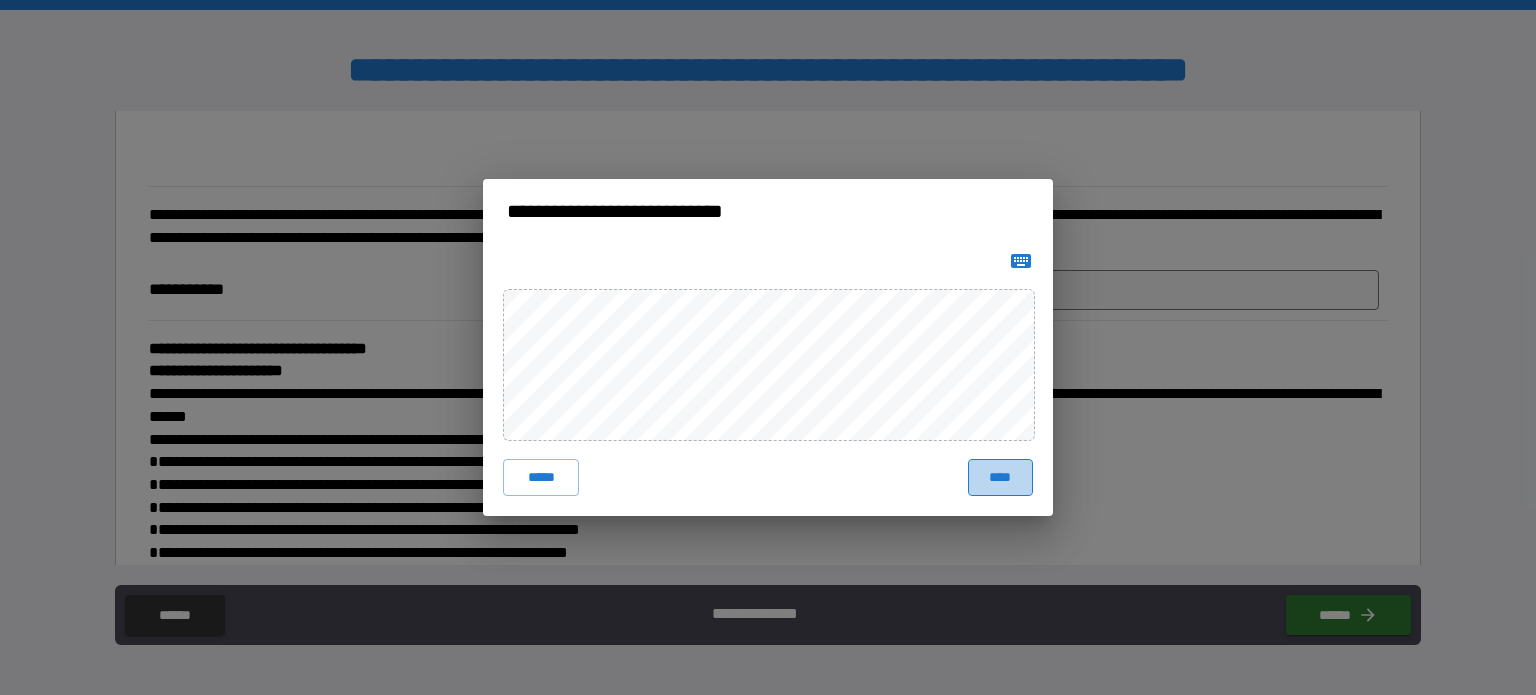 click on "****" at bounding box center [1000, 477] 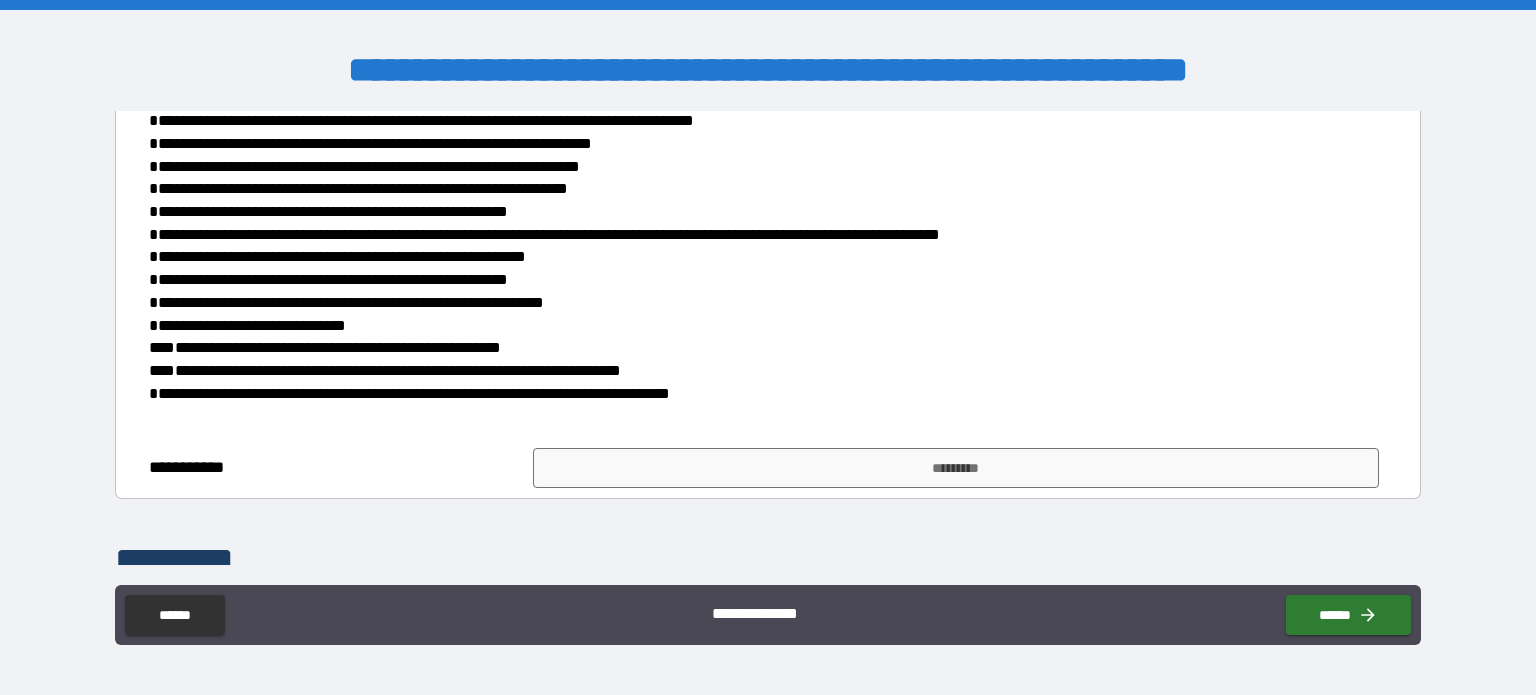 scroll, scrollTop: 1387, scrollLeft: 0, axis: vertical 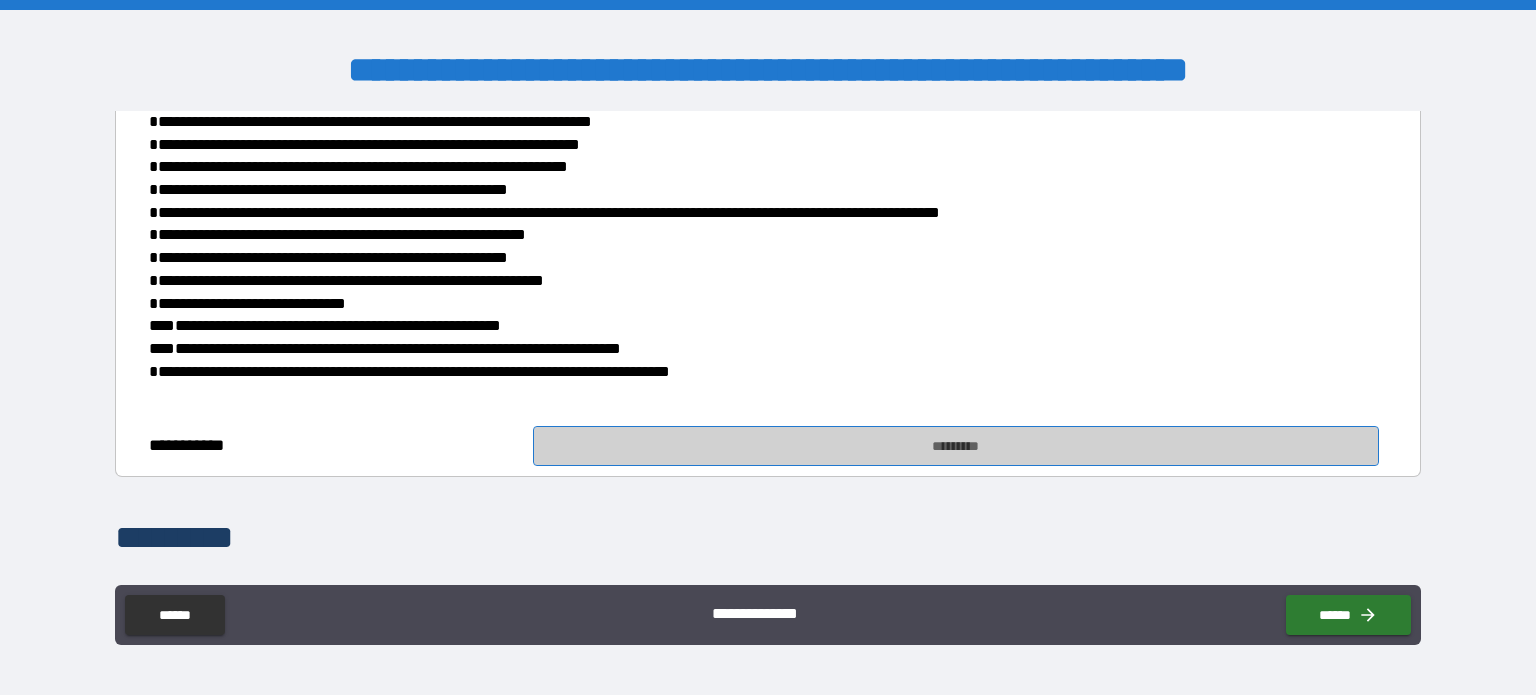 click on "*********" at bounding box center (956, 446) 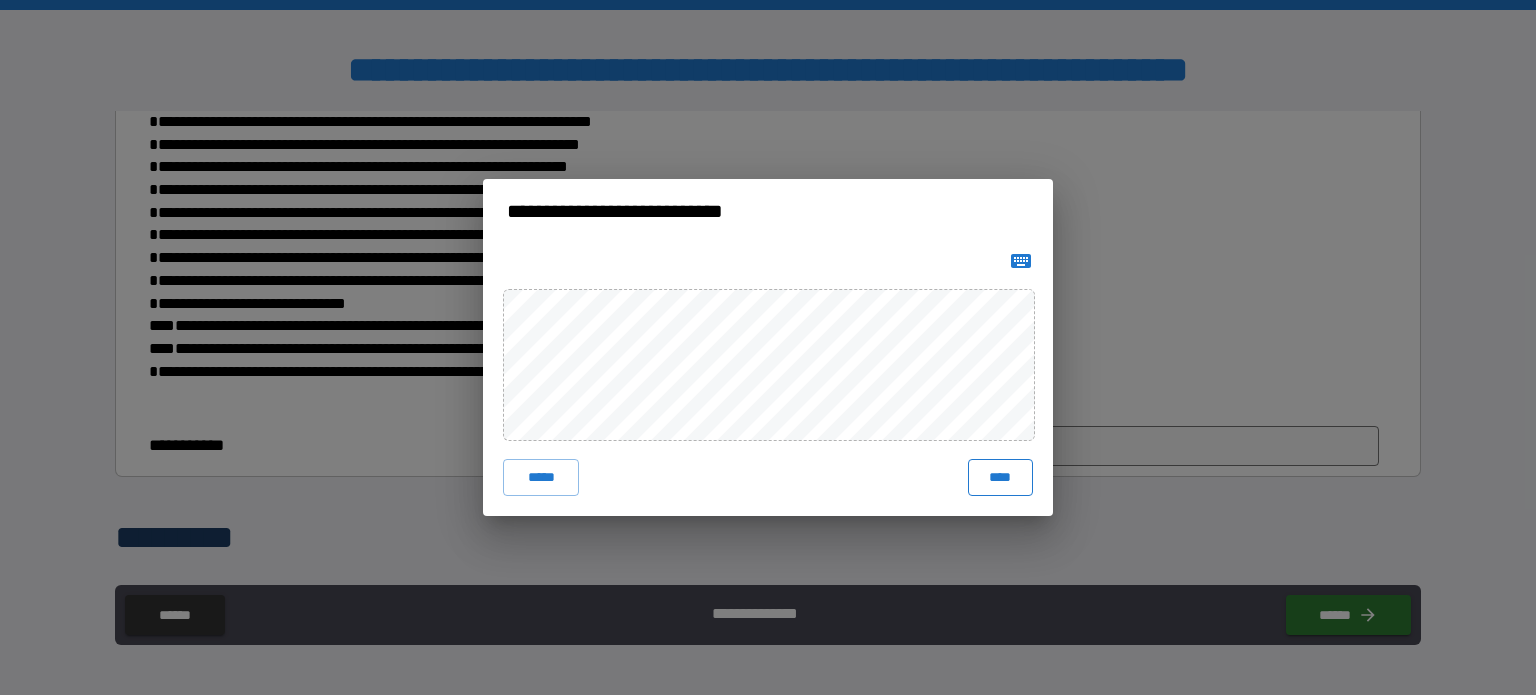 click on "****" at bounding box center (1000, 477) 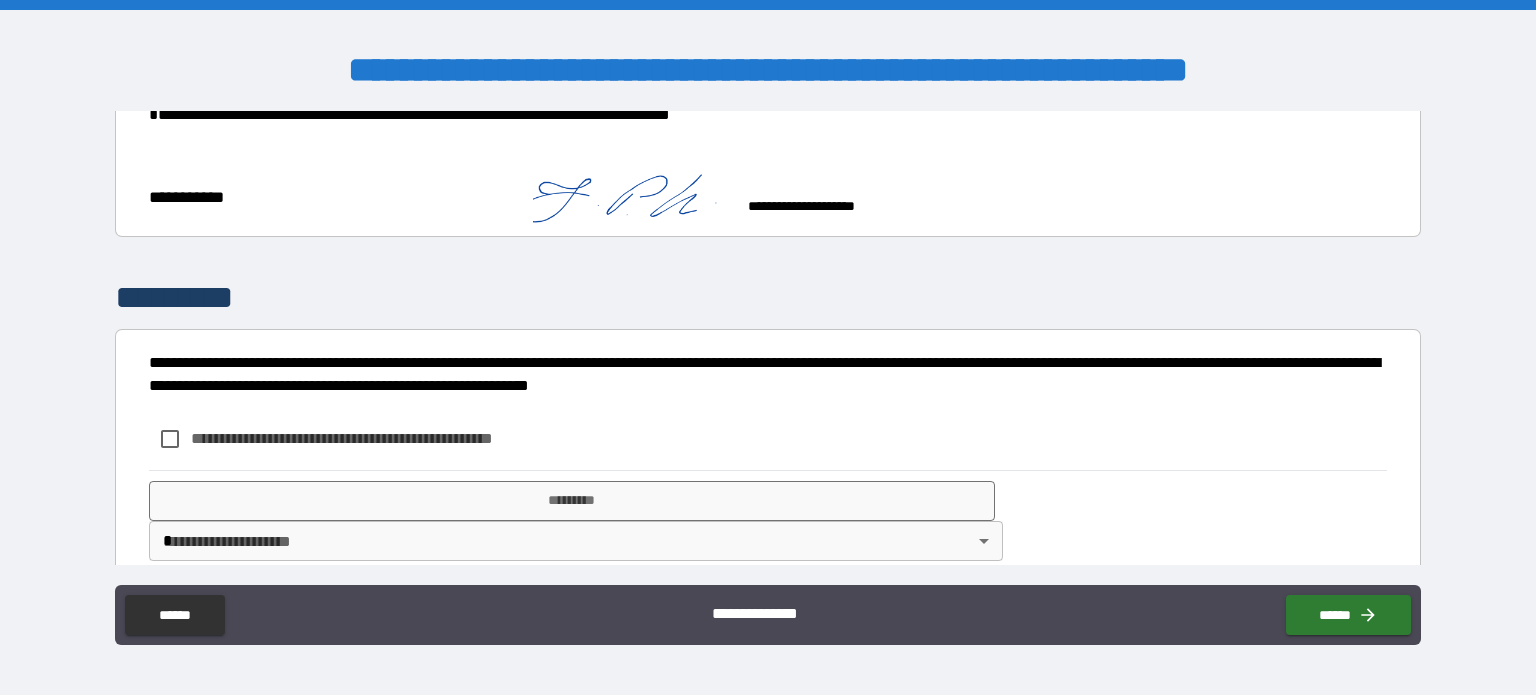 scroll, scrollTop: 1668, scrollLeft: 0, axis: vertical 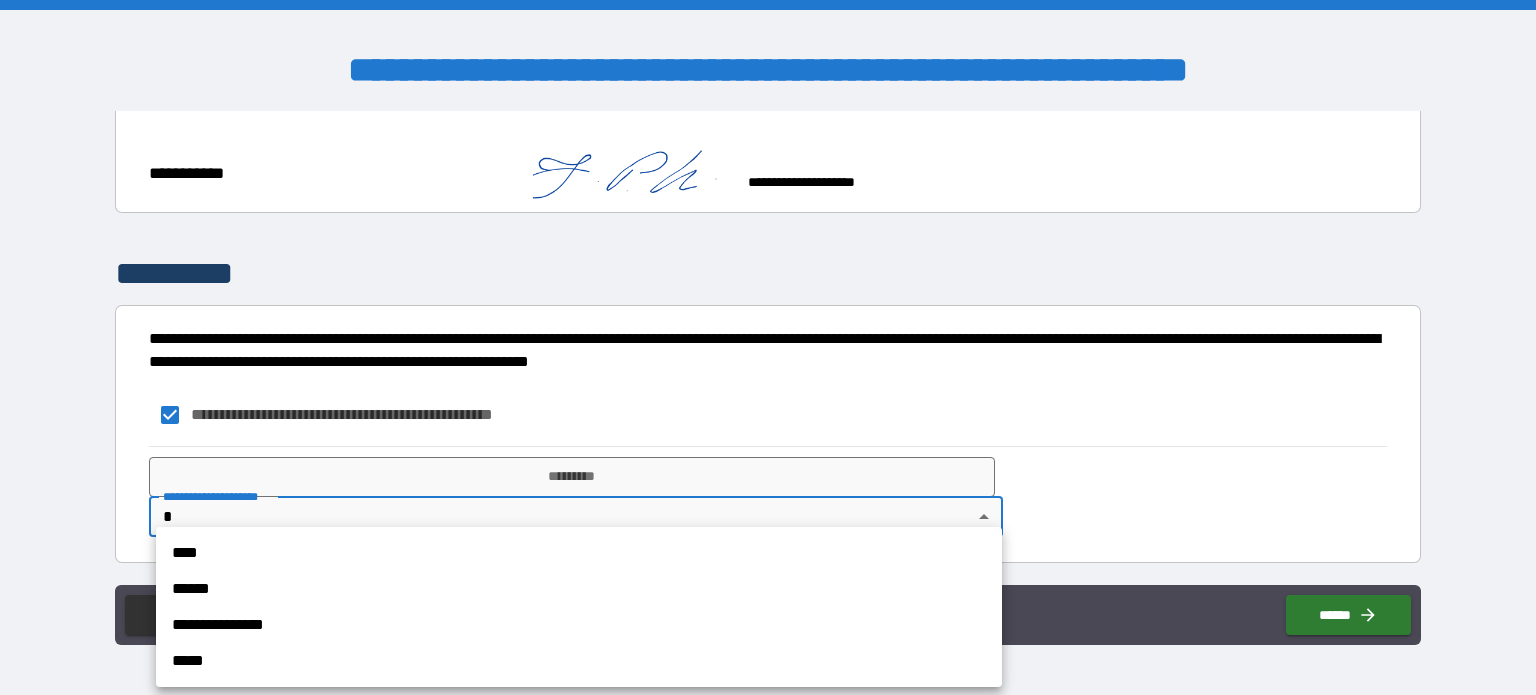 click on "[REDACTED]" at bounding box center [768, 347] 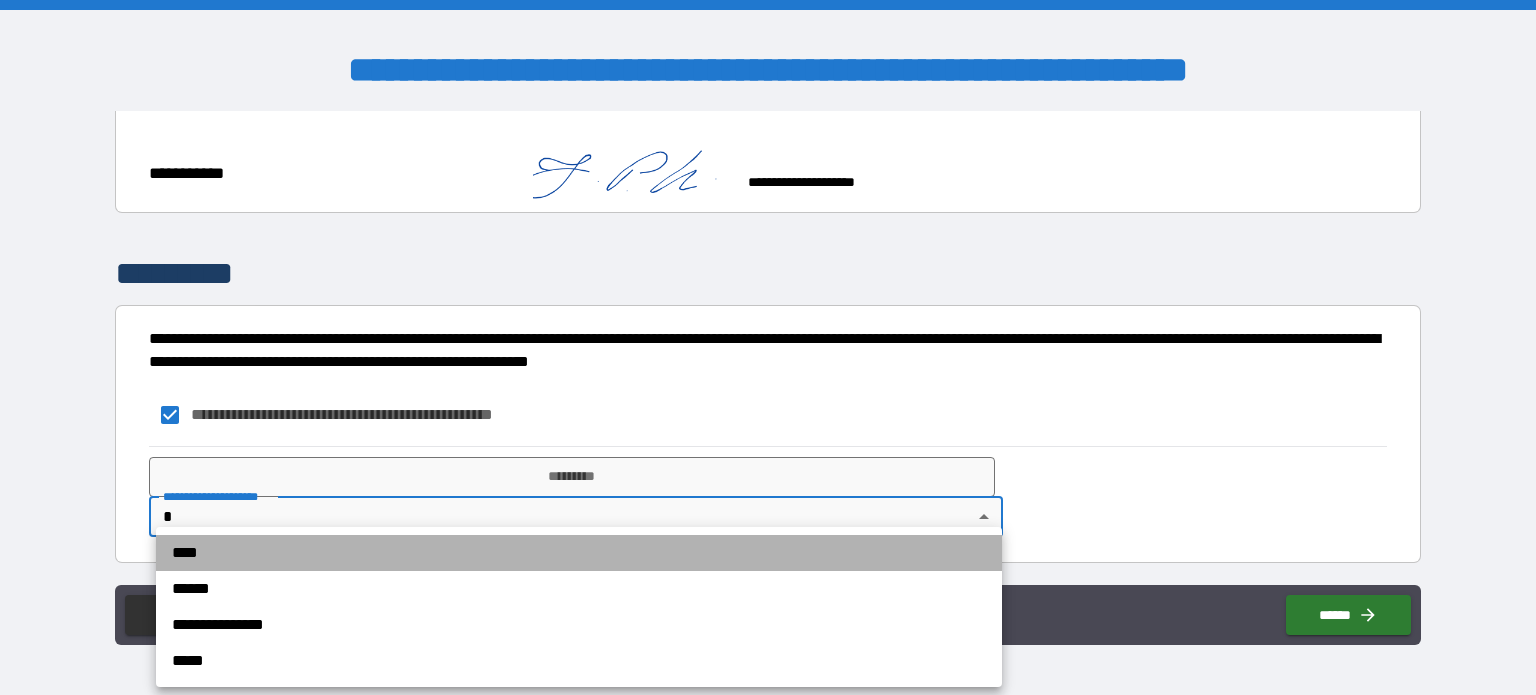 click on "****" at bounding box center [579, 553] 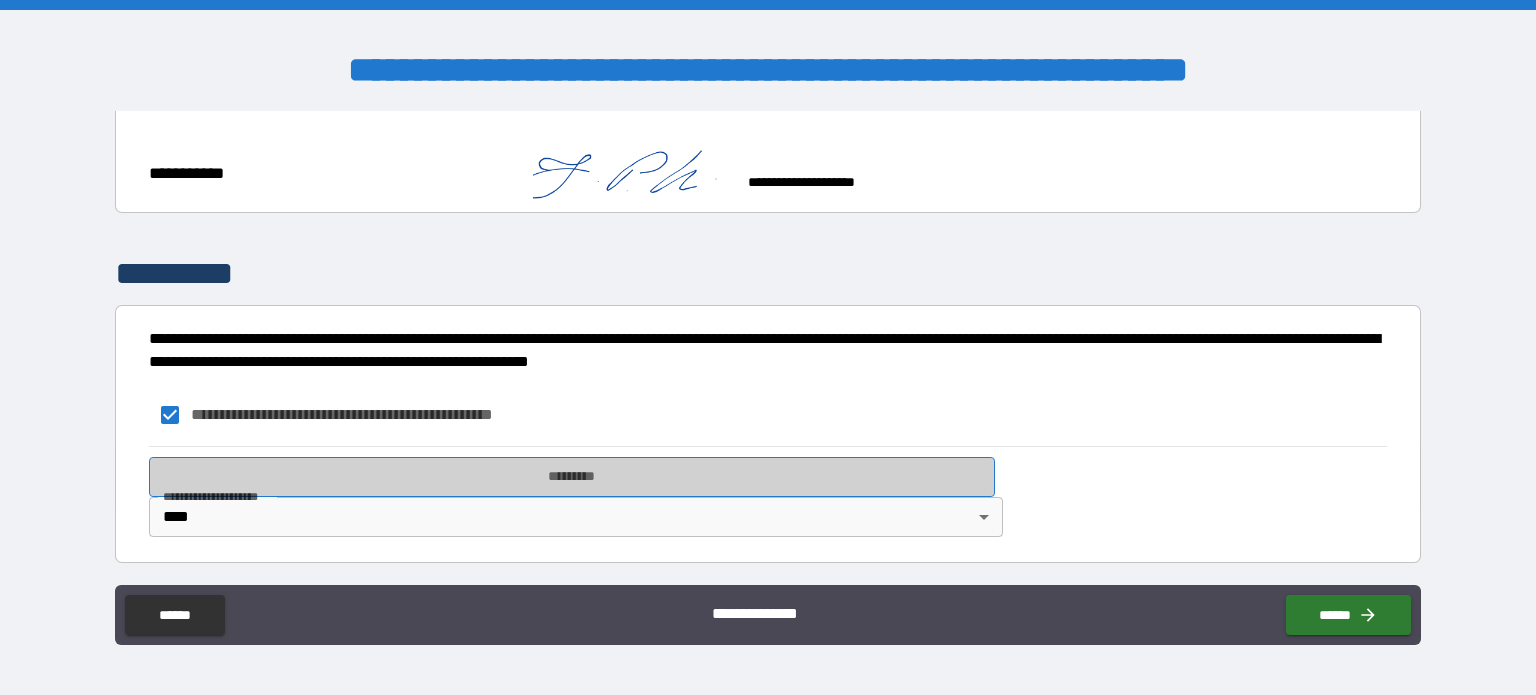 click on "*********" at bounding box center (572, 477) 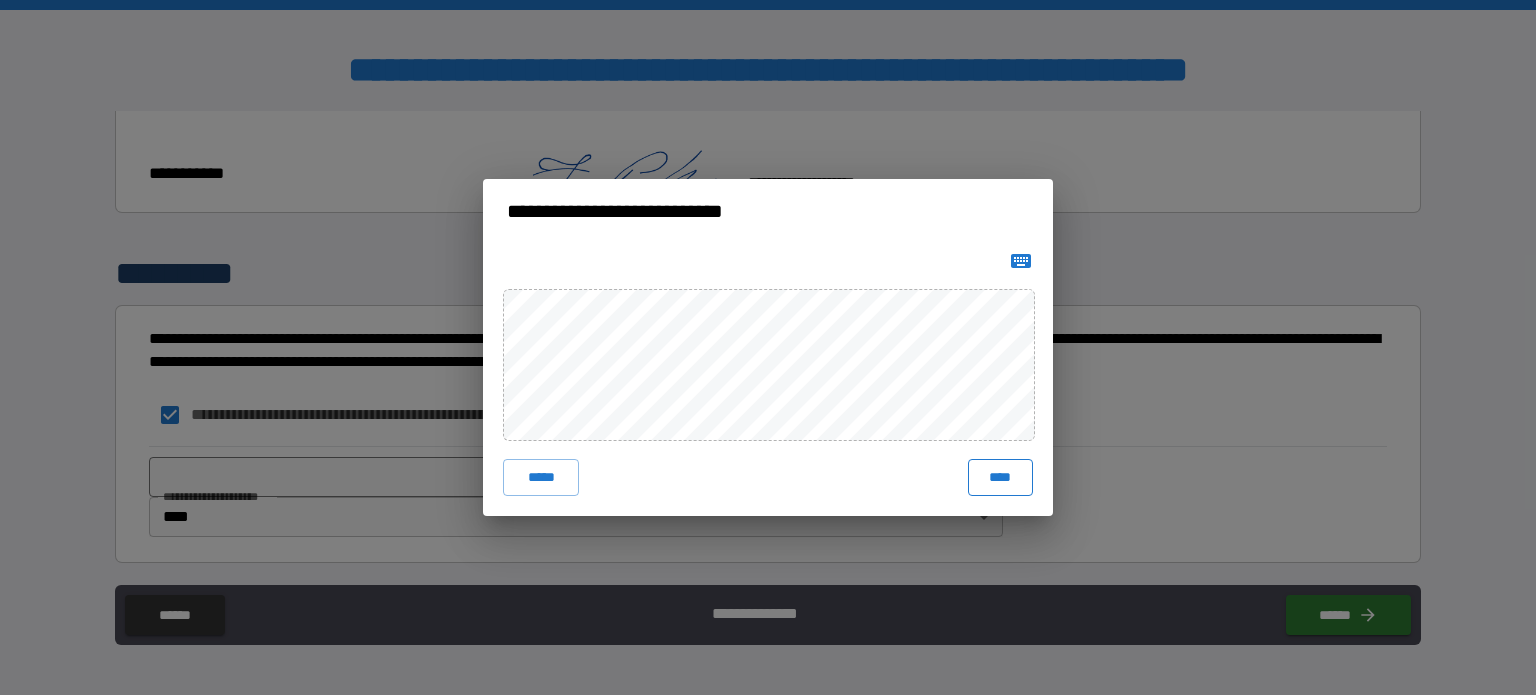 click on "****" at bounding box center [1000, 477] 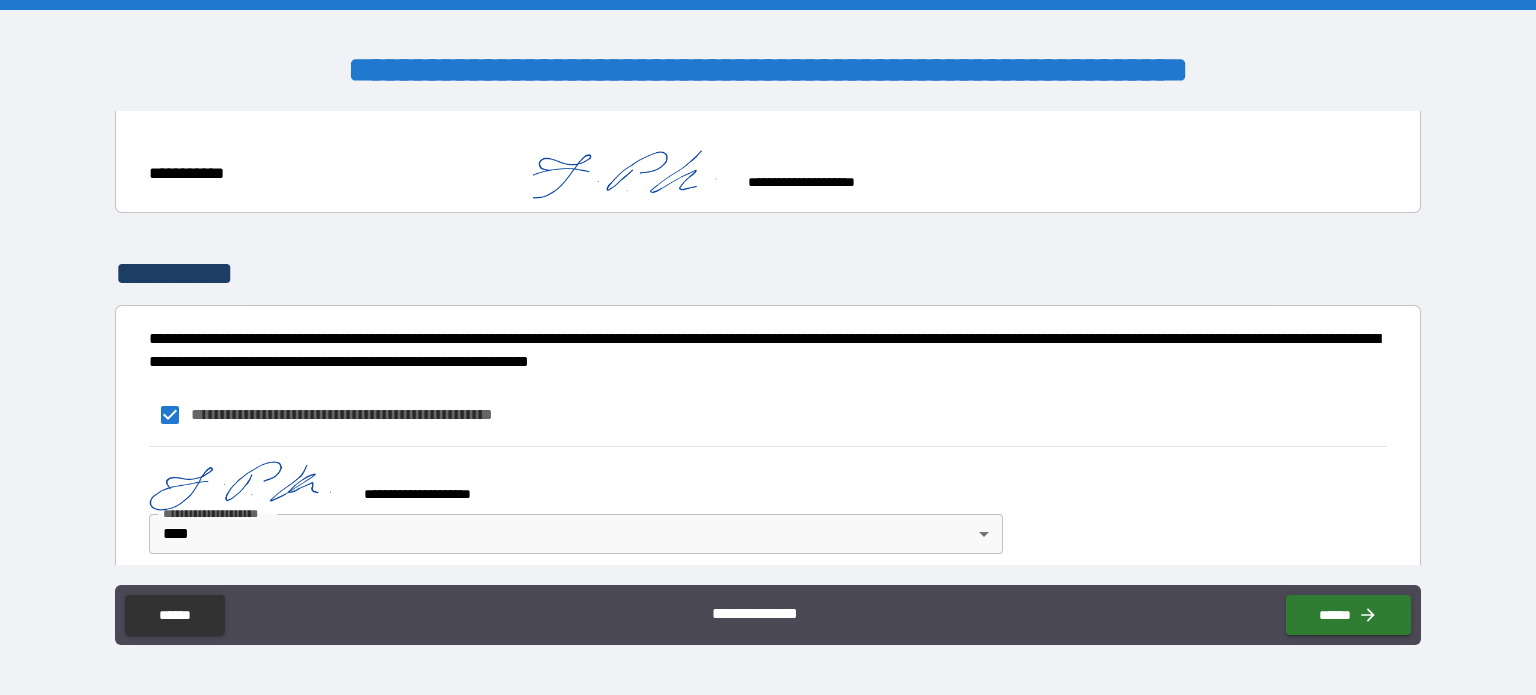 scroll, scrollTop: 1685, scrollLeft: 0, axis: vertical 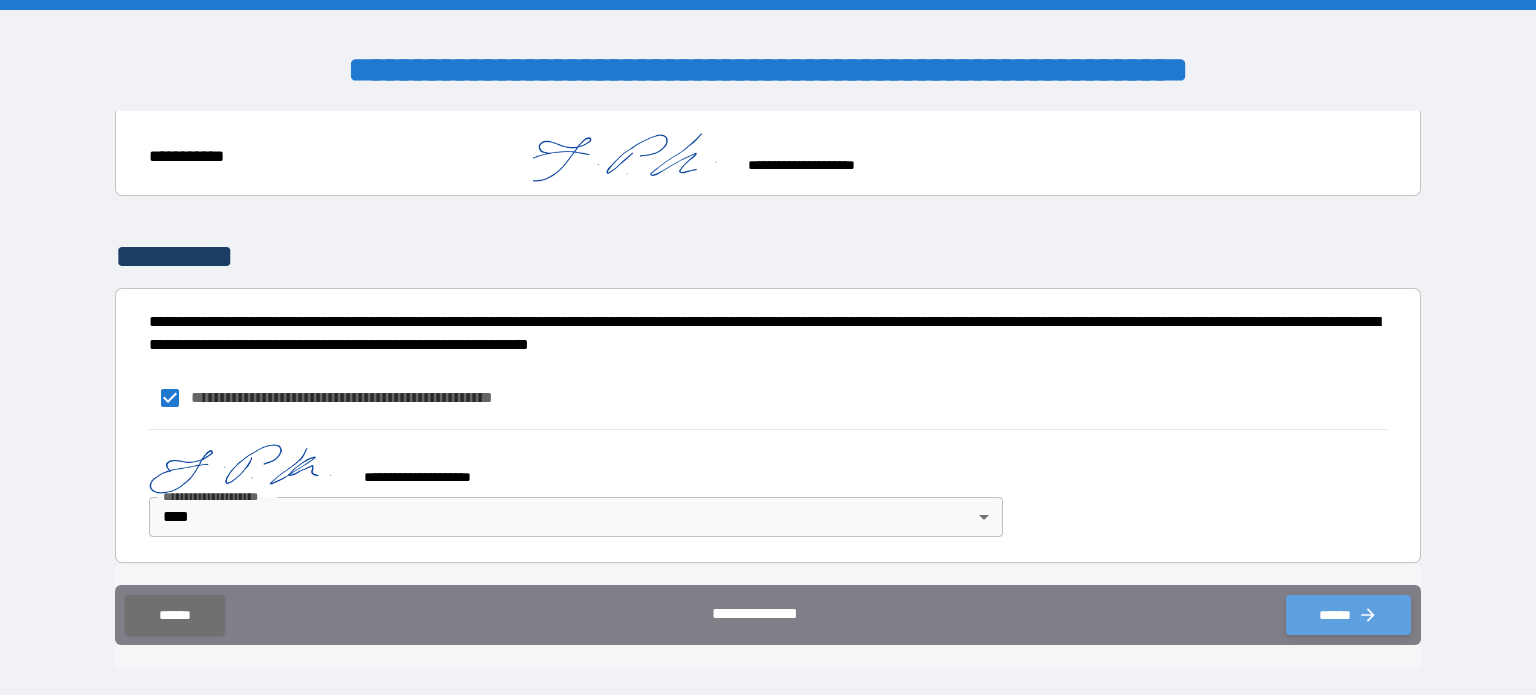 click on "******" at bounding box center (1348, 615) 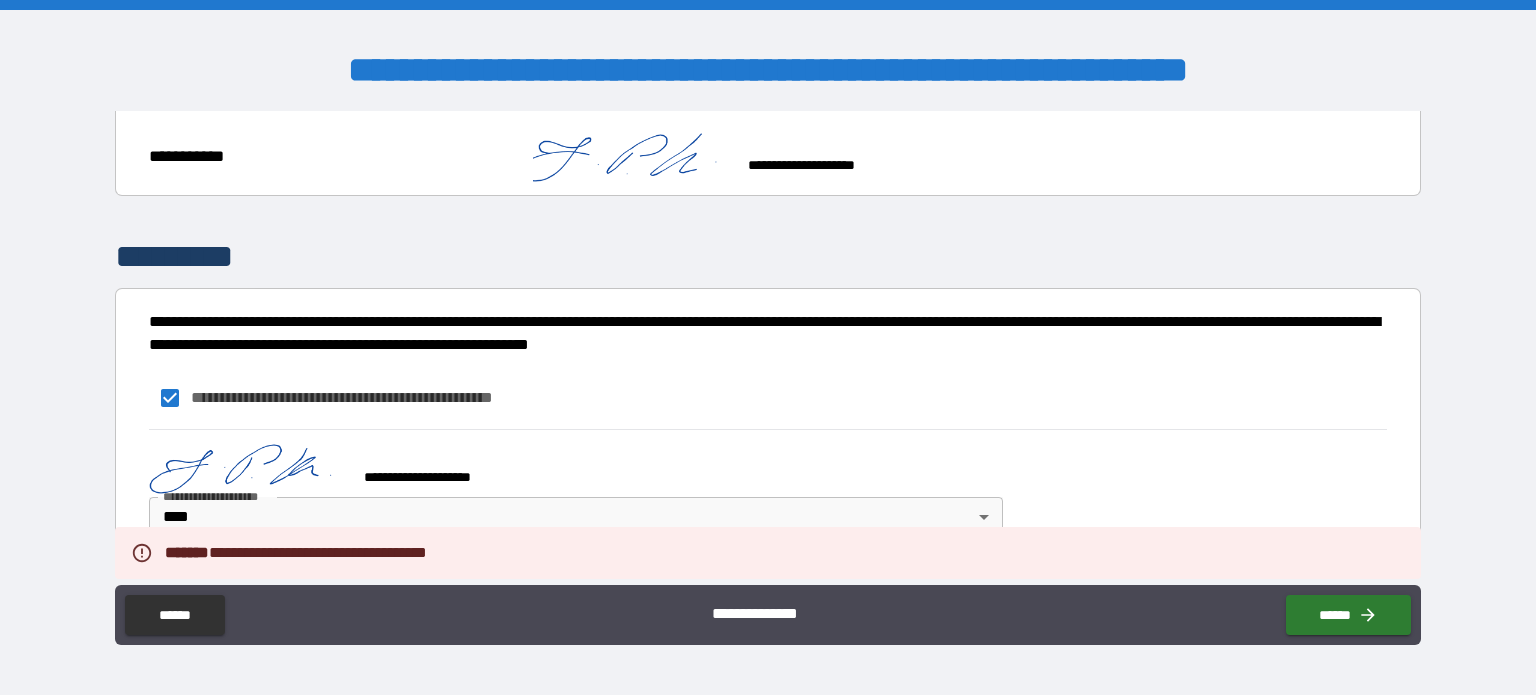 click on "**********" at bounding box center (768, 496) 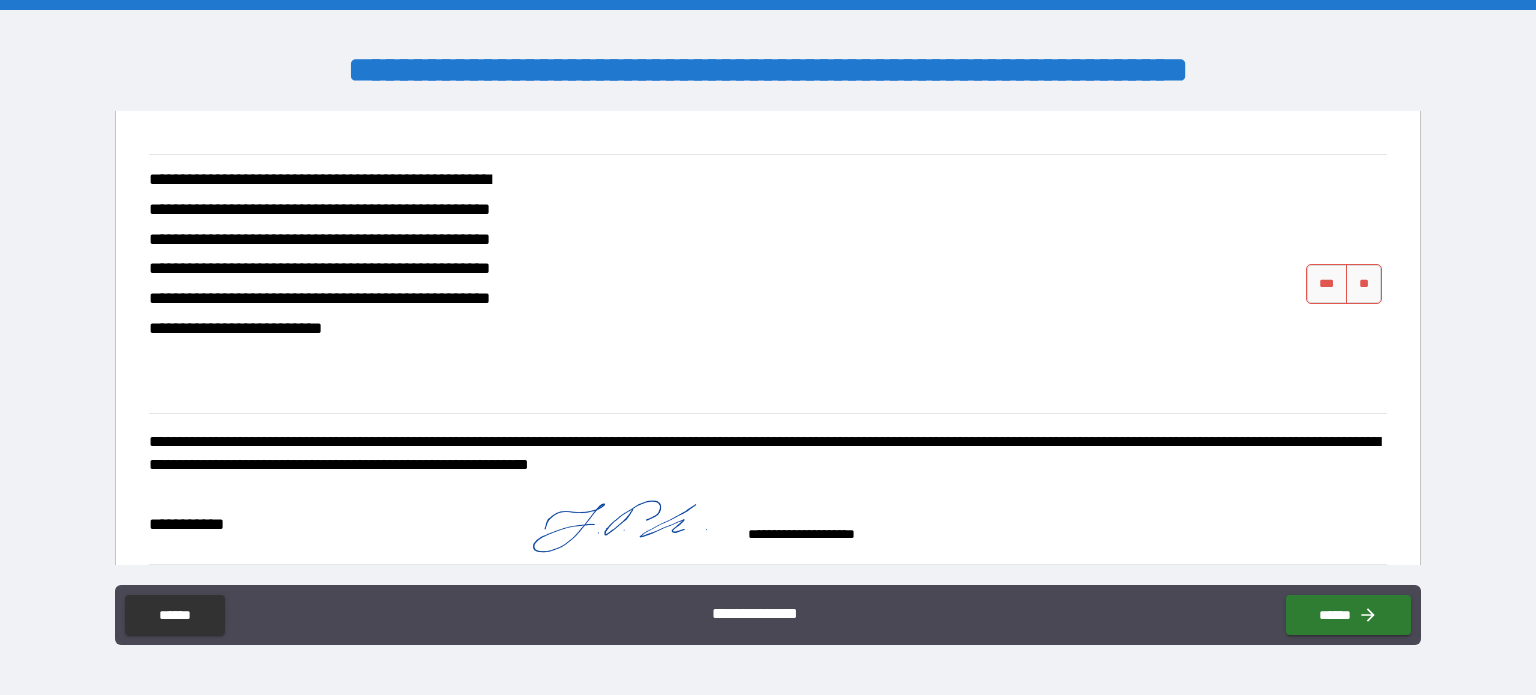 scroll, scrollTop: 686, scrollLeft: 0, axis: vertical 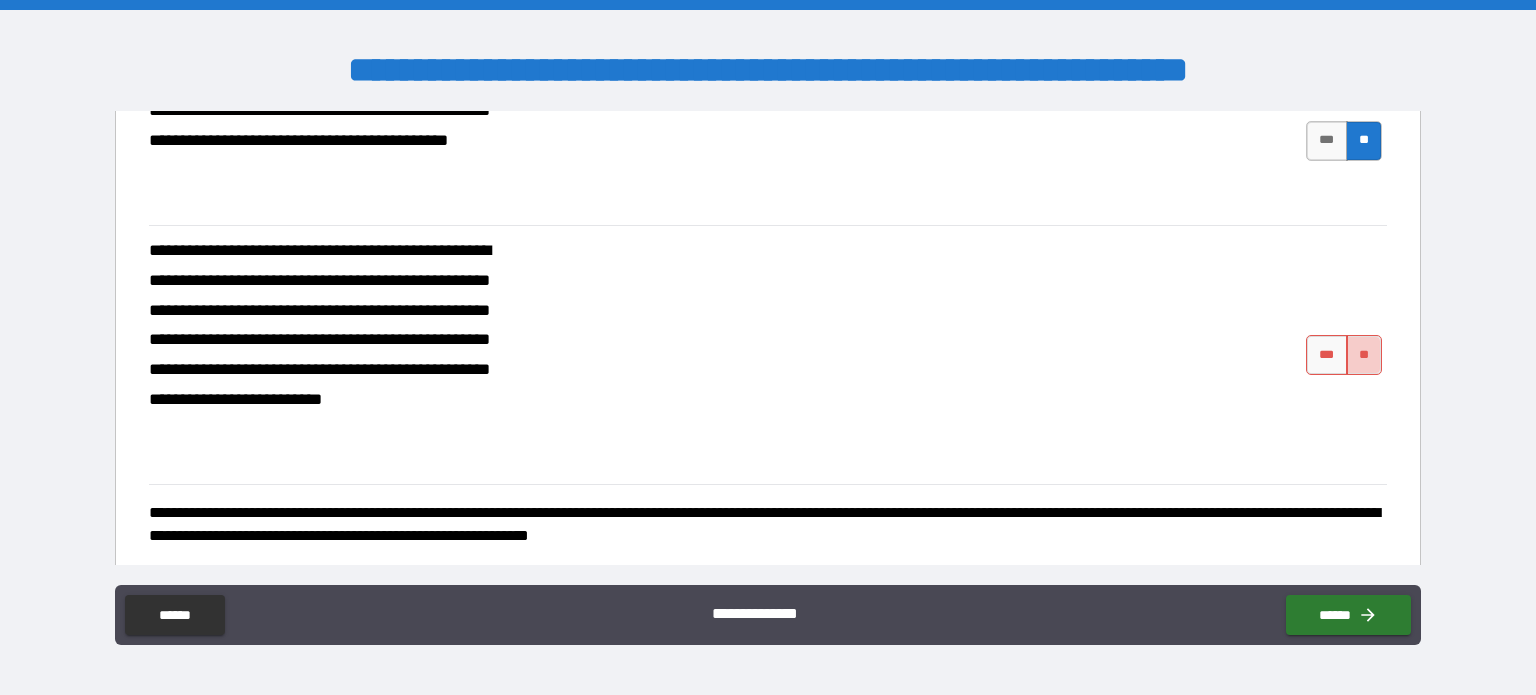 click on "**" at bounding box center (1364, 355) 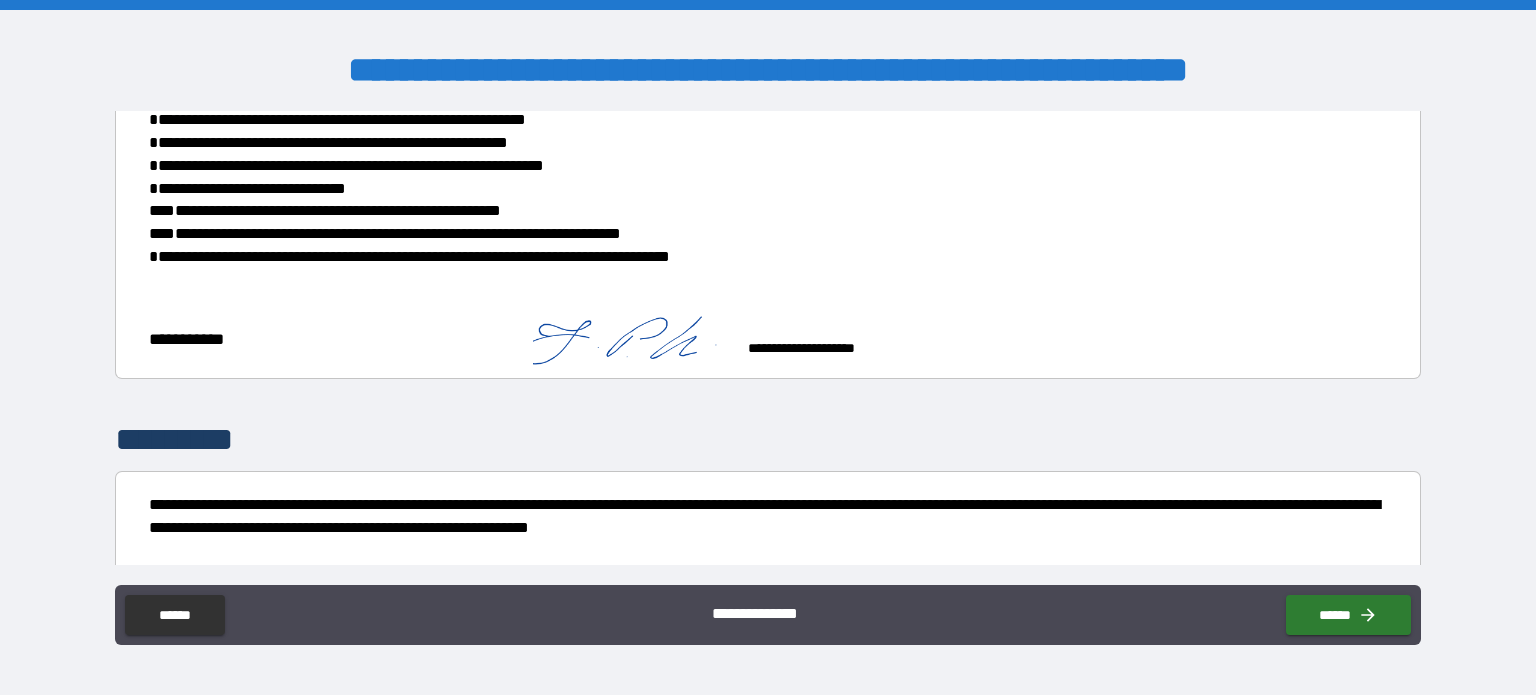 scroll, scrollTop: 1685, scrollLeft: 0, axis: vertical 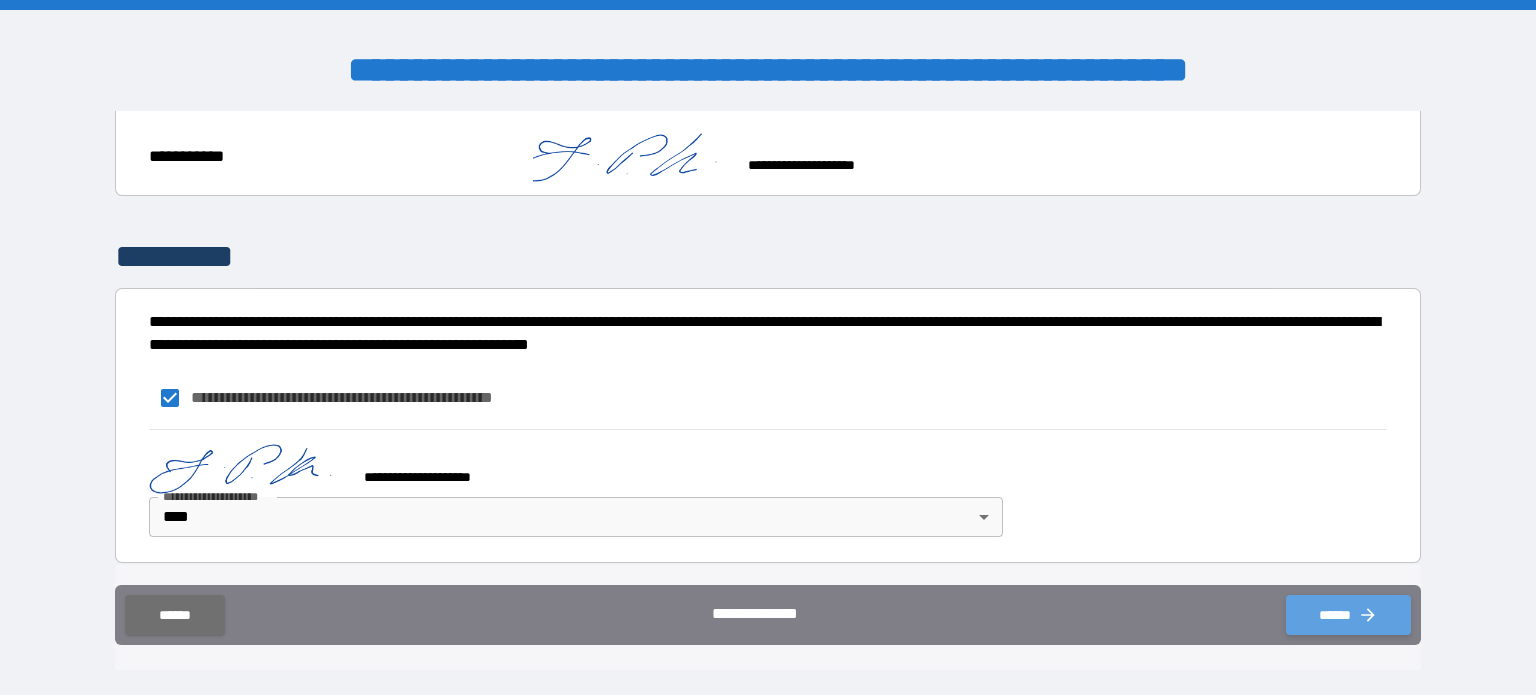 click on "******" at bounding box center [1348, 615] 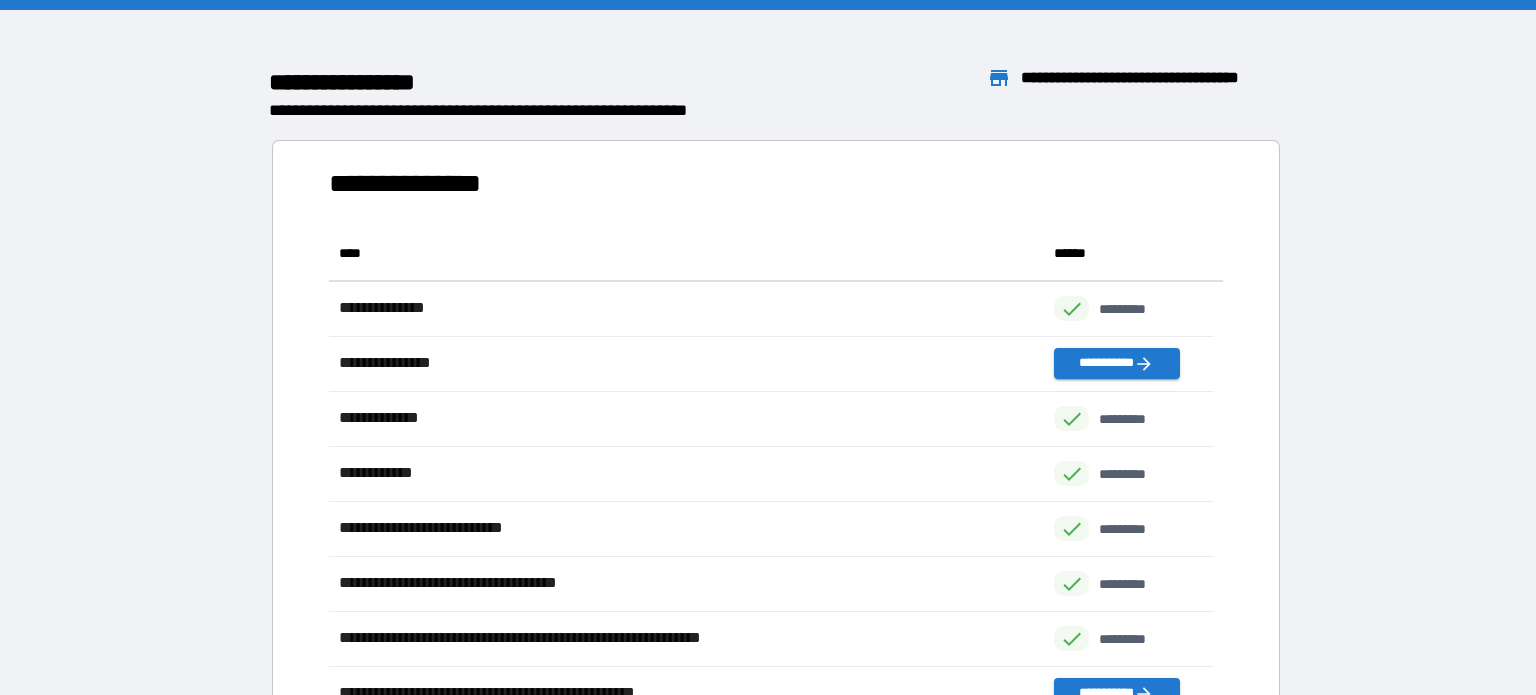 scroll, scrollTop: 480, scrollLeft: 868, axis: both 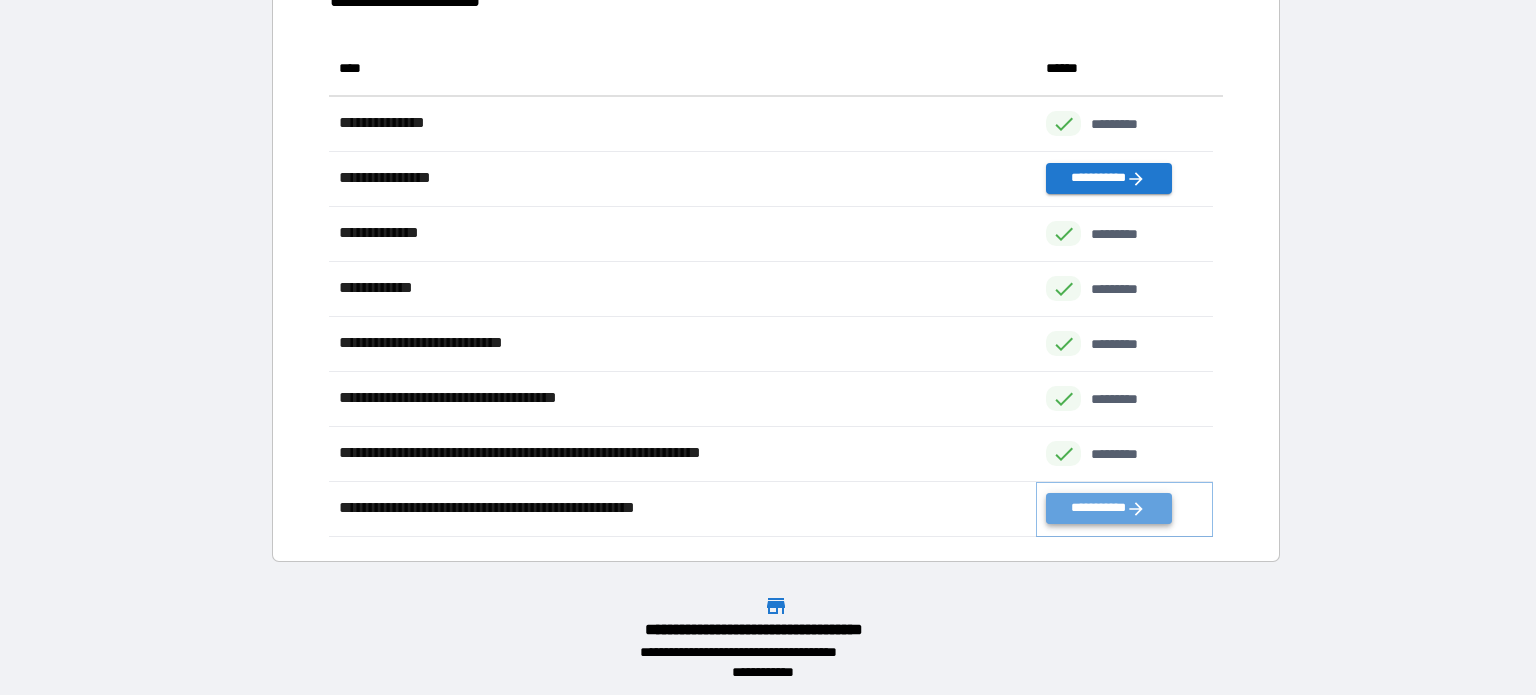 click on "**********" at bounding box center [1108, 508] 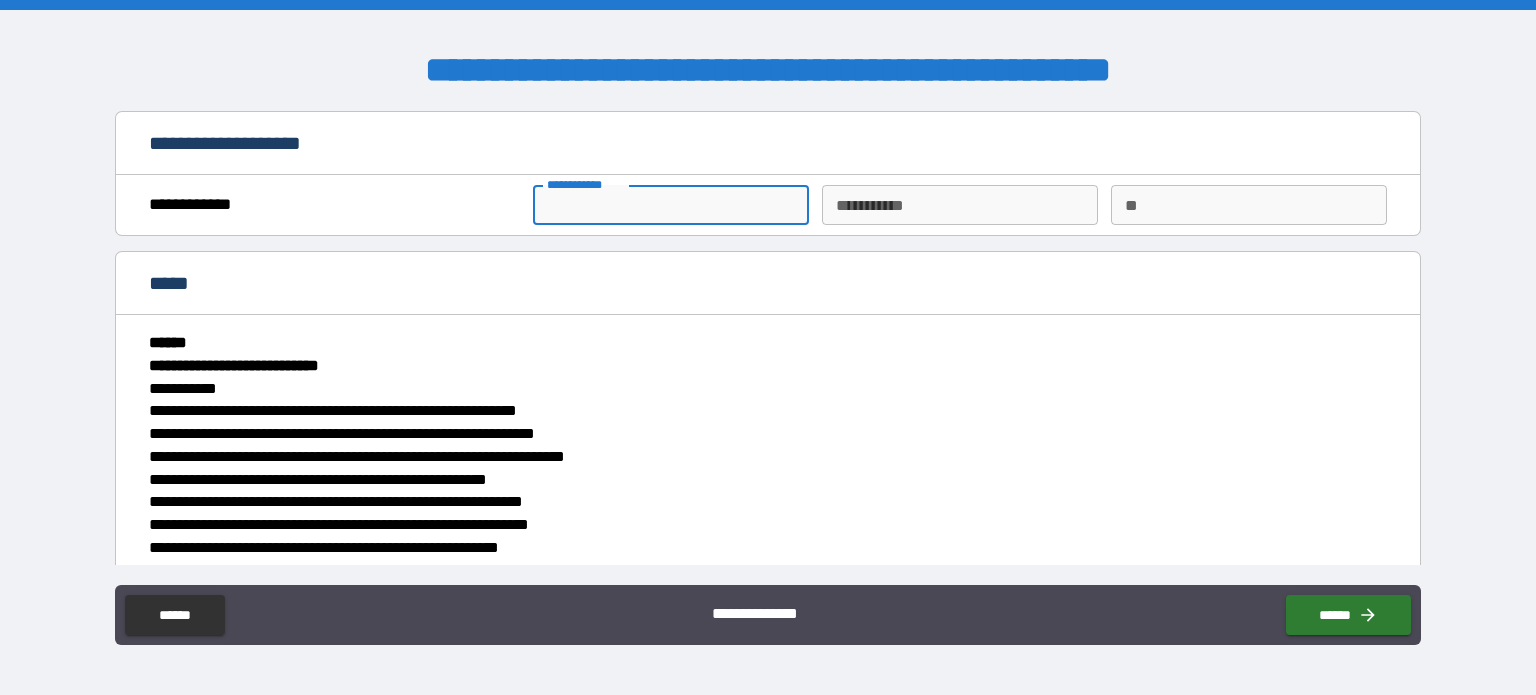 click on "**********" at bounding box center [671, 205] 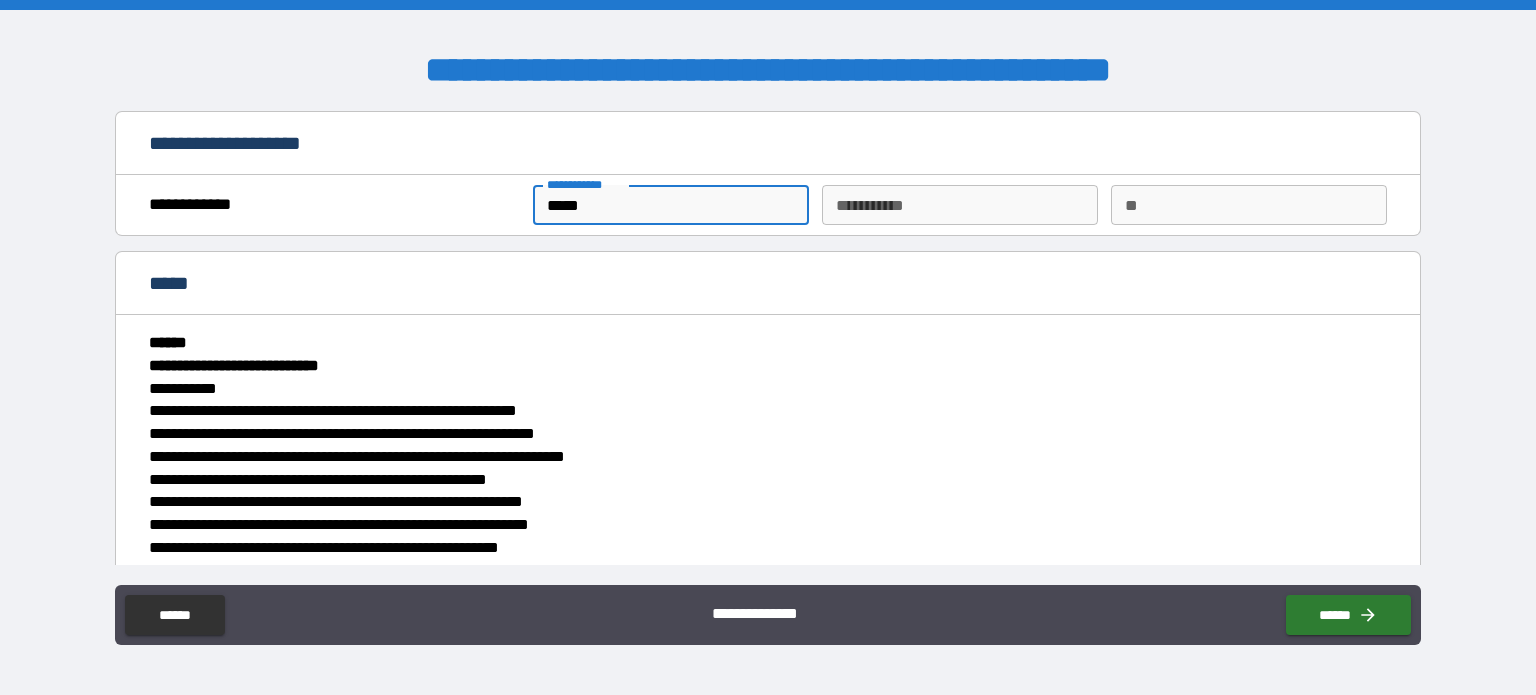 type on "****" 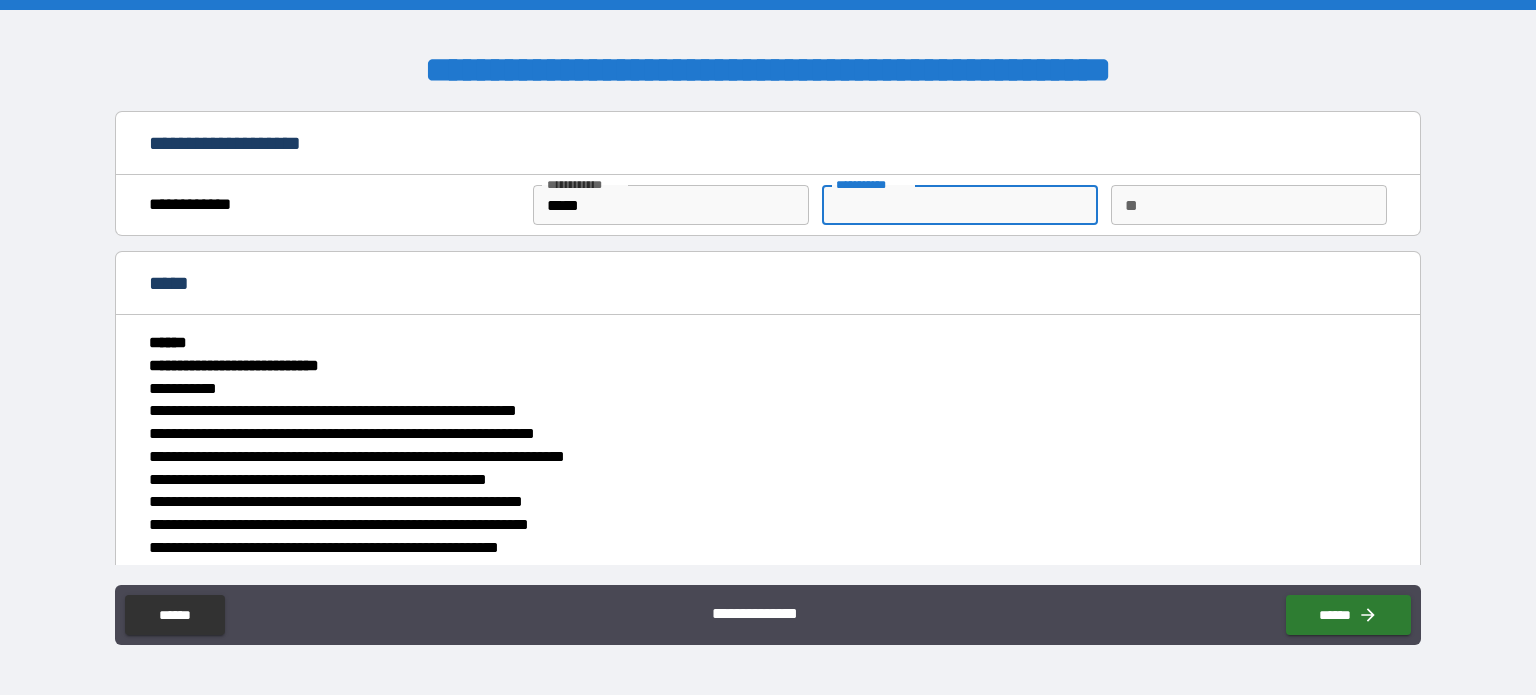 click on "*********   *" at bounding box center (960, 205) 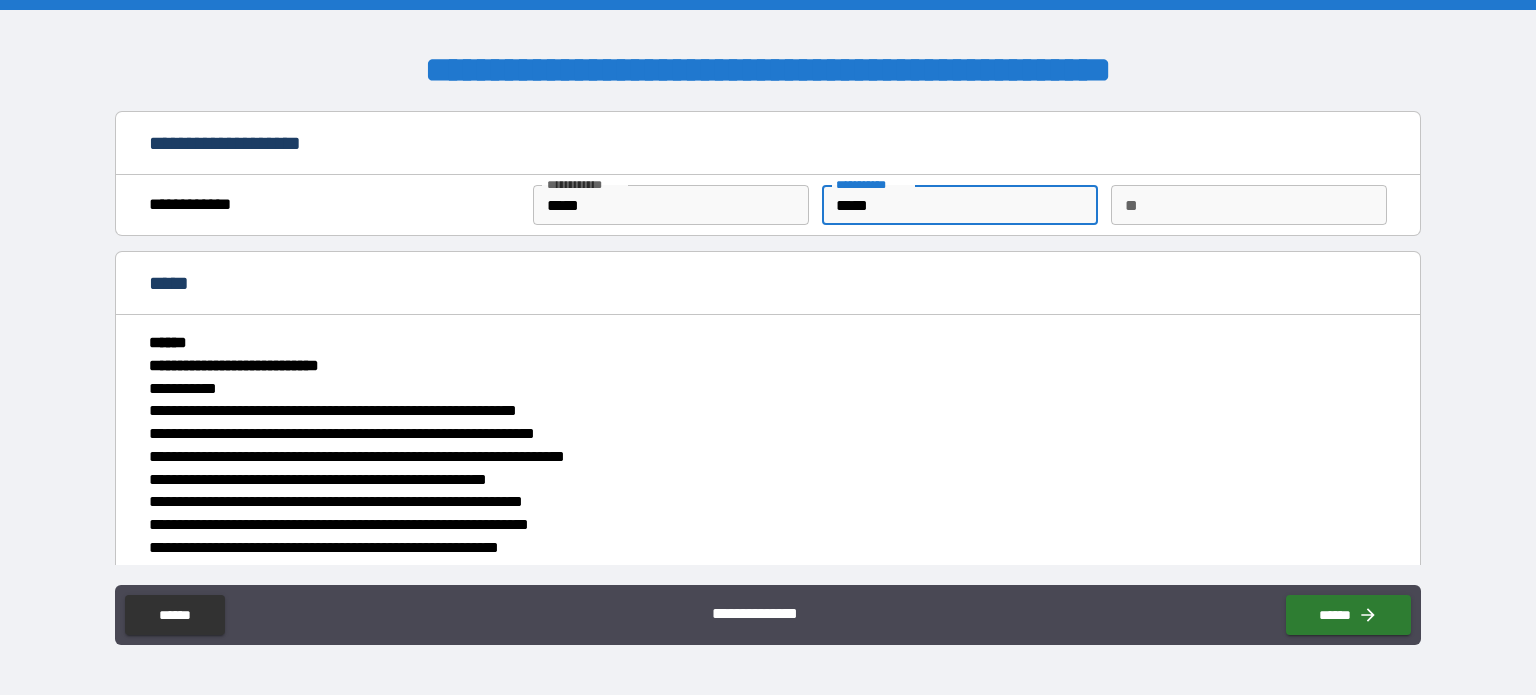 type on "*****" 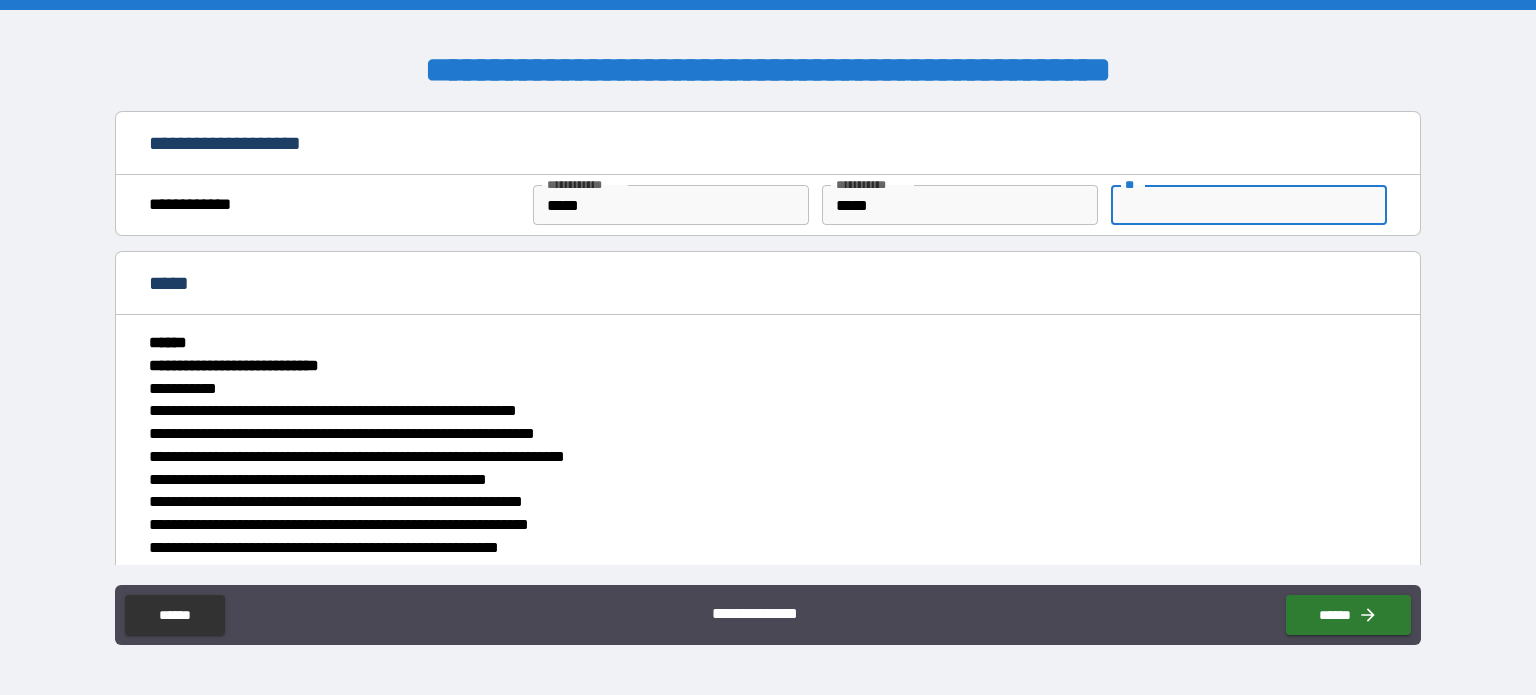 click on "**" at bounding box center [1249, 205] 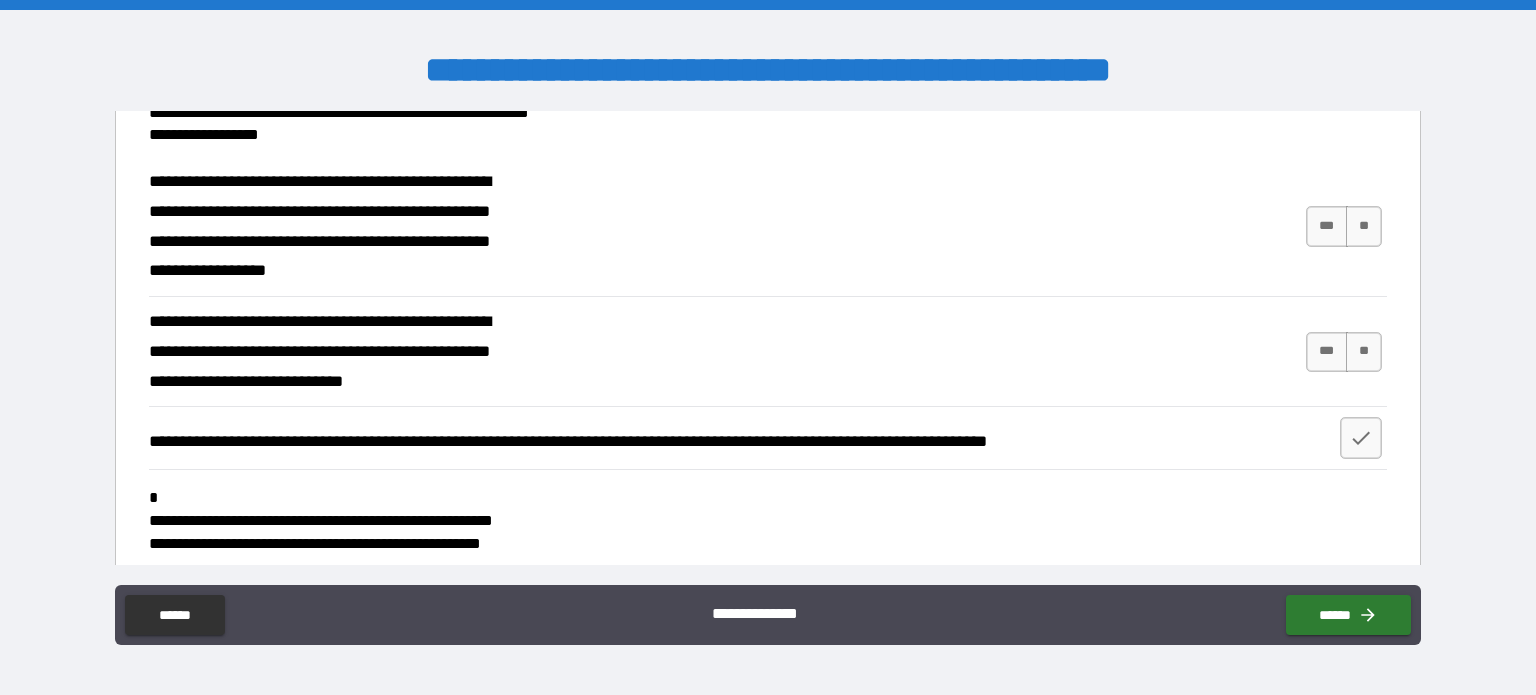 scroll, scrollTop: 676, scrollLeft: 0, axis: vertical 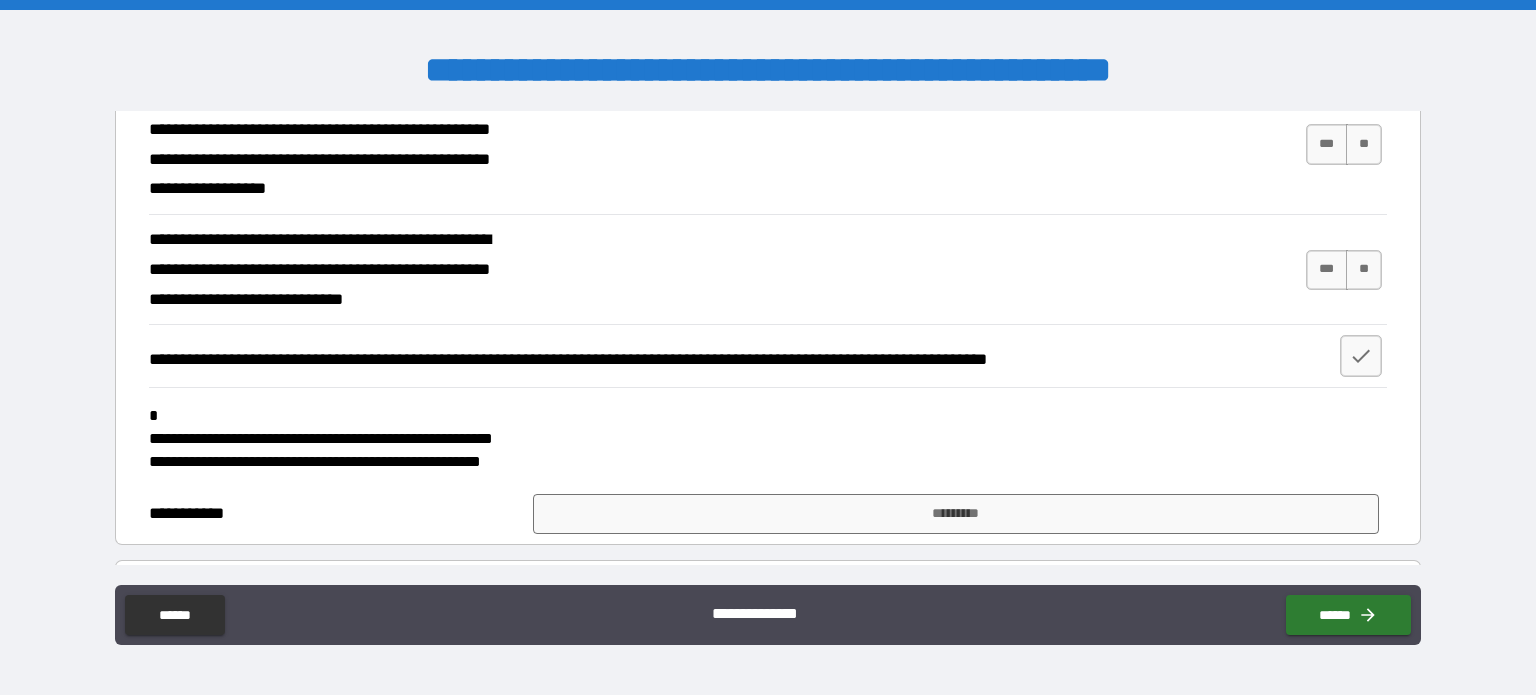 type on "*" 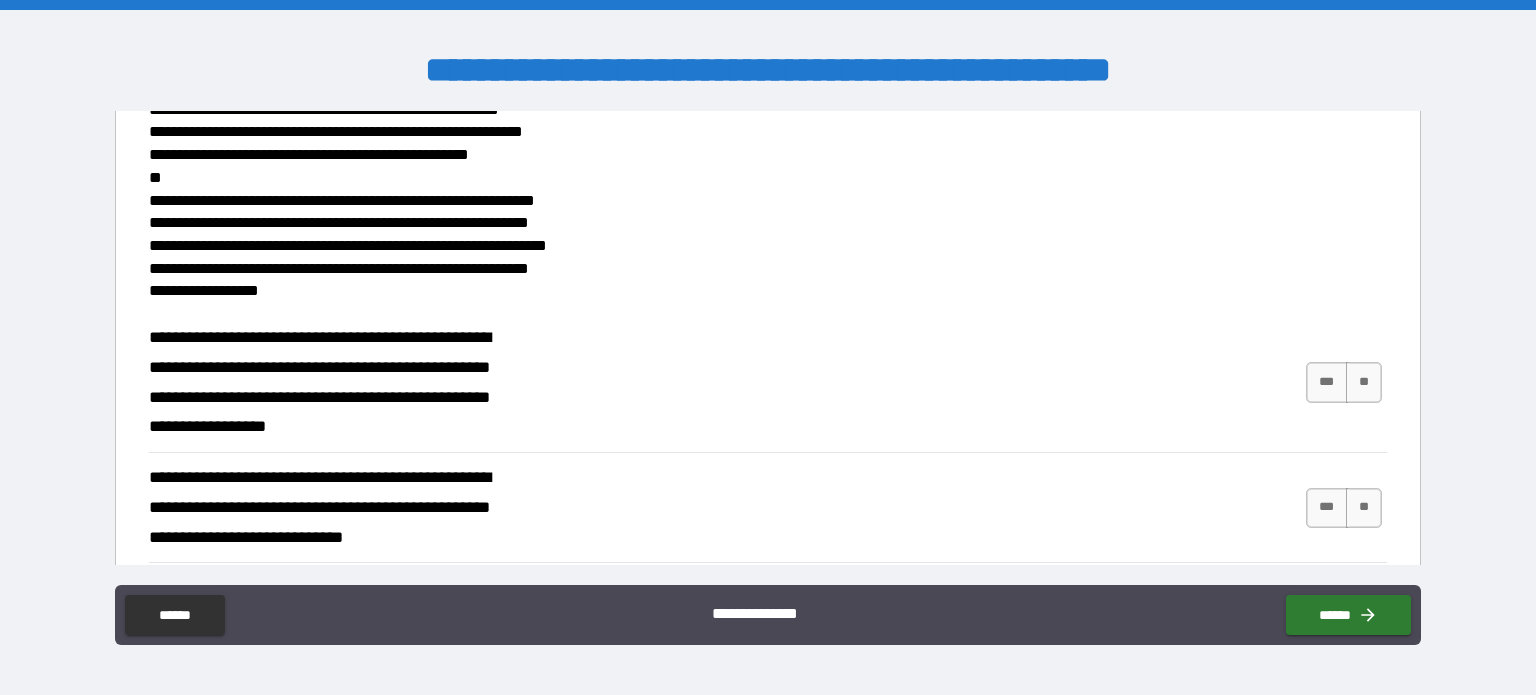scroll, scrollTop: 498, scrollLeft: 0, axis: vertical 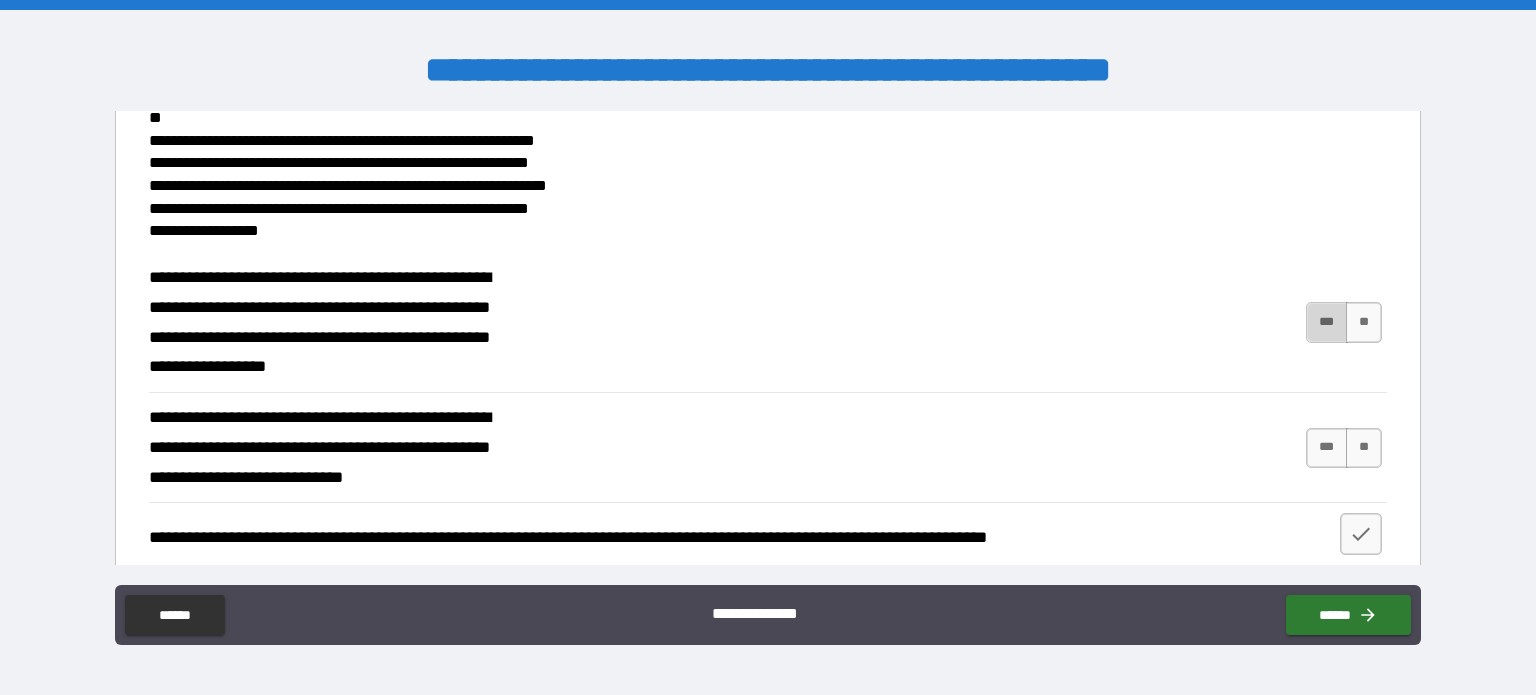 click on "***" at bounding box center [1327, 322] 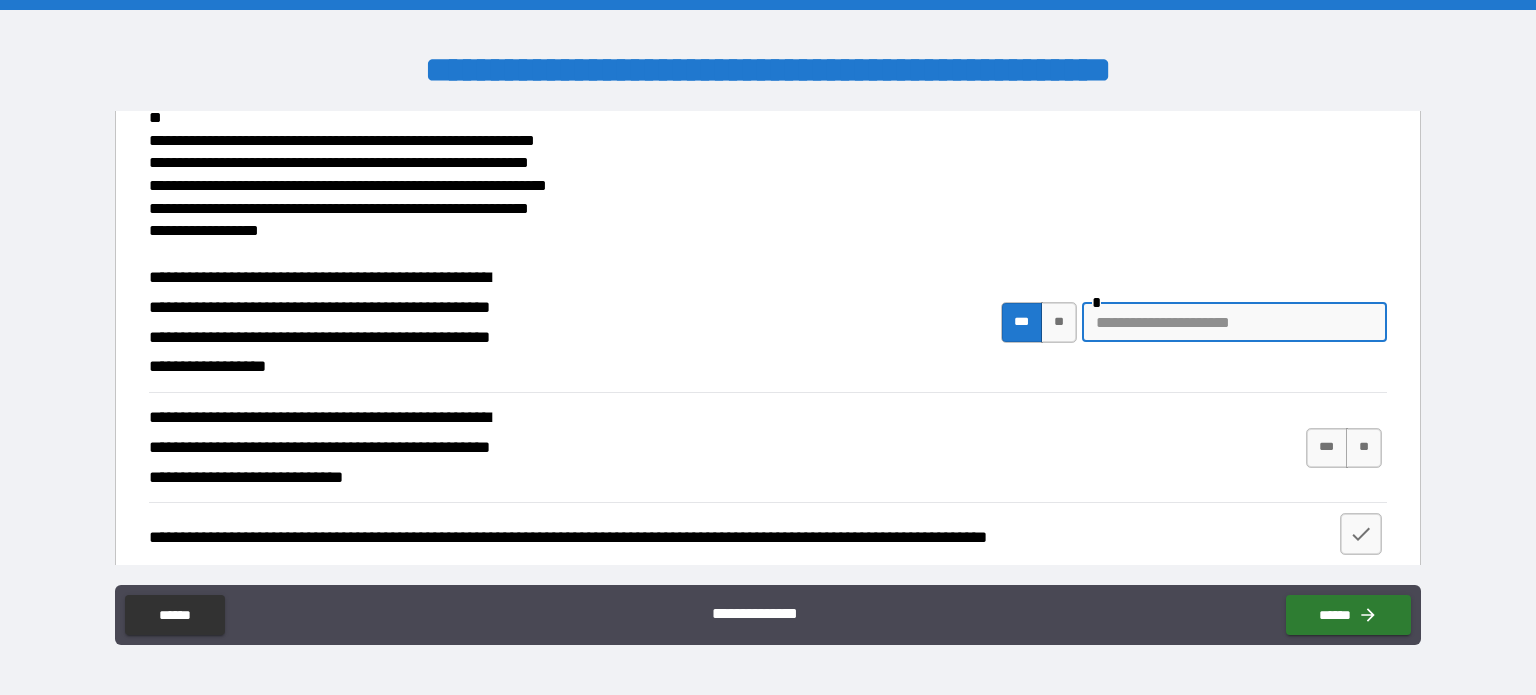 click at bounding box center [1234, 322] 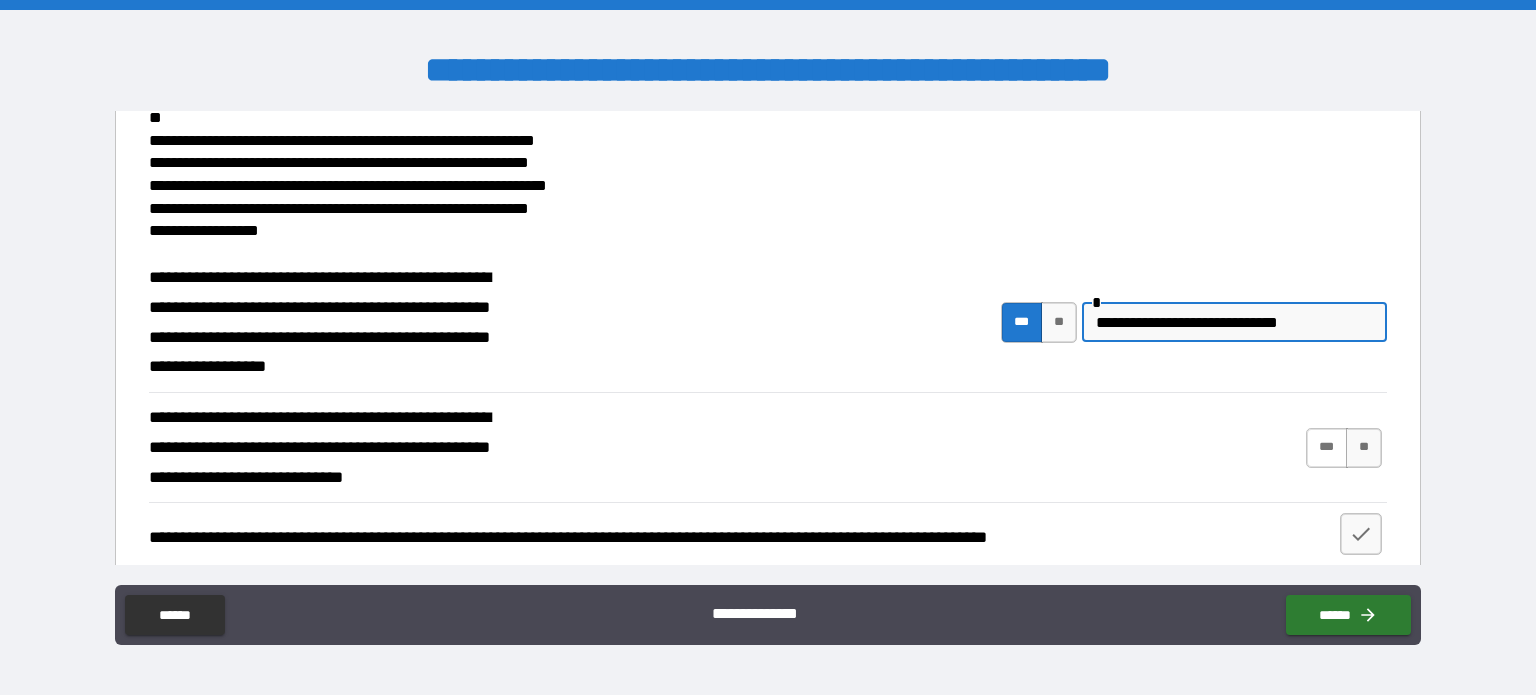 type on "**********" 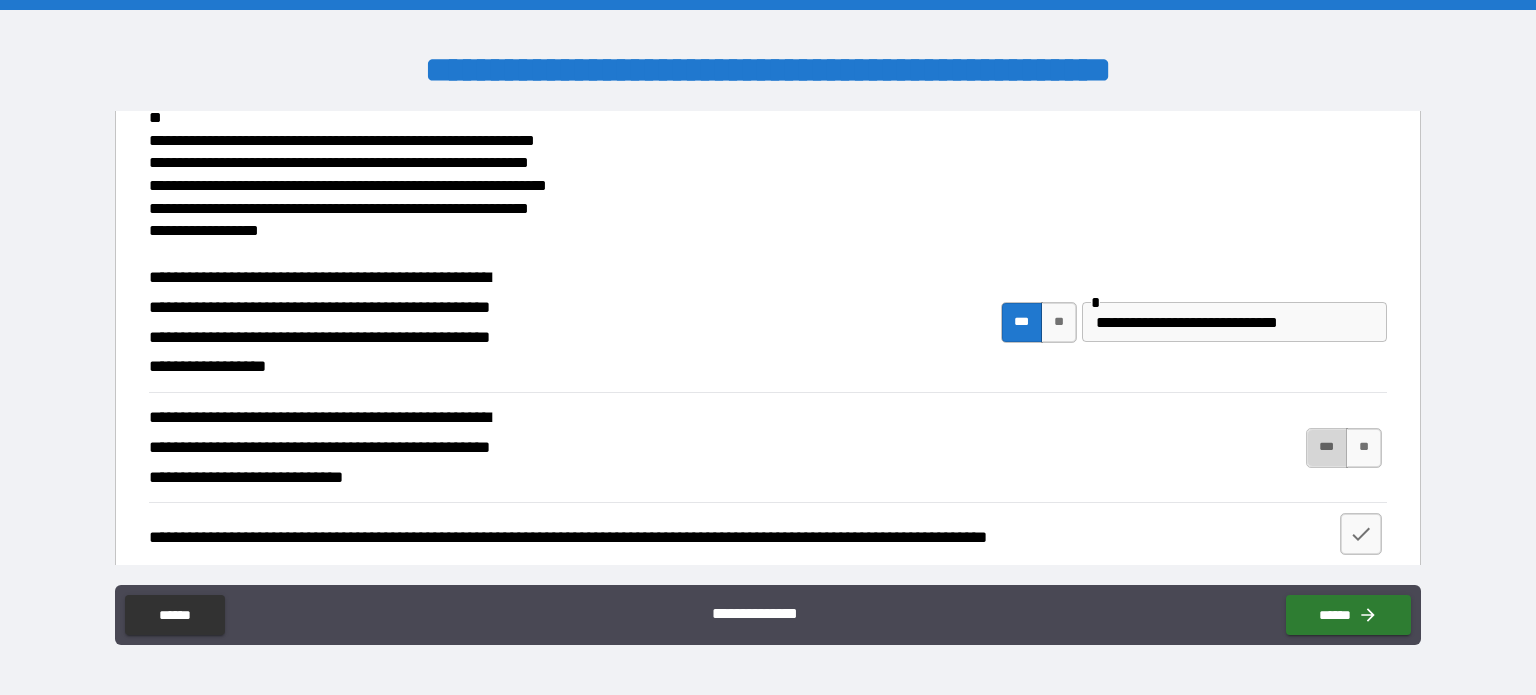 click on "***" at bounding box center (1327, 448) 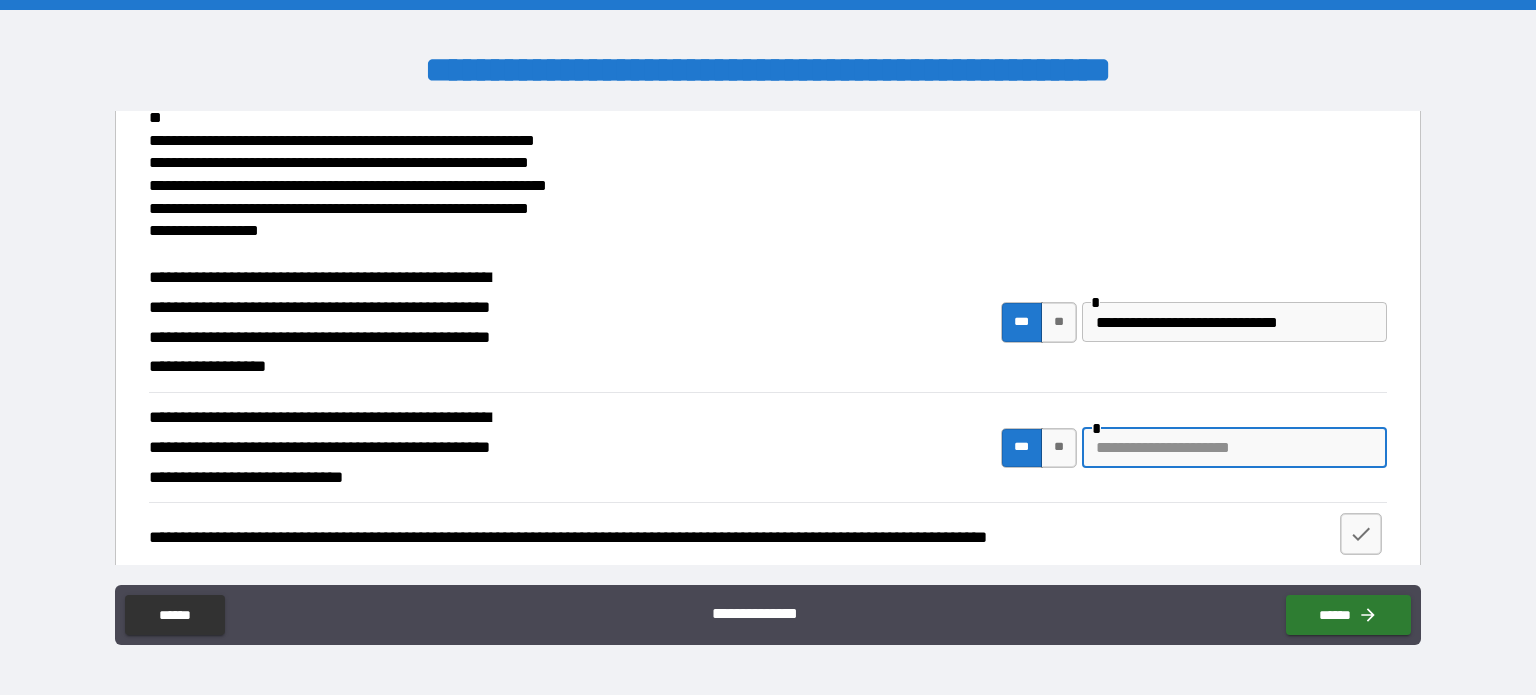 click at bounding box center [1234, 448] 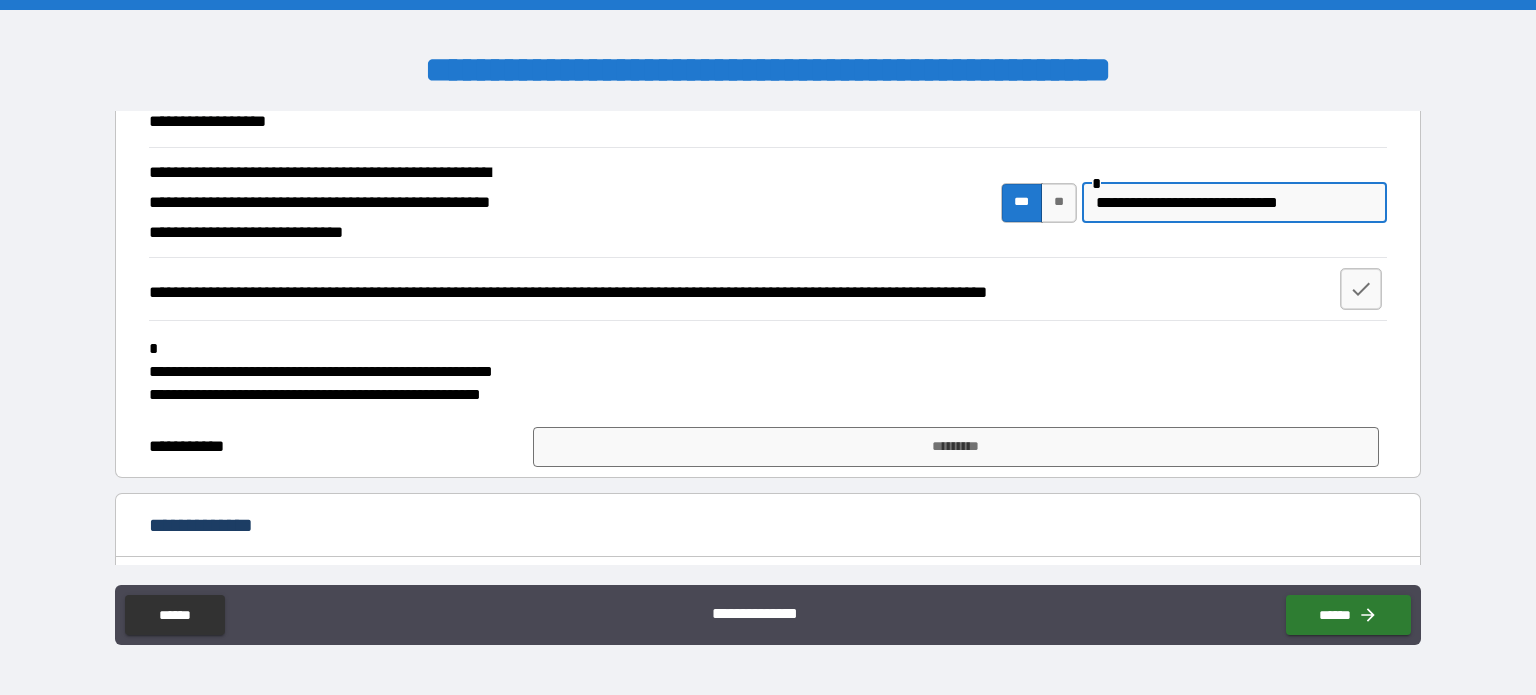 scroll, scrollTop: 891, scrollLeft: 0, axis: vertical 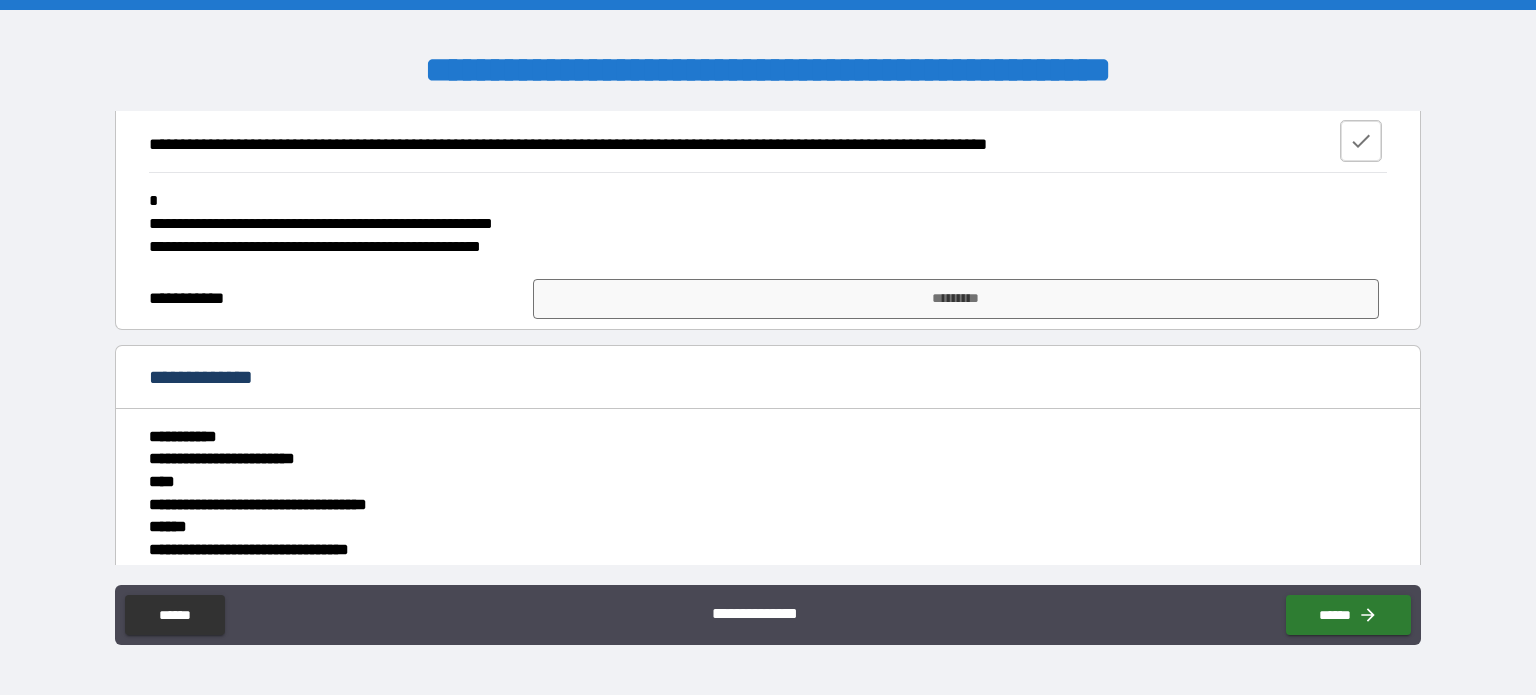 type on "**********" 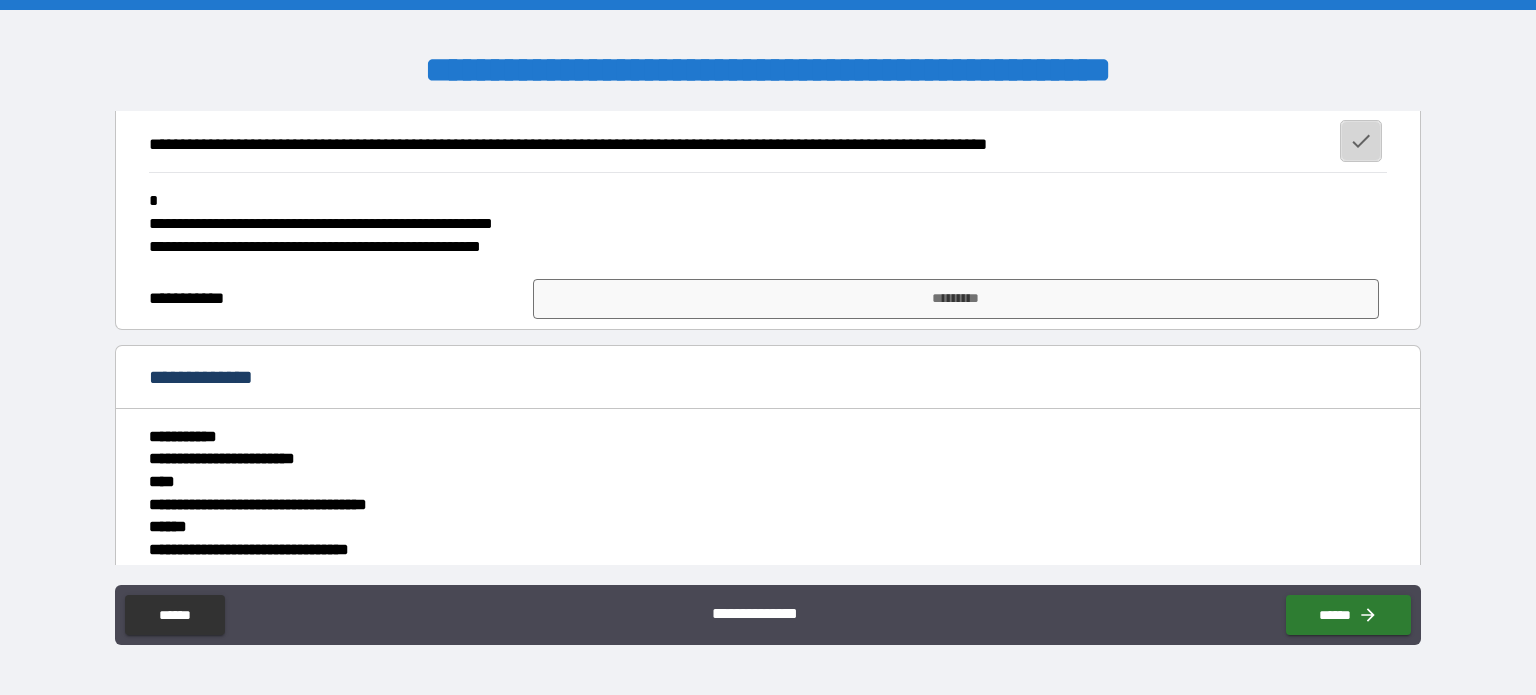 click 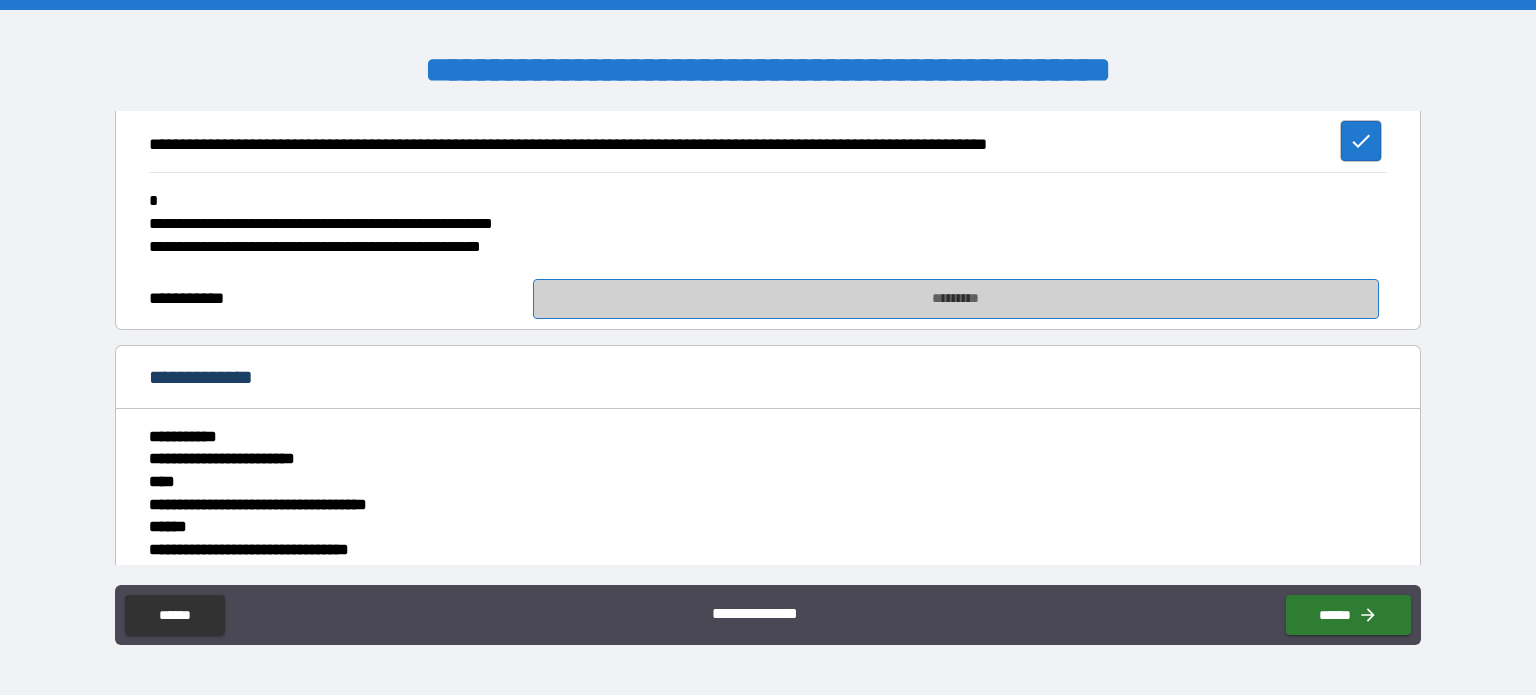 click on "*********" at bounding box center (956, 299) 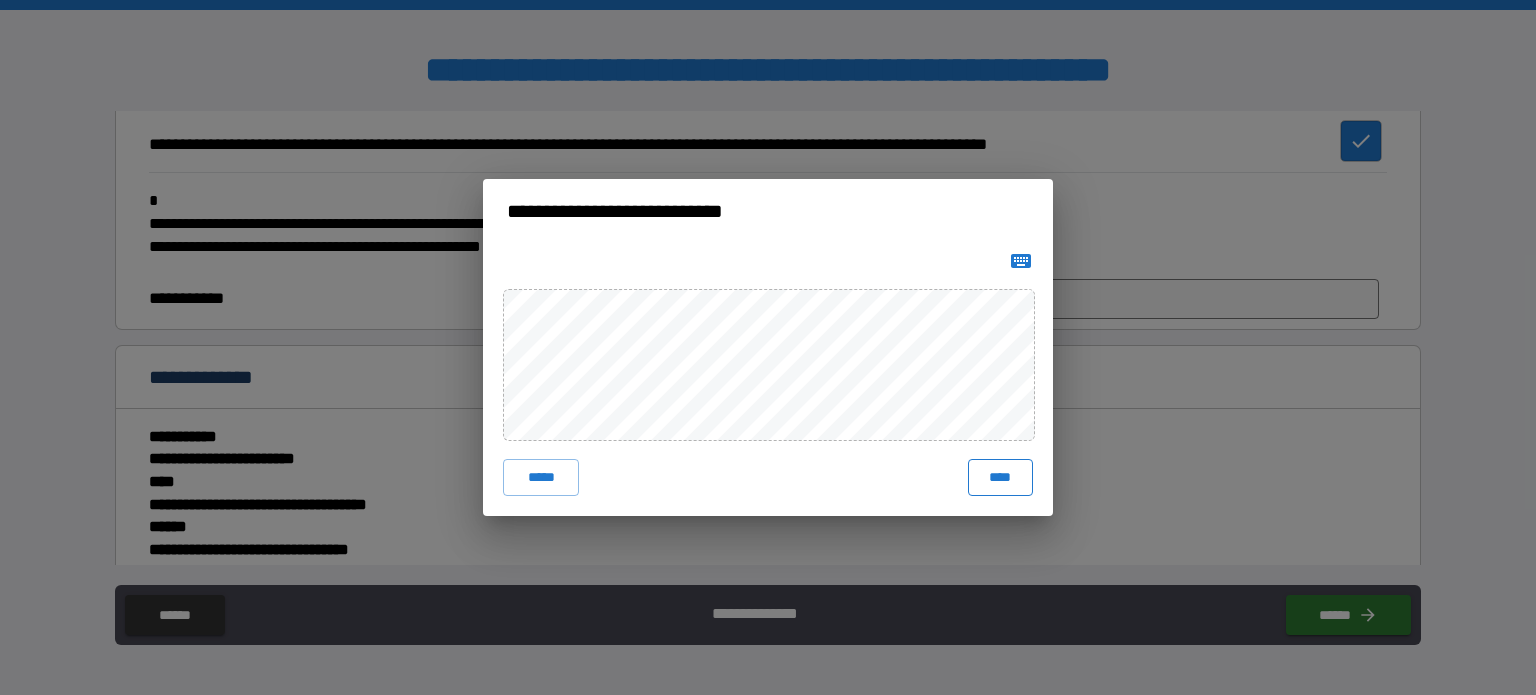 click on "****" at bounding box center [1000, 477] 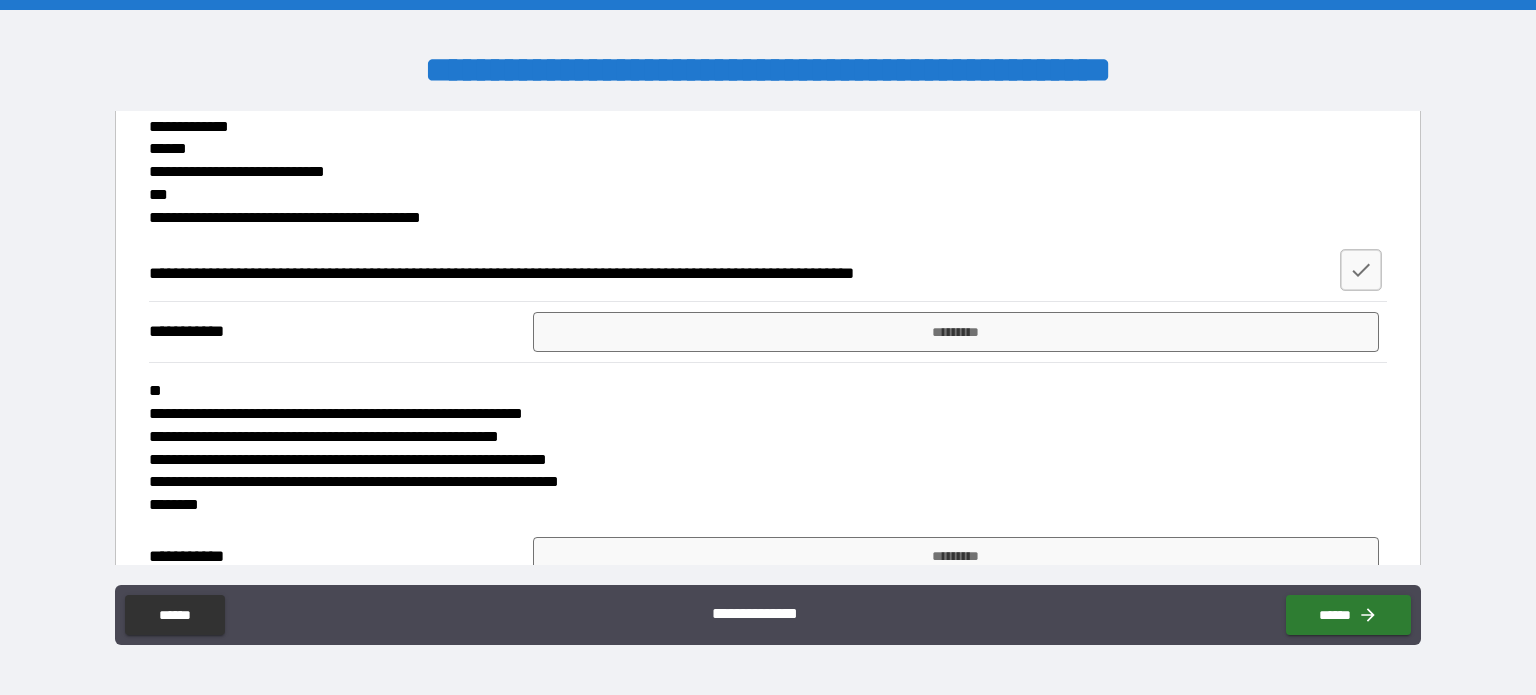 scroll, scrollTop: 7528, scrollLeft: 0, axis: vertical 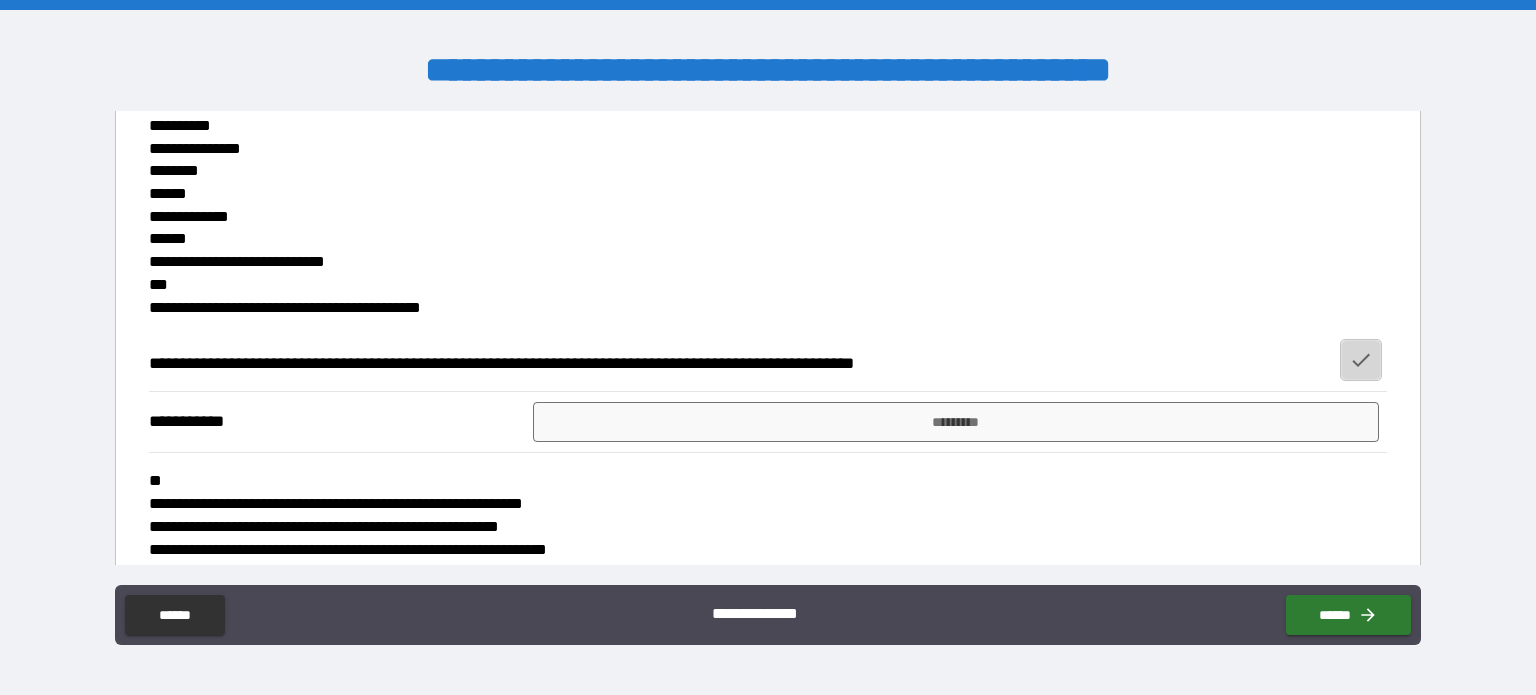 click 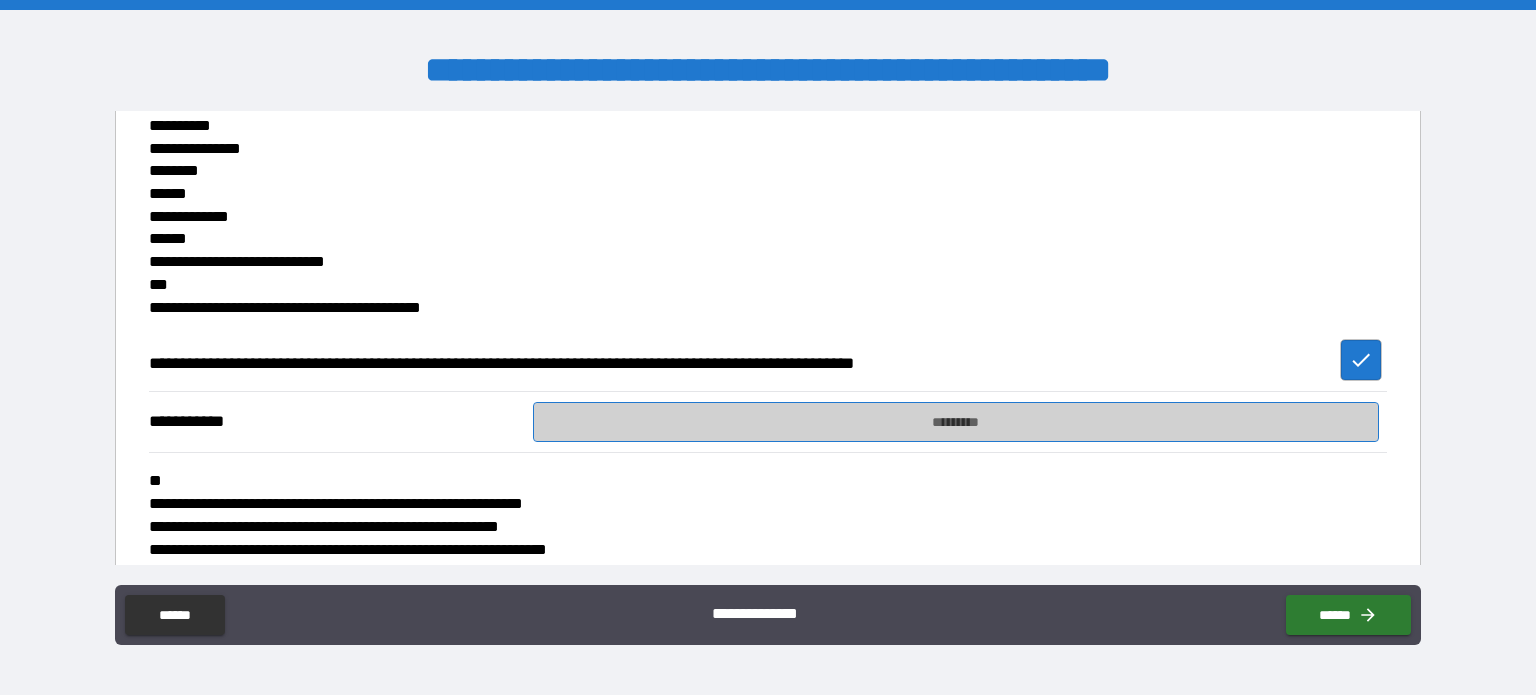 click on "*********" at bounding box center [956, 422] 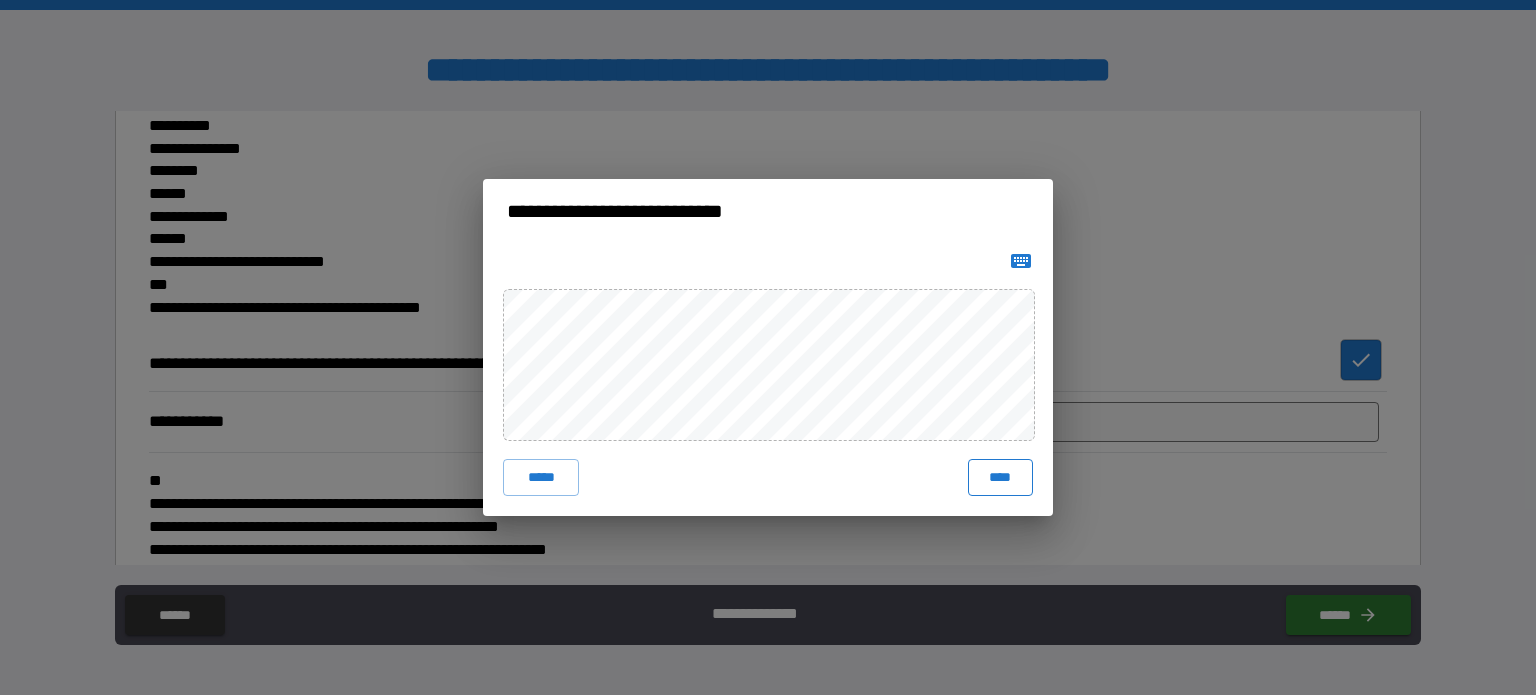 click on "****" at bounding box center (1000, 477) 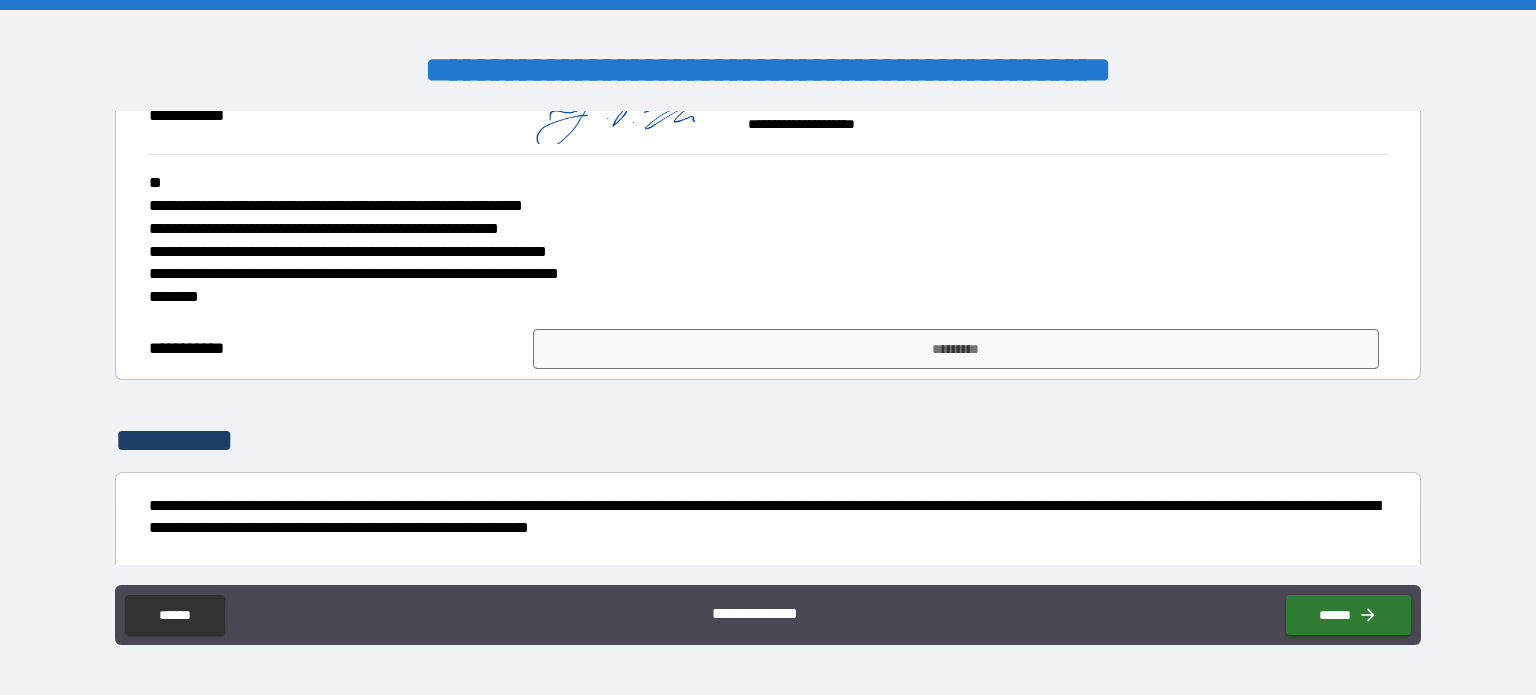 scroll, scrollTop: 7820, scrollLeft: 0, axis: vertical 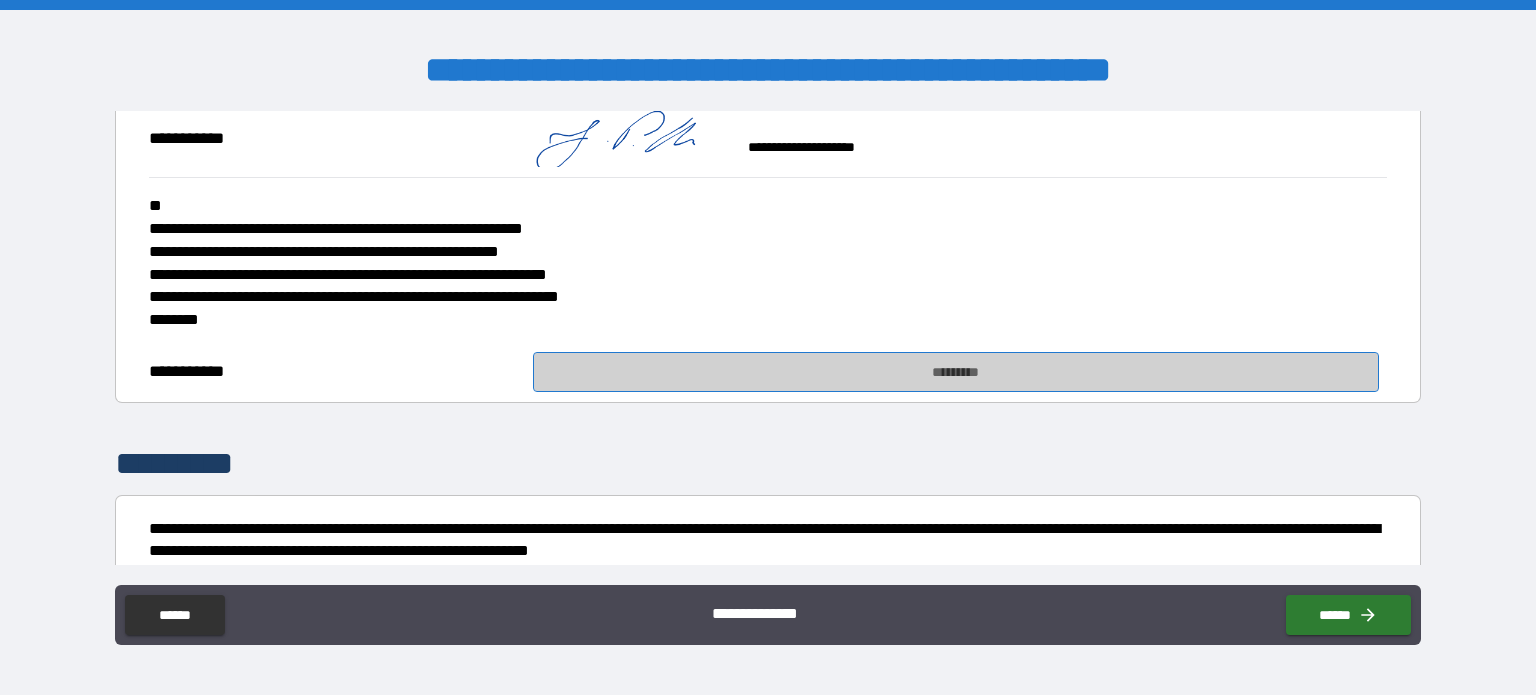 click on "*********" at bounding box center [956, 372] 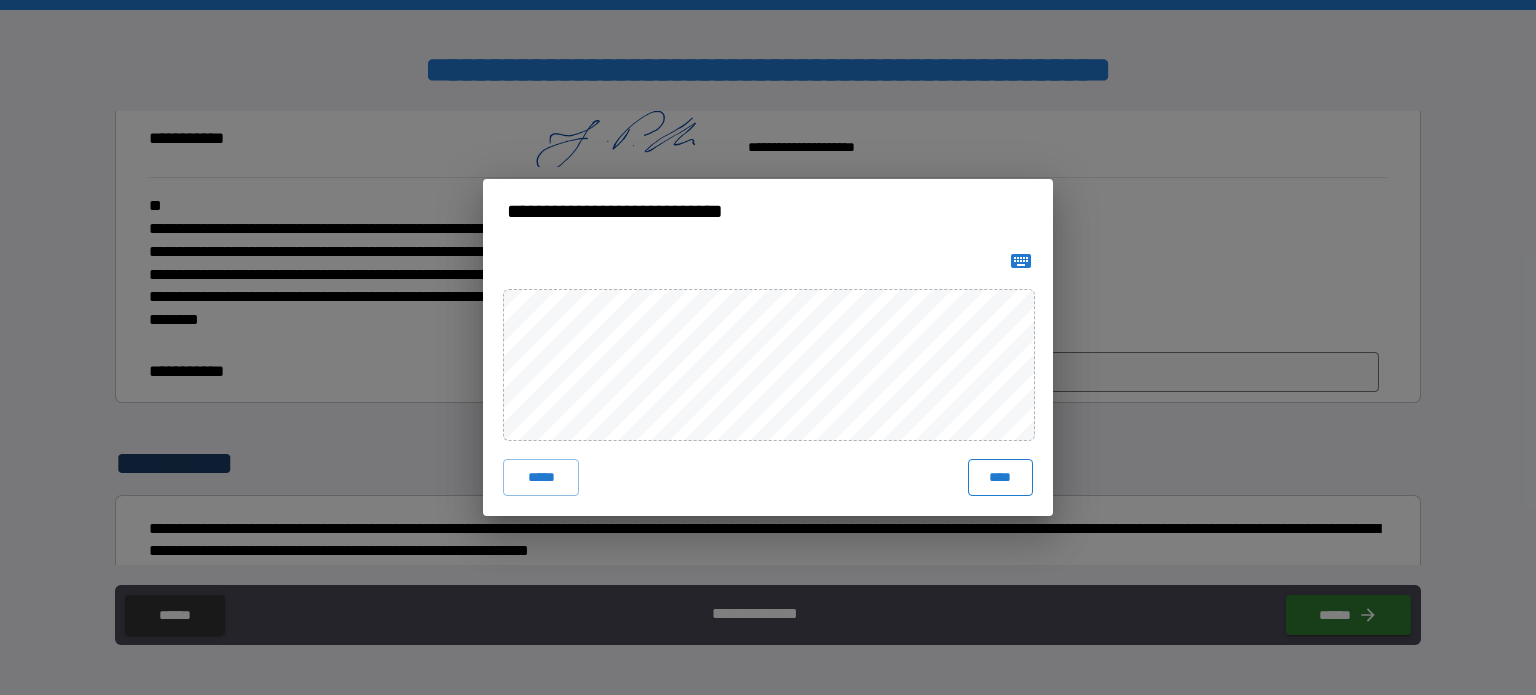 click on "****" at bounding box center [1000, 477] 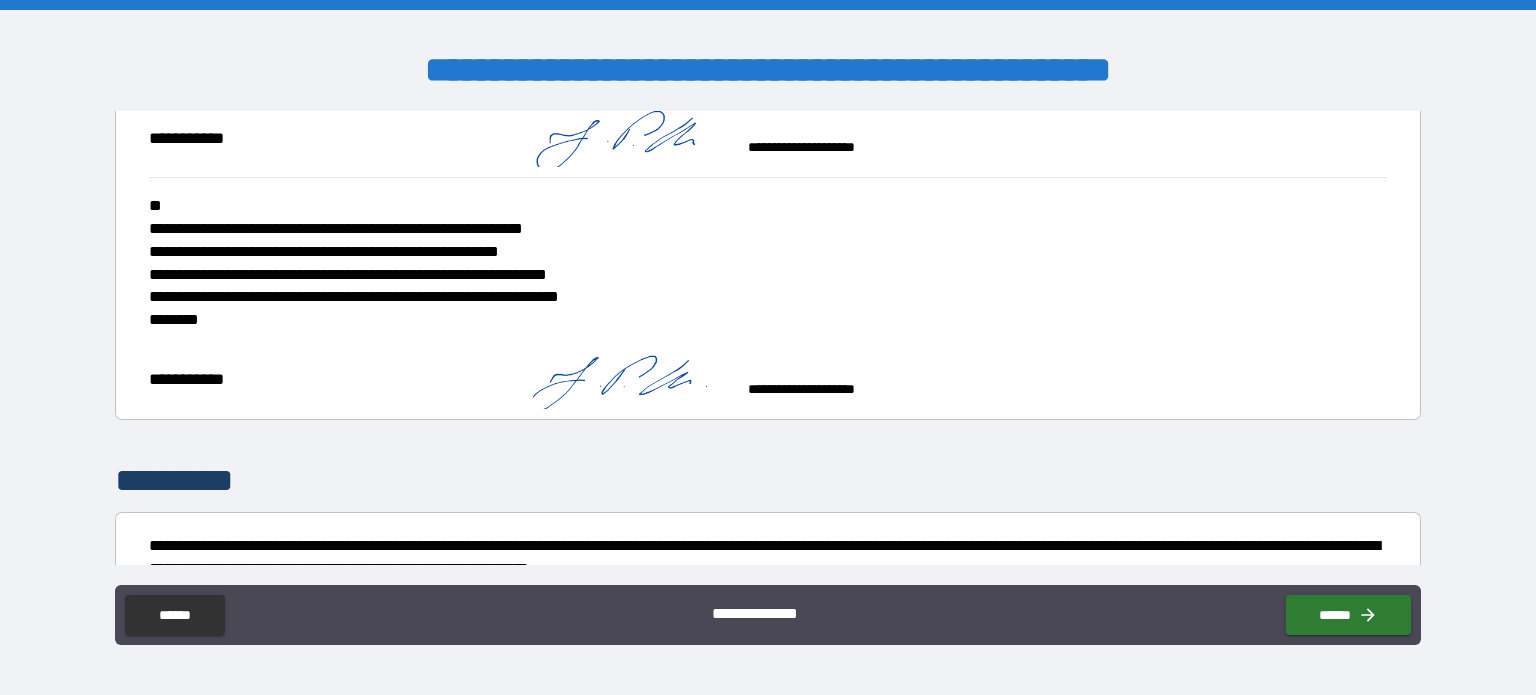 drag, startPoint x: 1425, startPoint y: 535, endPoint x: 1408, endPoint y: 547, distance: 20.808653 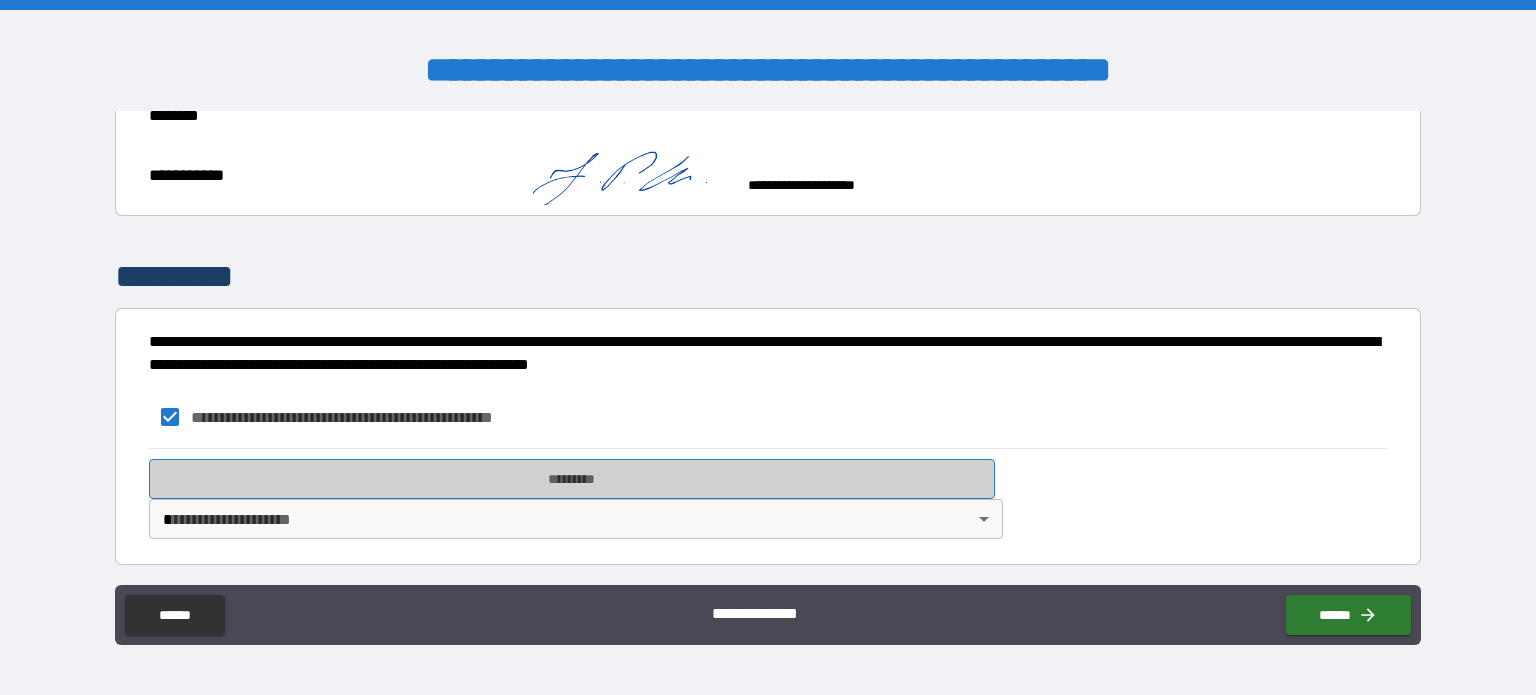 click on "*********" at bounding box center (572, 479) 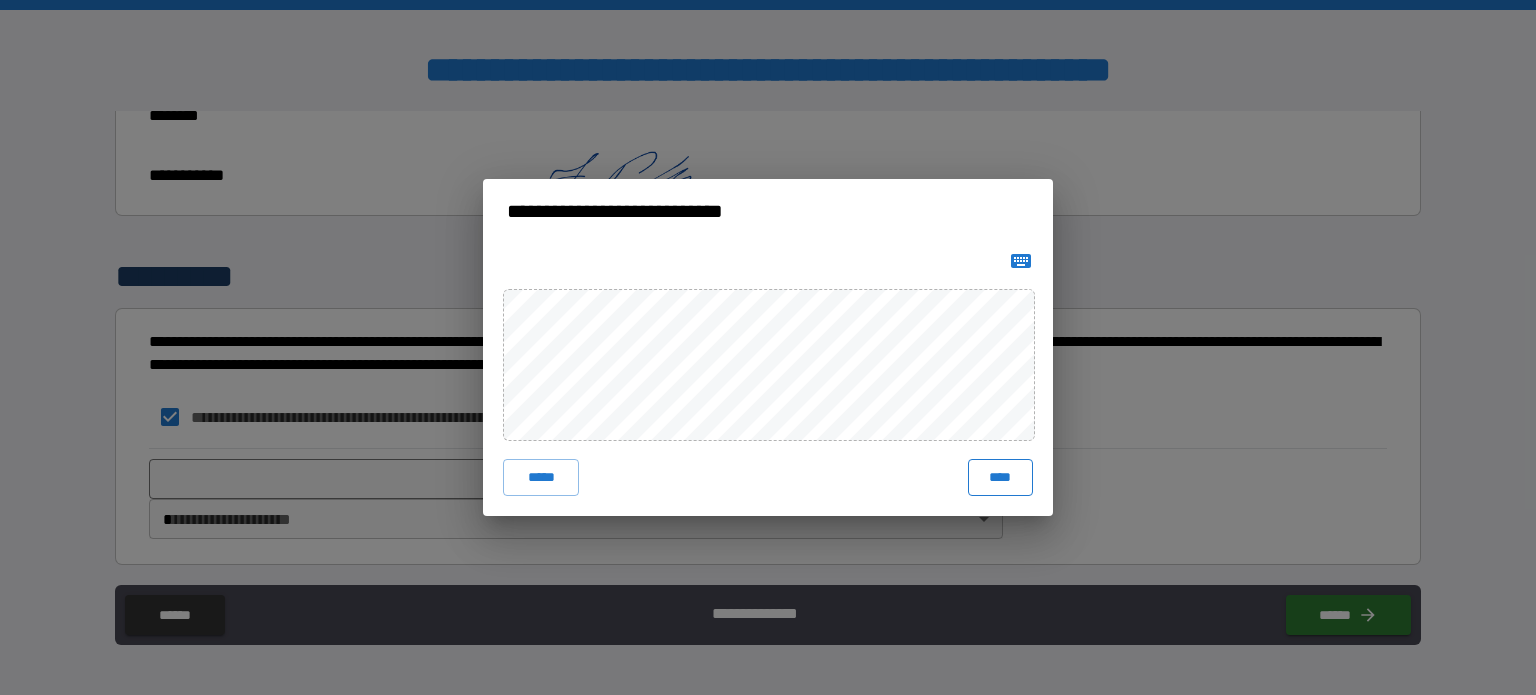 click on "****" at bounding box center (1000, 477) 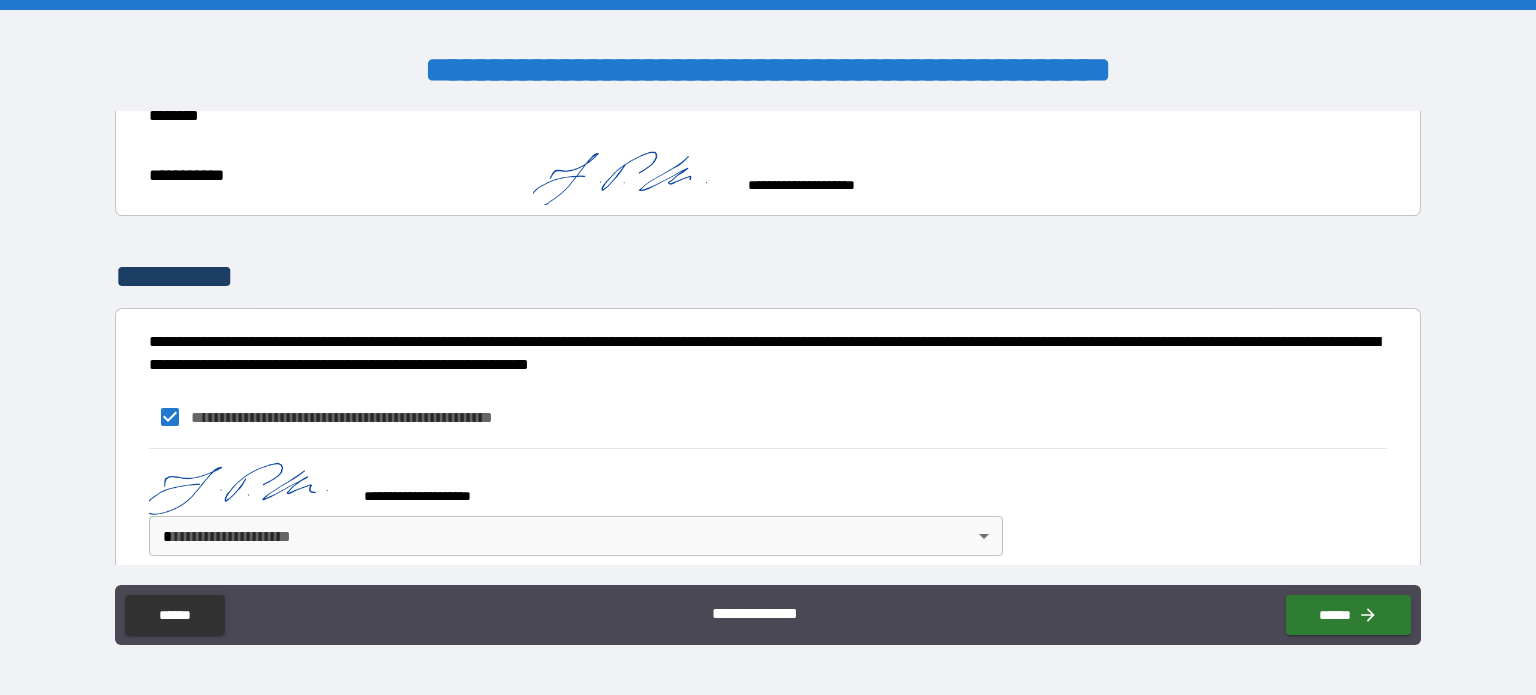 scroll, scrollTop: 8042, scrollLeft: 0, axis: vertical 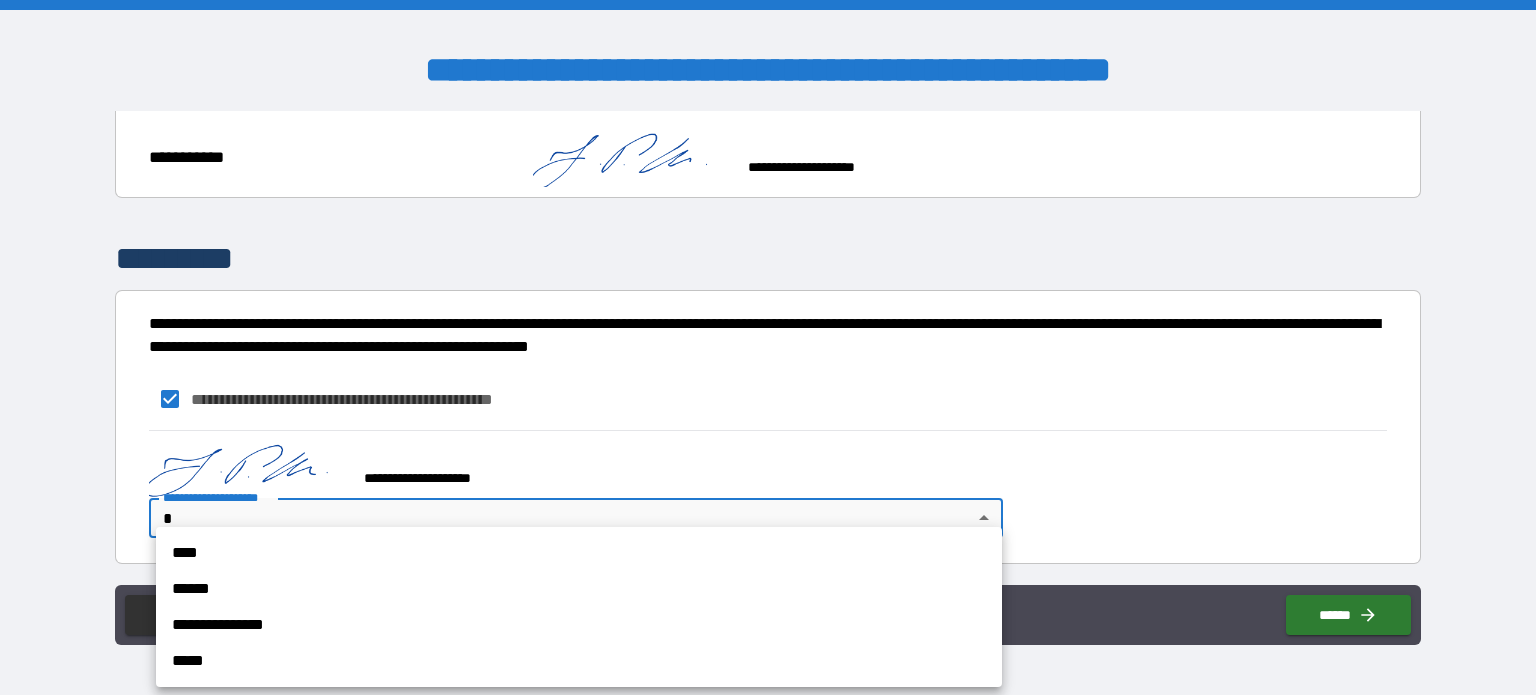 click on "[REDACTED]" at bounding box center (768, 347) 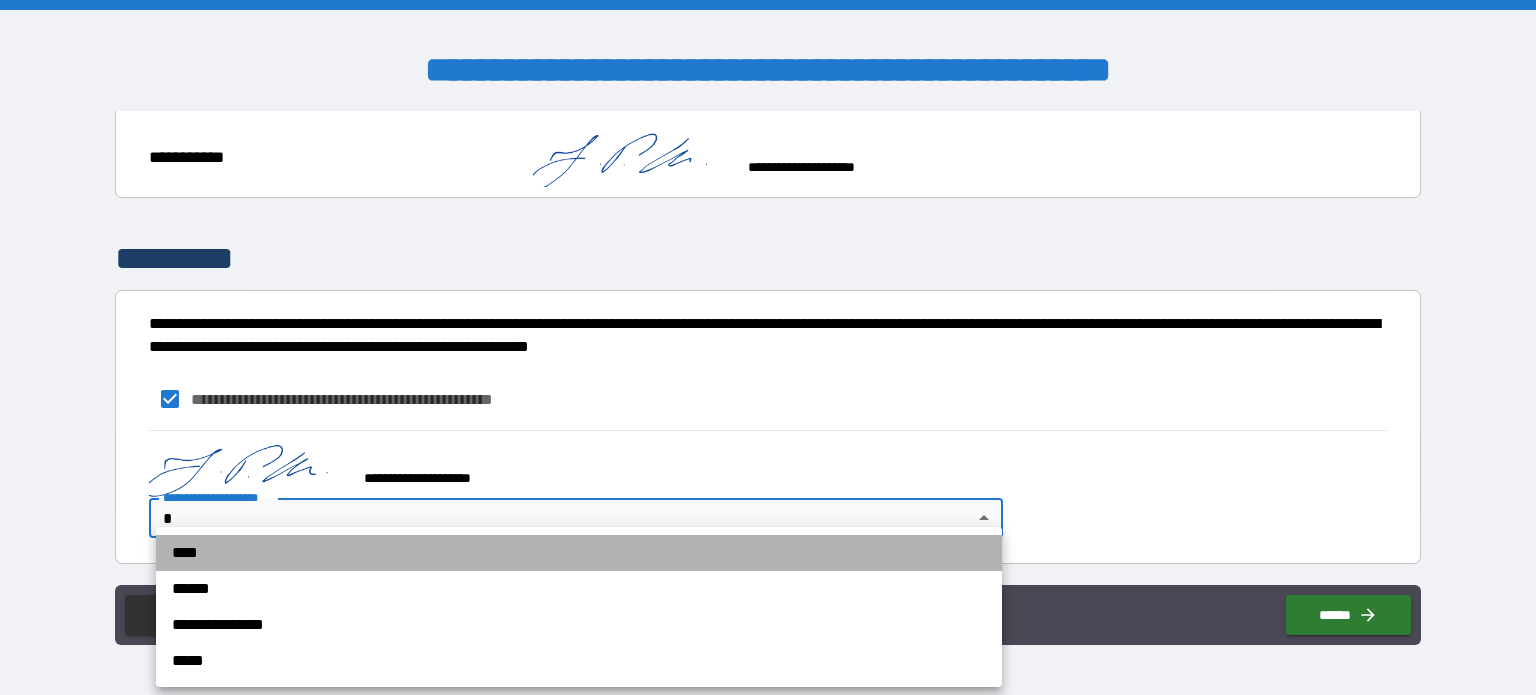 click on "****" at bounding box center (579, 553) 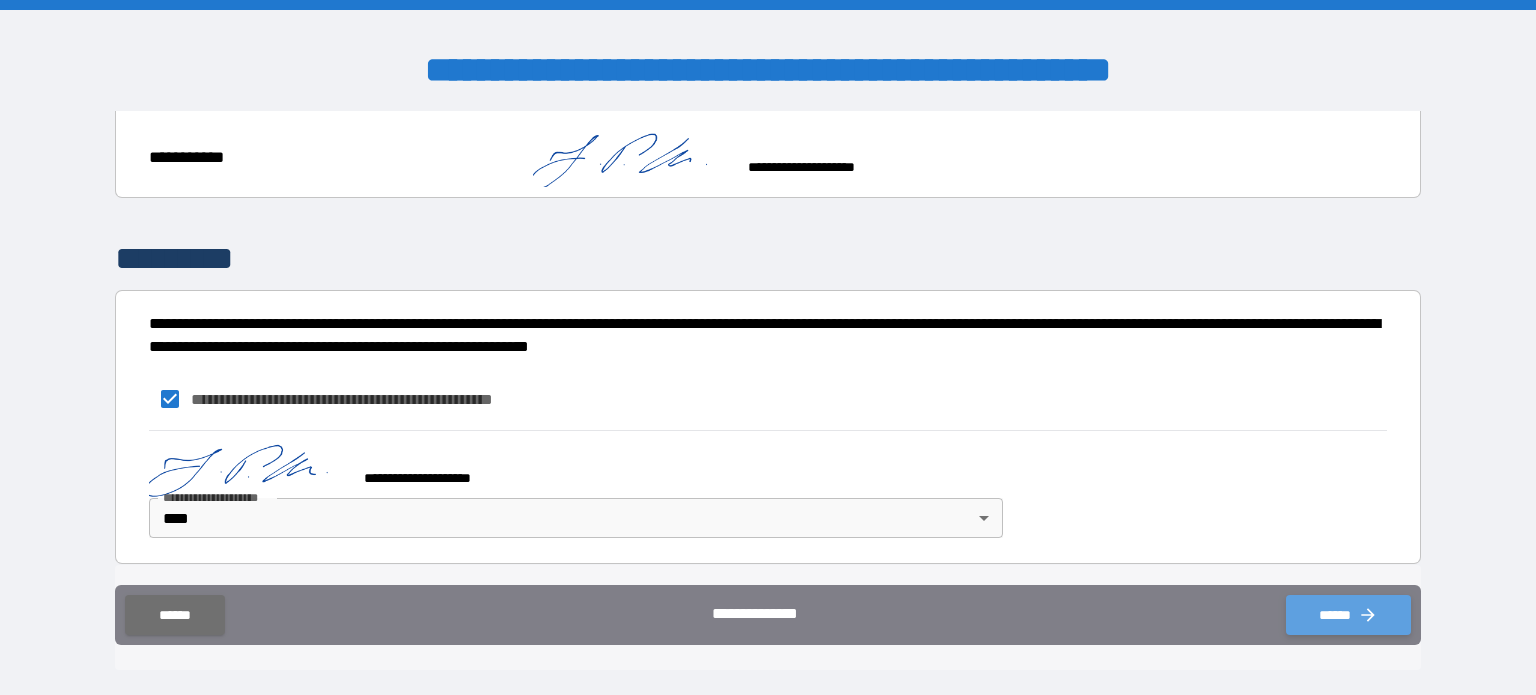 click on "******" at bounding box center [1348, 615] 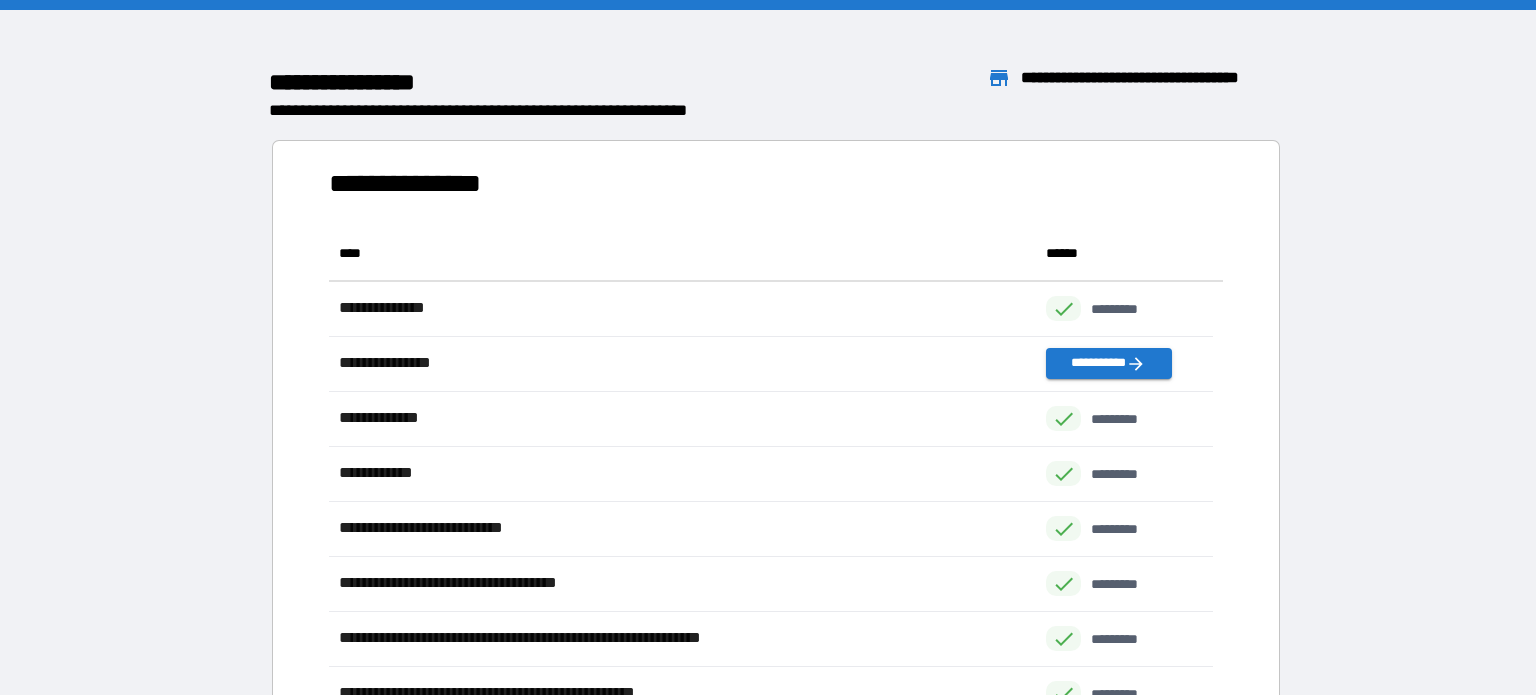scroll, scrollTop: 16, scrollLeft: 16, axis: both 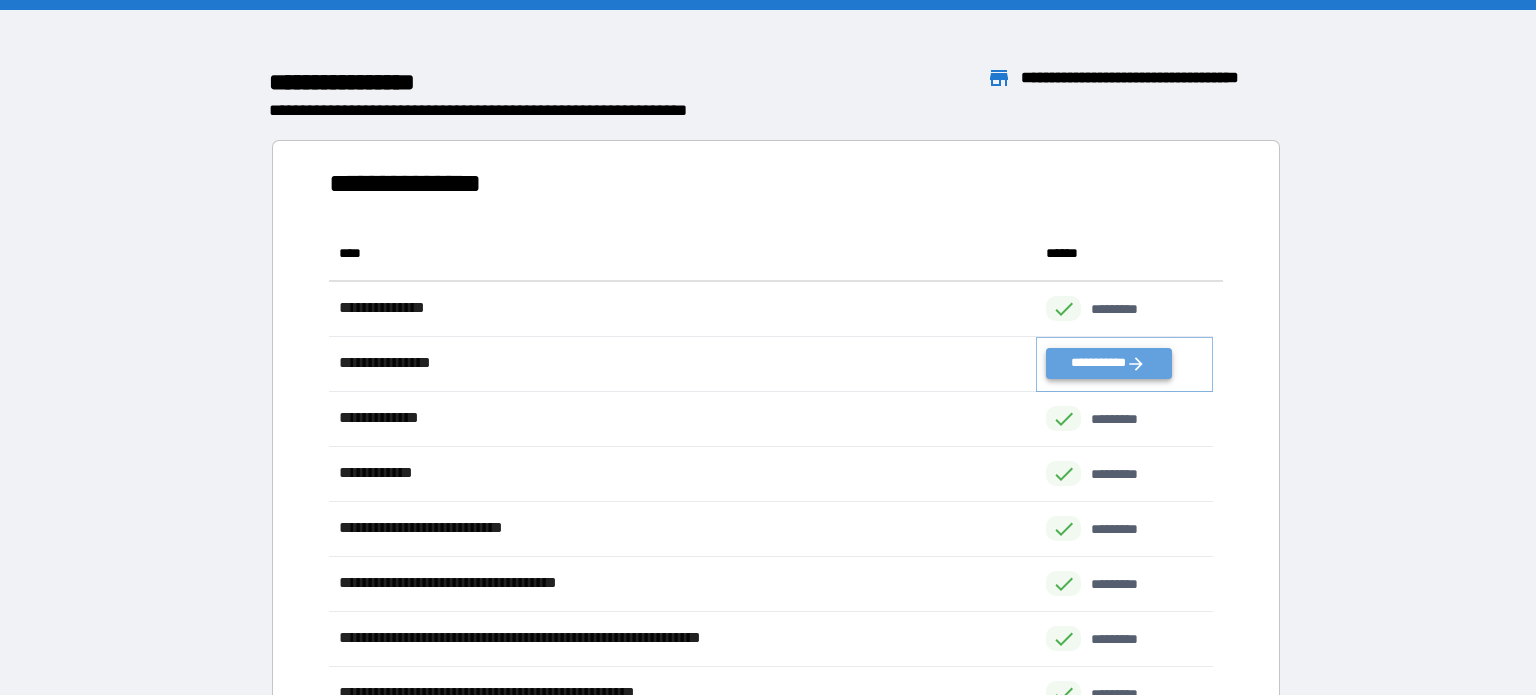 click on "**********" at bounding box center [1108, 363] 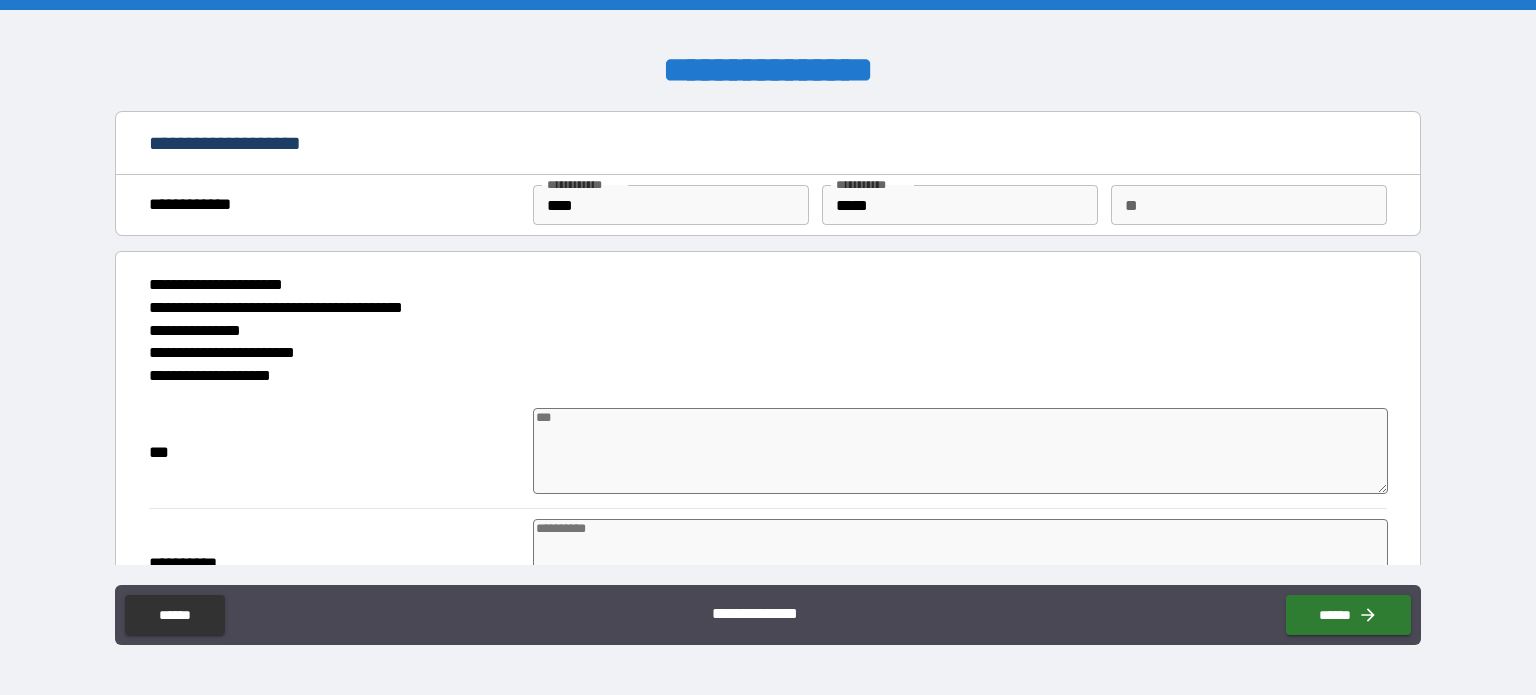 type on "*" 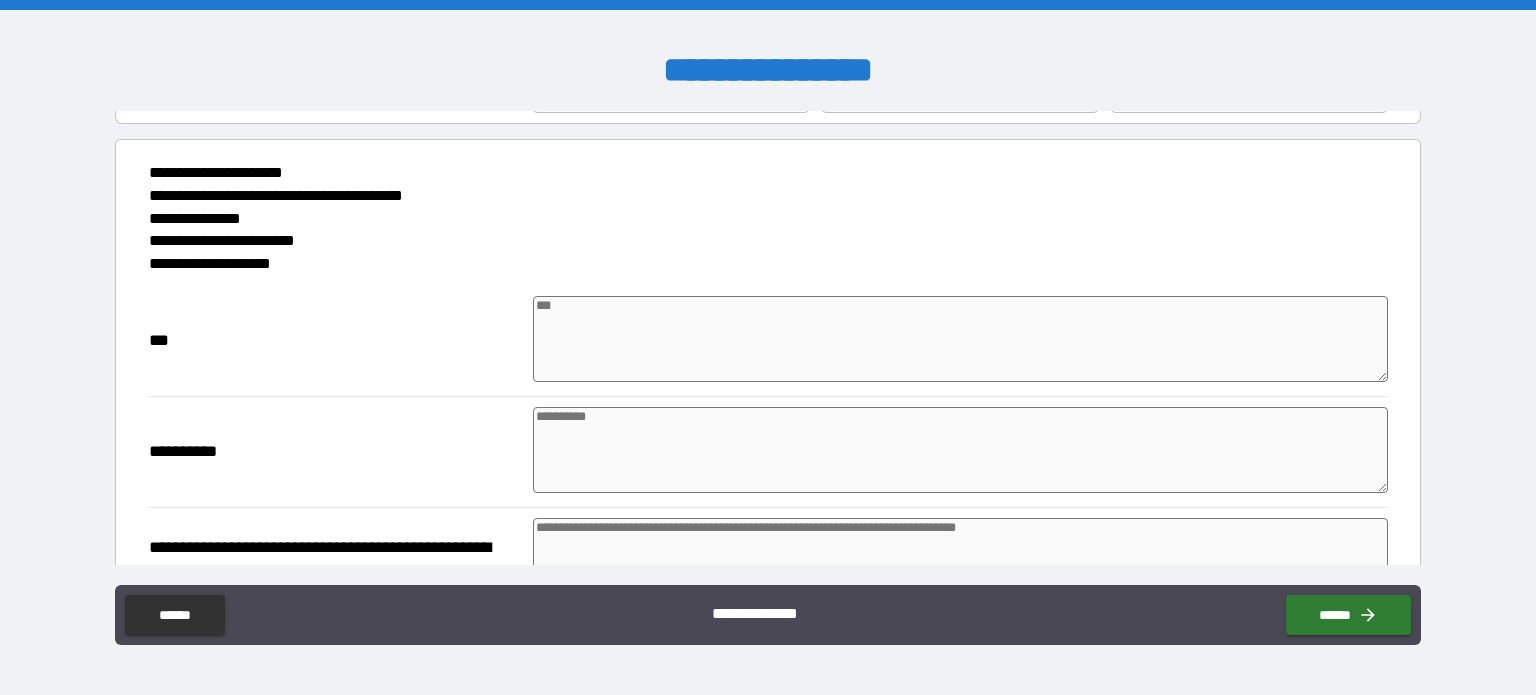 scroll, scrollTop: 113, scrollLeft: 0, axis: vertical 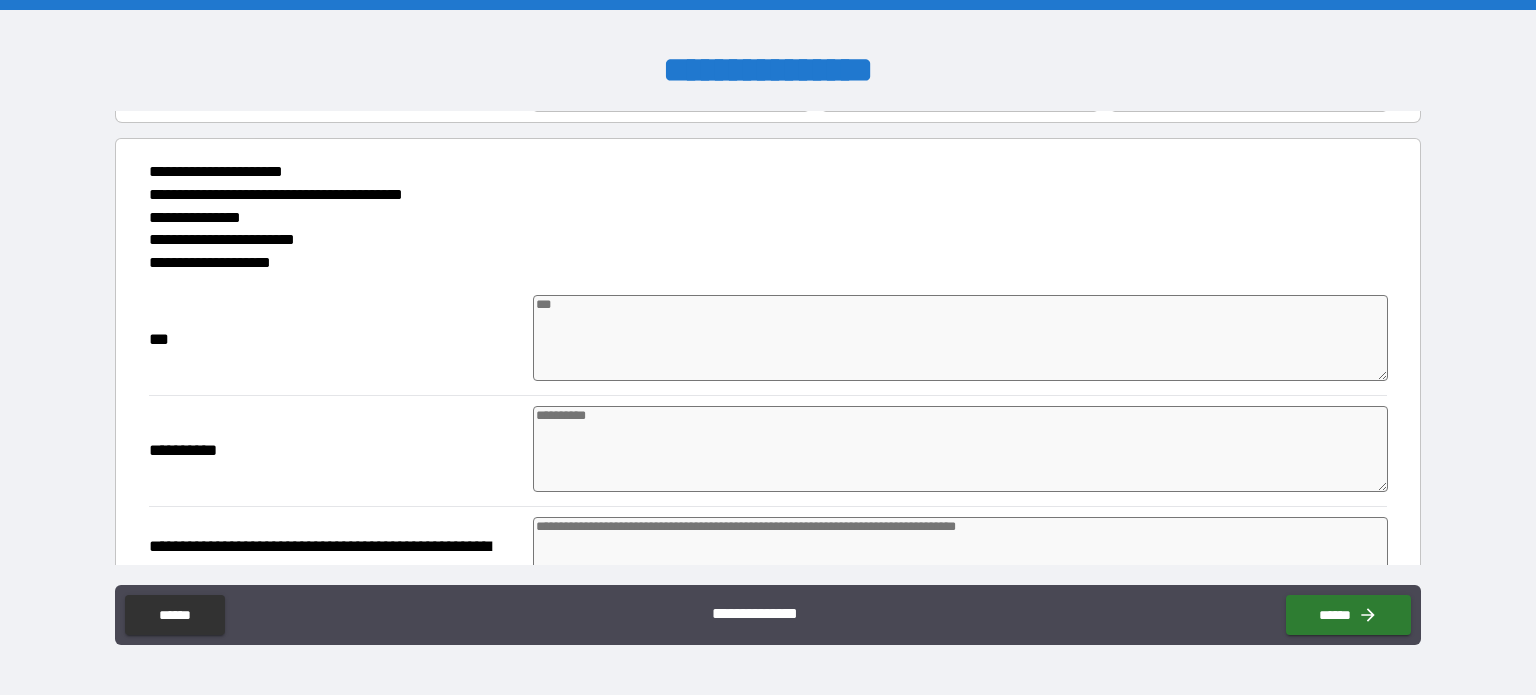 click at bounding box center (961, 338) 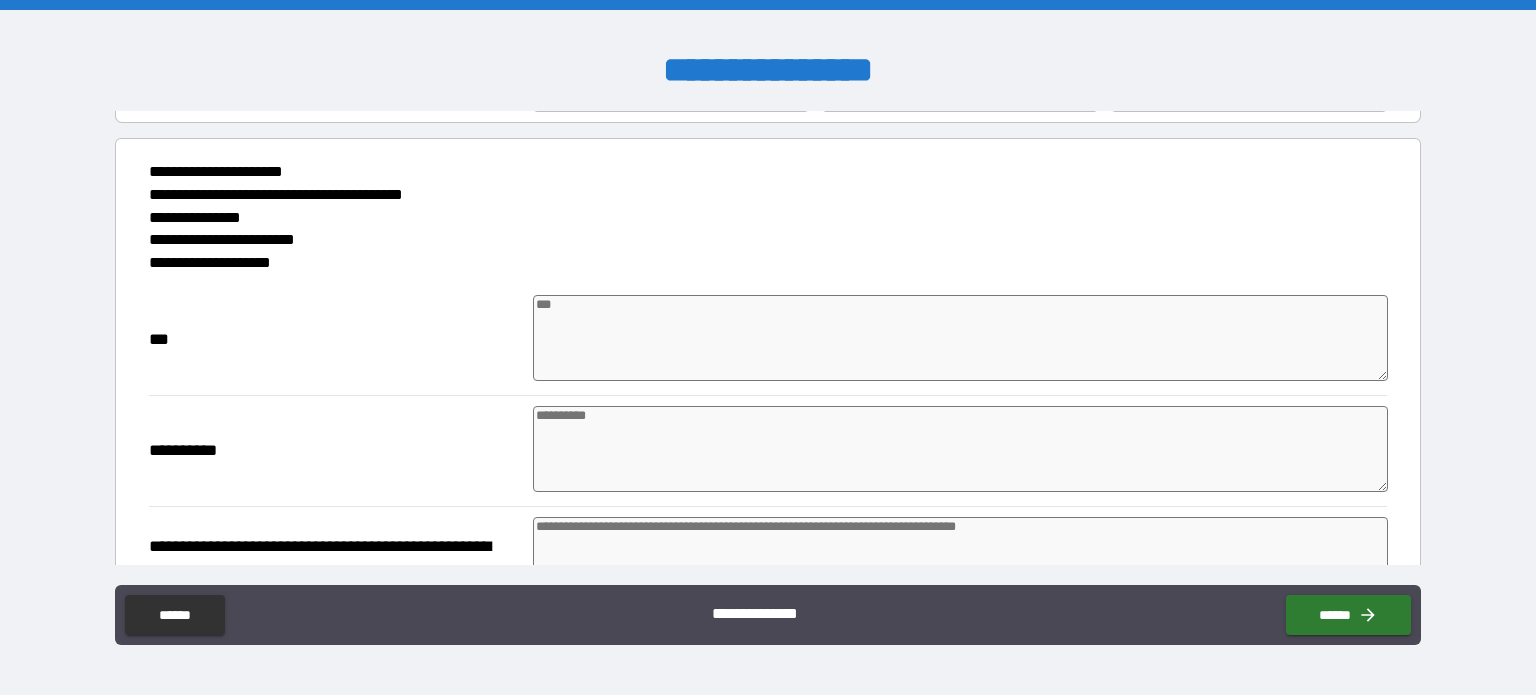 type on "*" 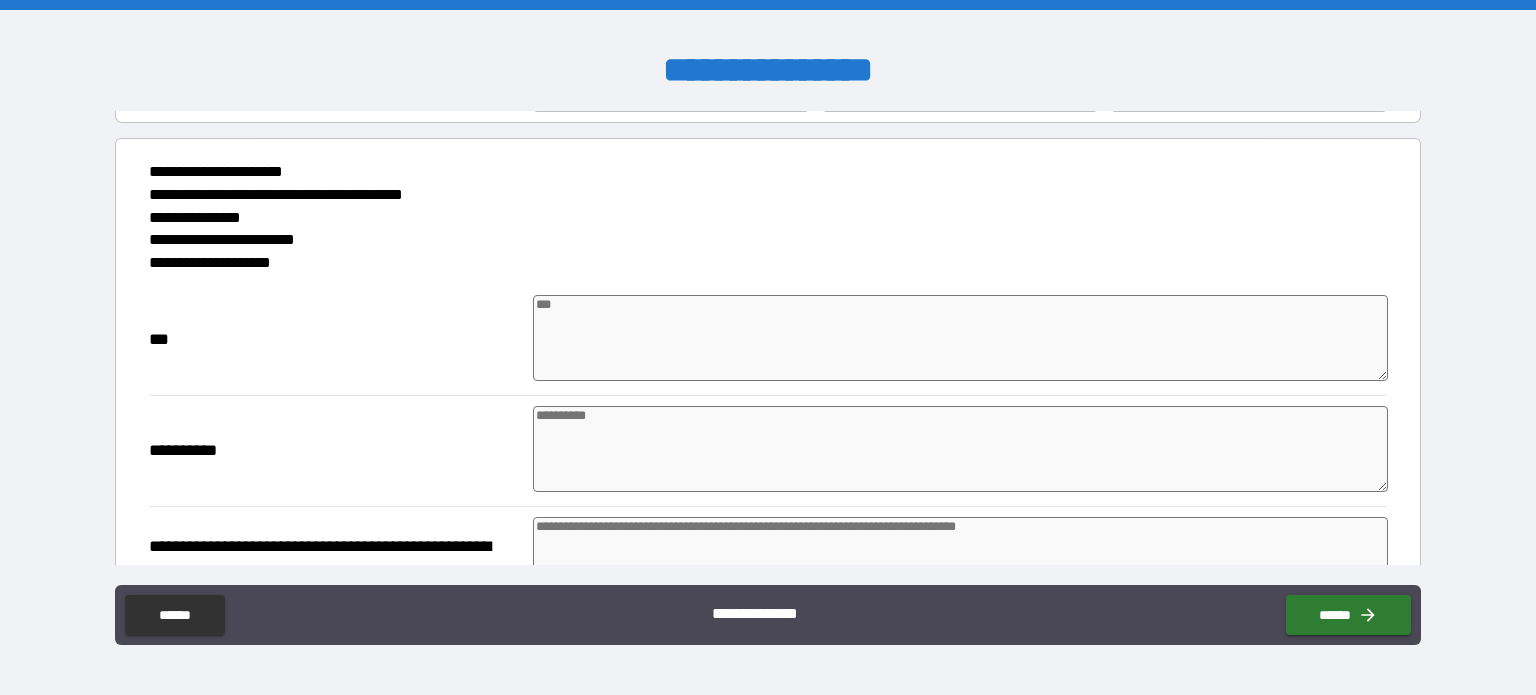 type on "*" 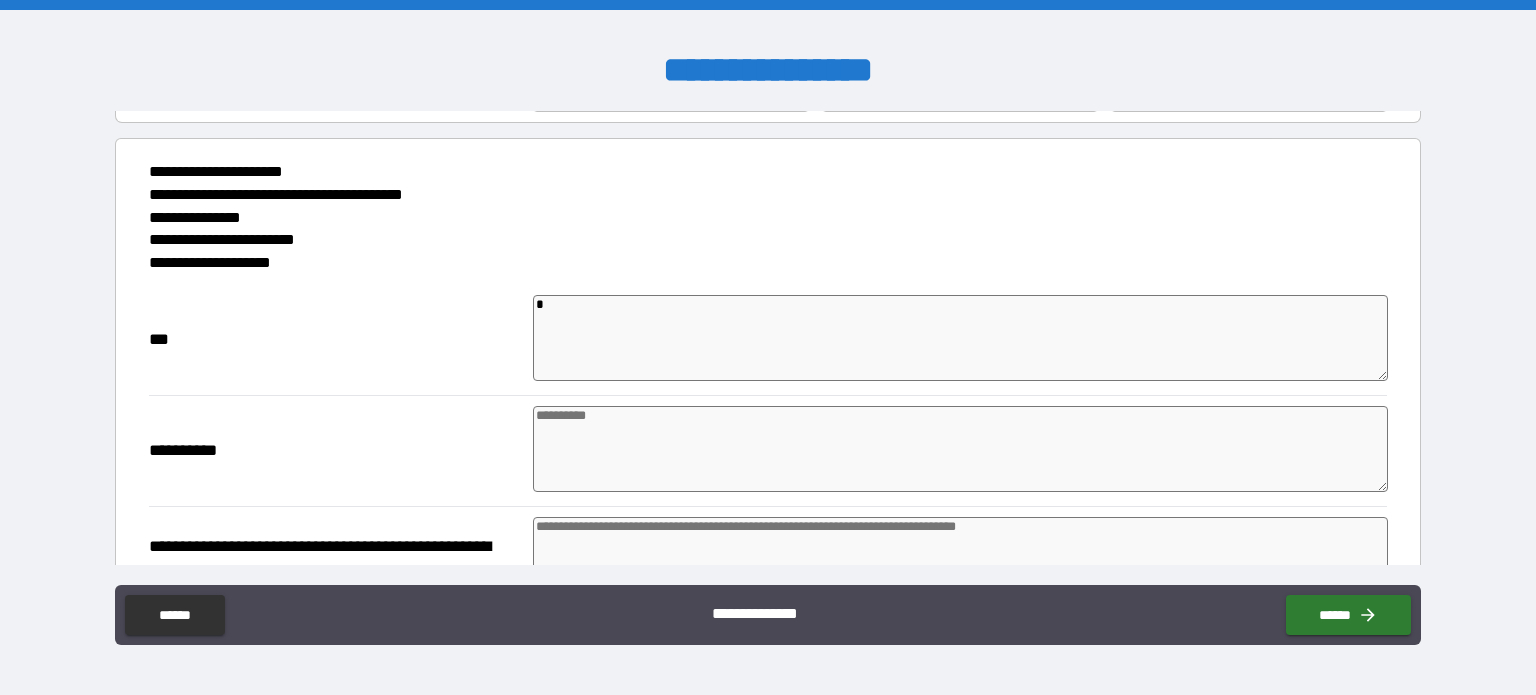 type on "**" 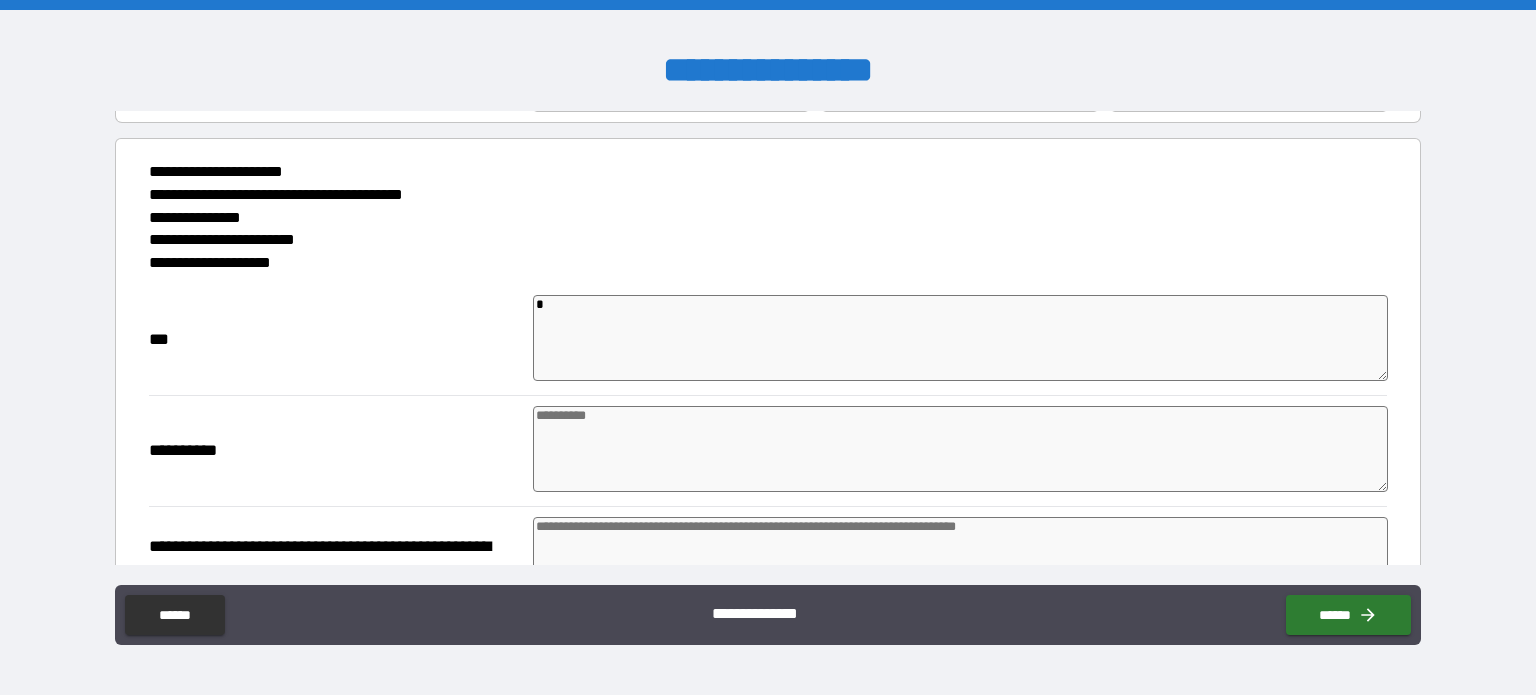 type on "*" 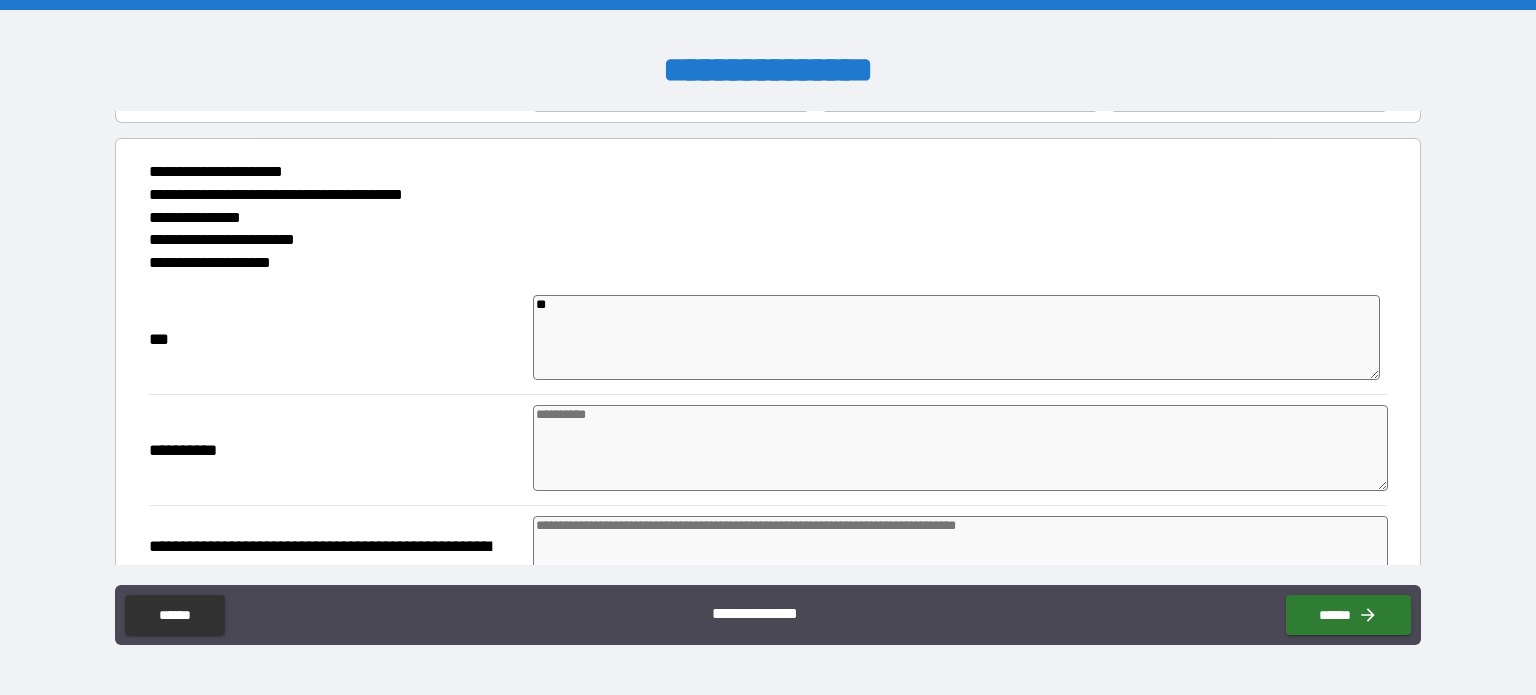 type on "*" 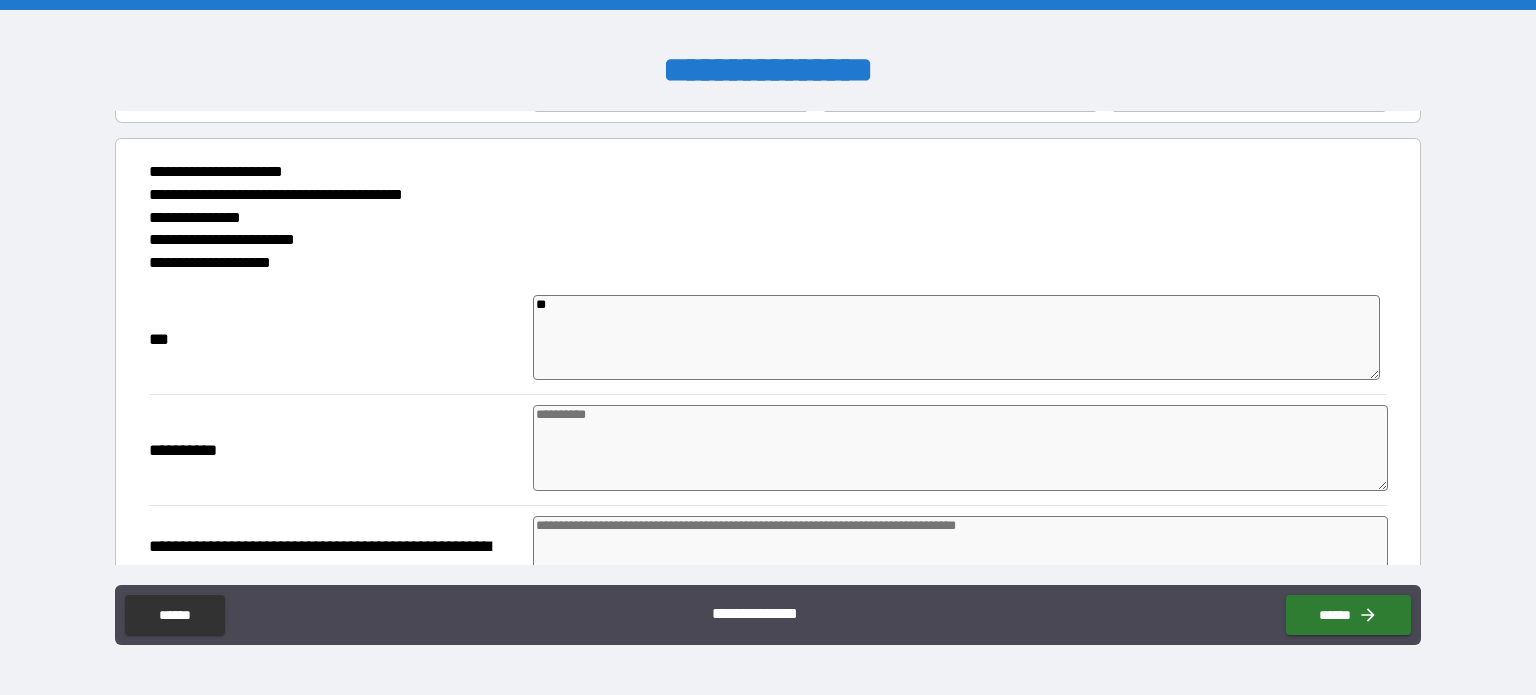type on "*" 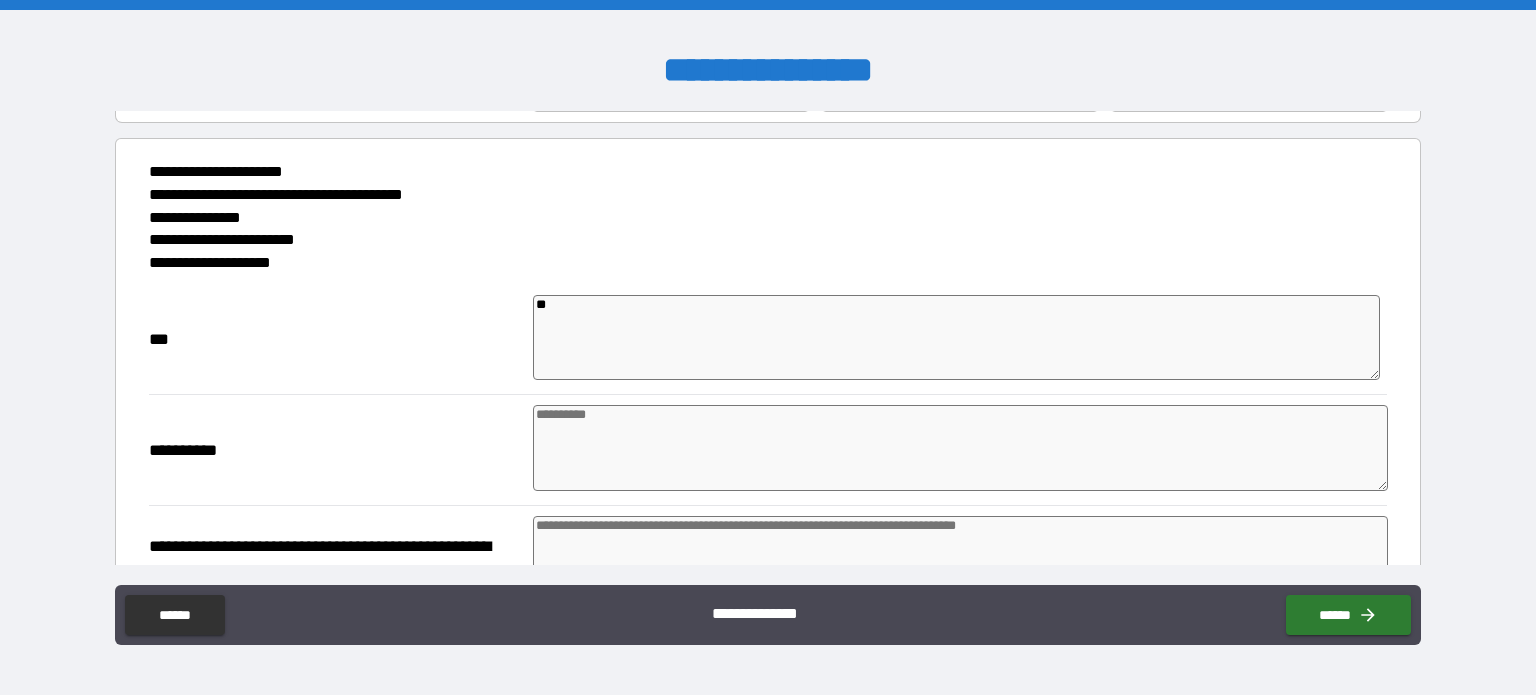 type on "**" 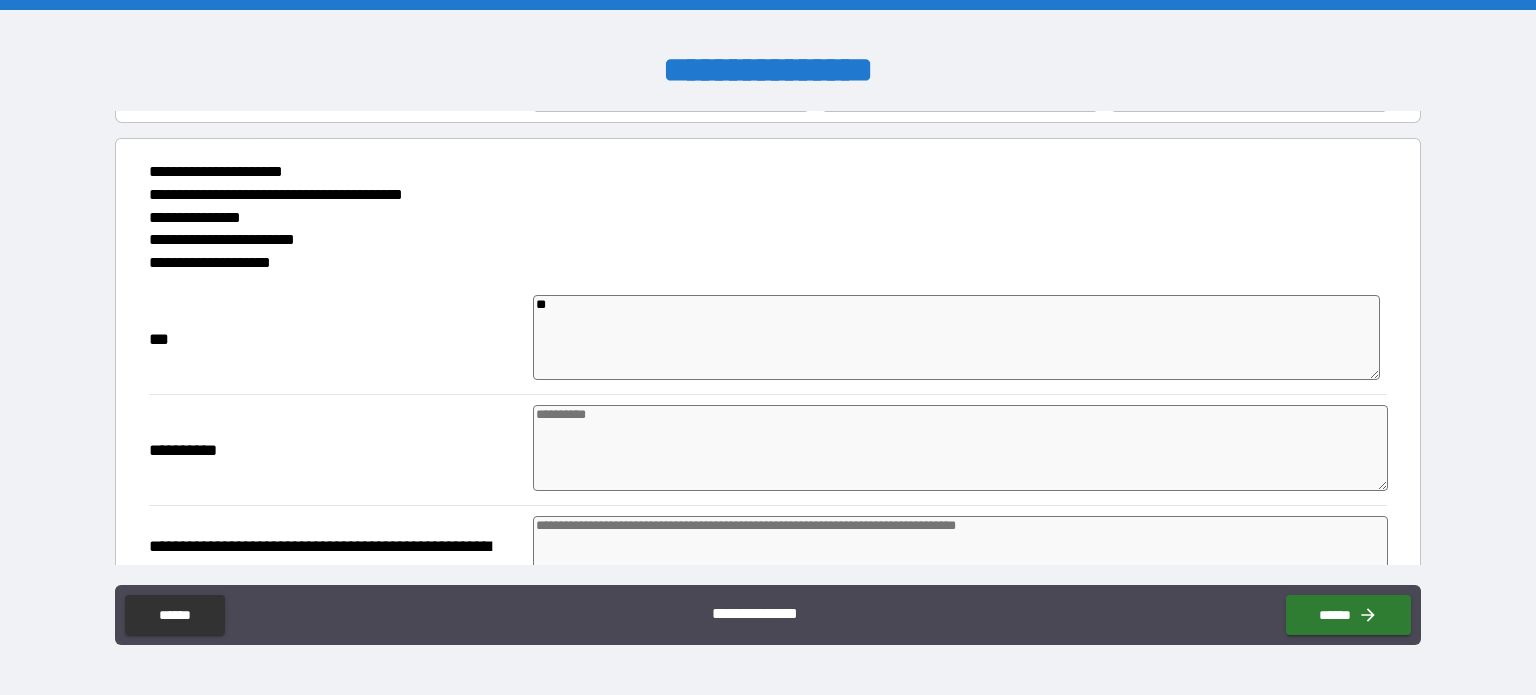 type on "*" 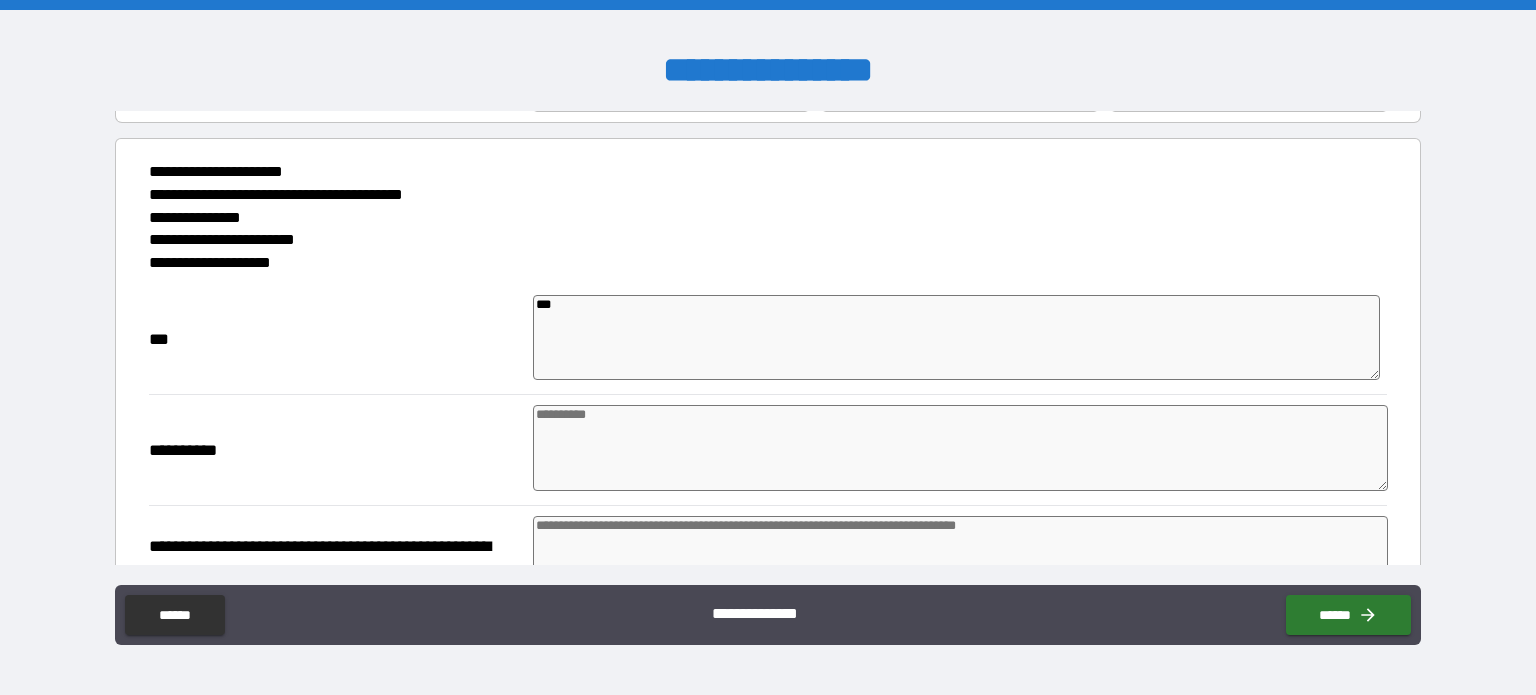 type on "*" 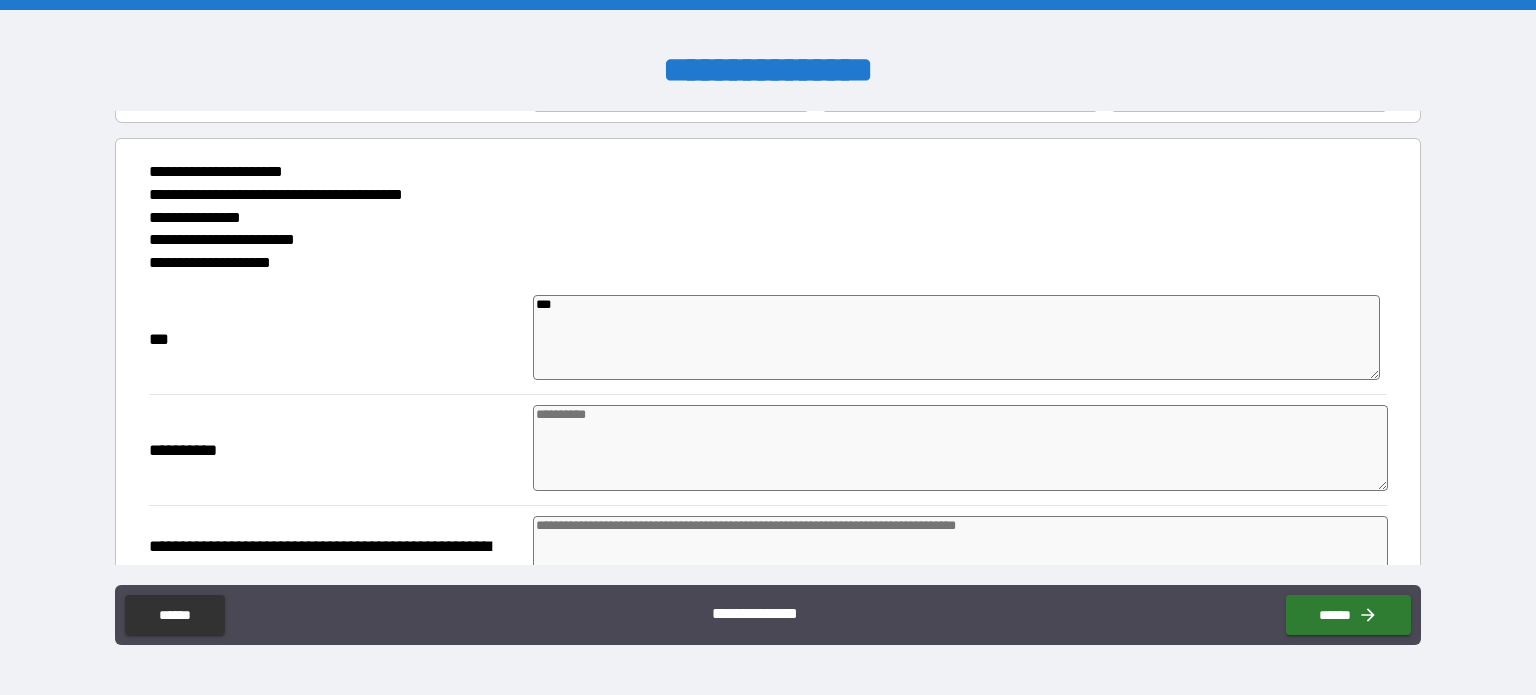 type on "**" 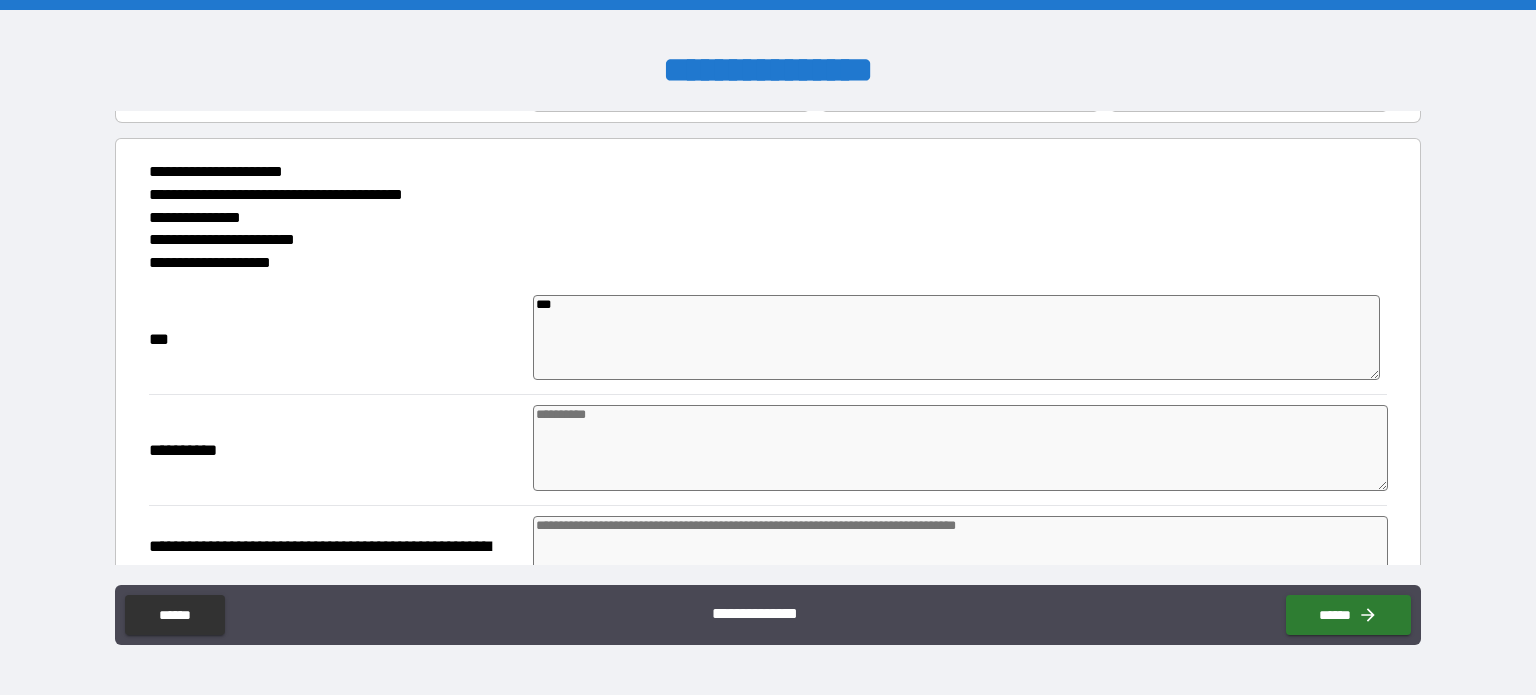 type on "*" 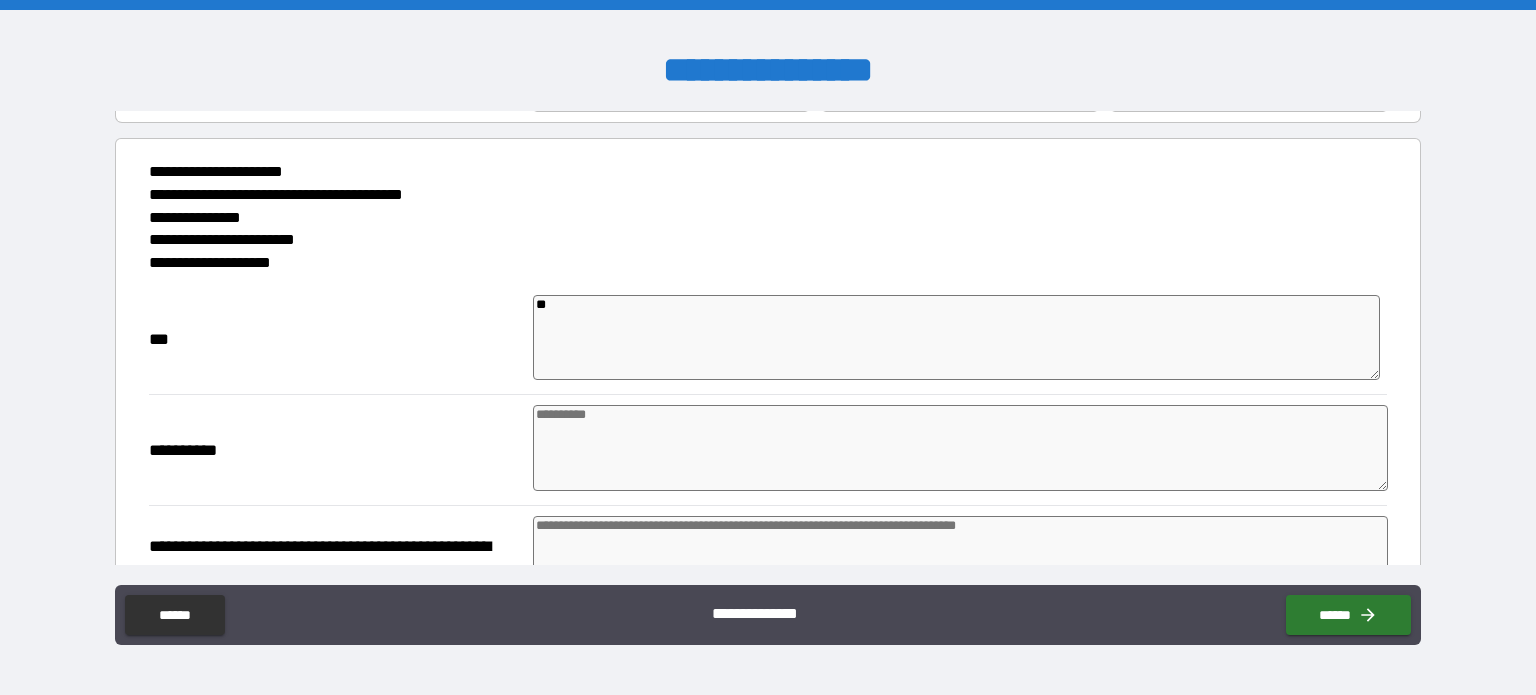 type on "*" 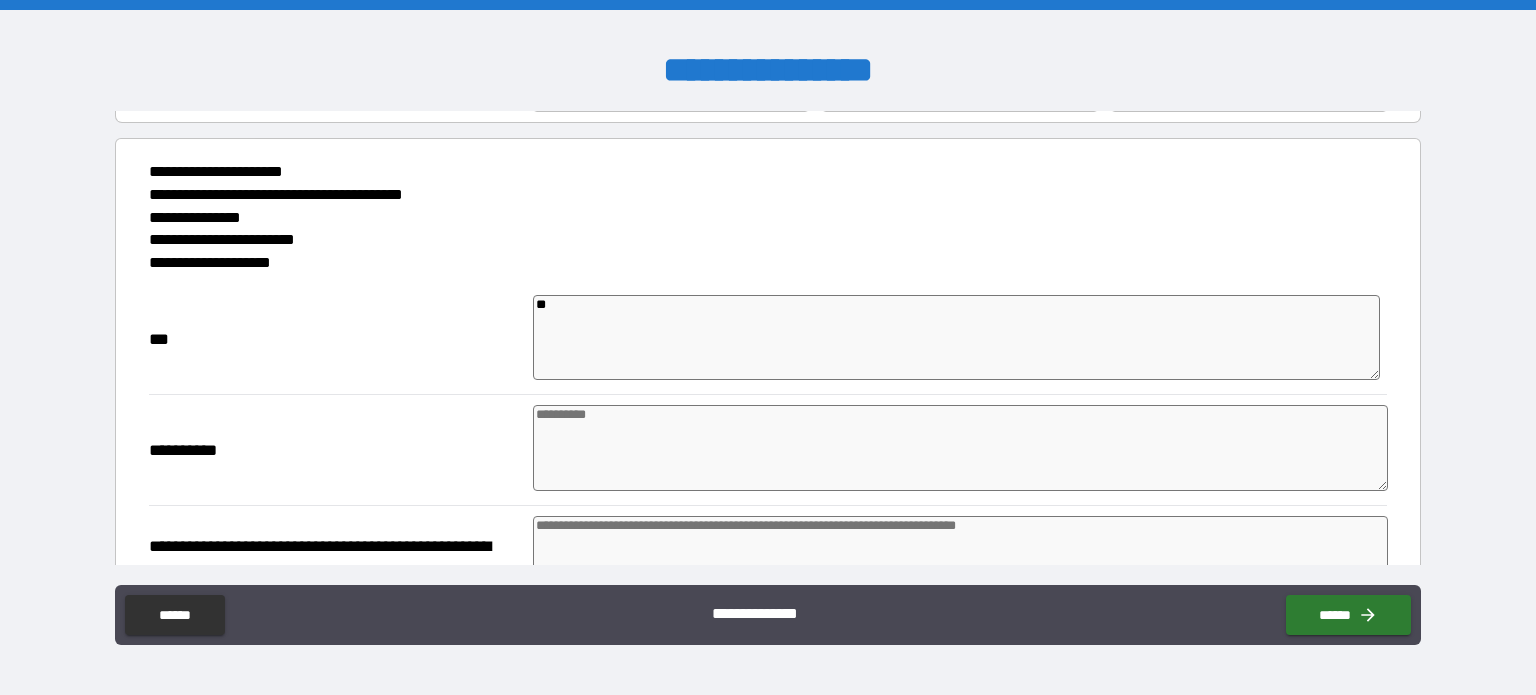 type on "*" 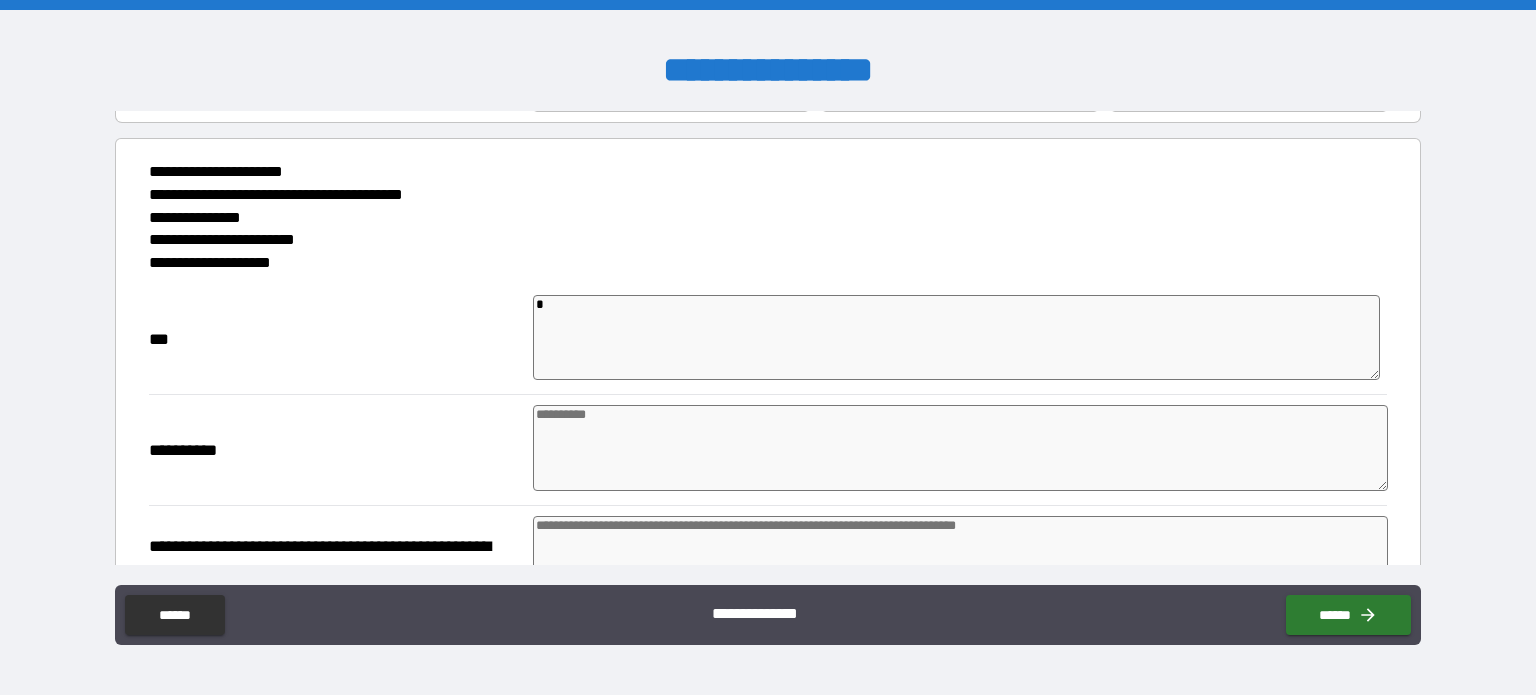 type on "*" 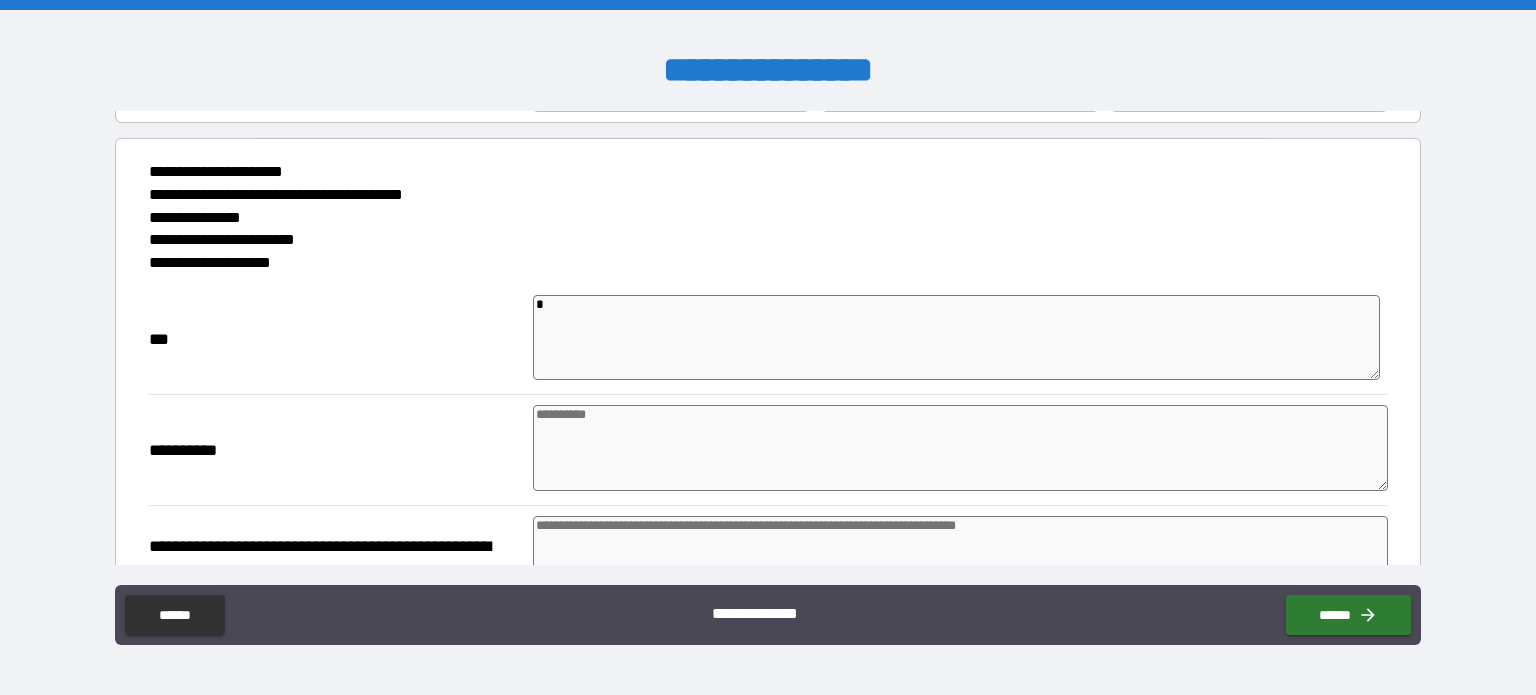 type on "*" 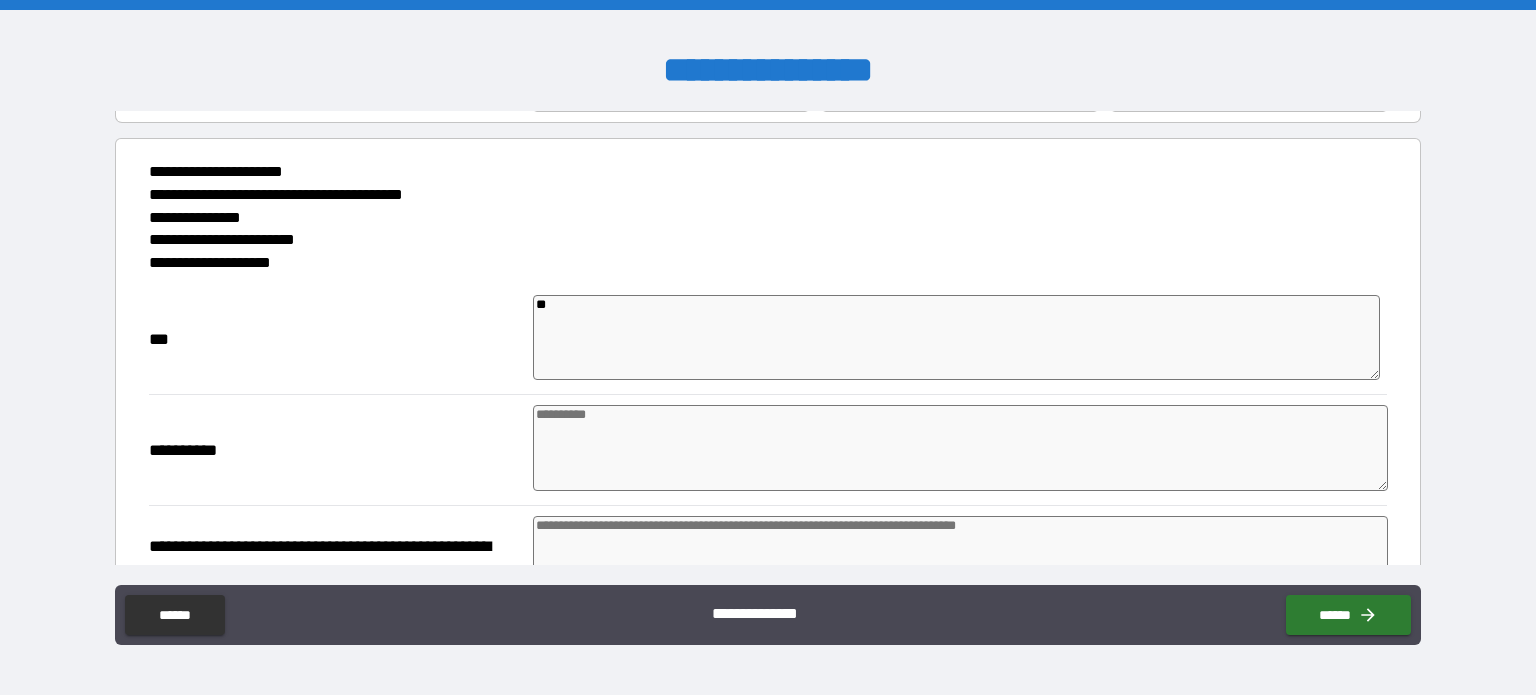 type on "*" 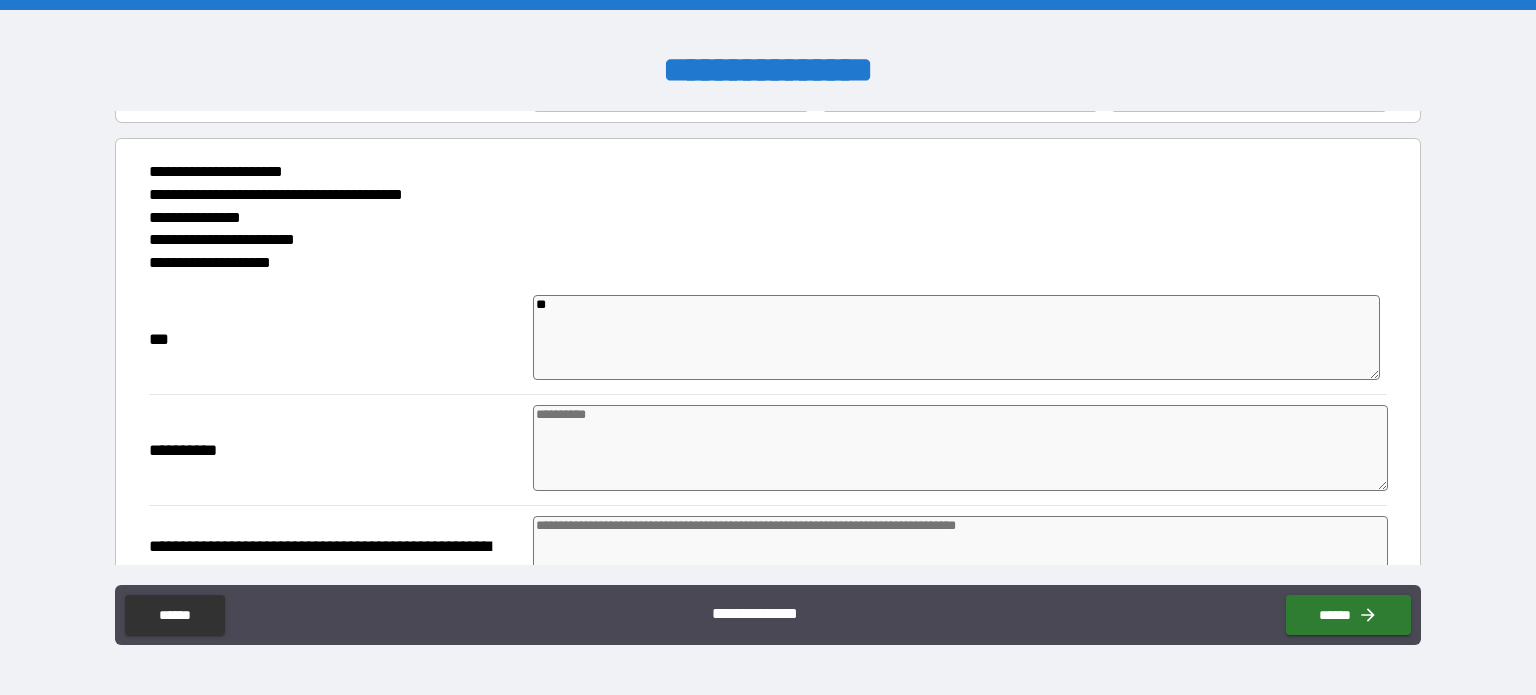 type on "***" 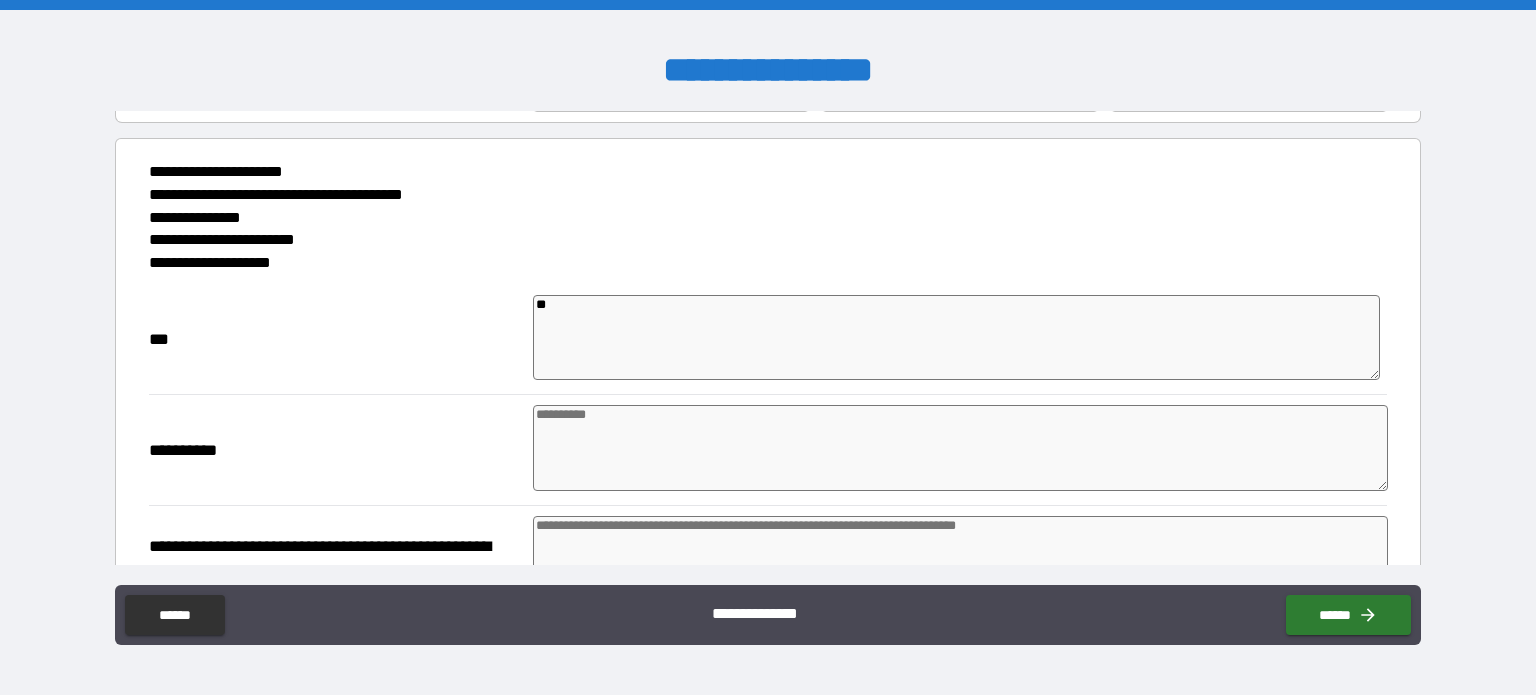 type on "*" 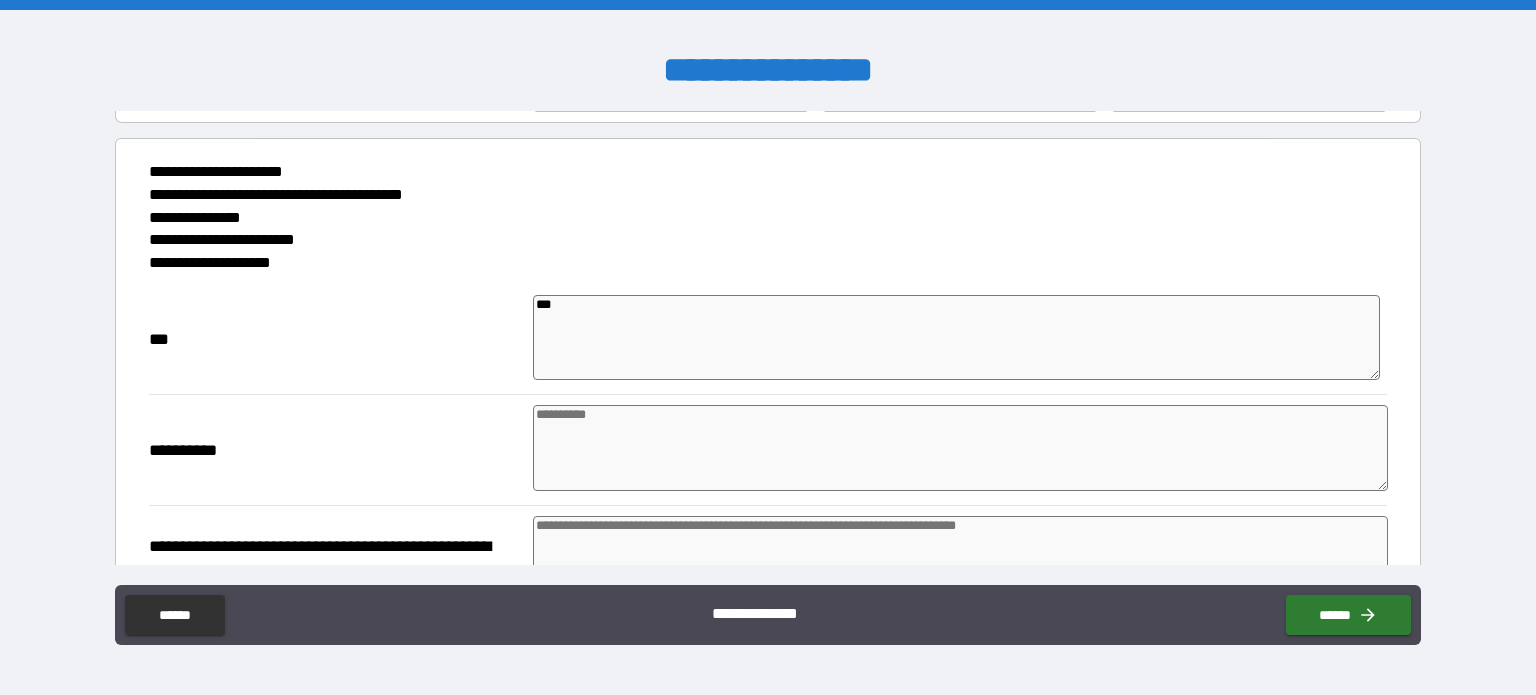 type on "*" 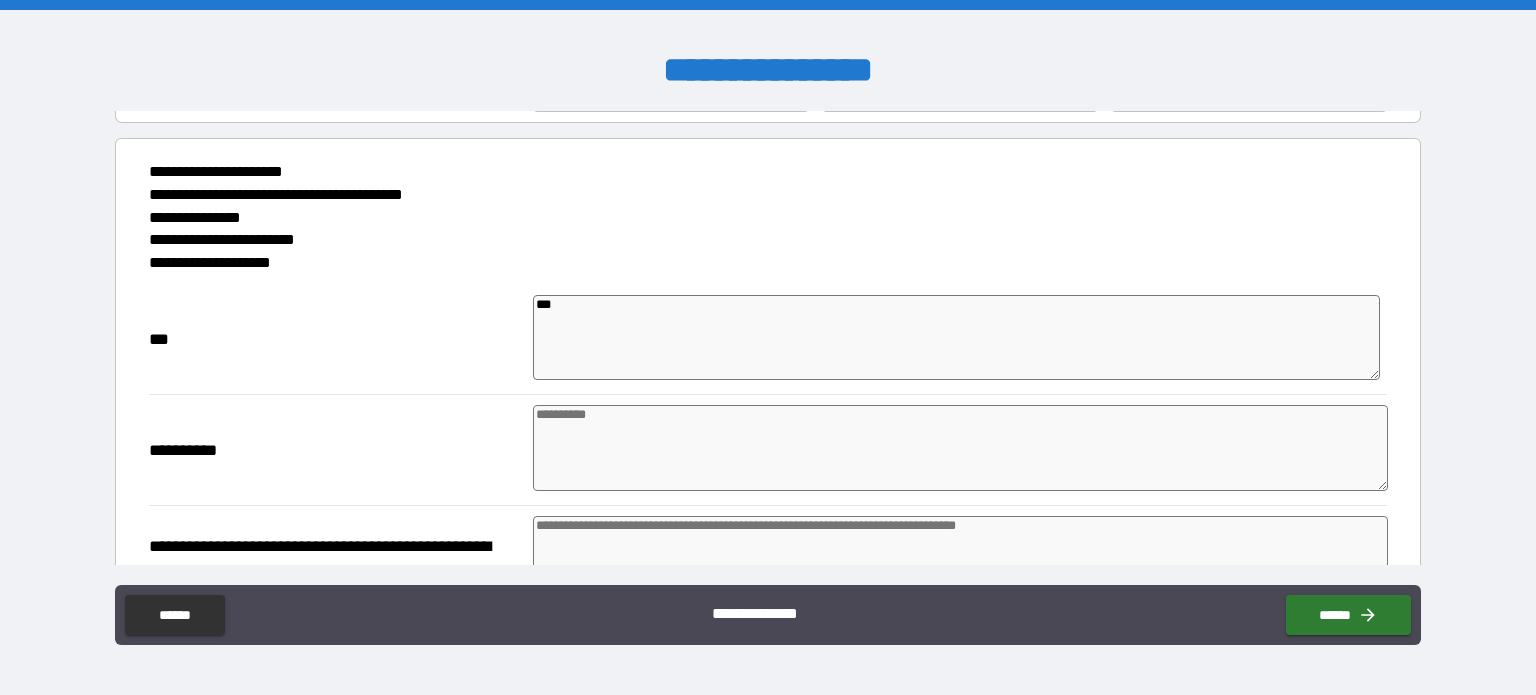 type on "****" 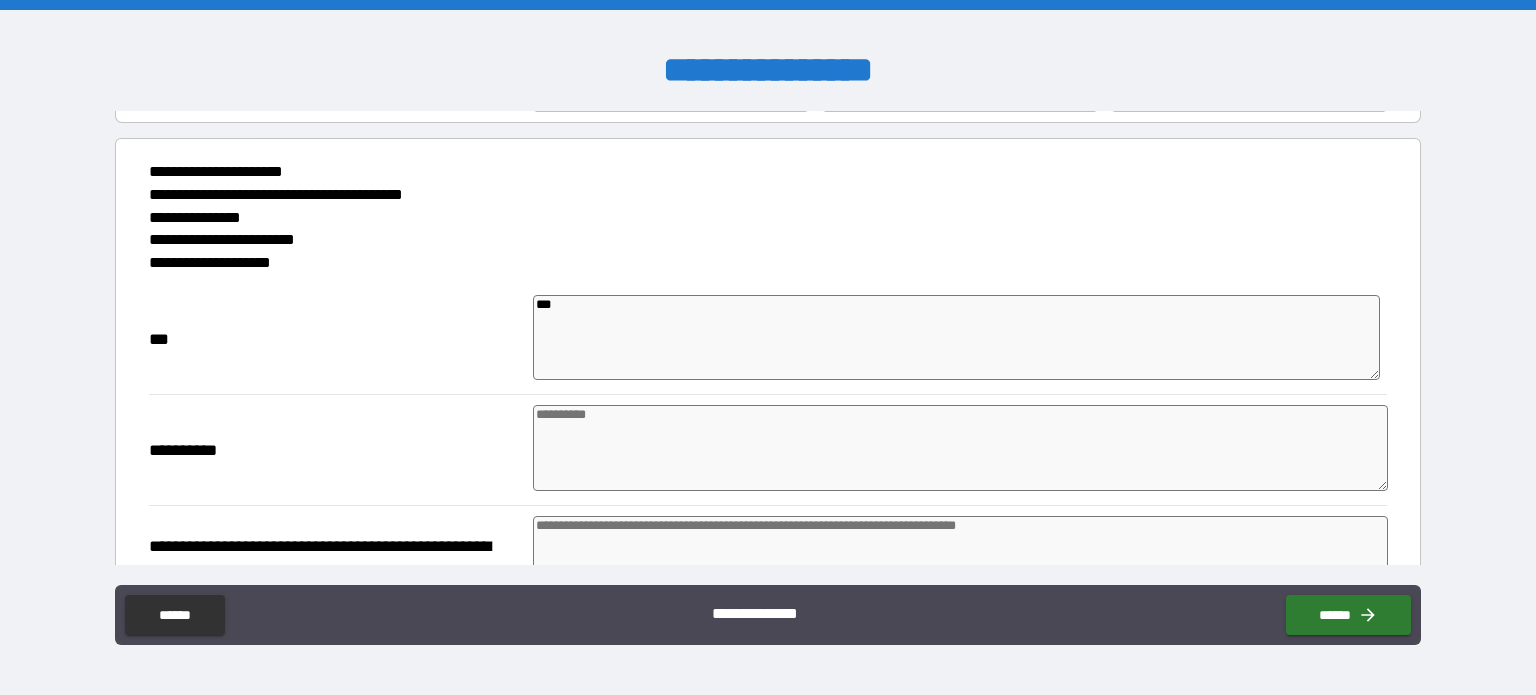type on "*" 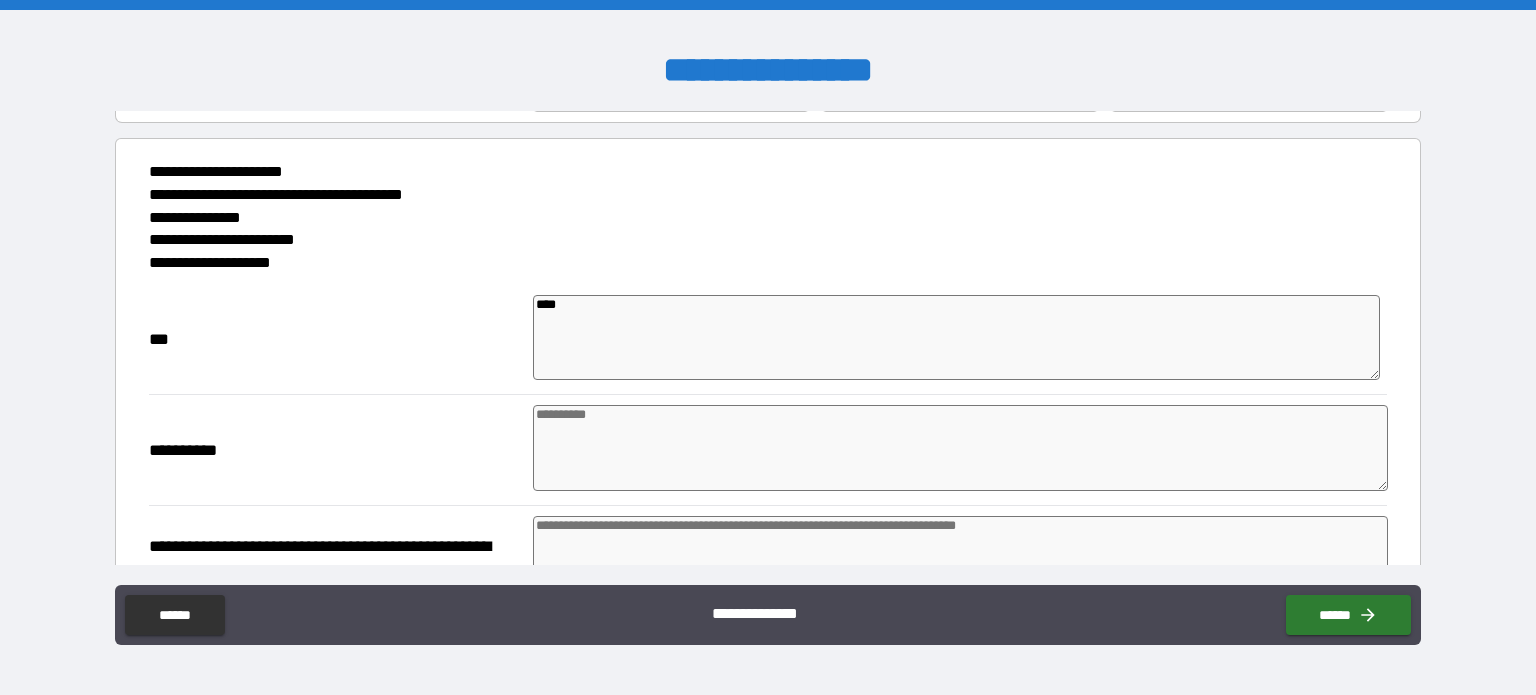 type on "*****" 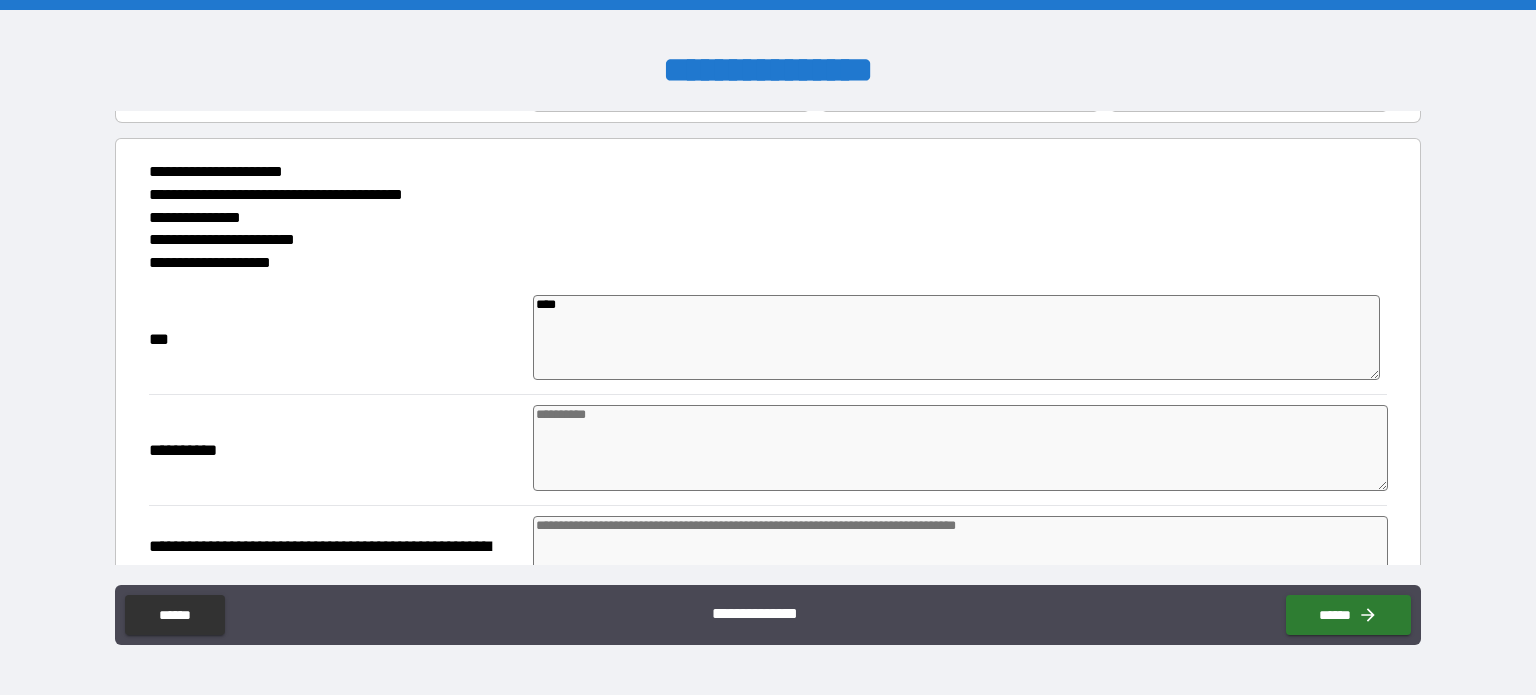 type on "*" 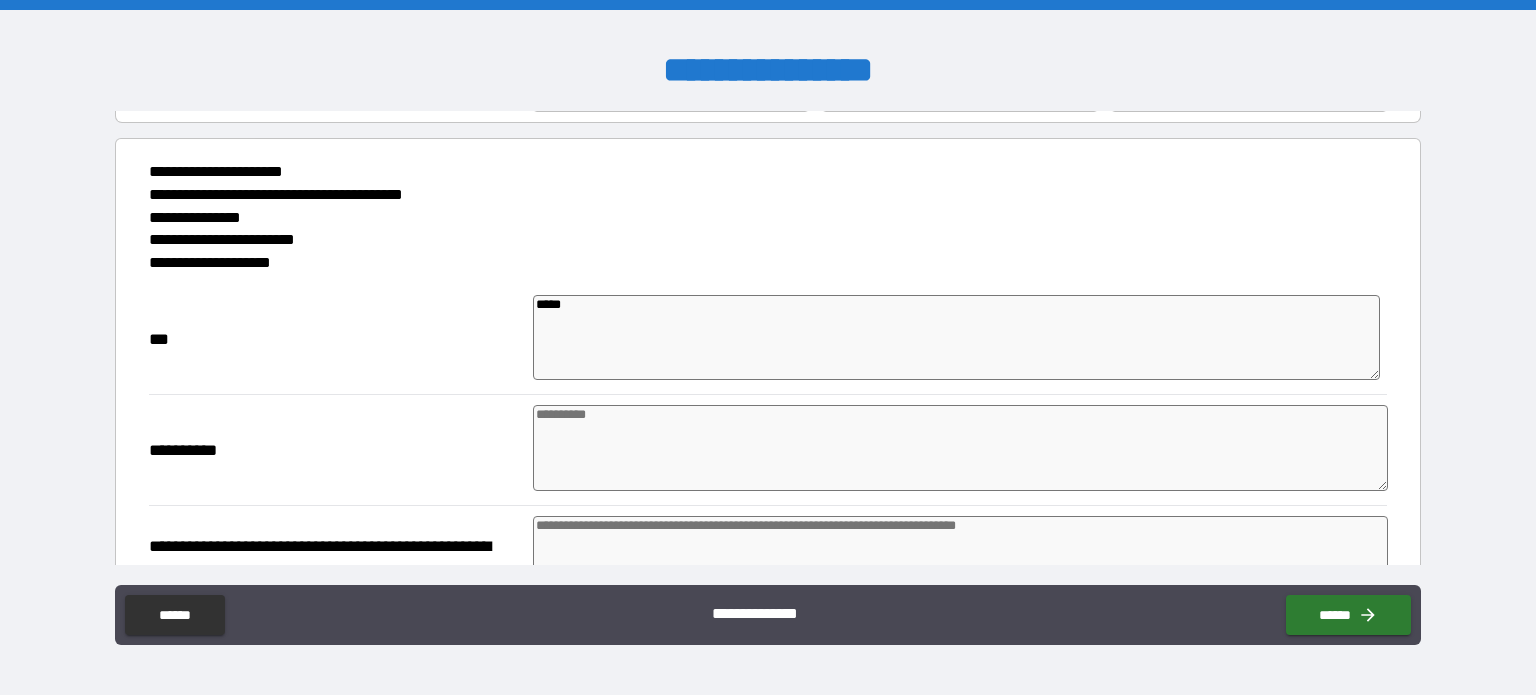 type on "*" 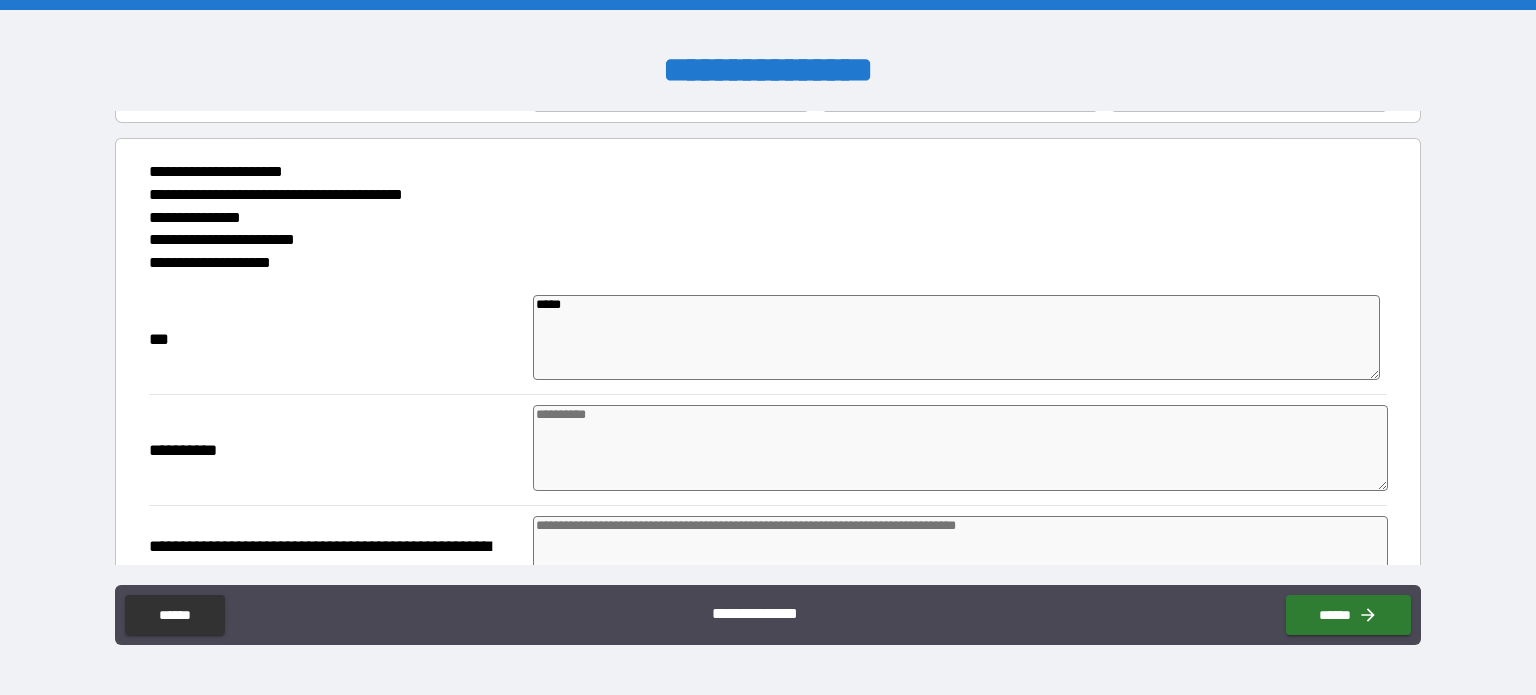 type on "*" 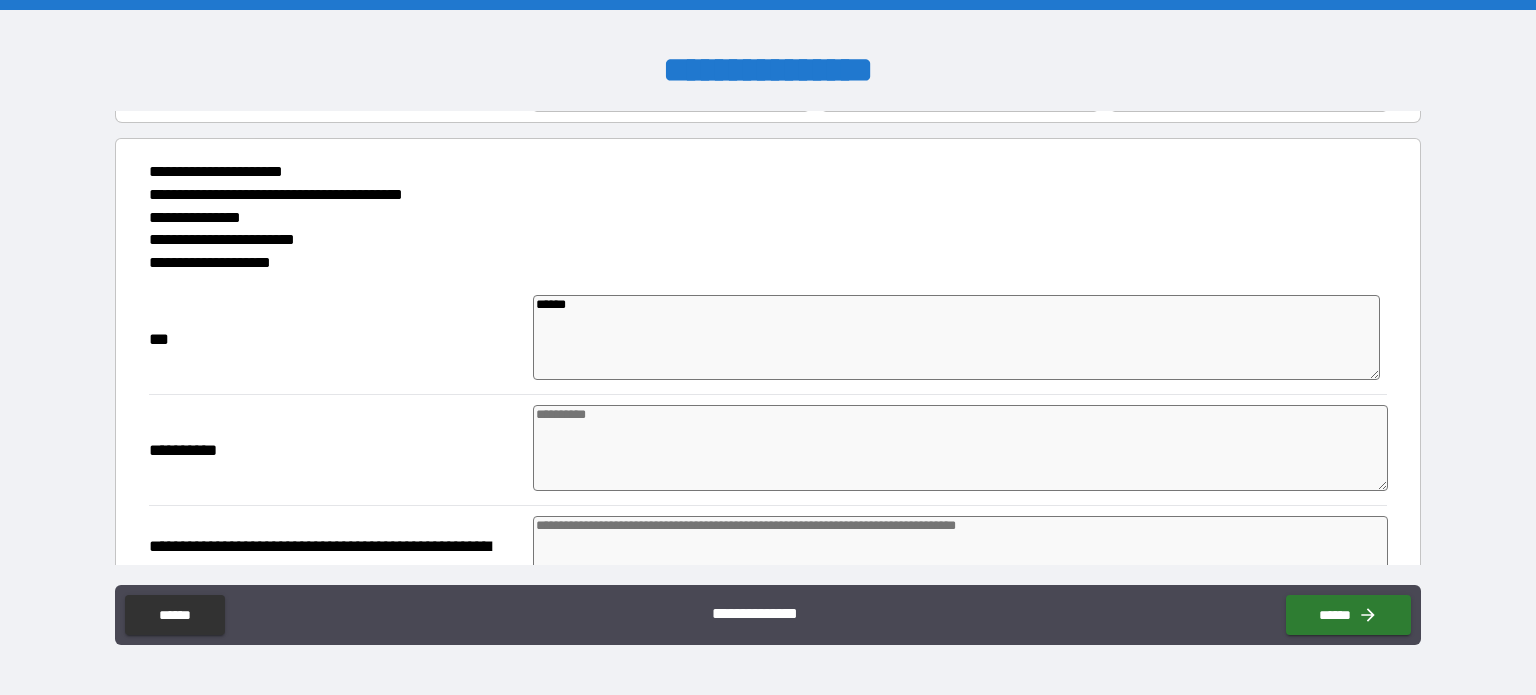 type on "*******" 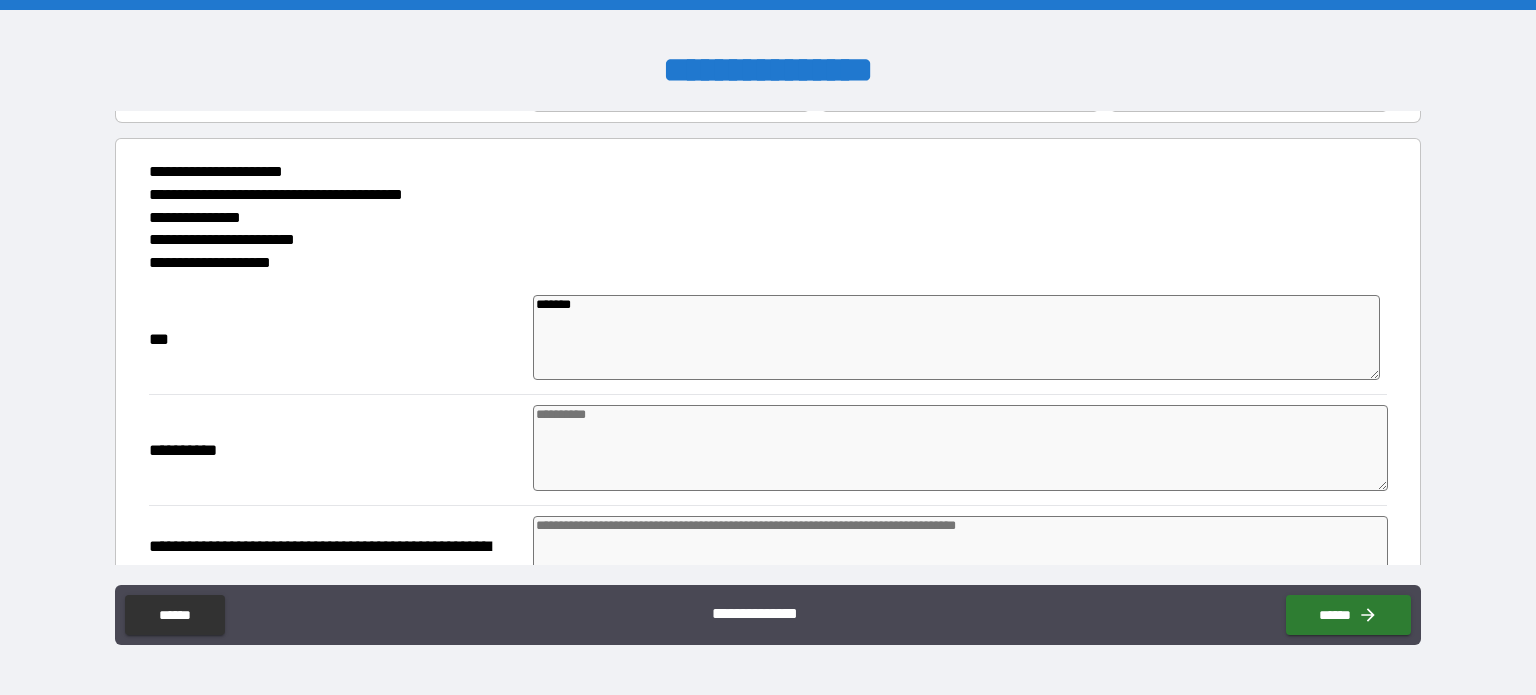 type on "********" 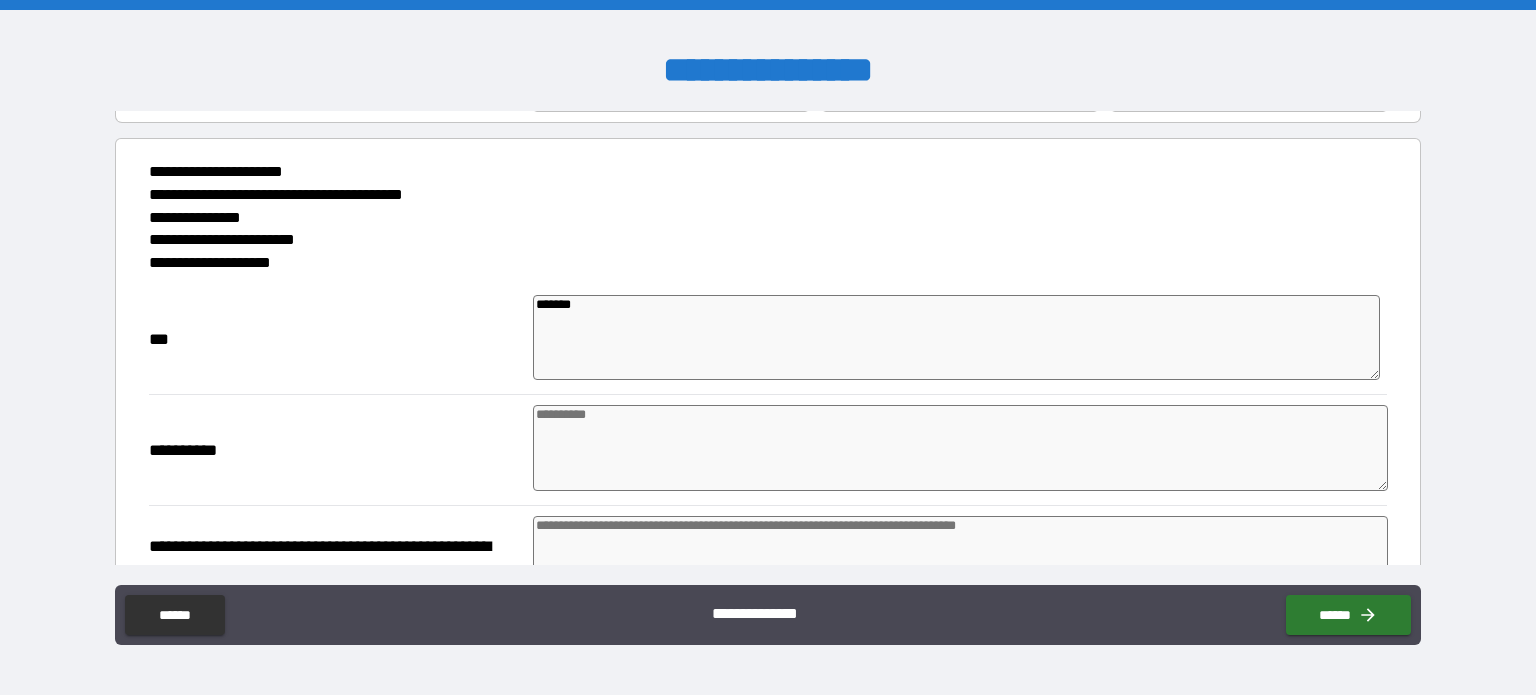 type on "*" 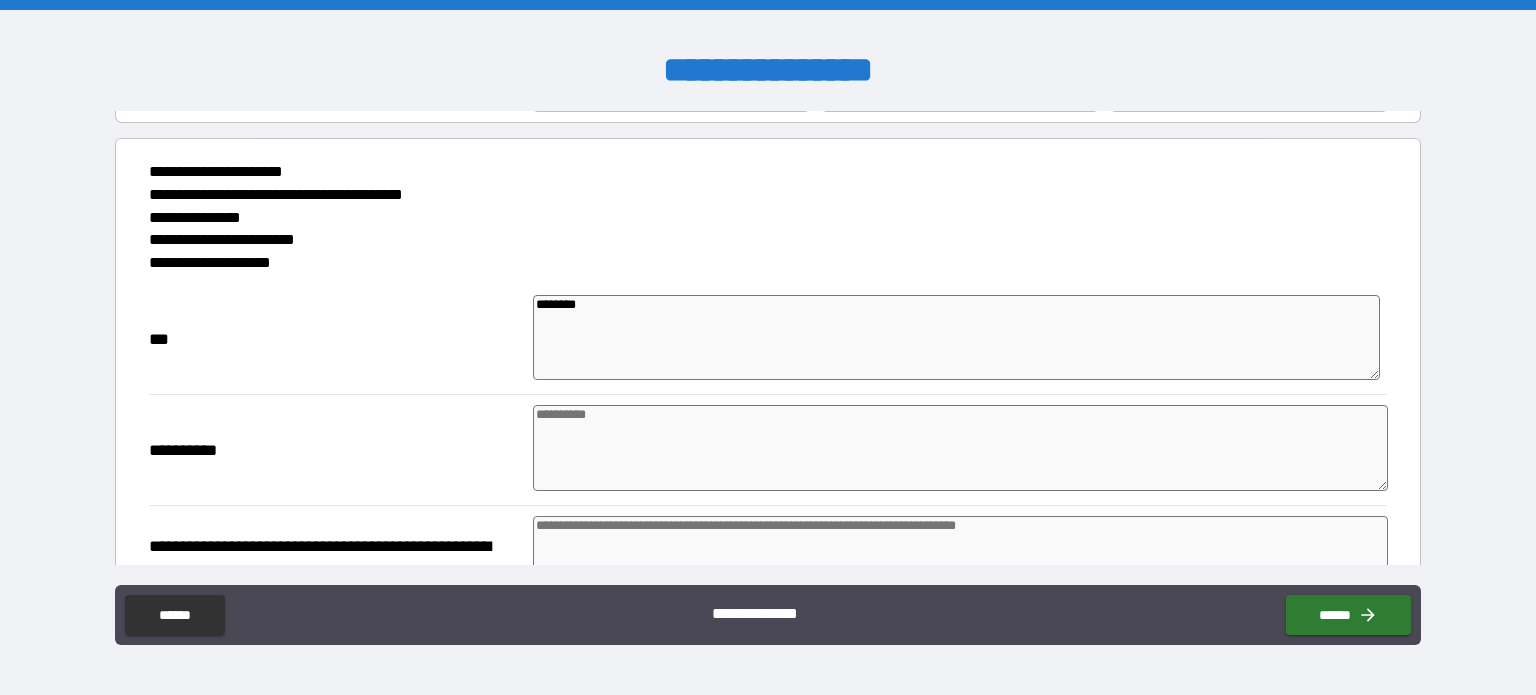 type on "*" 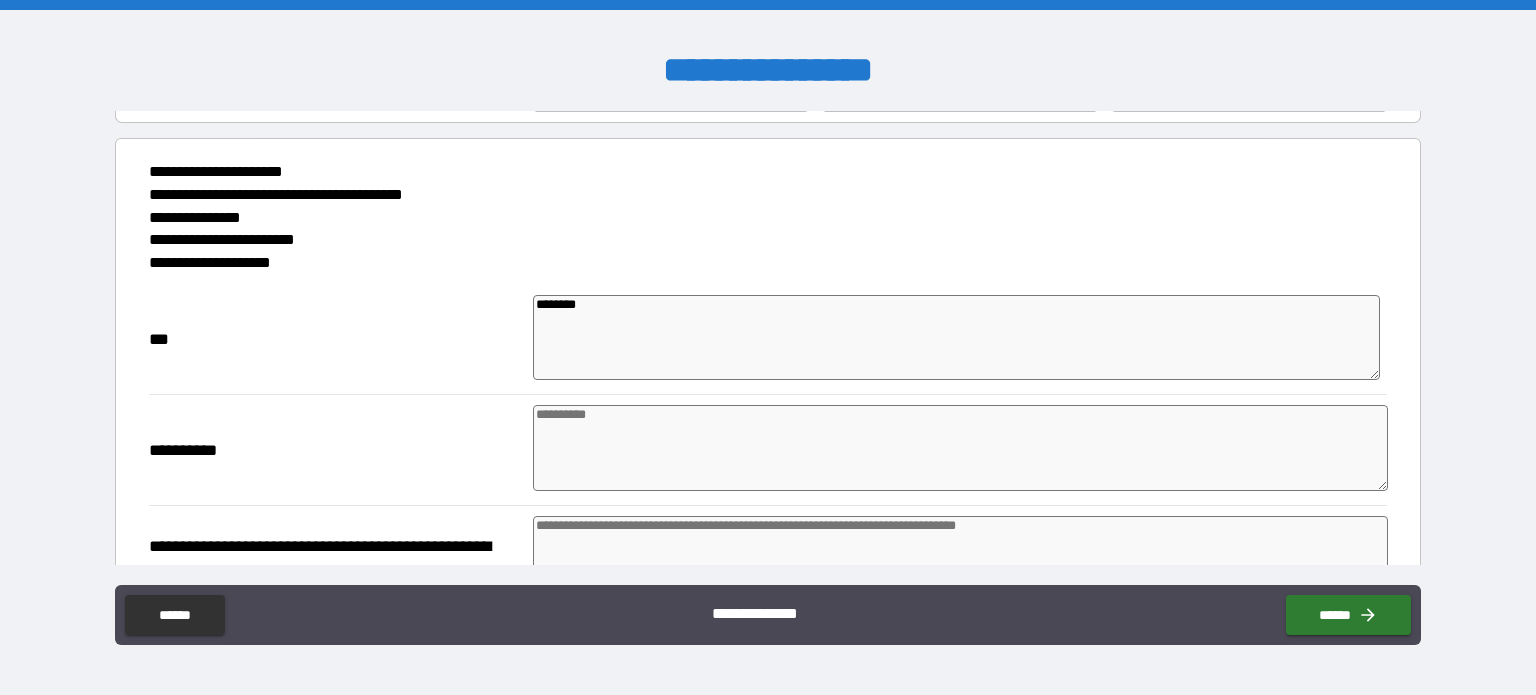 type on "*" 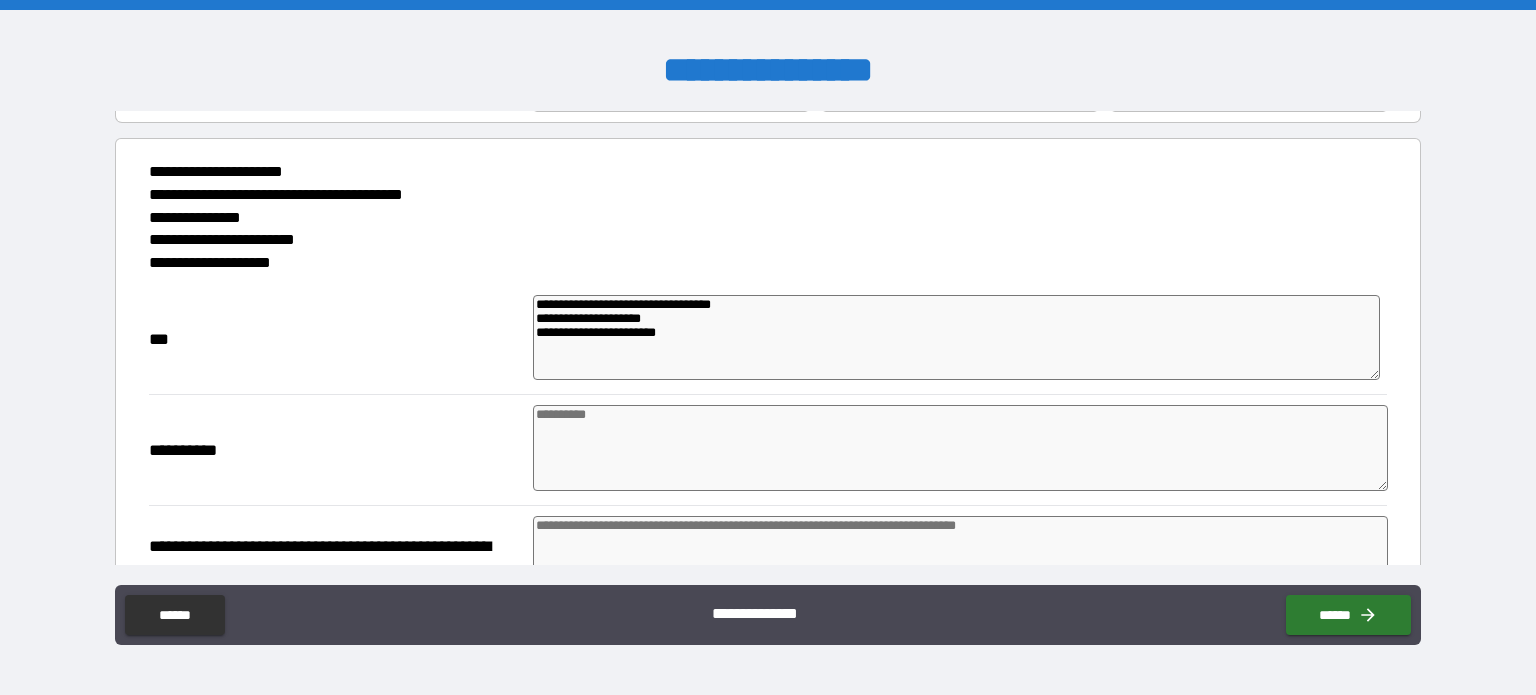 click at bounding box center [961, 448] 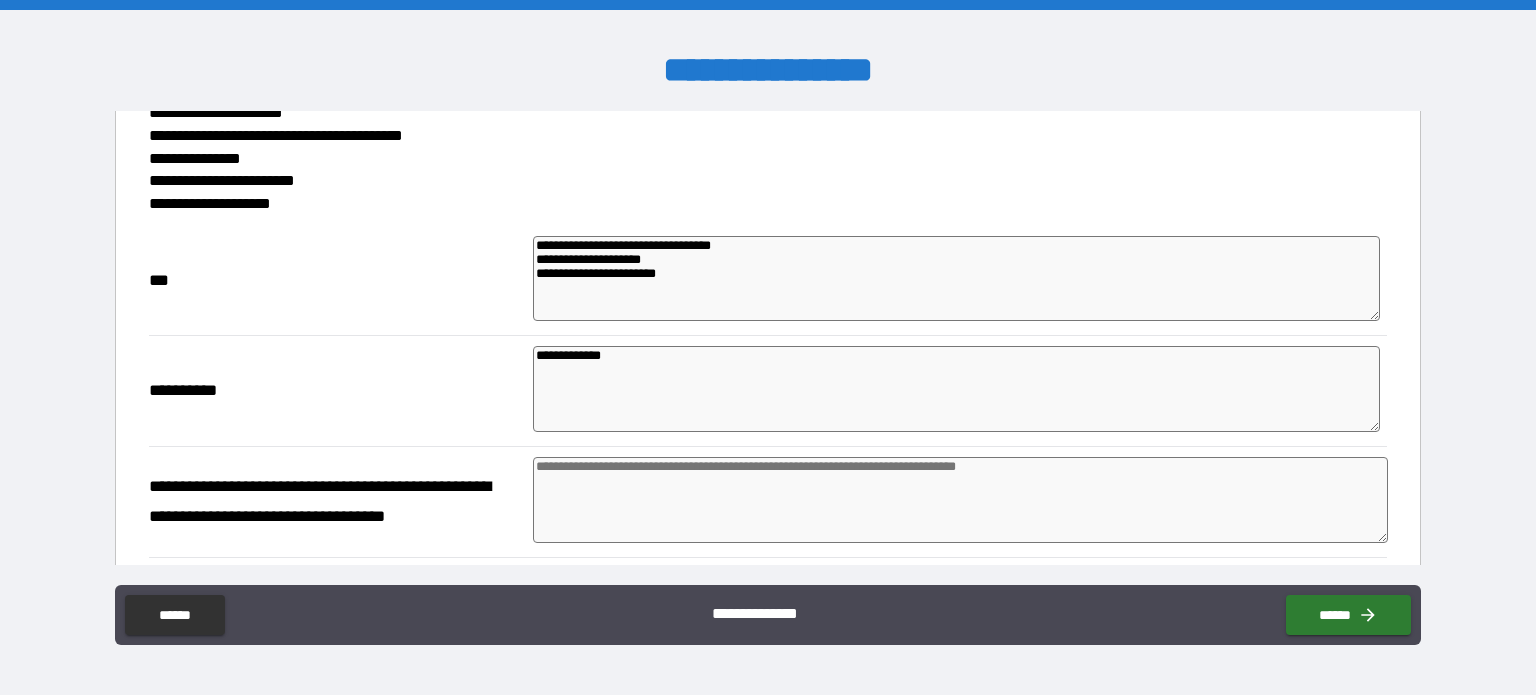 scroll, scrollTop: 173, scrollLeft: 0, axis: vertical 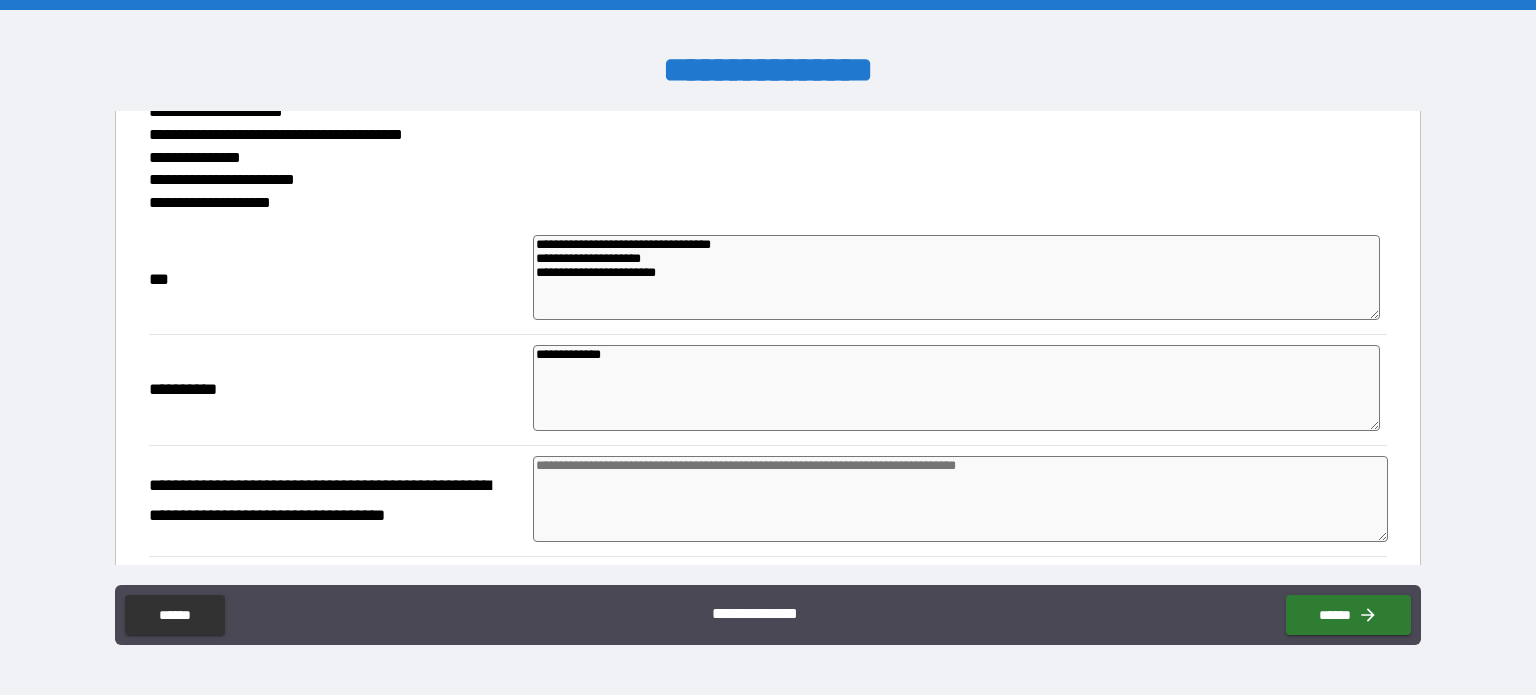 click on "[REDACTED]" at bounding box center [956, 278] 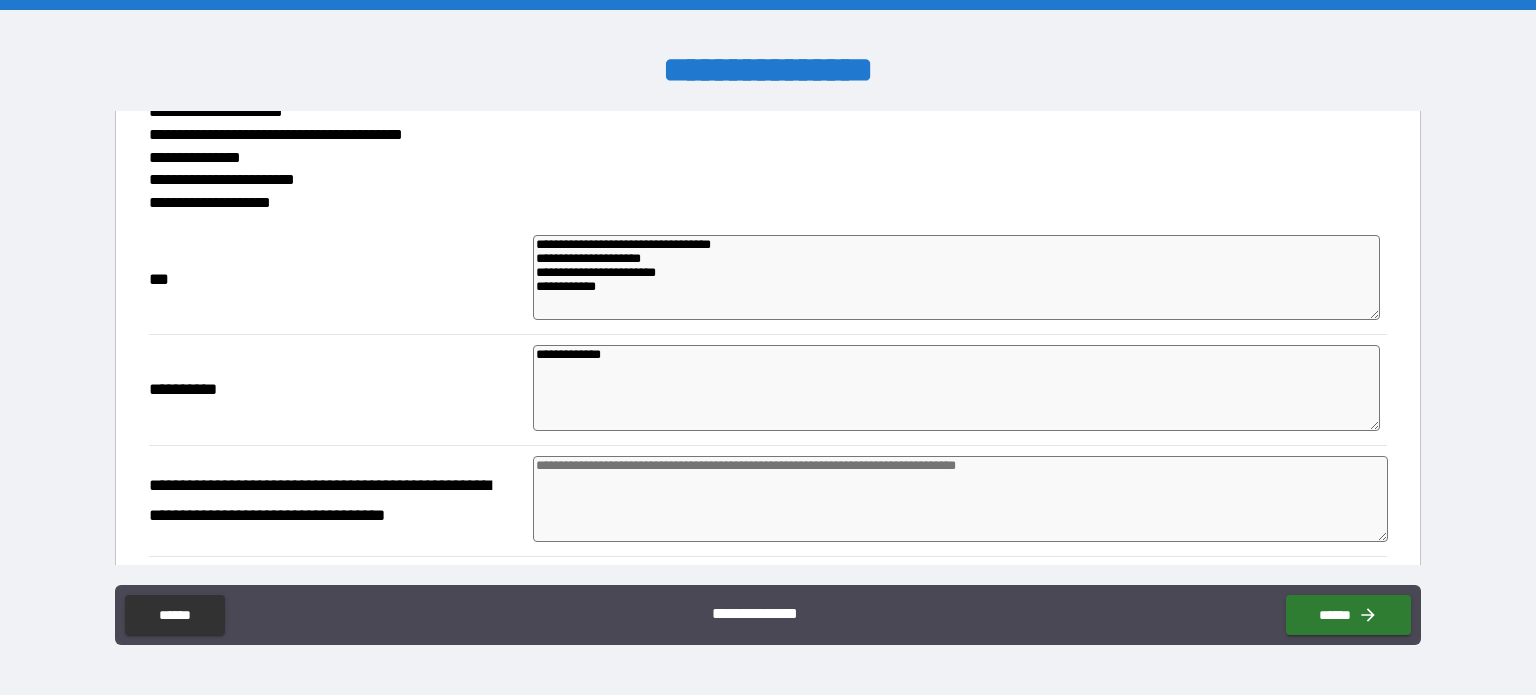 drag, startPoint x: 1424, startPoint y: 266, endPoint x: 1413, endPoint y: 281, distance: 18.601076 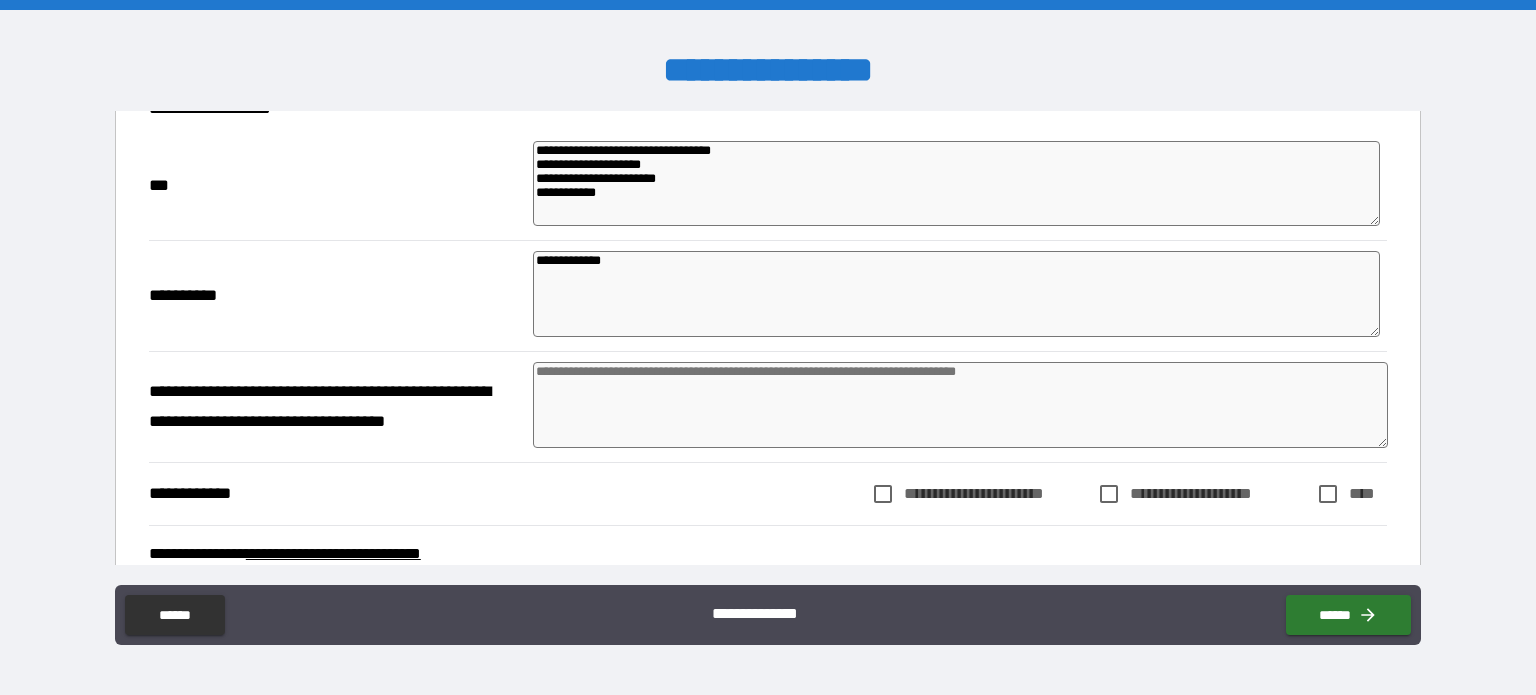 scroll, scrollTop: 280, scrollLeft: 0, axis: vertical 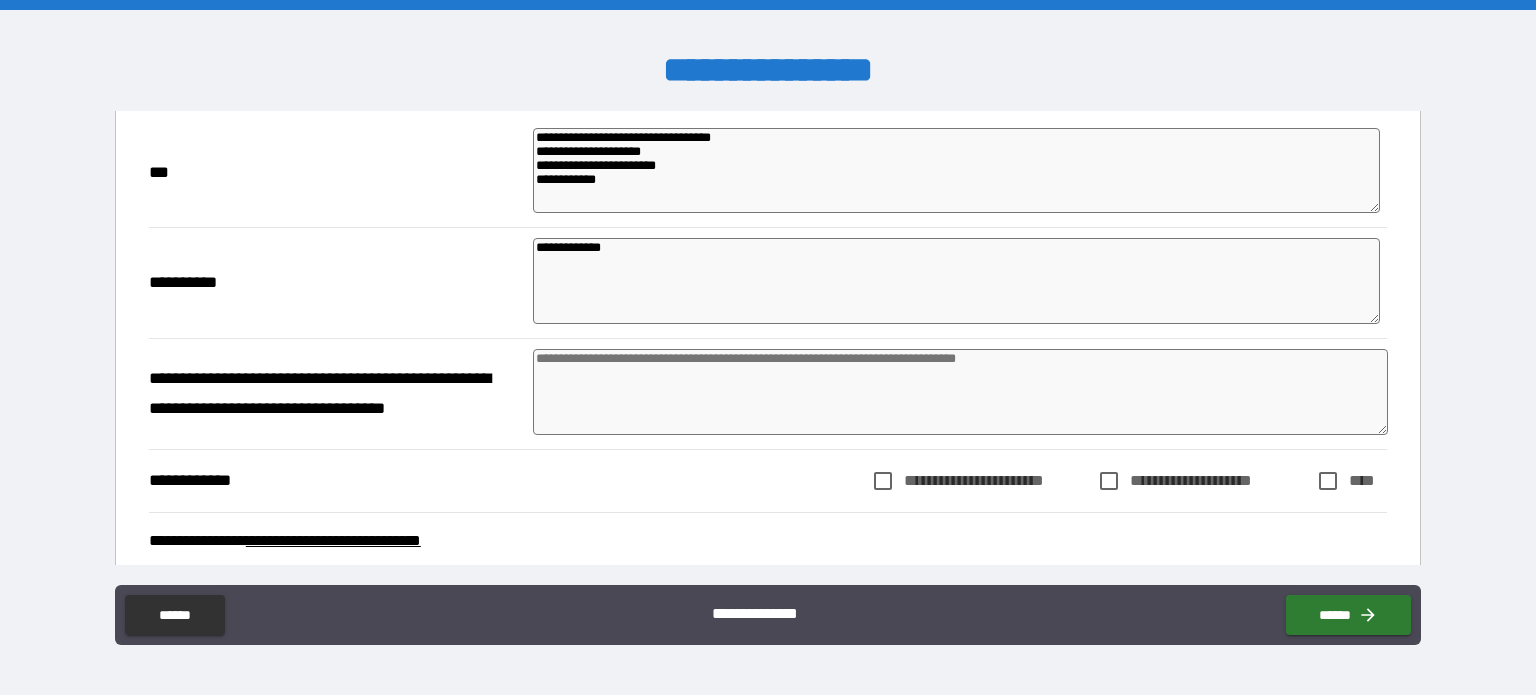 click at bounding box center [961, 392] 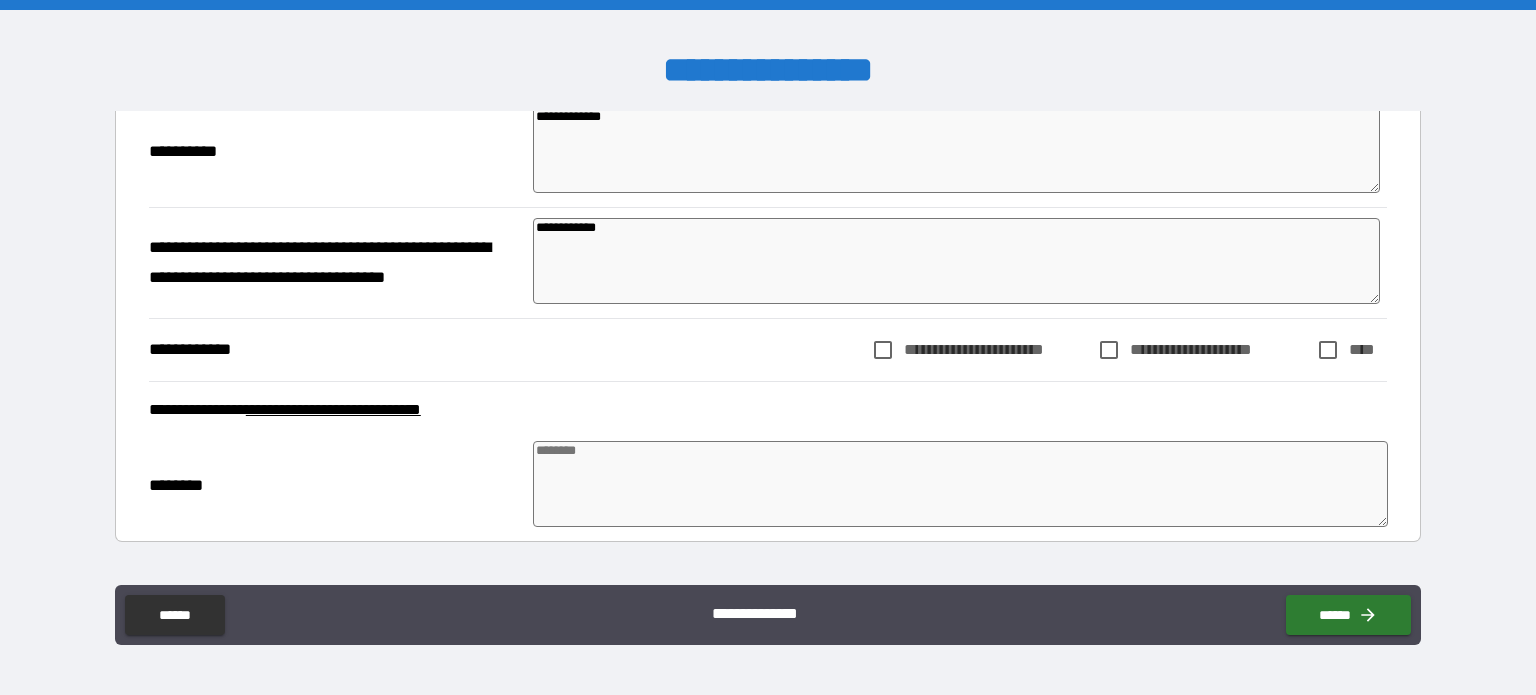 scroll, scrollTop: 412, scrollLeft: 0, axis: vertical 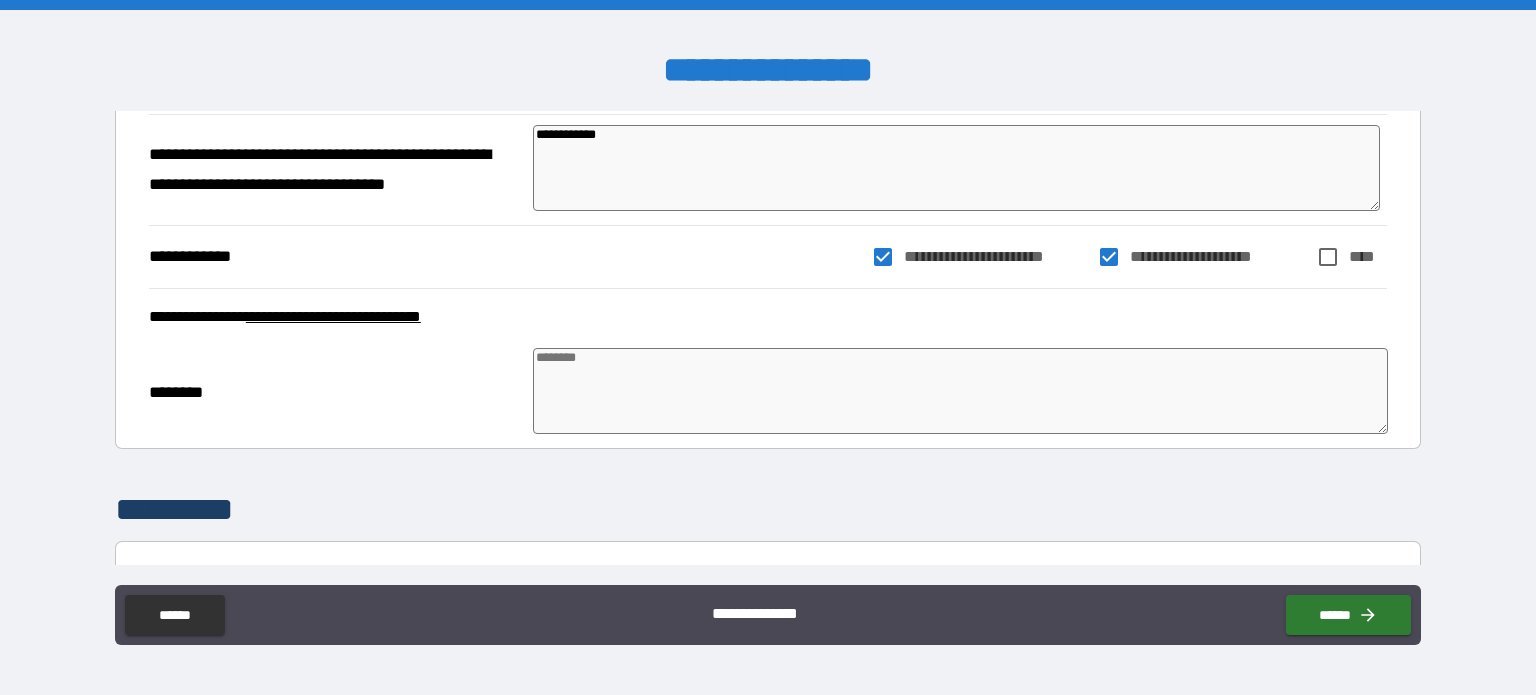 click at bounding box center [961, 391] 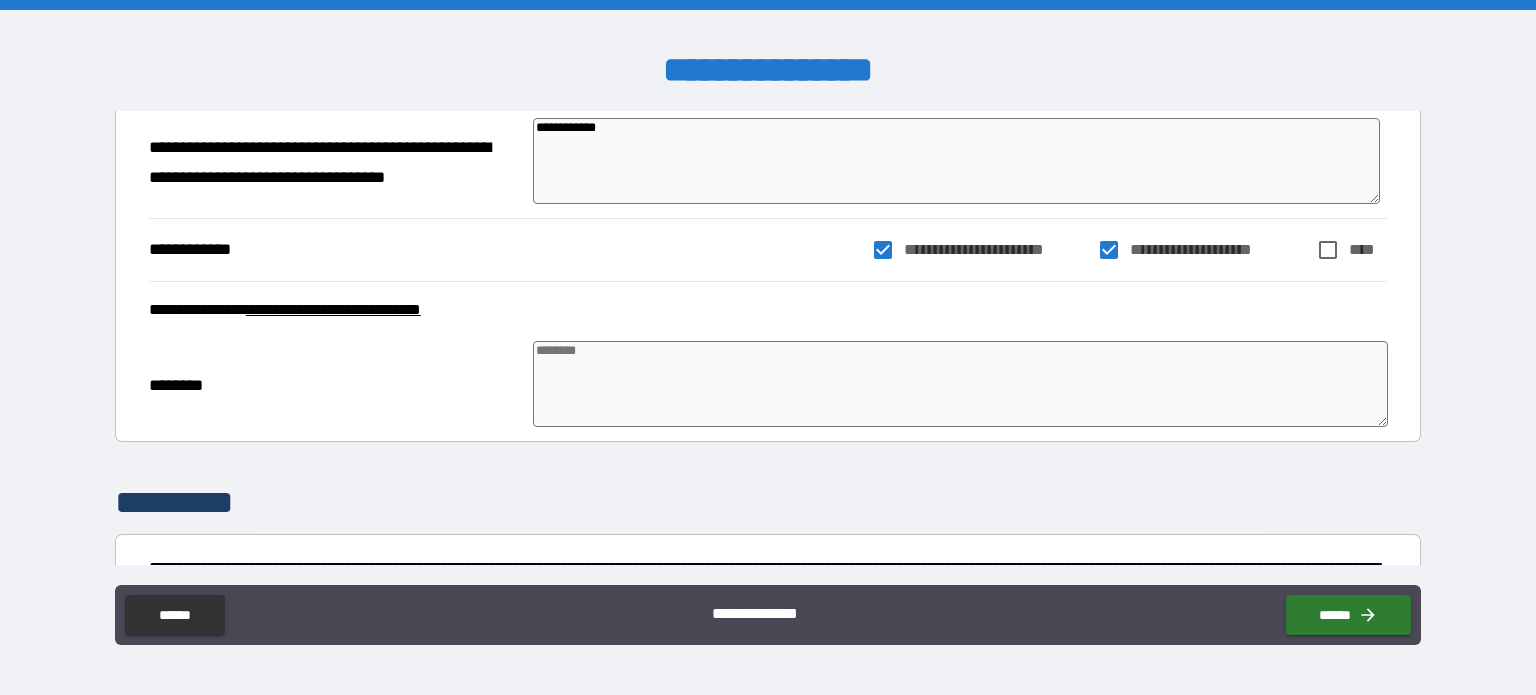scroll, scrollTop: 510, scrollLeft: 0, axis: vertical 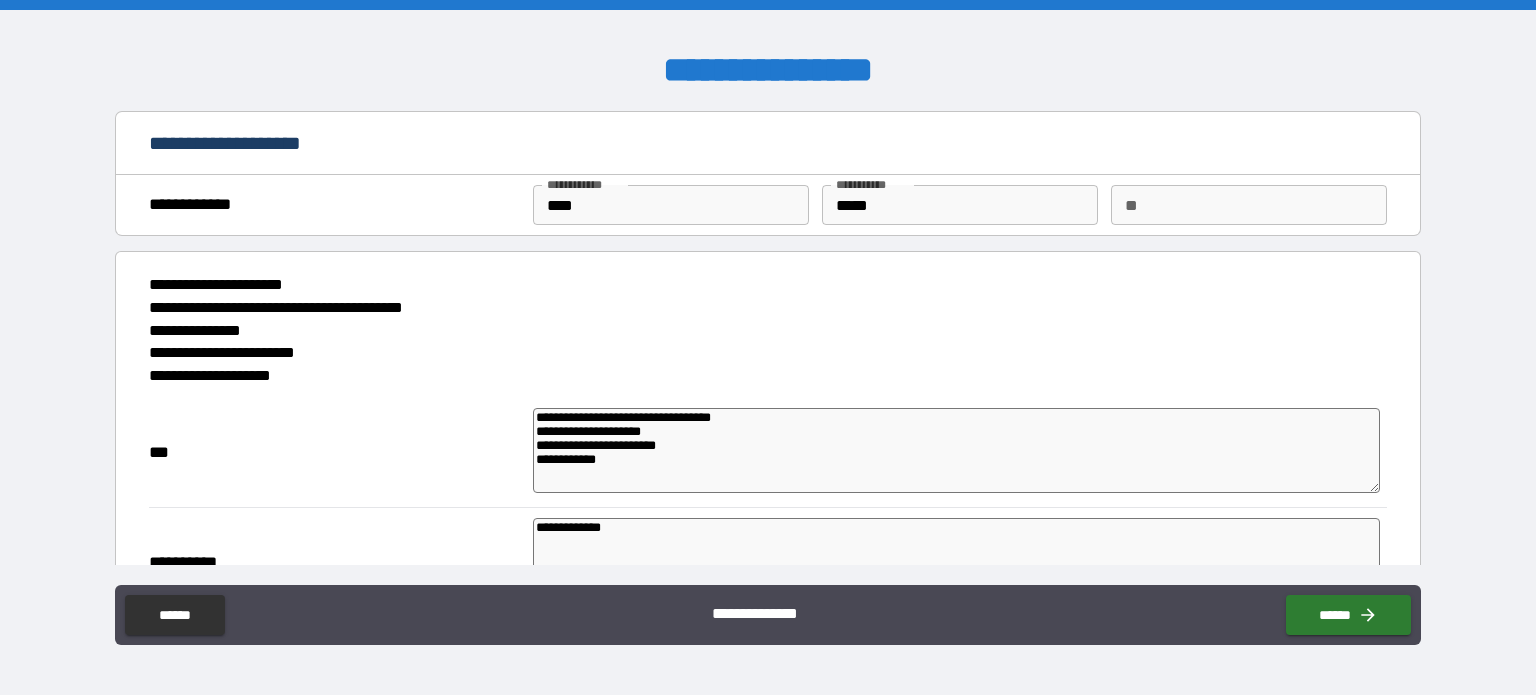 click on "**" at bounding box center (1249, 205) 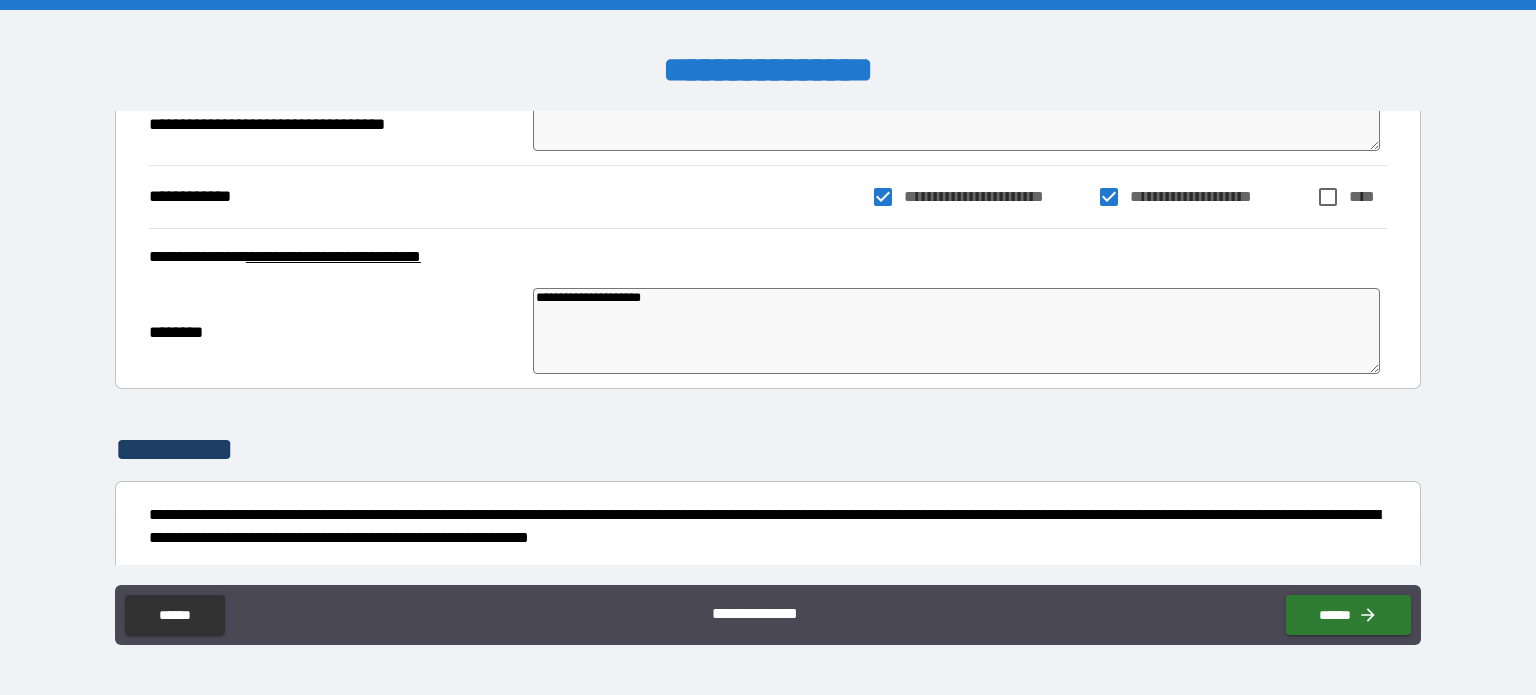 scroll, scrollTop: 608, scrollLeft: 0, axis: vertical 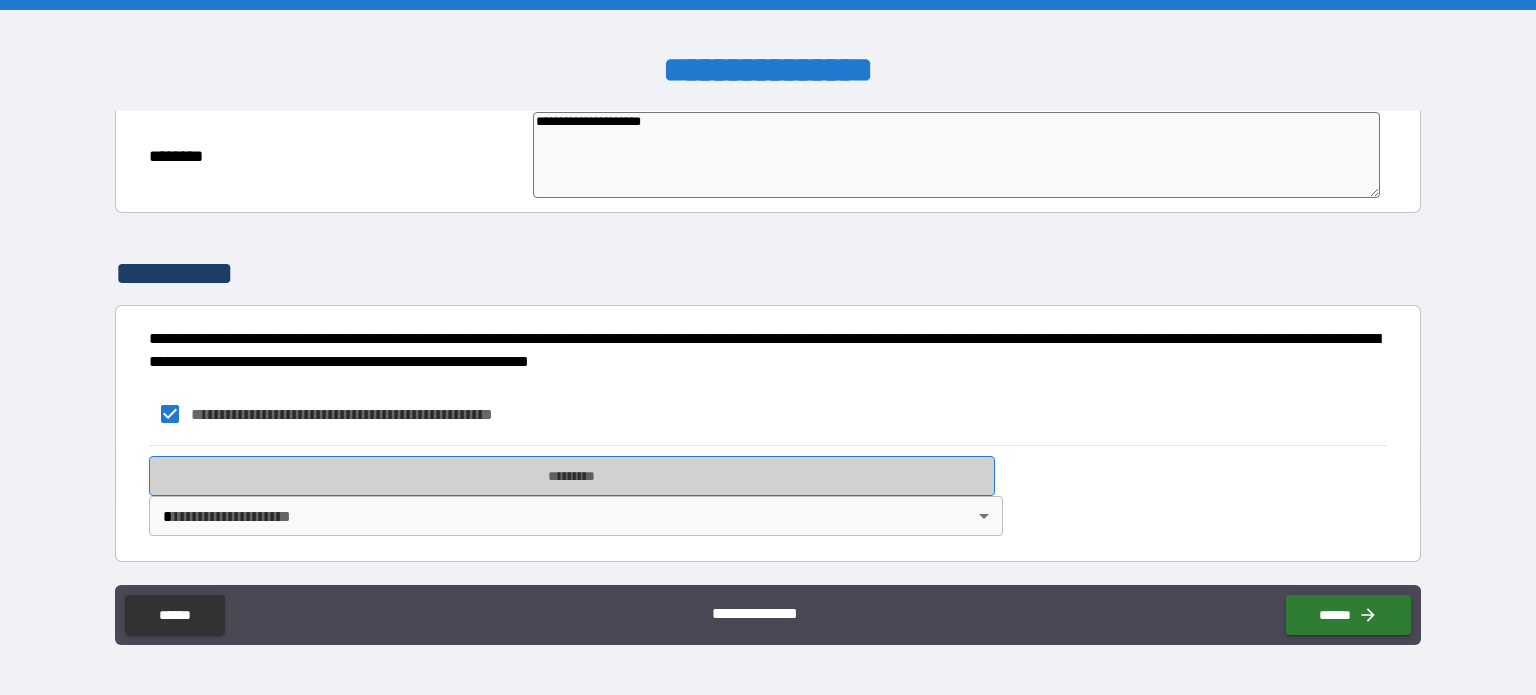 click on "*********" at bounding box center (572, 476) 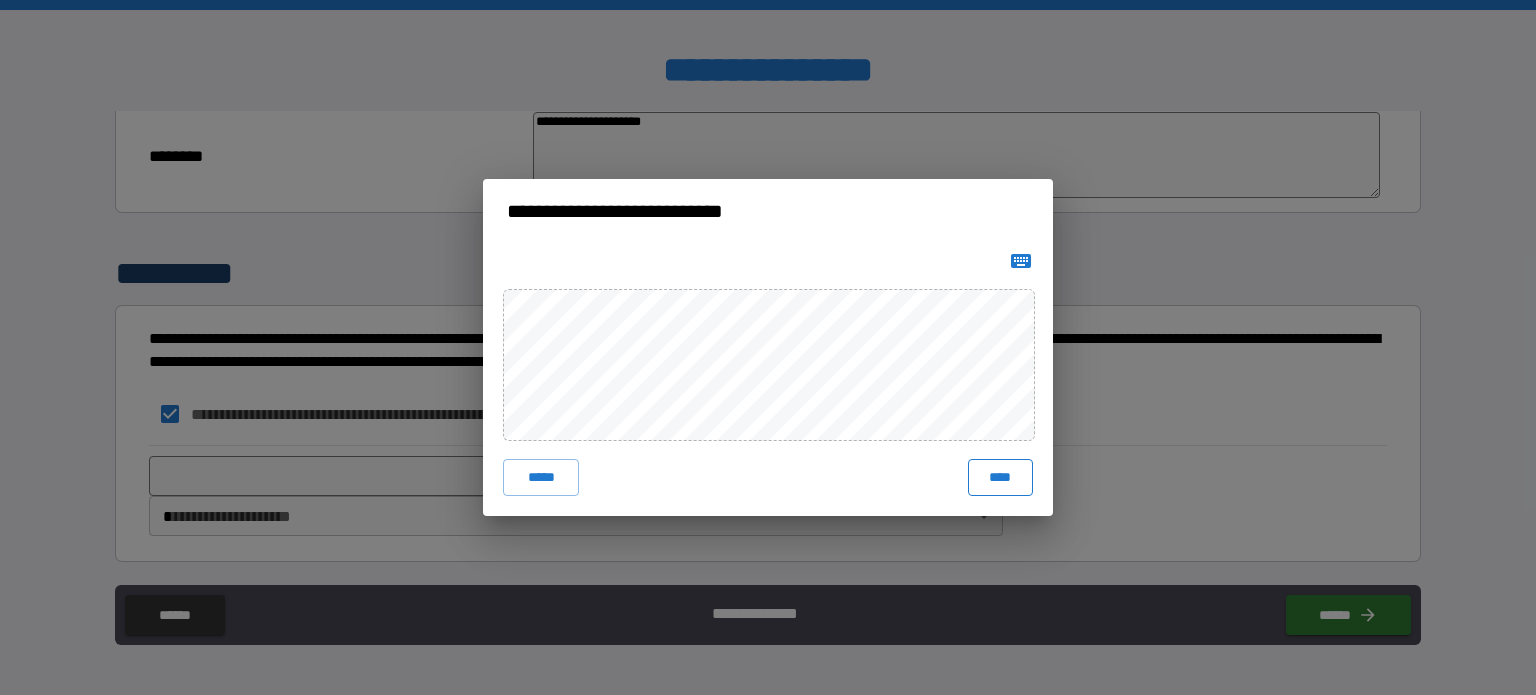 click on "****" at bounding box center (1000, 477) 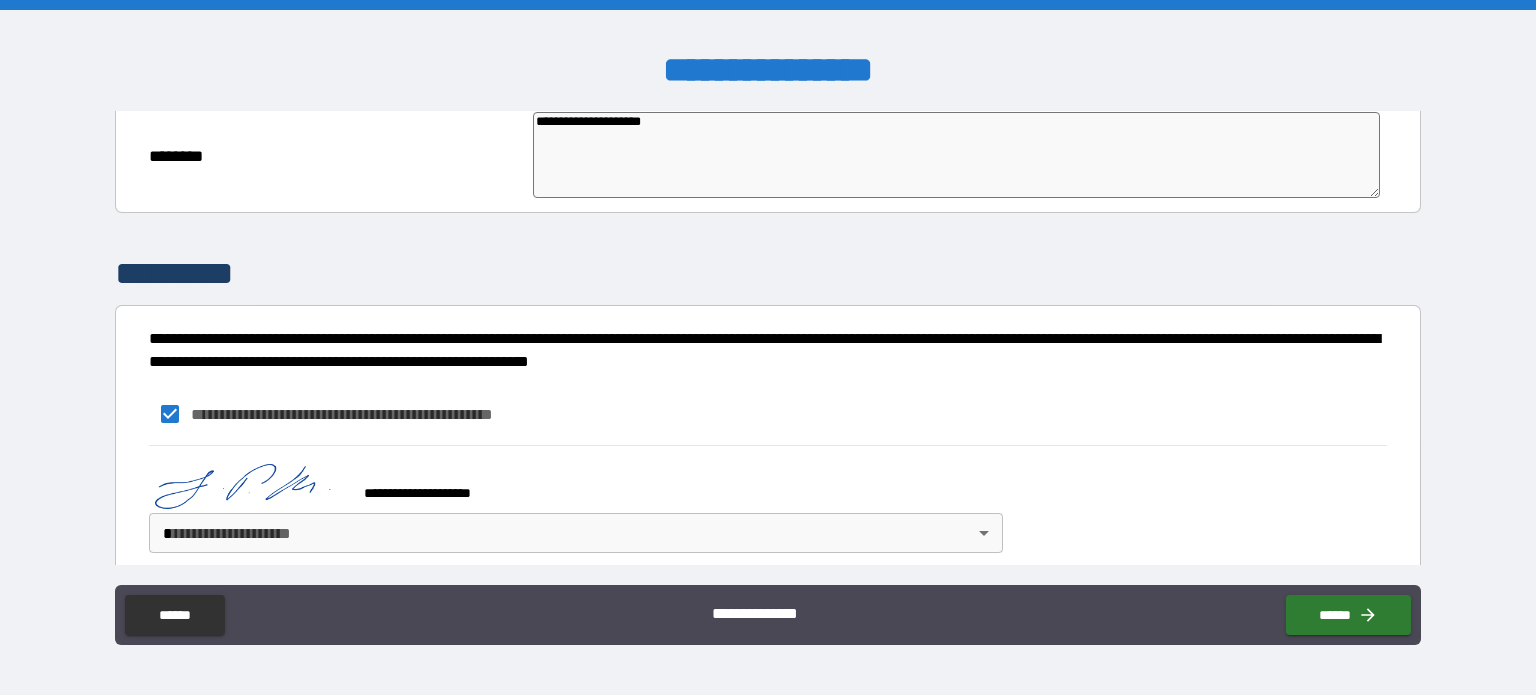 scroll, scrollTop: 757, scrollLeft: 0, axis: vertical 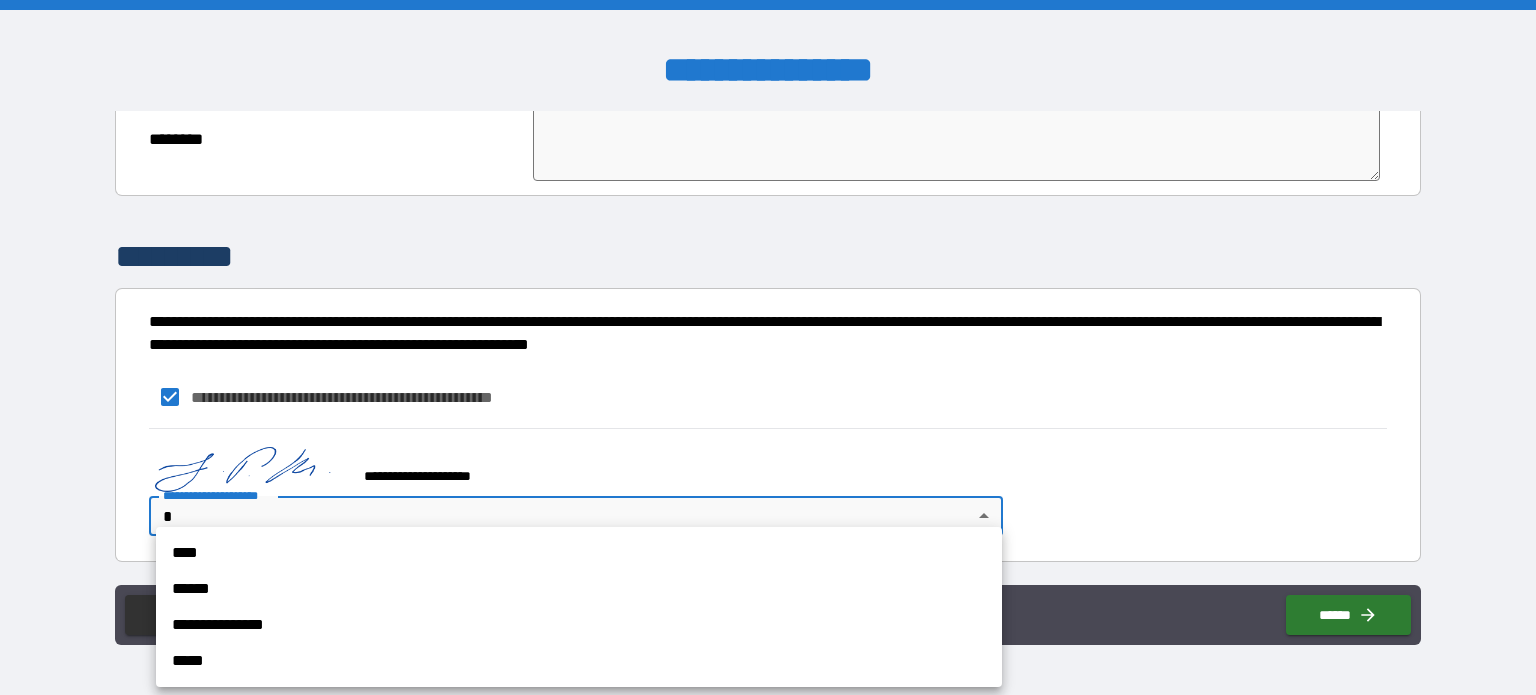 click on "[REDACTED]" at bounding box center [768, 347] 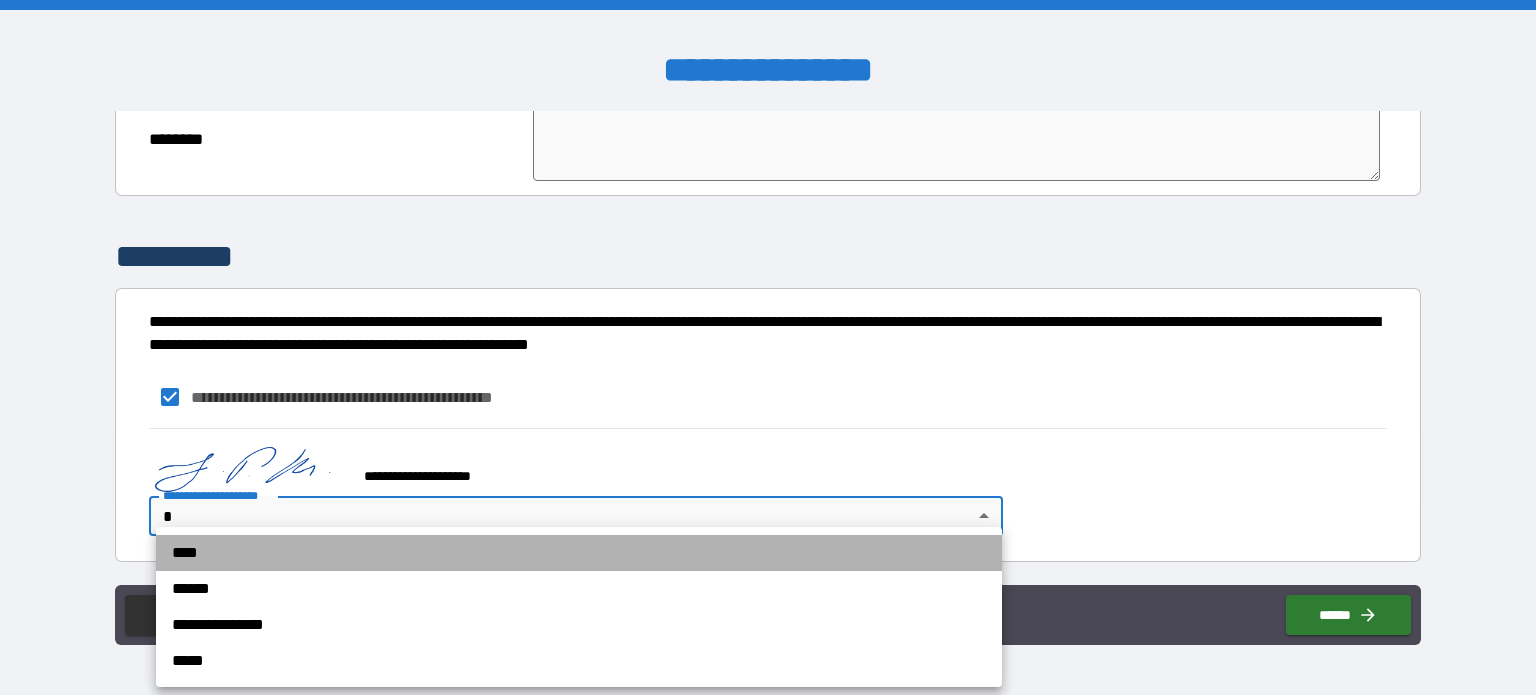 click on "****" at bounding box center [579, 553] 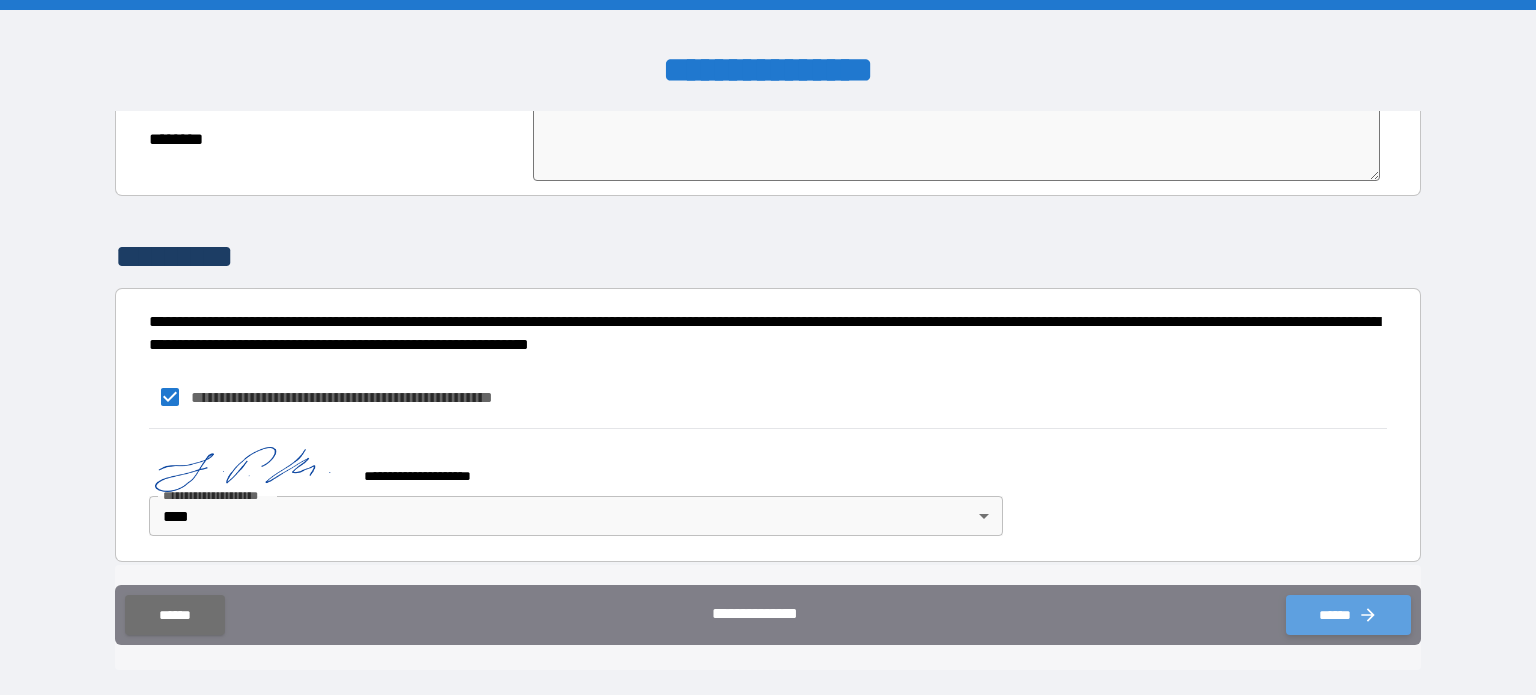 click on "******" at bounding box center [1348, 615] 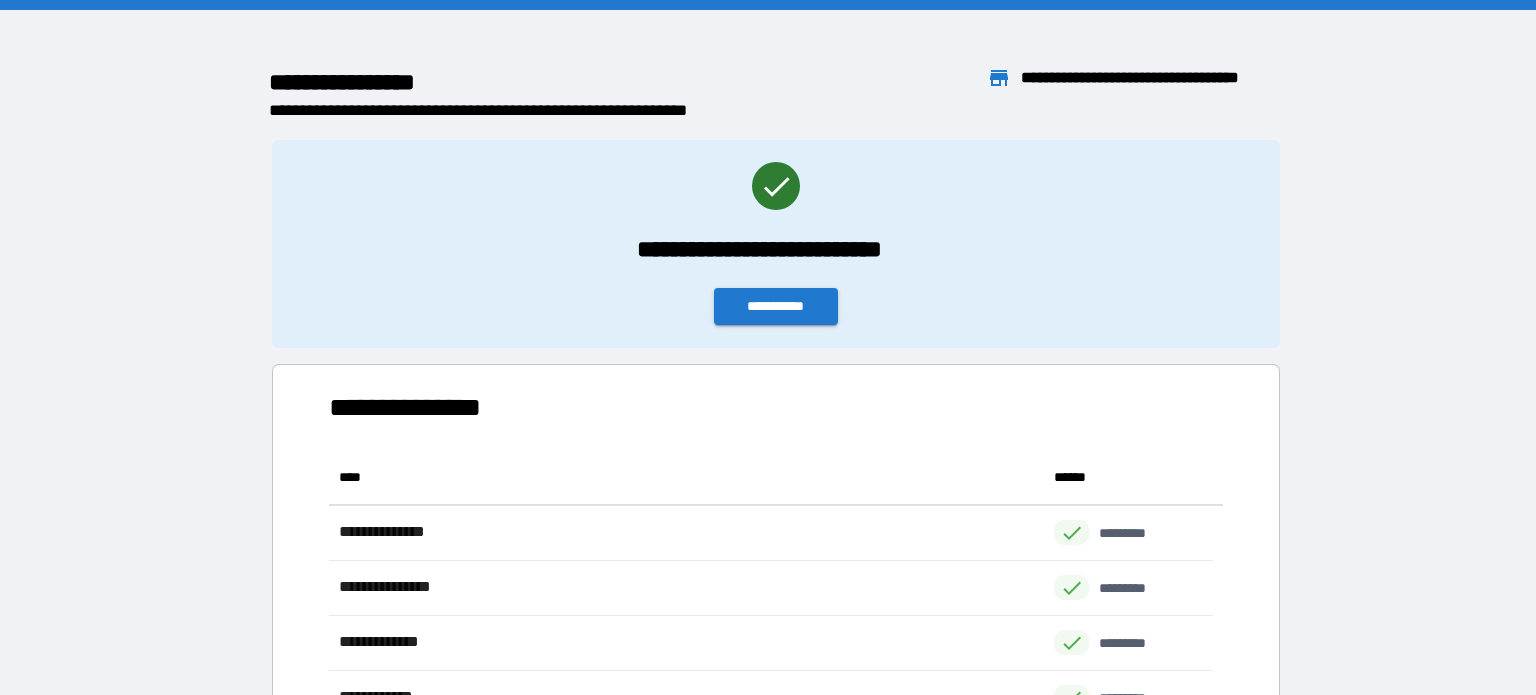 scroll, scrollTop: 16, scrollLeft: 16, axis: both 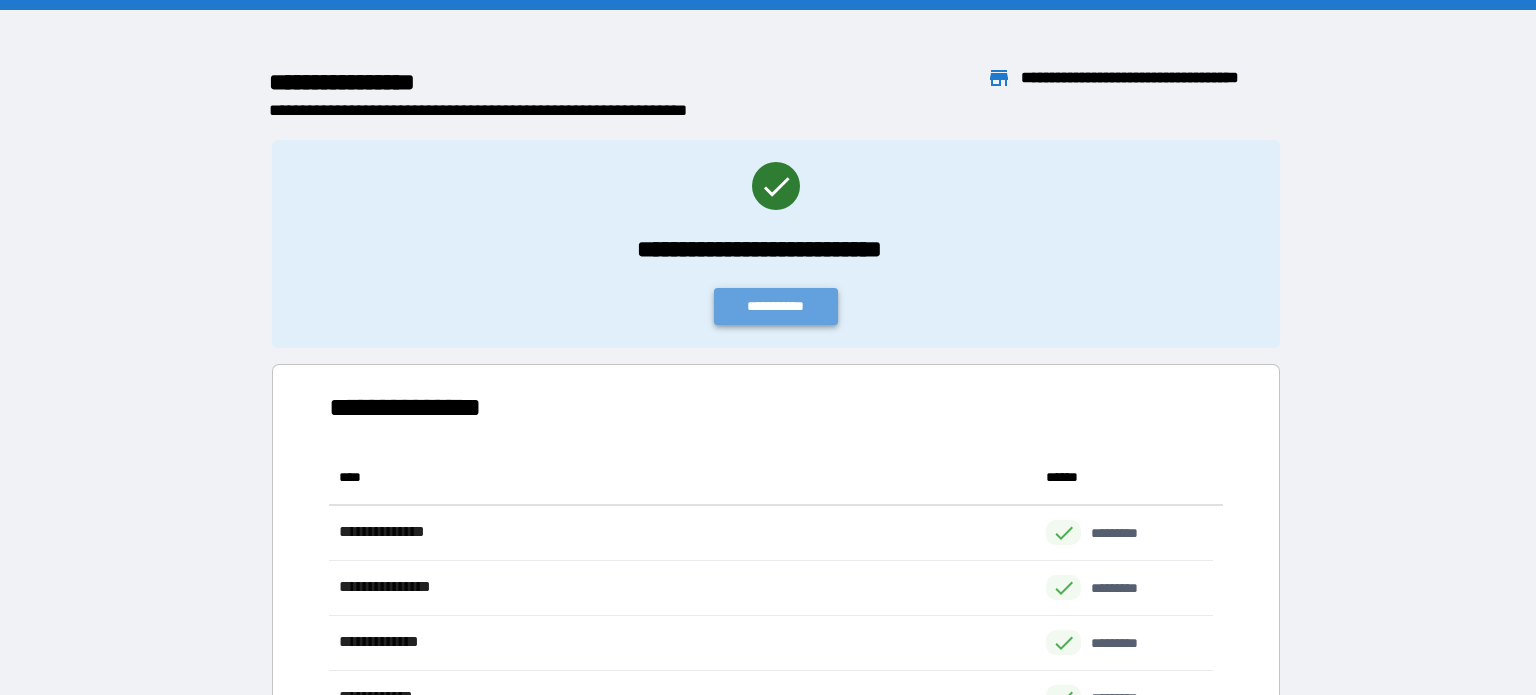 click on "**********" at bounding box center [776, 306] 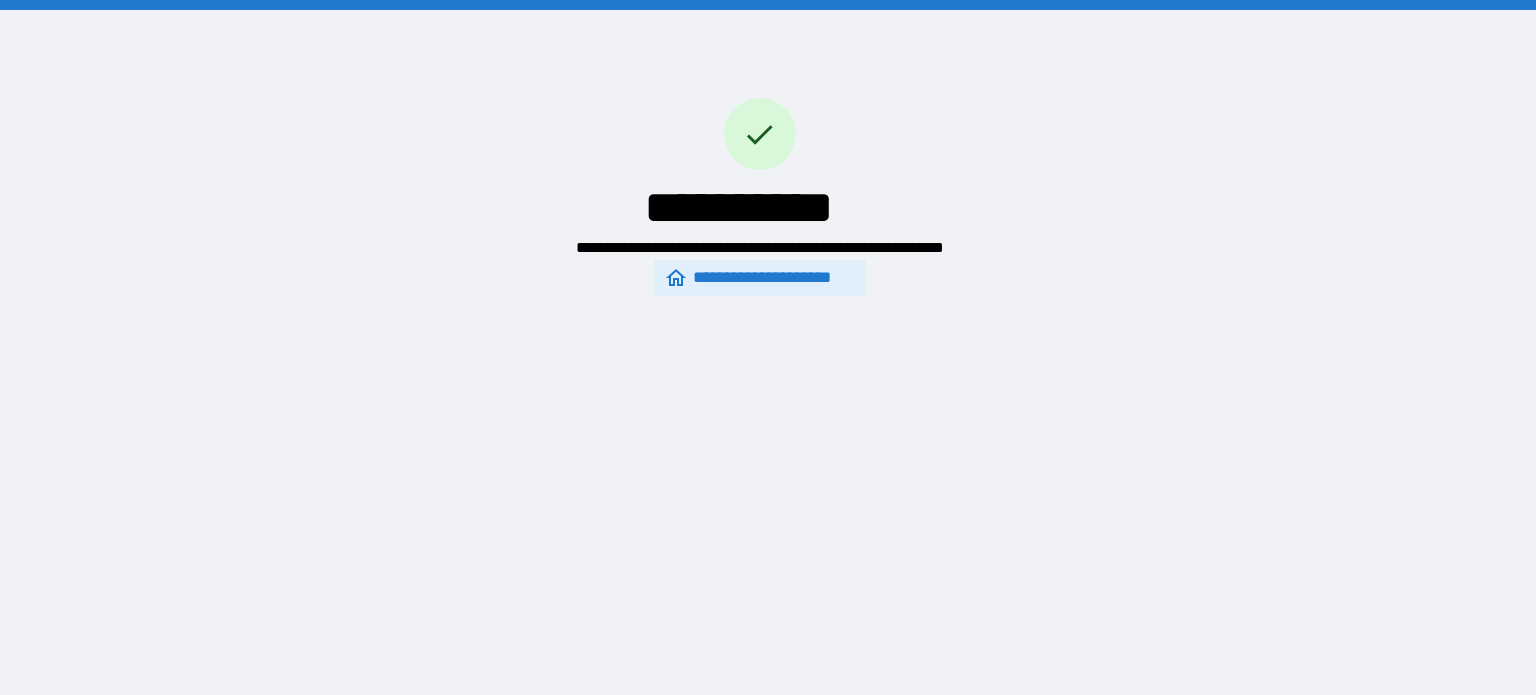 click on "**********" at bounding box center [759, 278] 